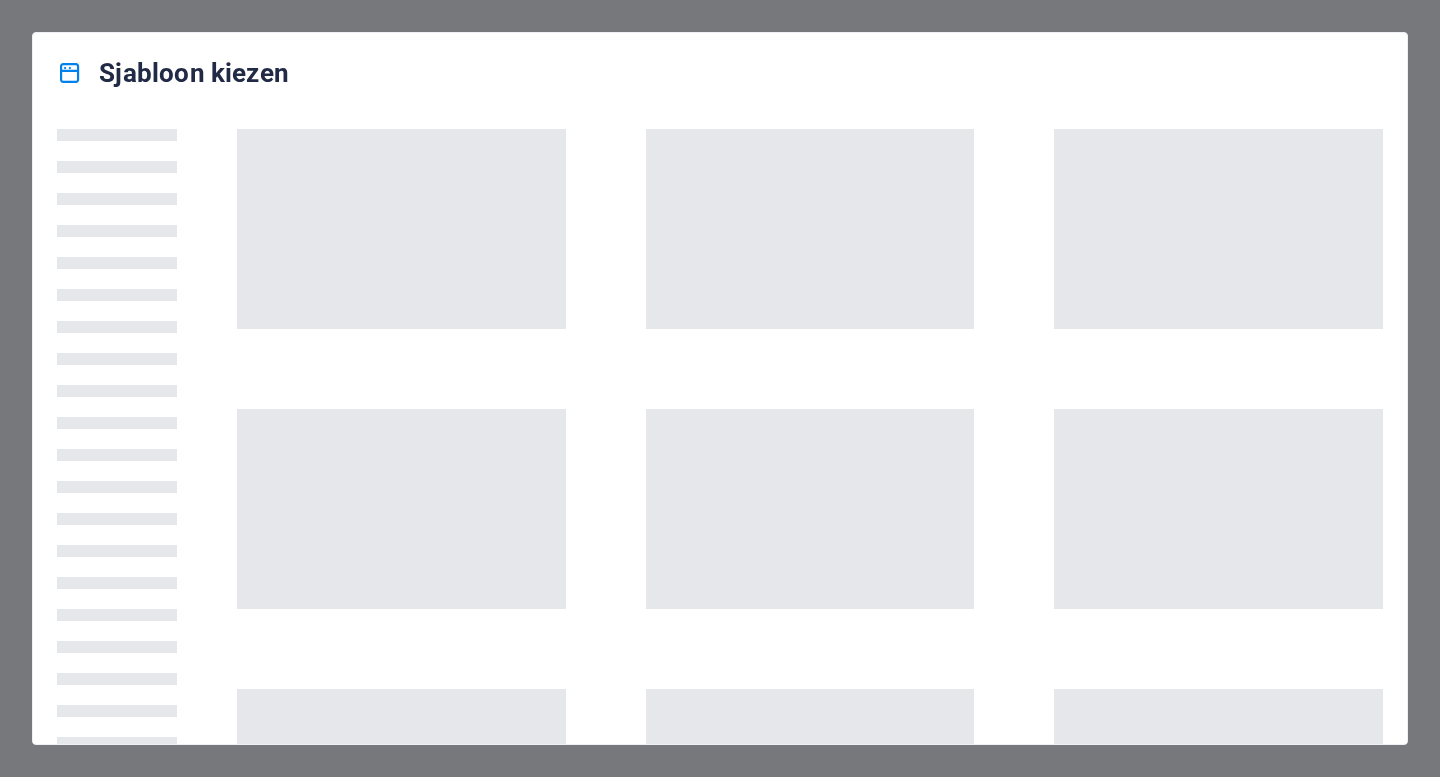scroll, scrollTop: 0, scrollLeft: 0, axis: both 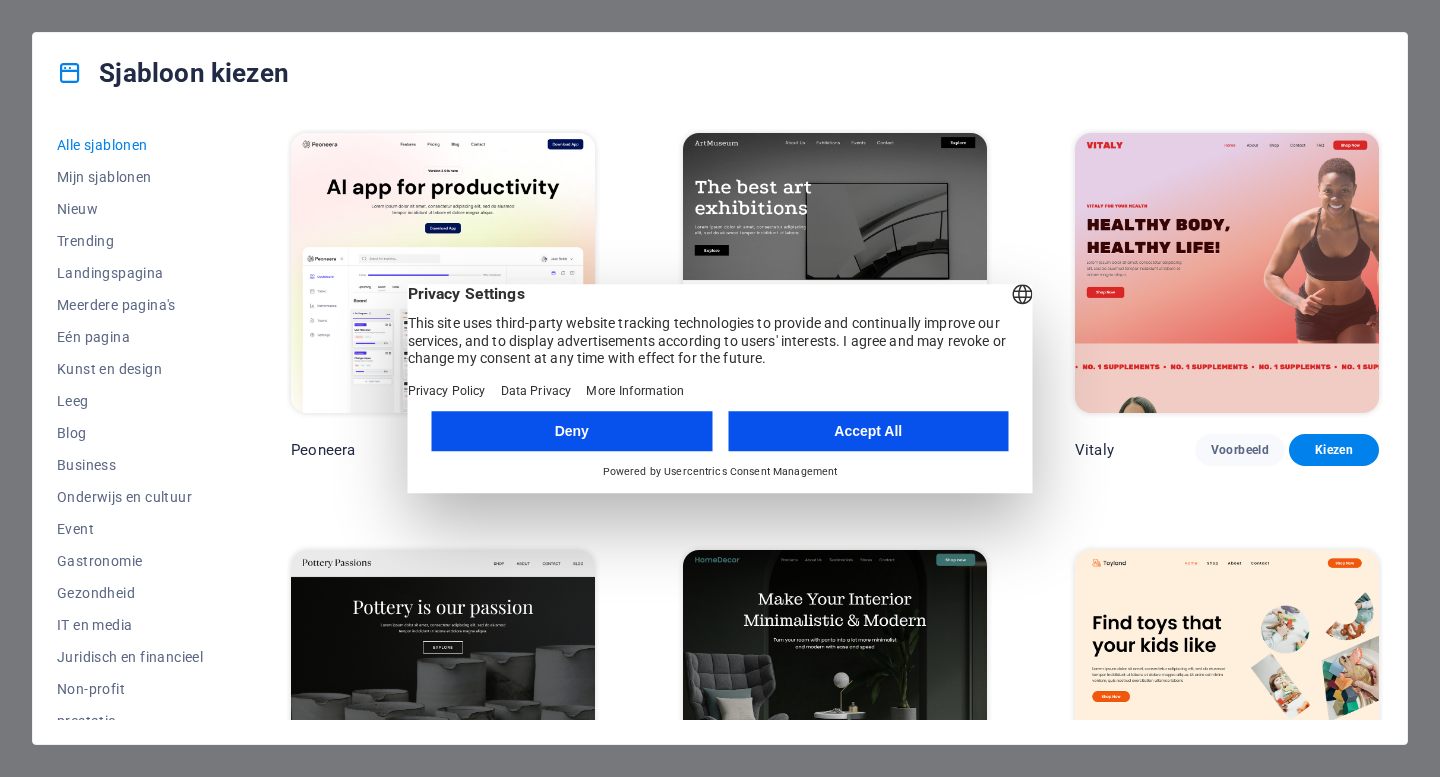click on "Accept All" at bounding box center [868, 431] 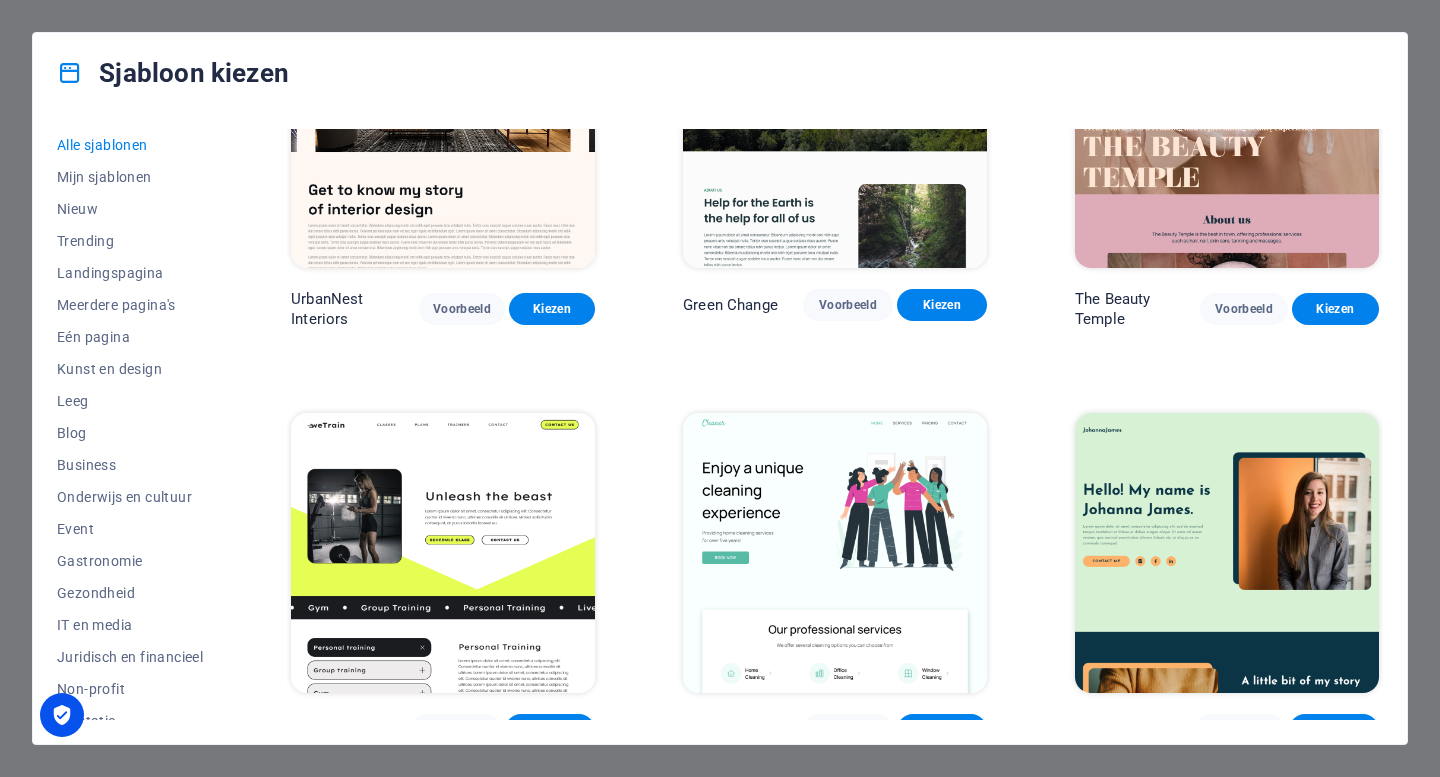 scroll, scrollTop: 2890, scrollLeft: 0, axis: vertical 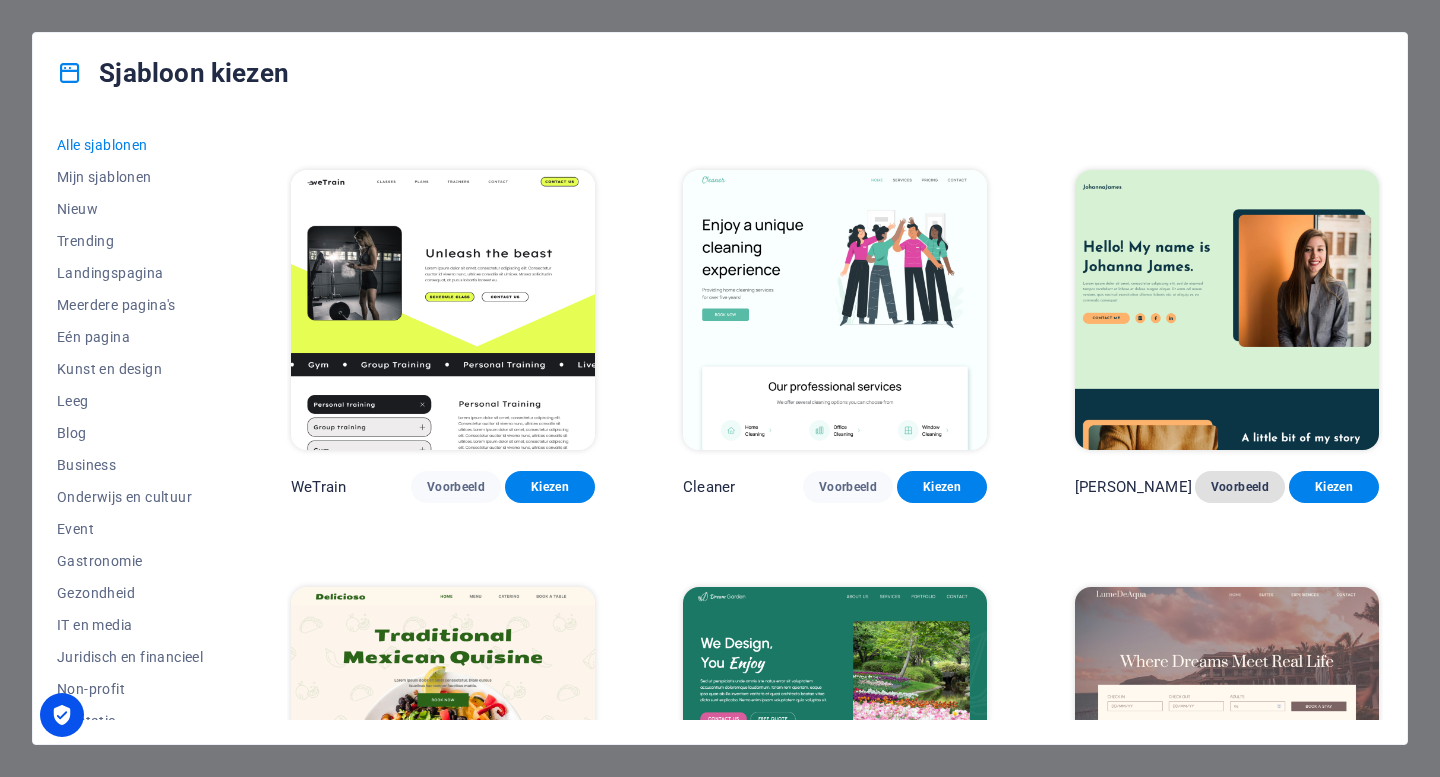 click on "Voorbeeld" at bounding box center (1240, 487) 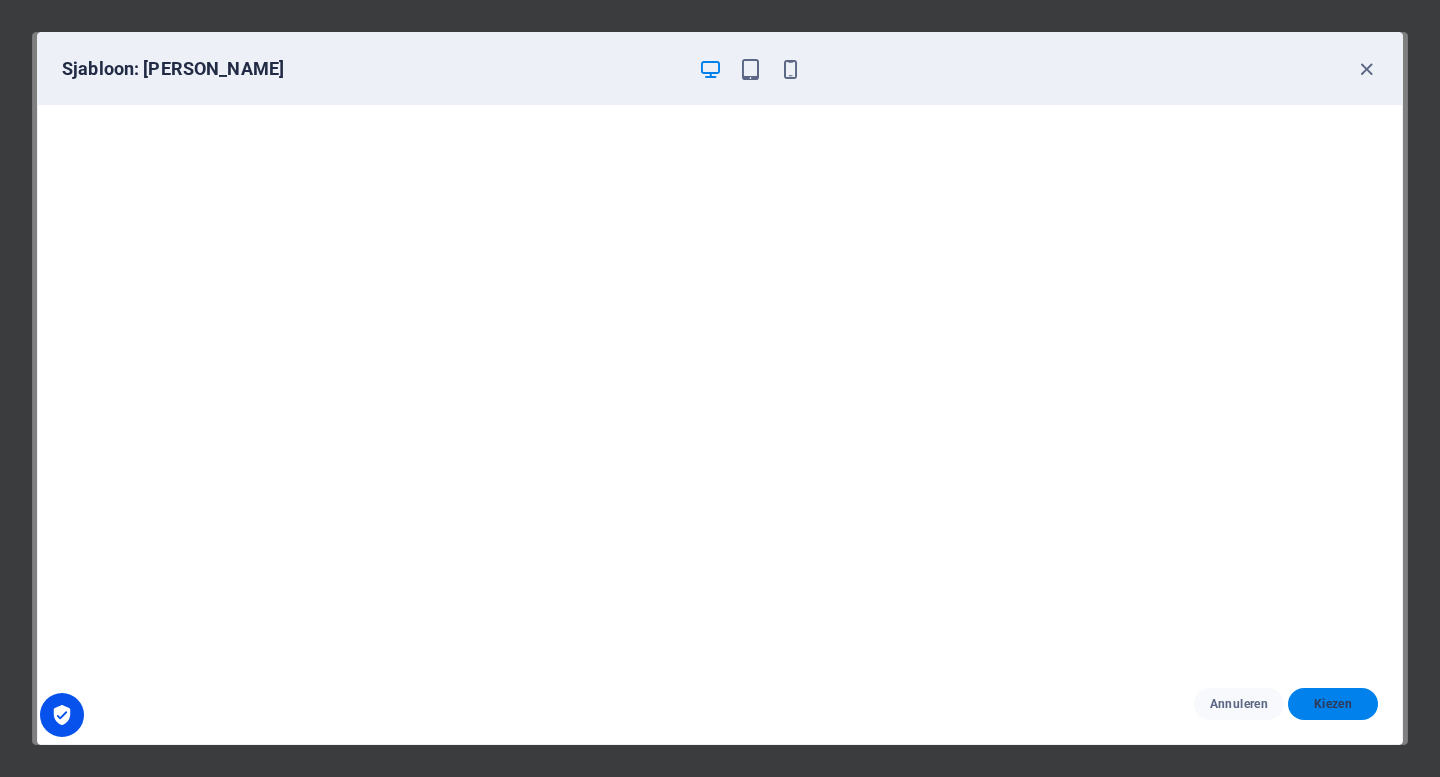 click on "Kiezen" at bounding box center (1333, 704) 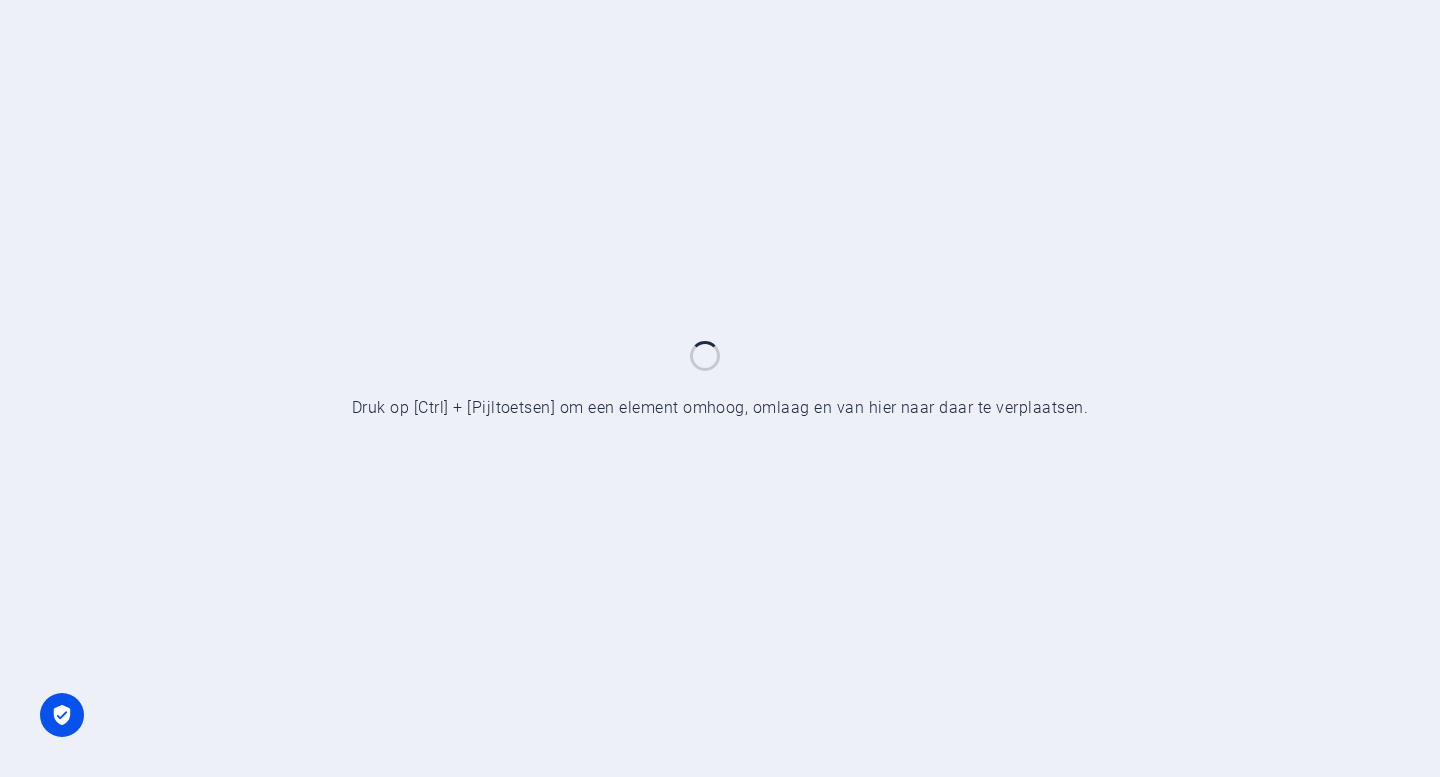 scroll, scrollTop: 0, scrollLeft: 0, axis: both 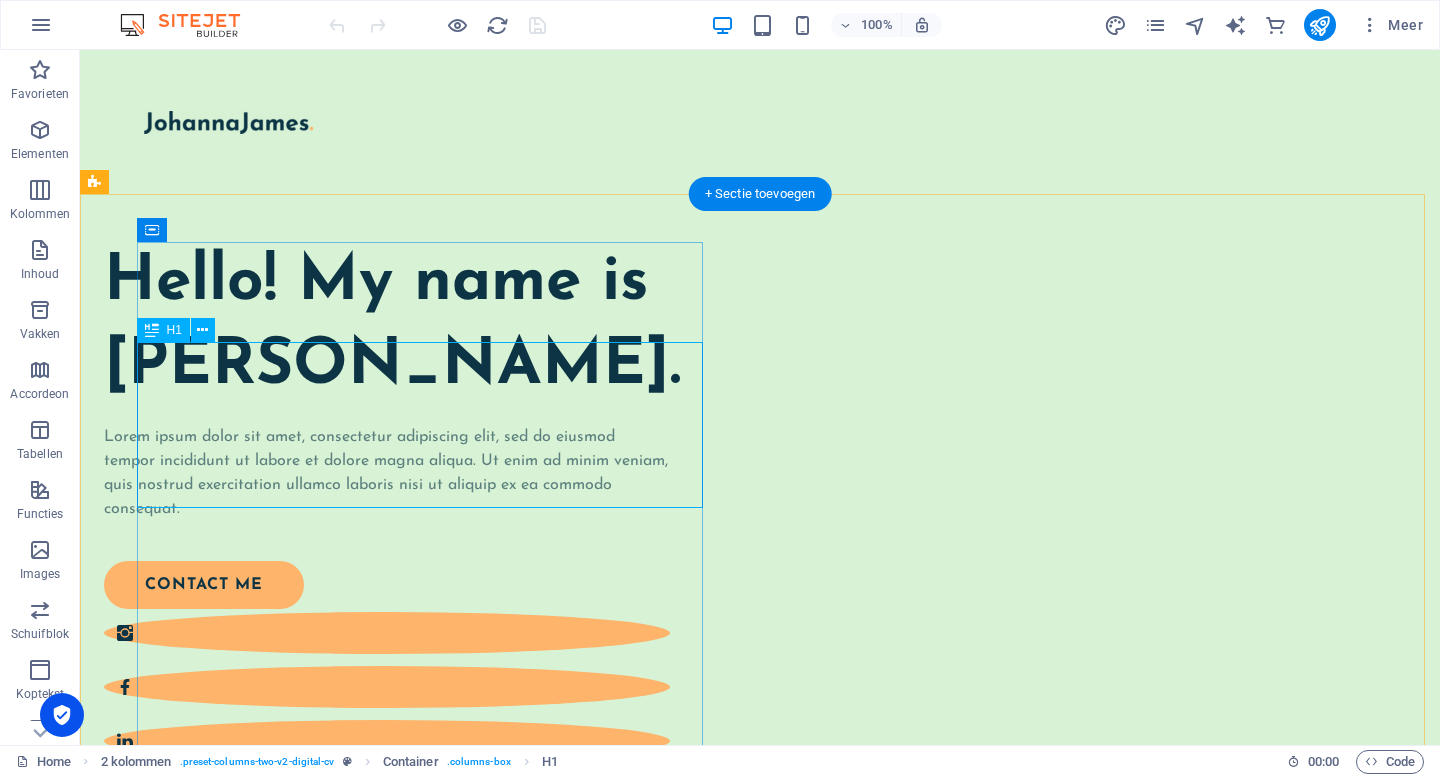 click on "Hello! My name is [PERSON_NAME]." at bounding box center [387, 325] 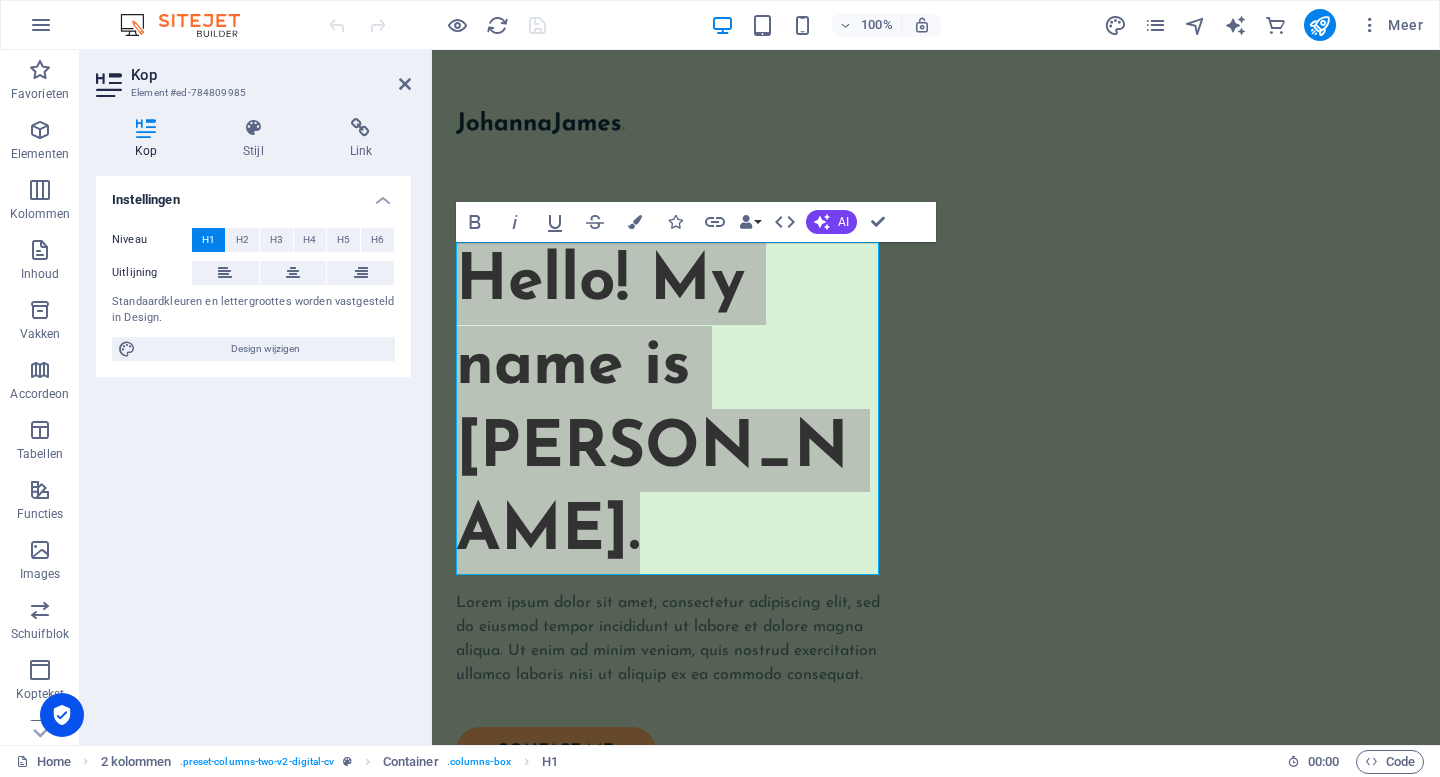 click on "Instellingen Niveau H1 H2 H3 H4 H5 H6 Uitlijning Standaardkleuren en lettergroottes worden vastgesteld in Design. Design wijzigen" at bounding box center (253, 452) 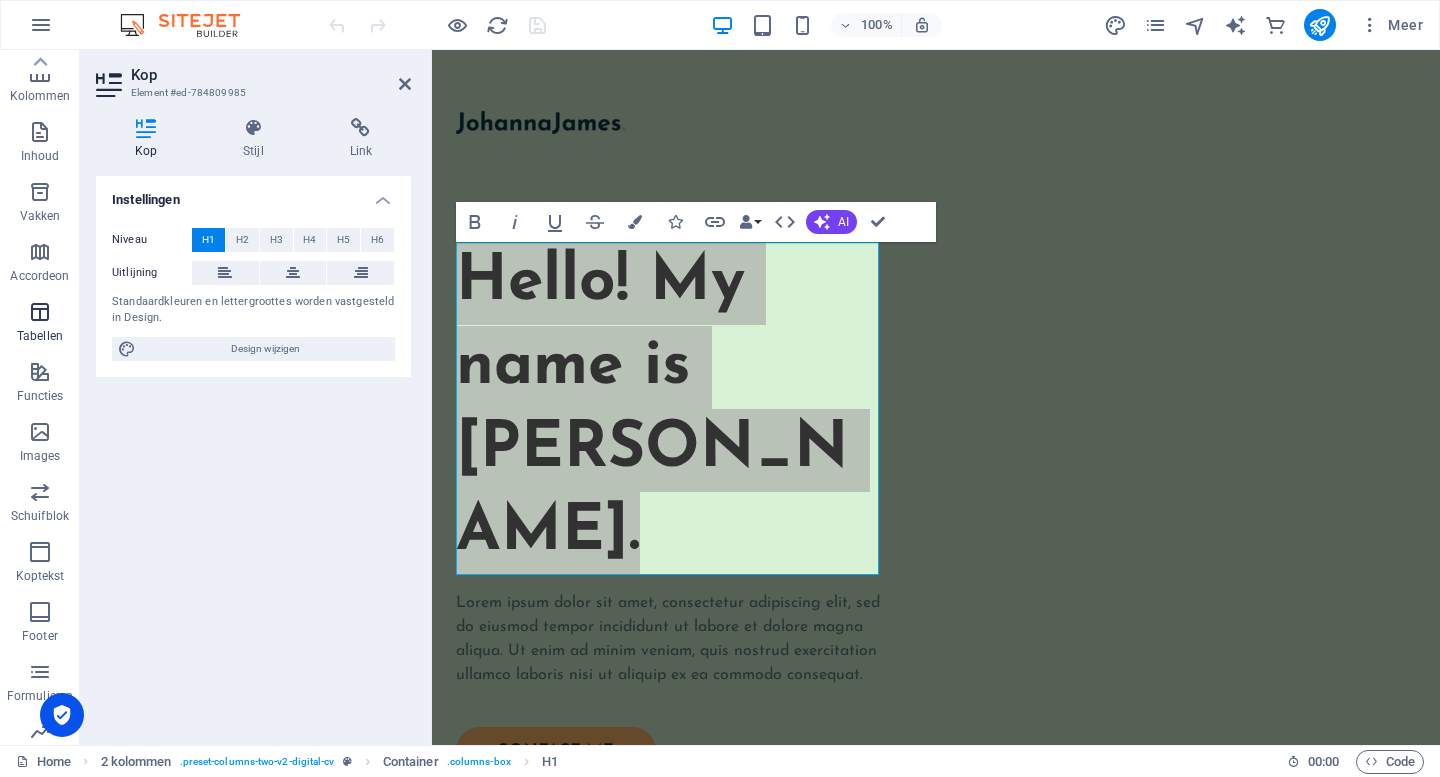 scroll, scrollTop: 0, scrollLeft: 0, axis: both 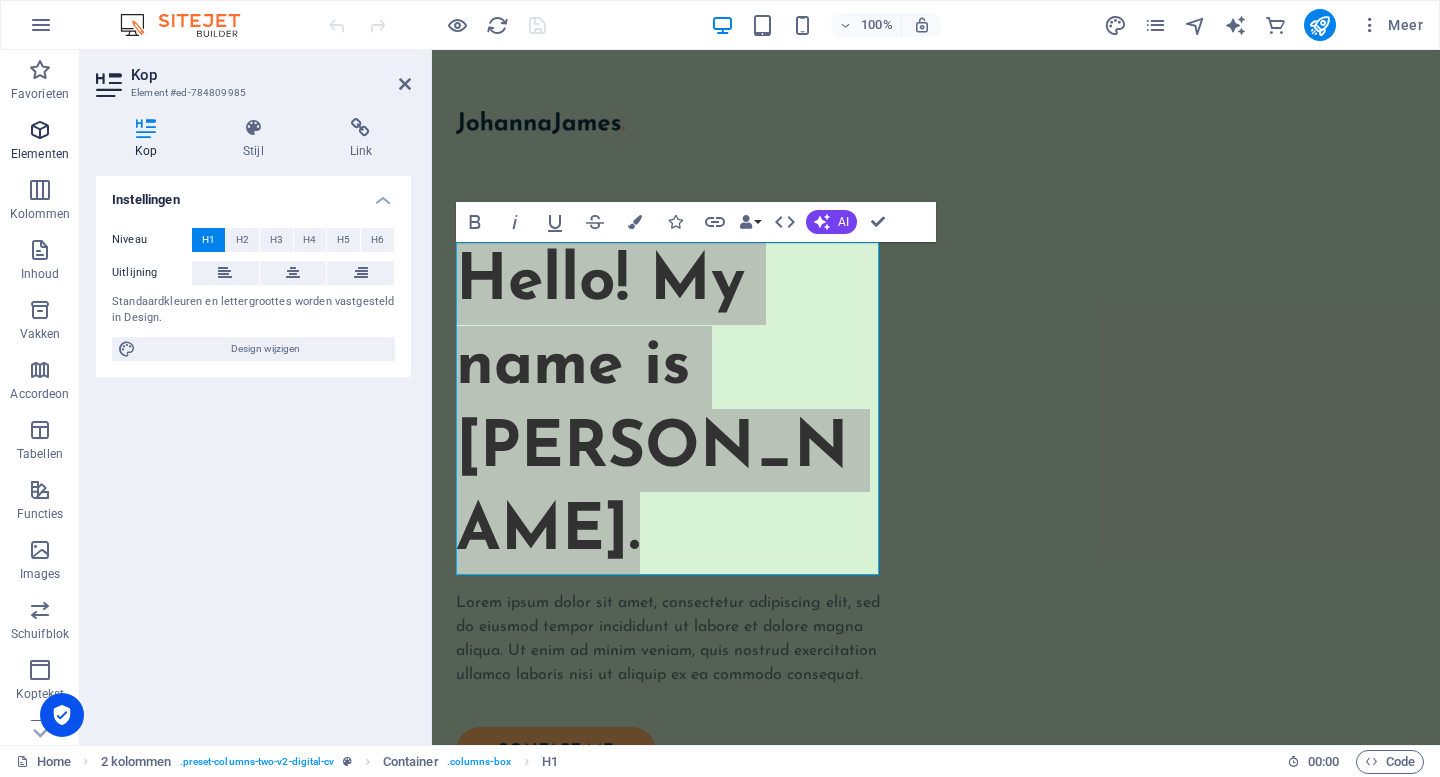 click at bounding box center [40, 130] 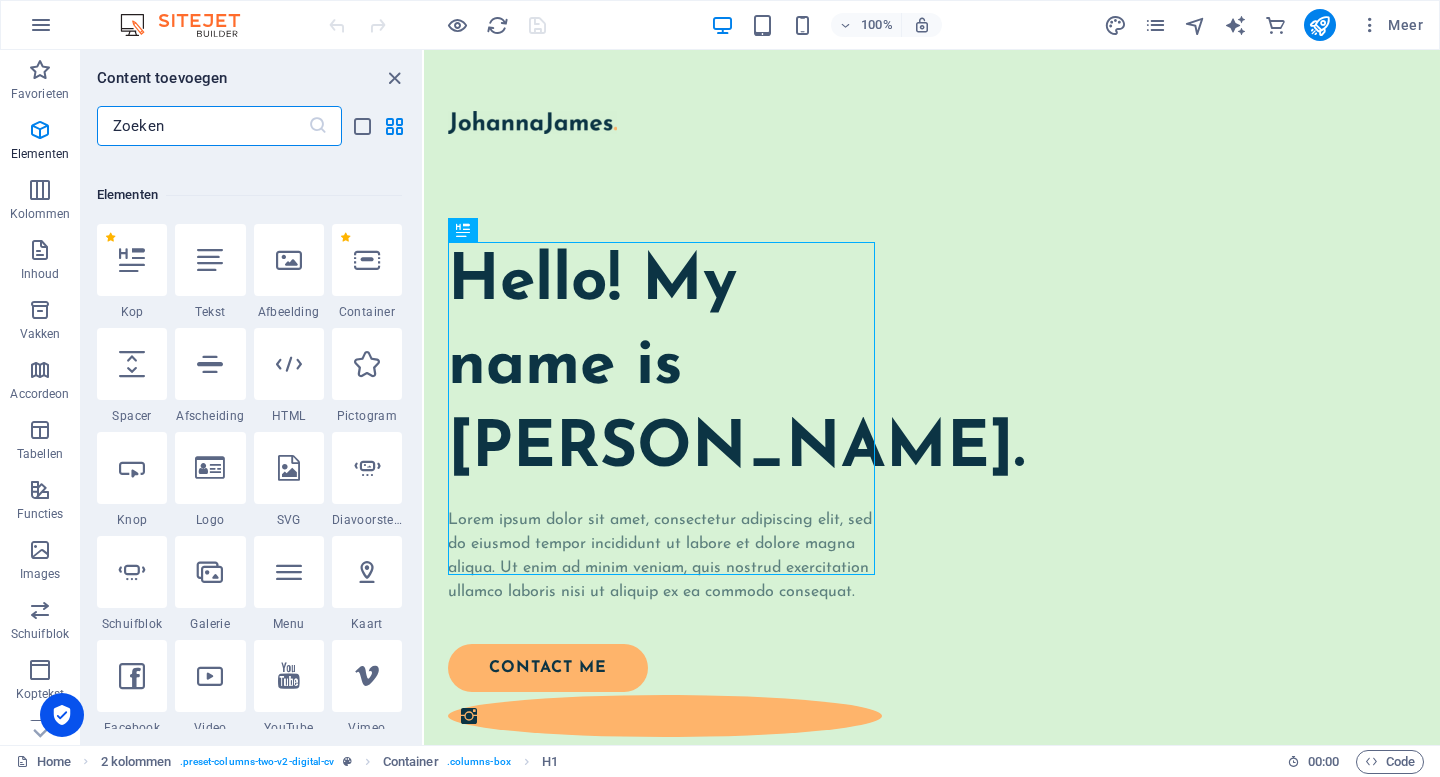 scroll, scrollTop: 213, scrollLeft: 0, axis: vertical 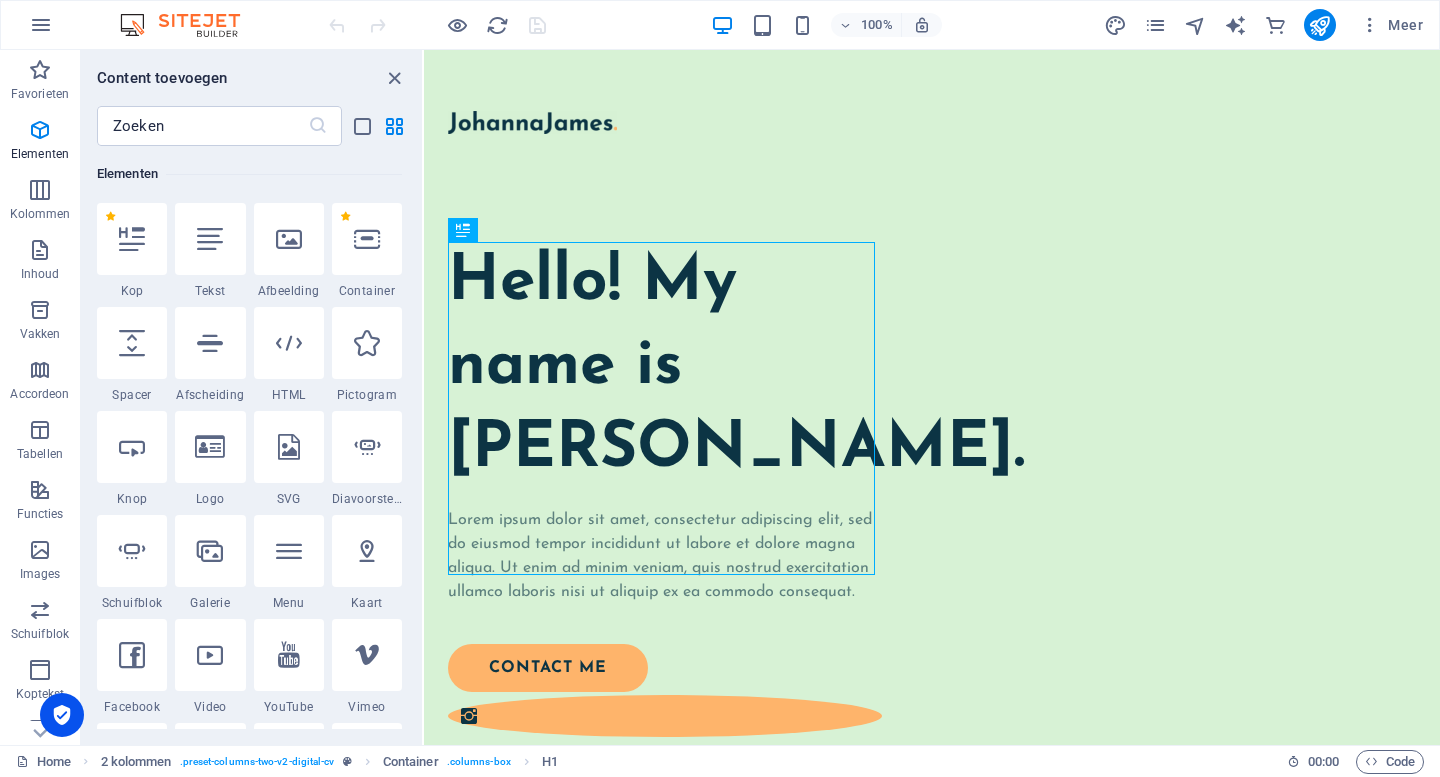 click on "Elementen" at bounding box center [249, 174] 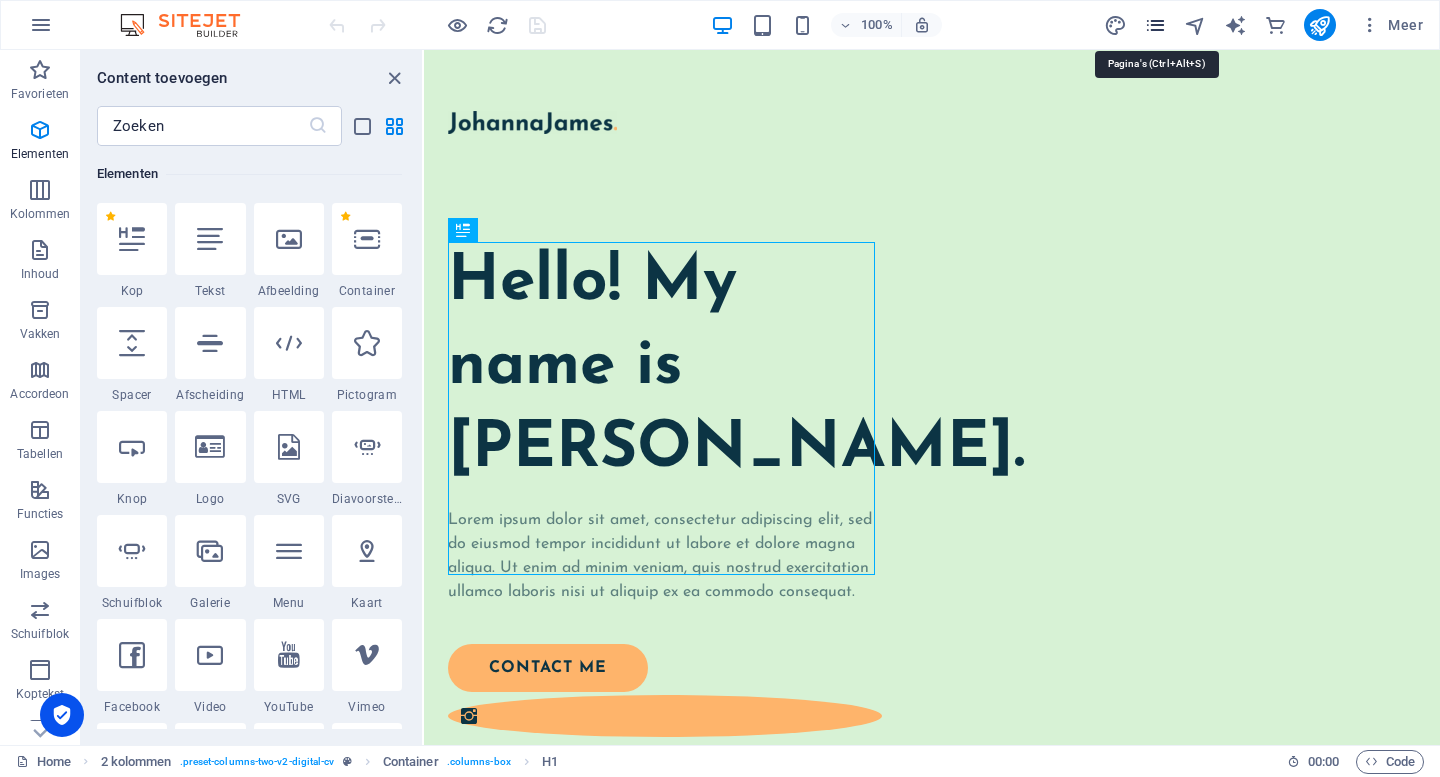 click at bounding box center [1155, 25] 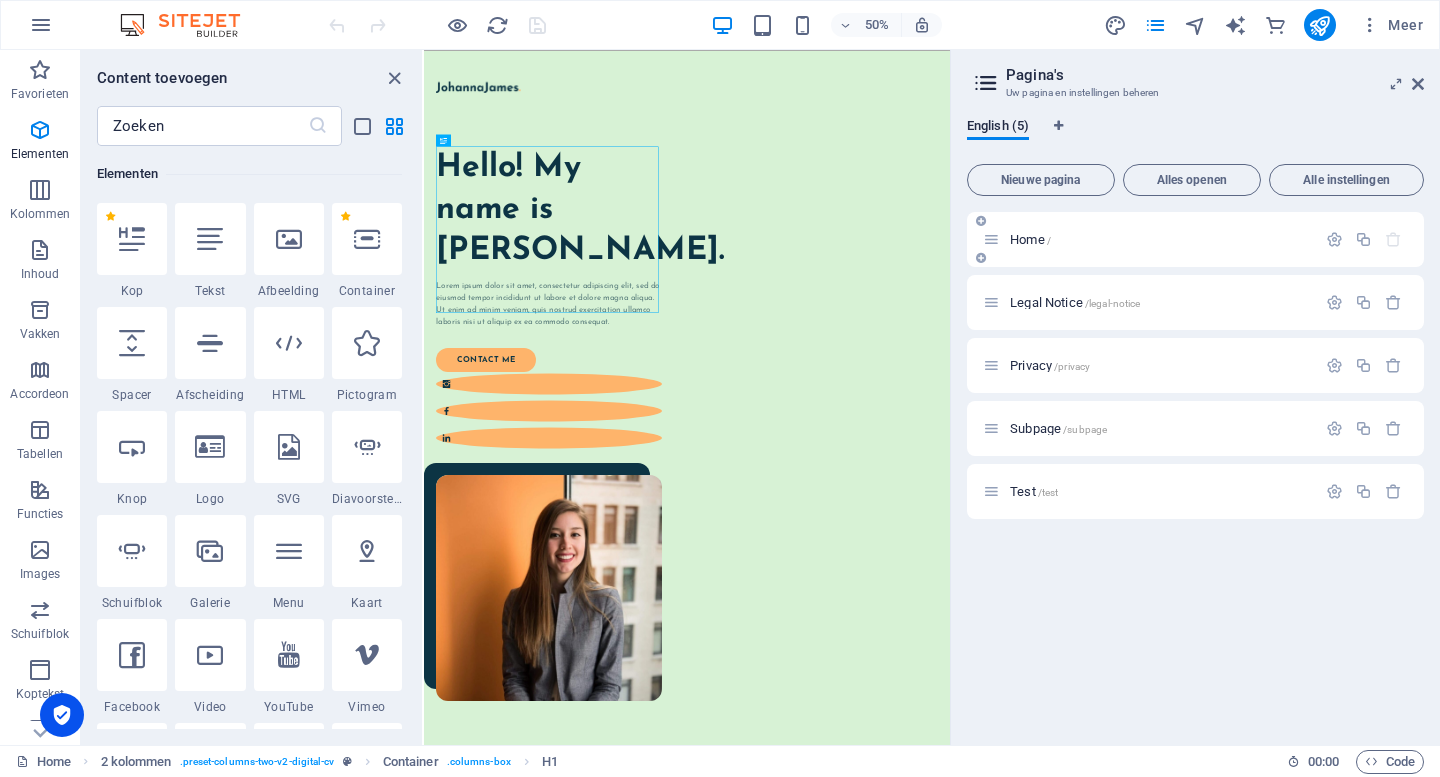 click on "Home /" at bounding box center [1160, 239] 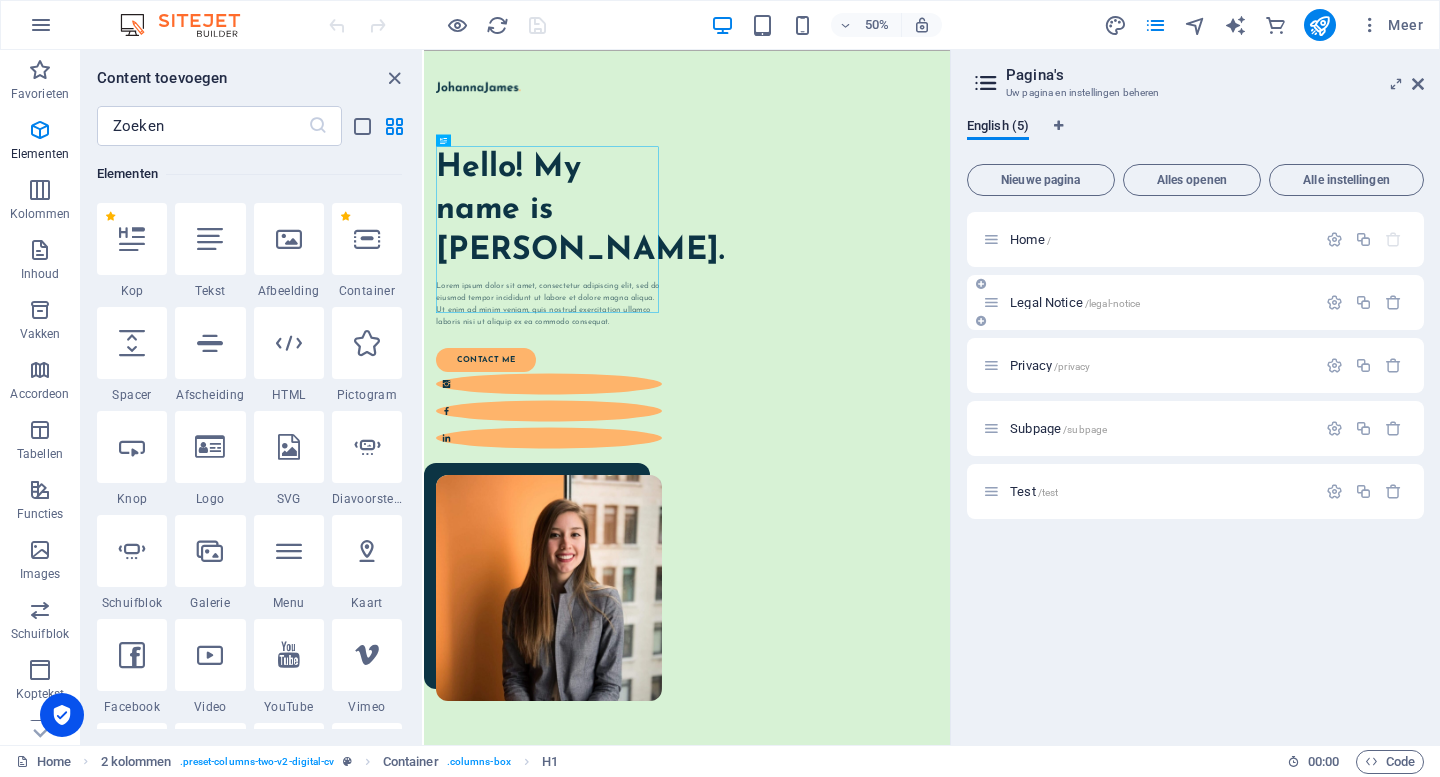 click on "Legal Notice /legal-notice" at bounding box center [1149, 302] 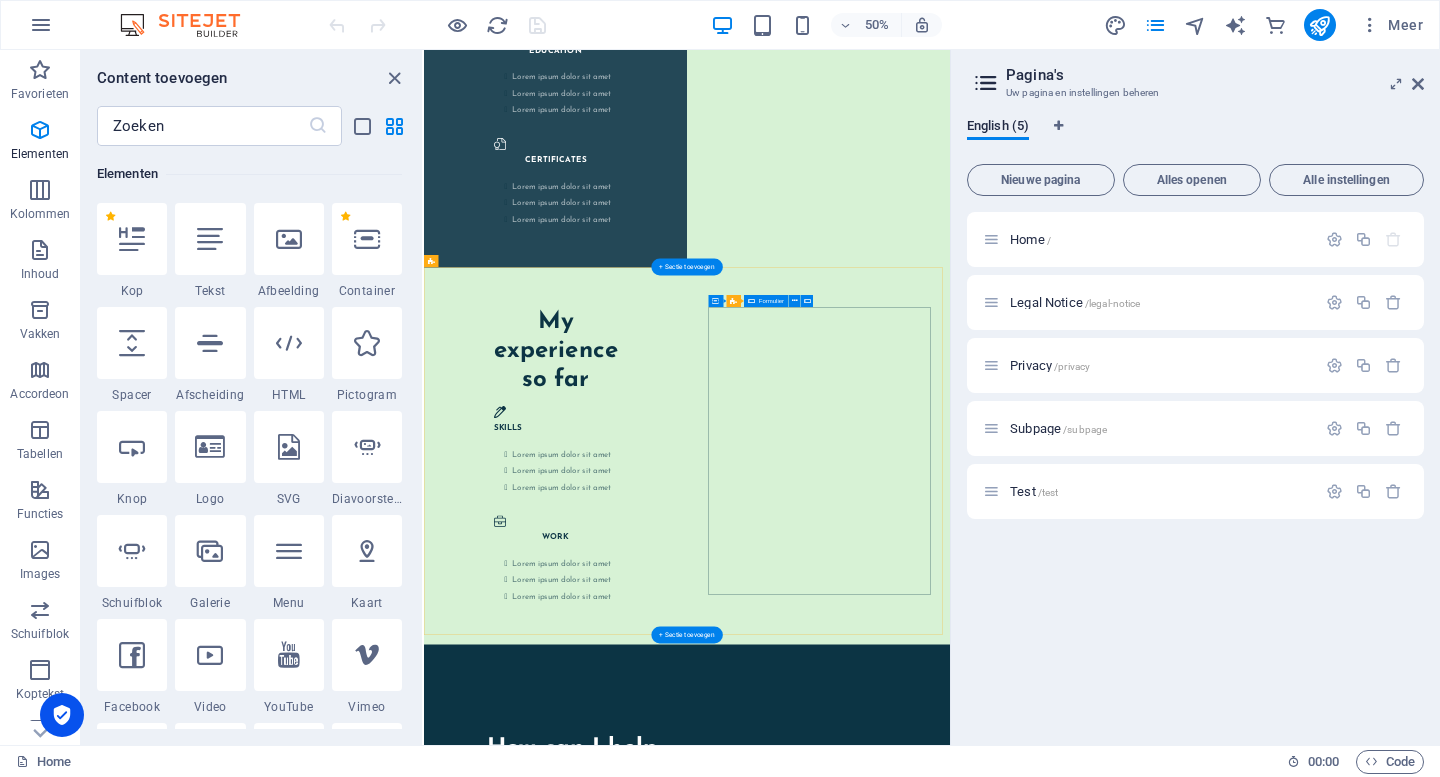 scroll, scrollTop: 3363, scrollLeft: 0, axis: vertical 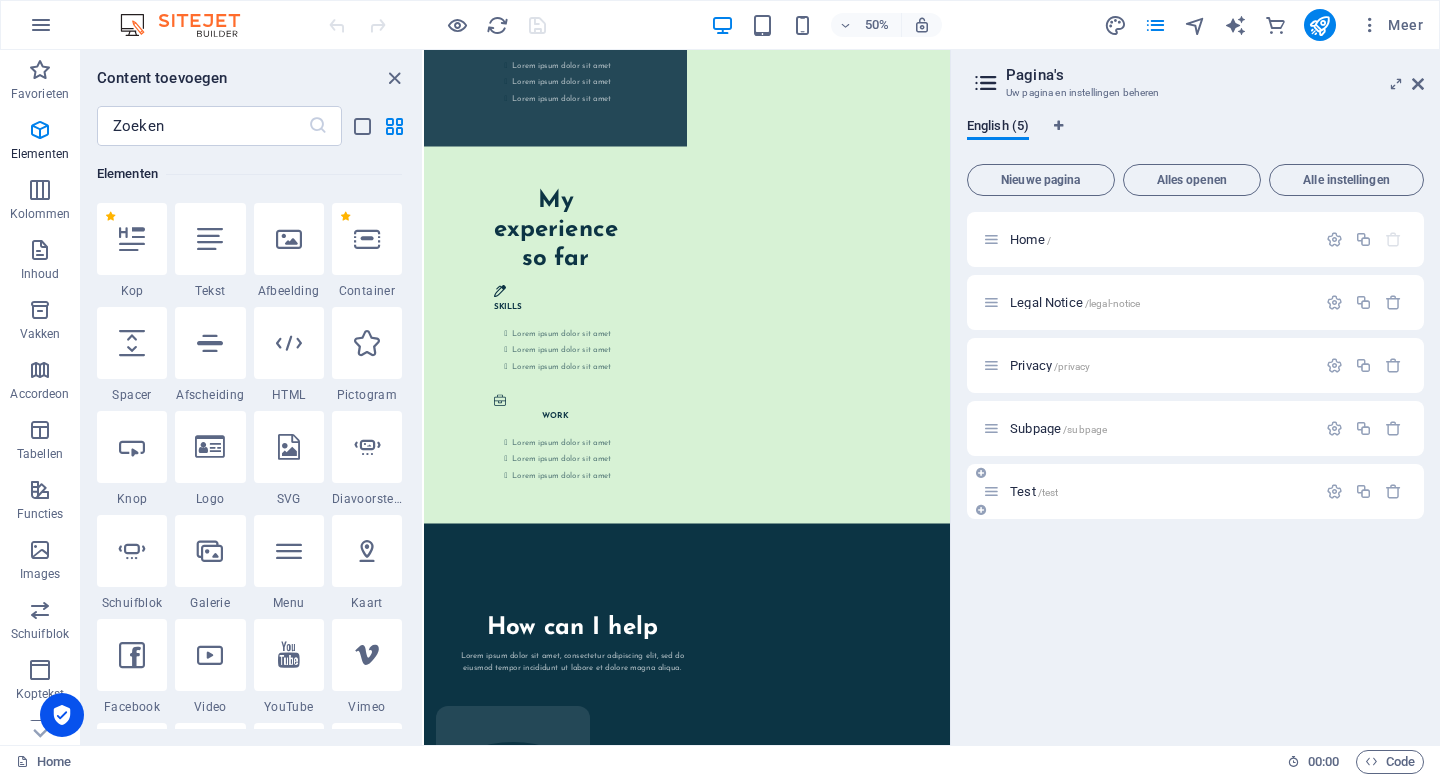 click on "Test /test" at bounding box center [1149, 491] 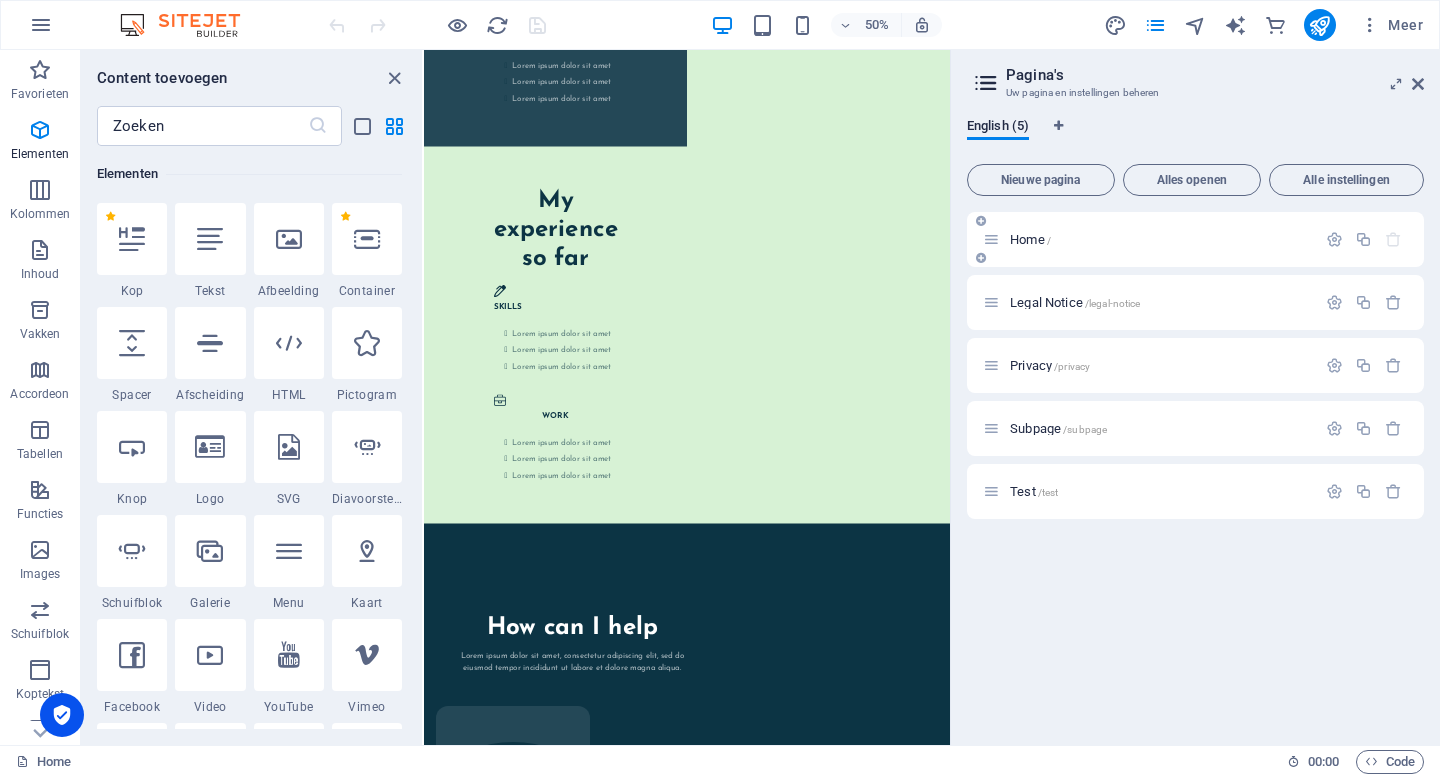 click on "Home /" at bounding box center (1030, 239) 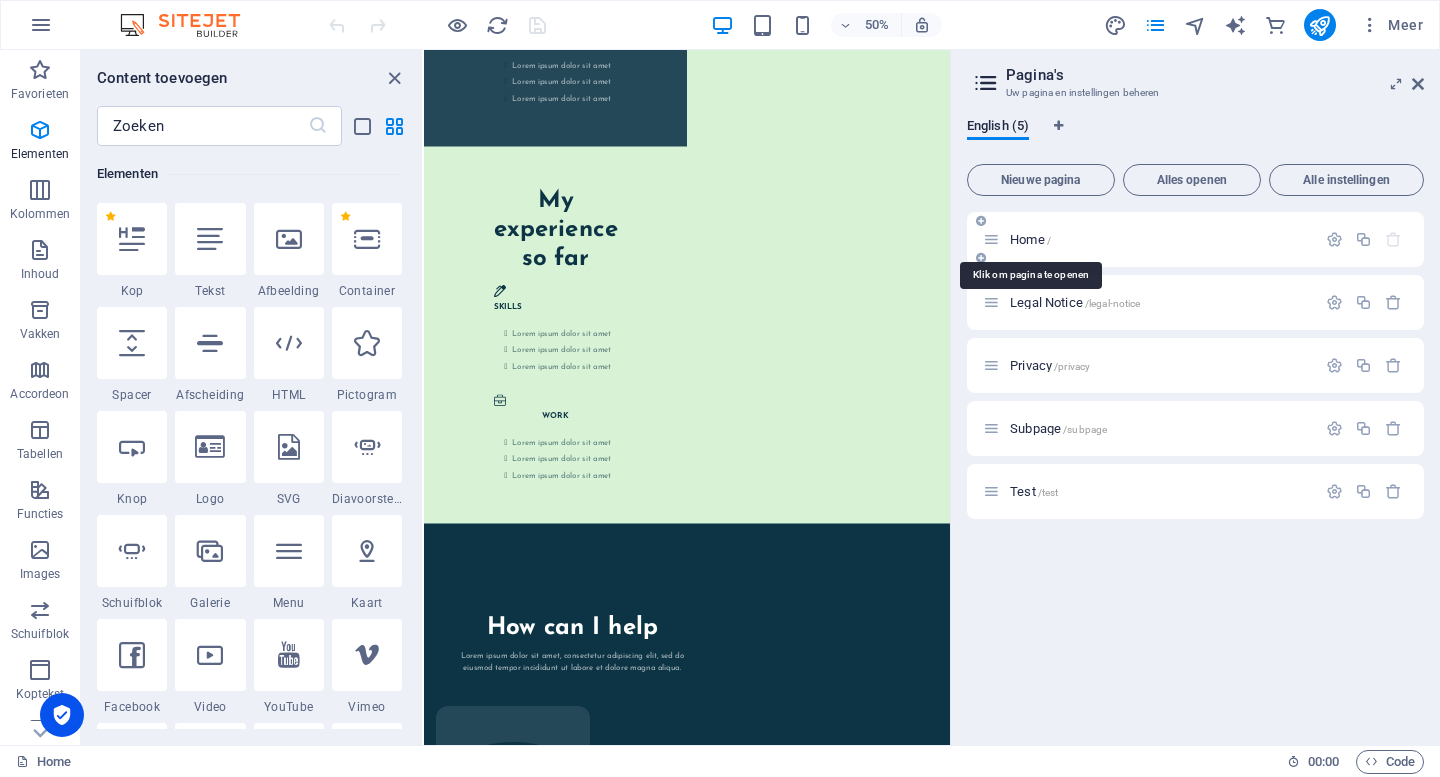 click on "Home /" at bounding box center (1030, 239) 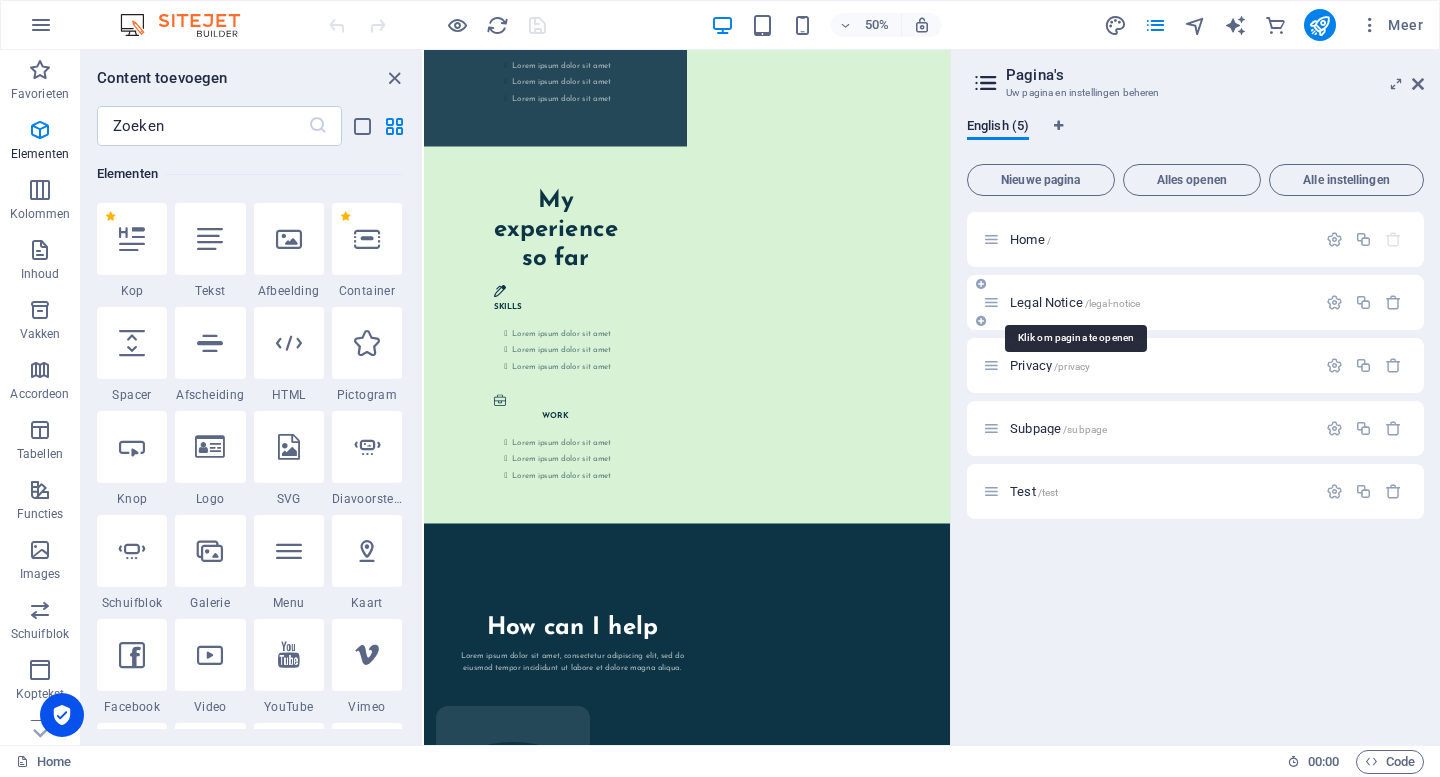 click on "Legal Notice /legal-notice" at bounding box center (1075, 302) 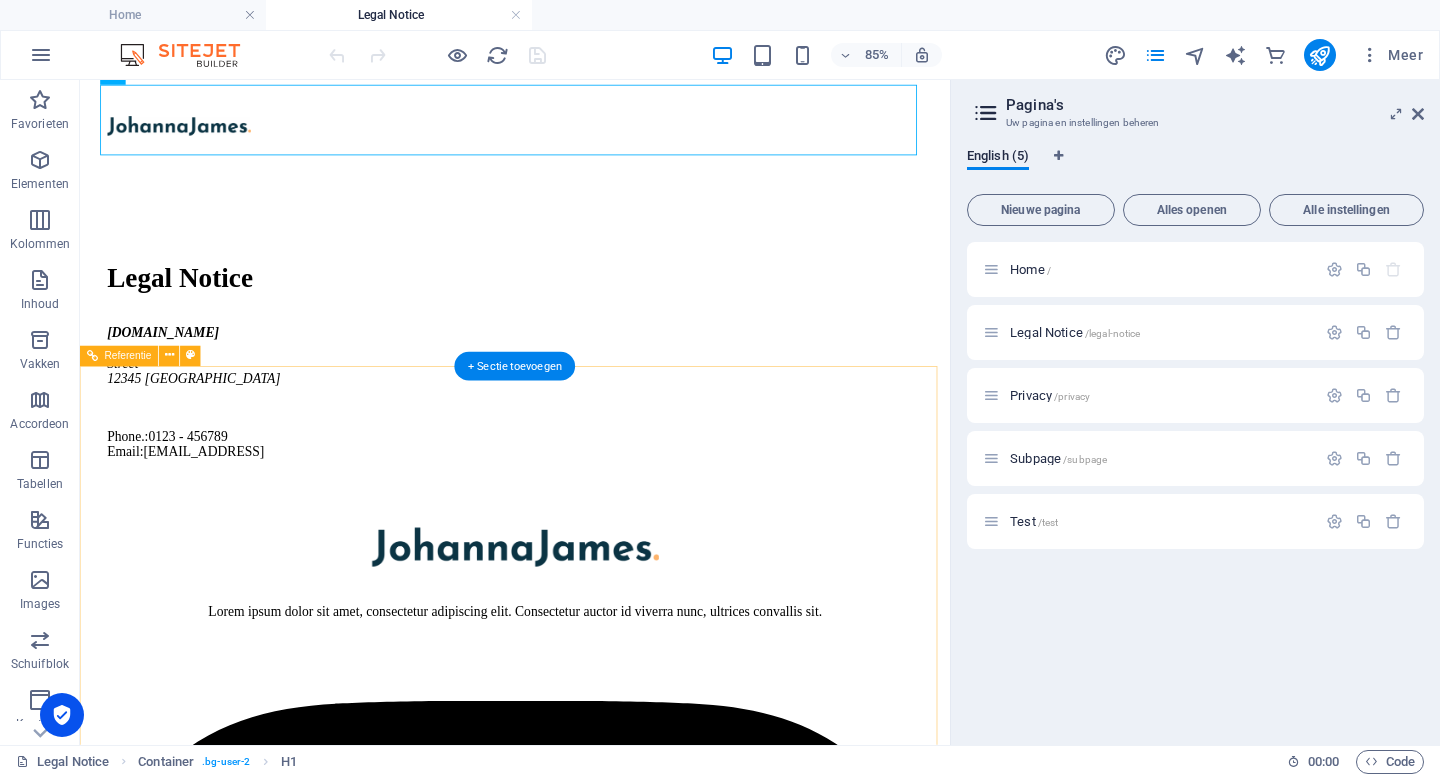 scroll, scrollTop: 0, scrollLeft: 0, axis: both 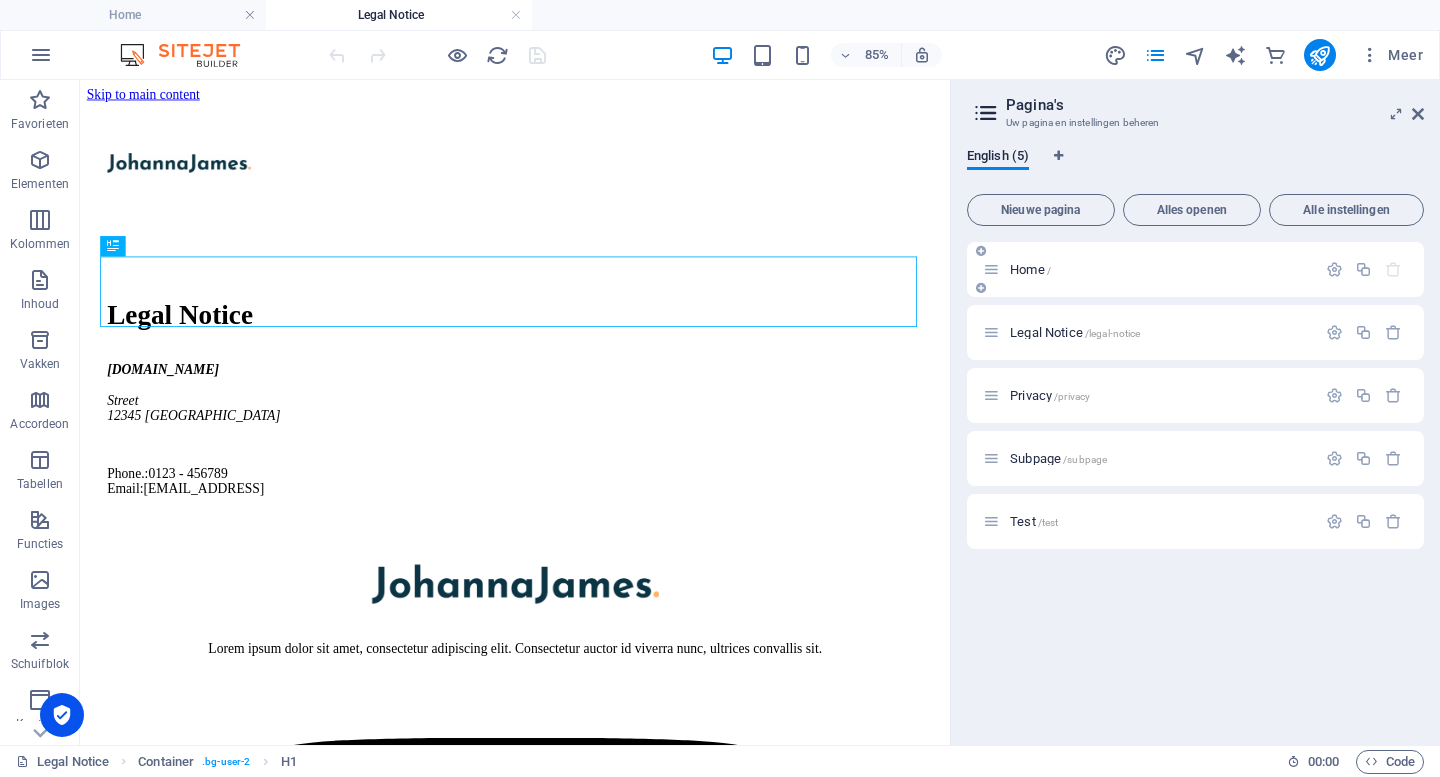 click on "Home /" at bounding box center (1030, 269) 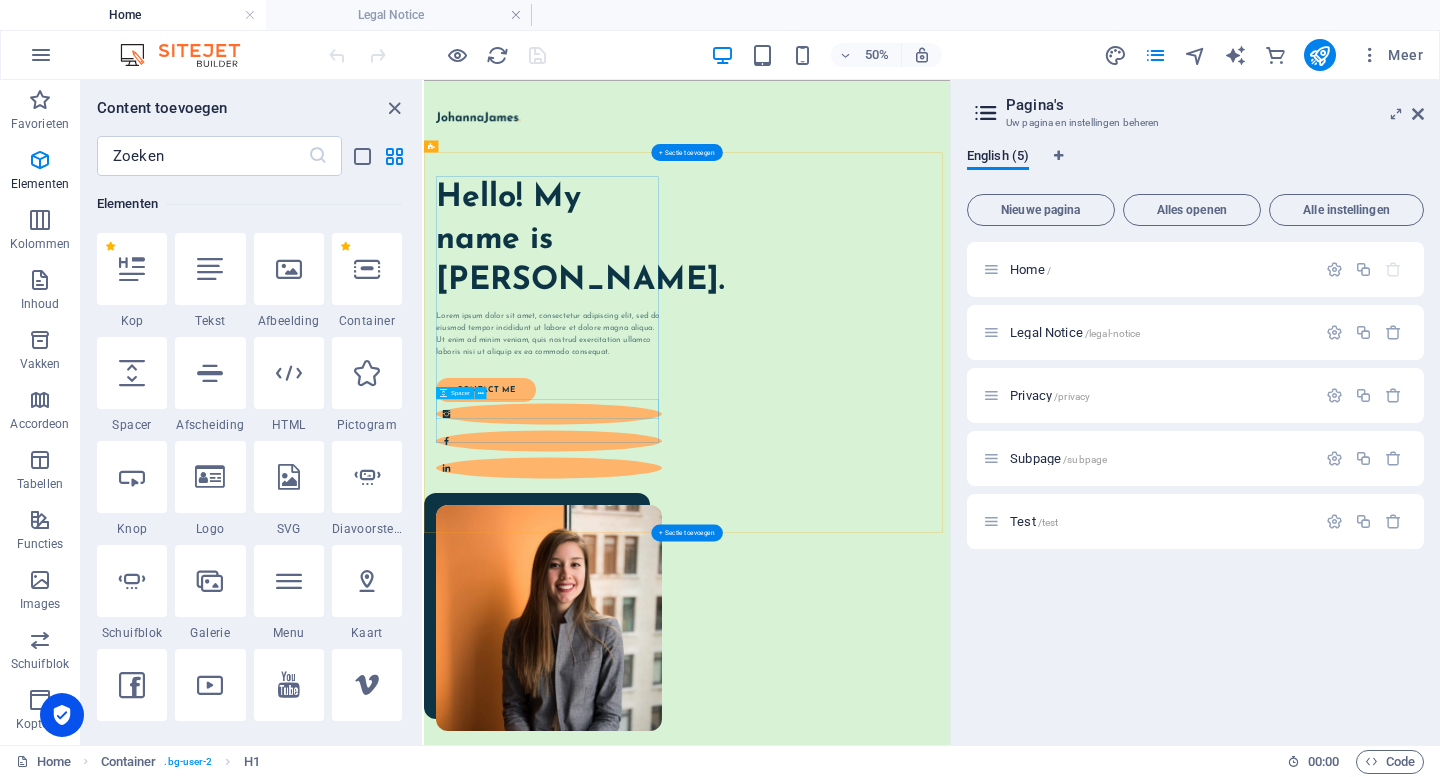 scroll, scrollTop: 2, scrollLeft: 0, axis: vertical 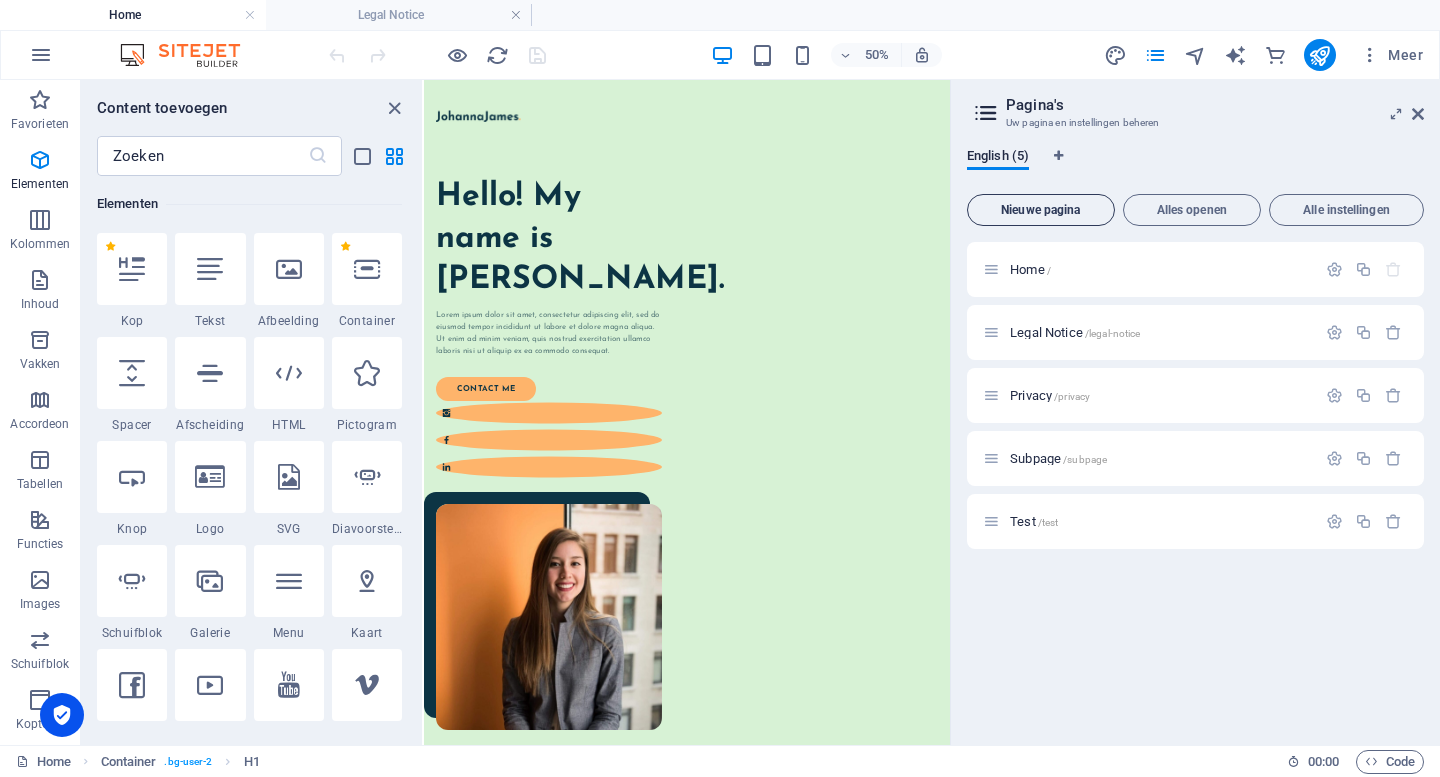 click on "Nieuwe pagina" at bounding box center (1041, 210) 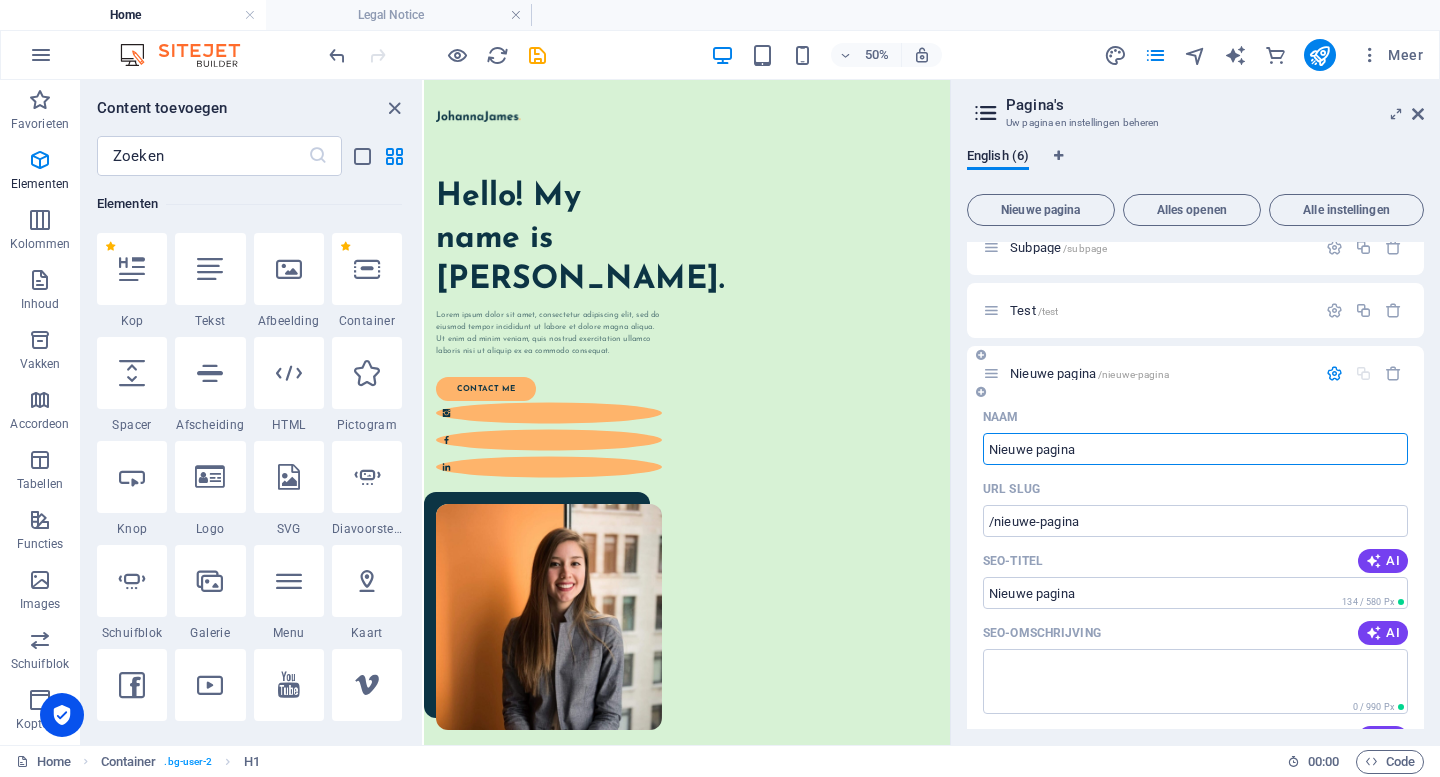 scroll, scrollTop: 210, scrollLeft: 0, axis: vertical 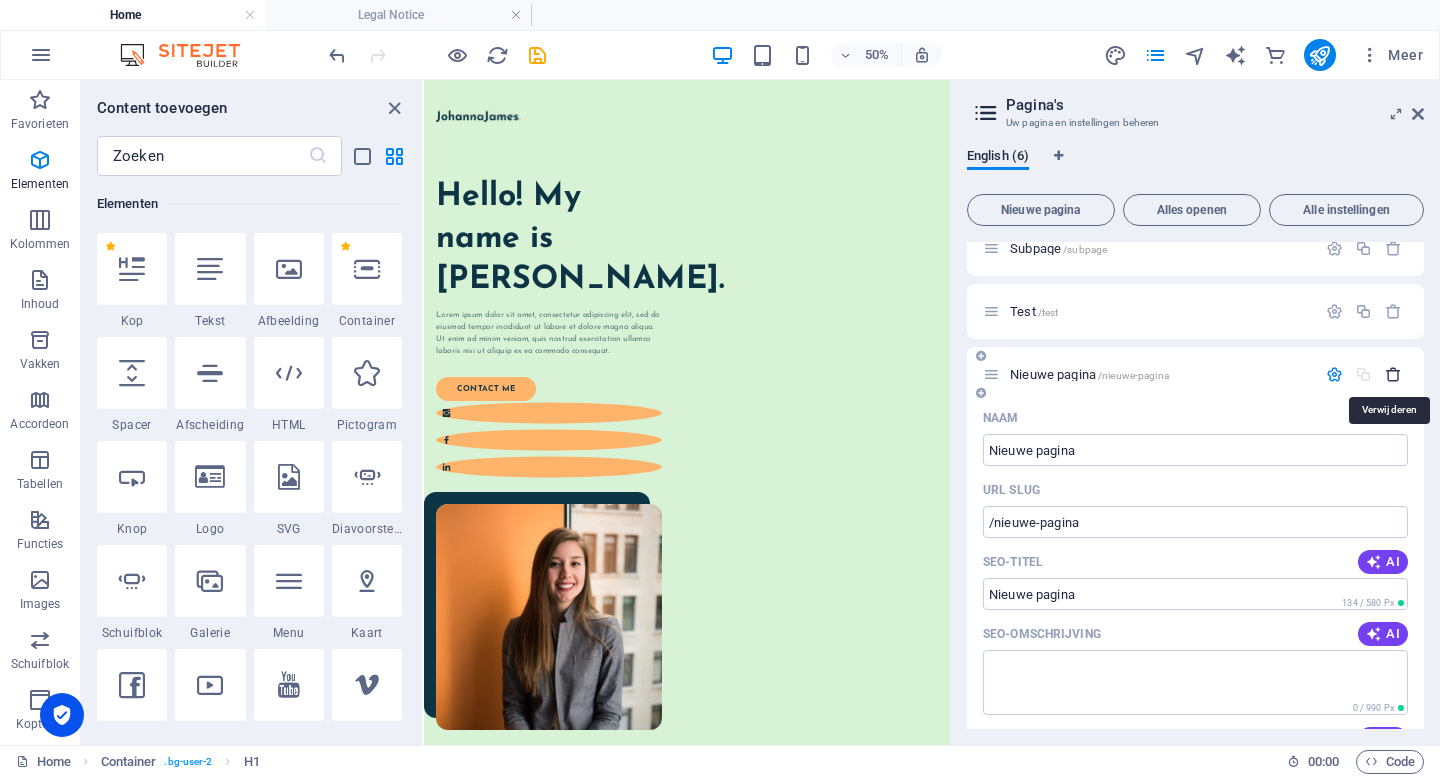 click at bounding box center [1393, 374] 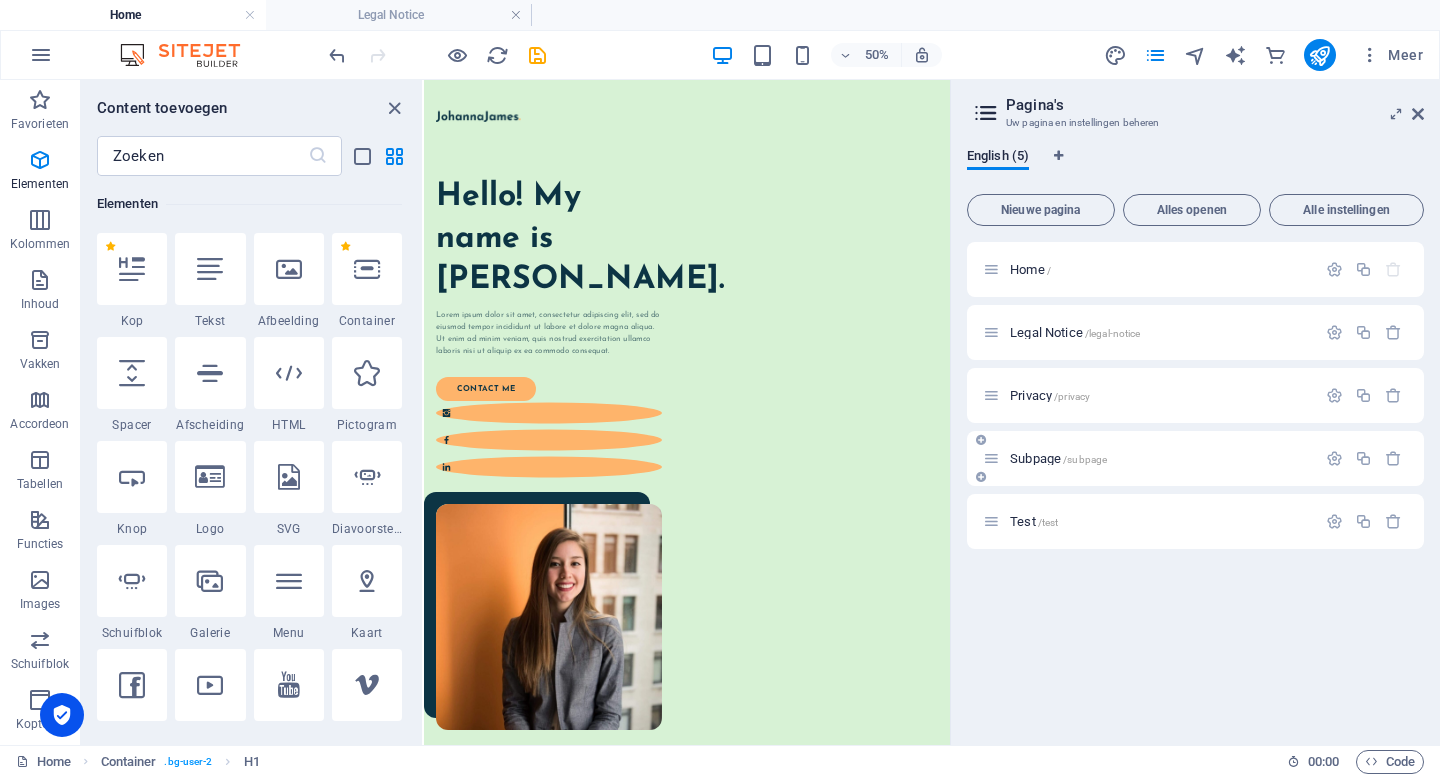 scroll, scrollTop: 0, scrollLeft: 0, axis: both 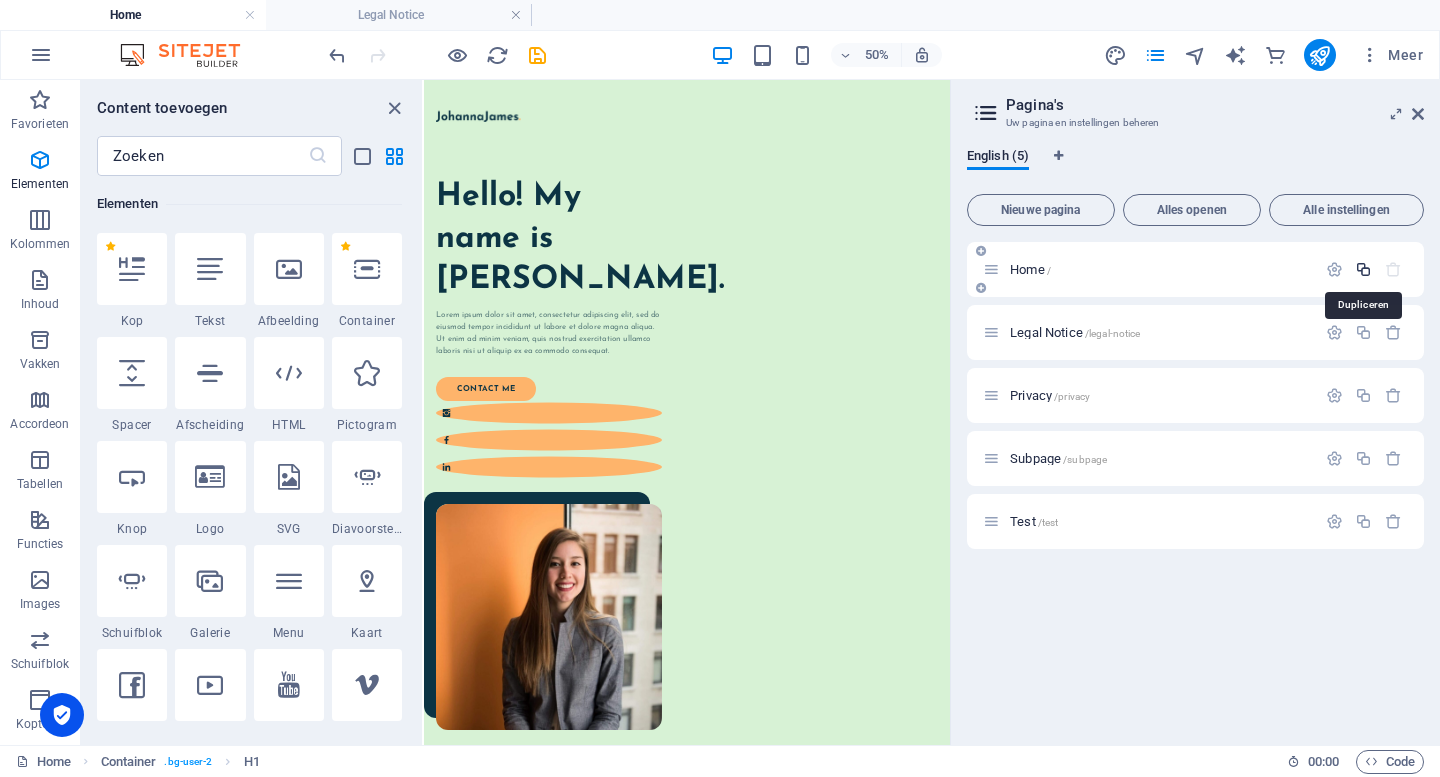 click at bounding box center [1363, 269] 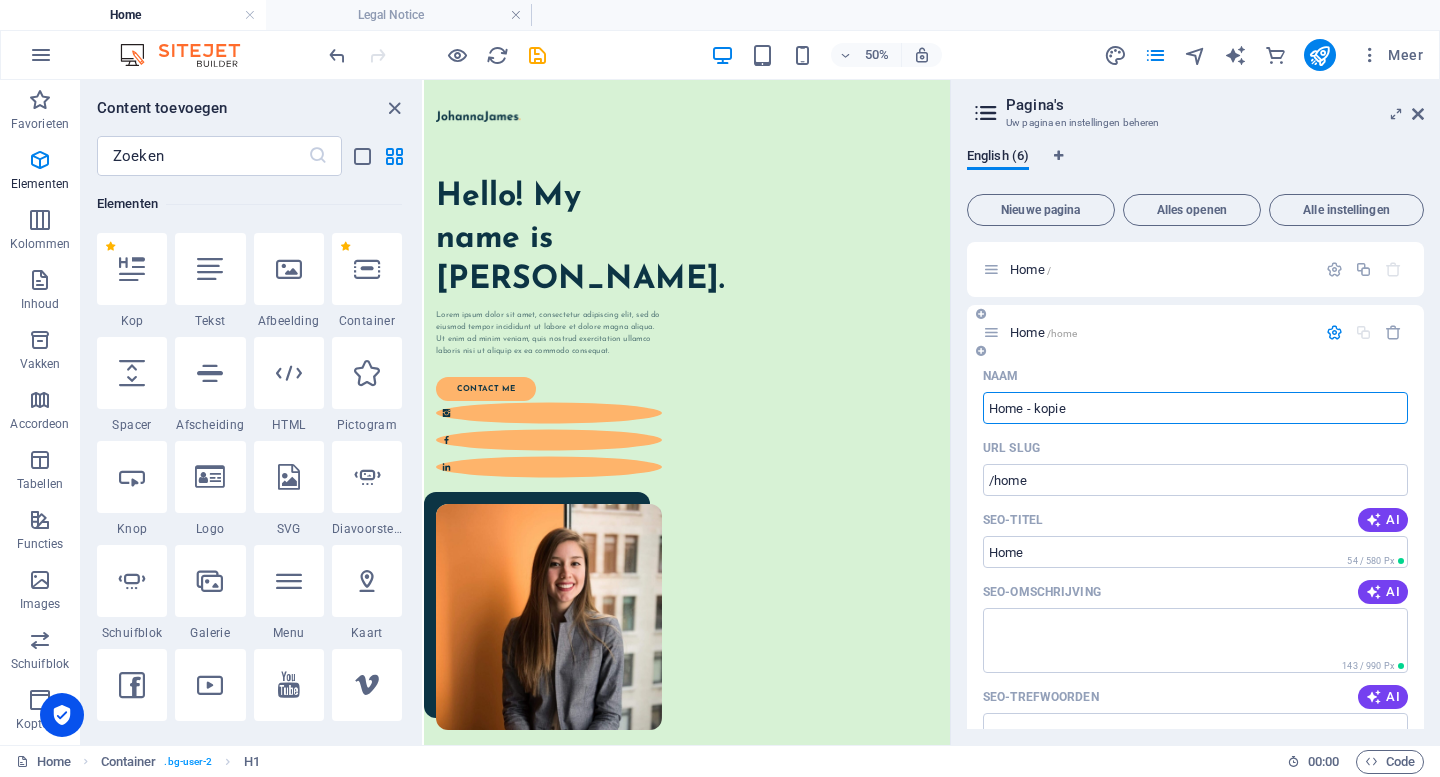 type on "Home - kopi" 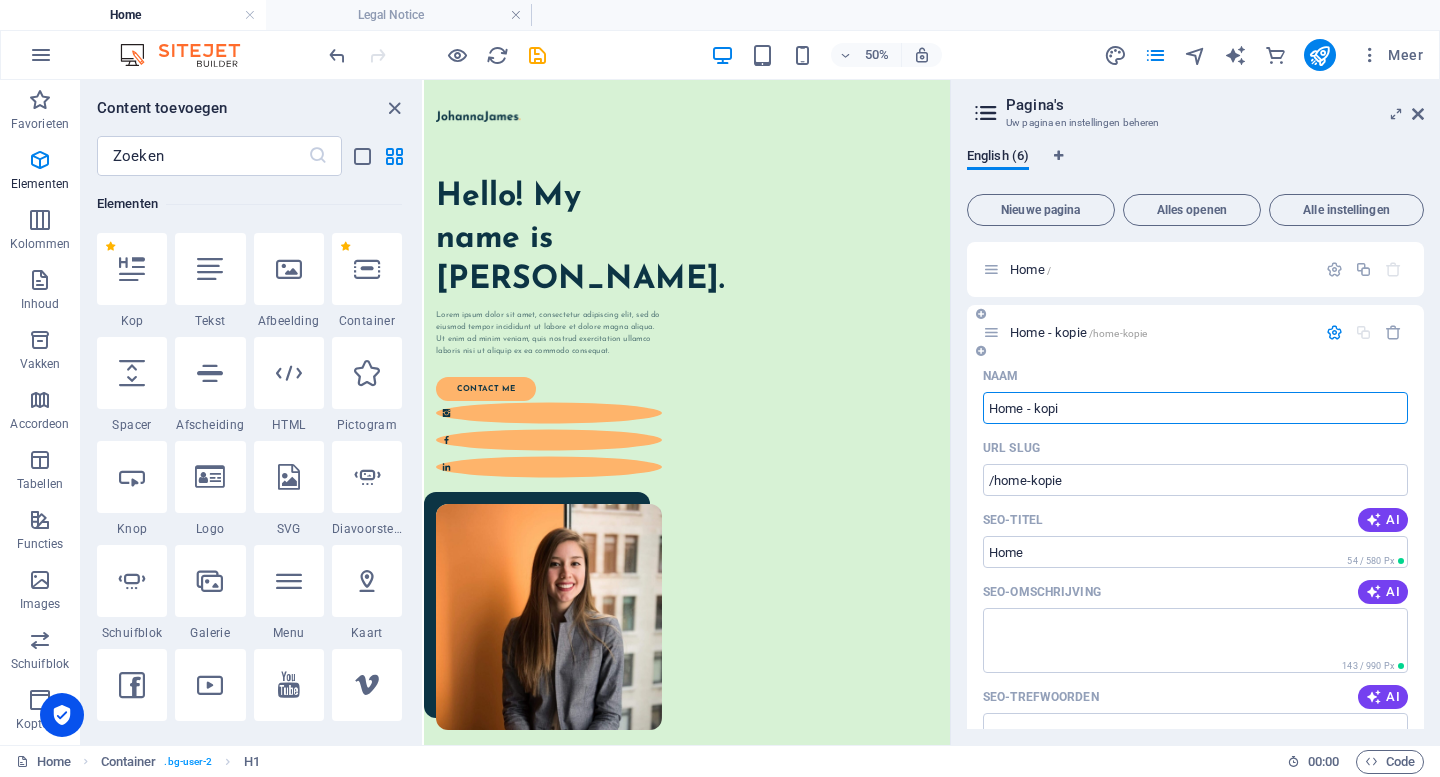 type on "/home-kopie" 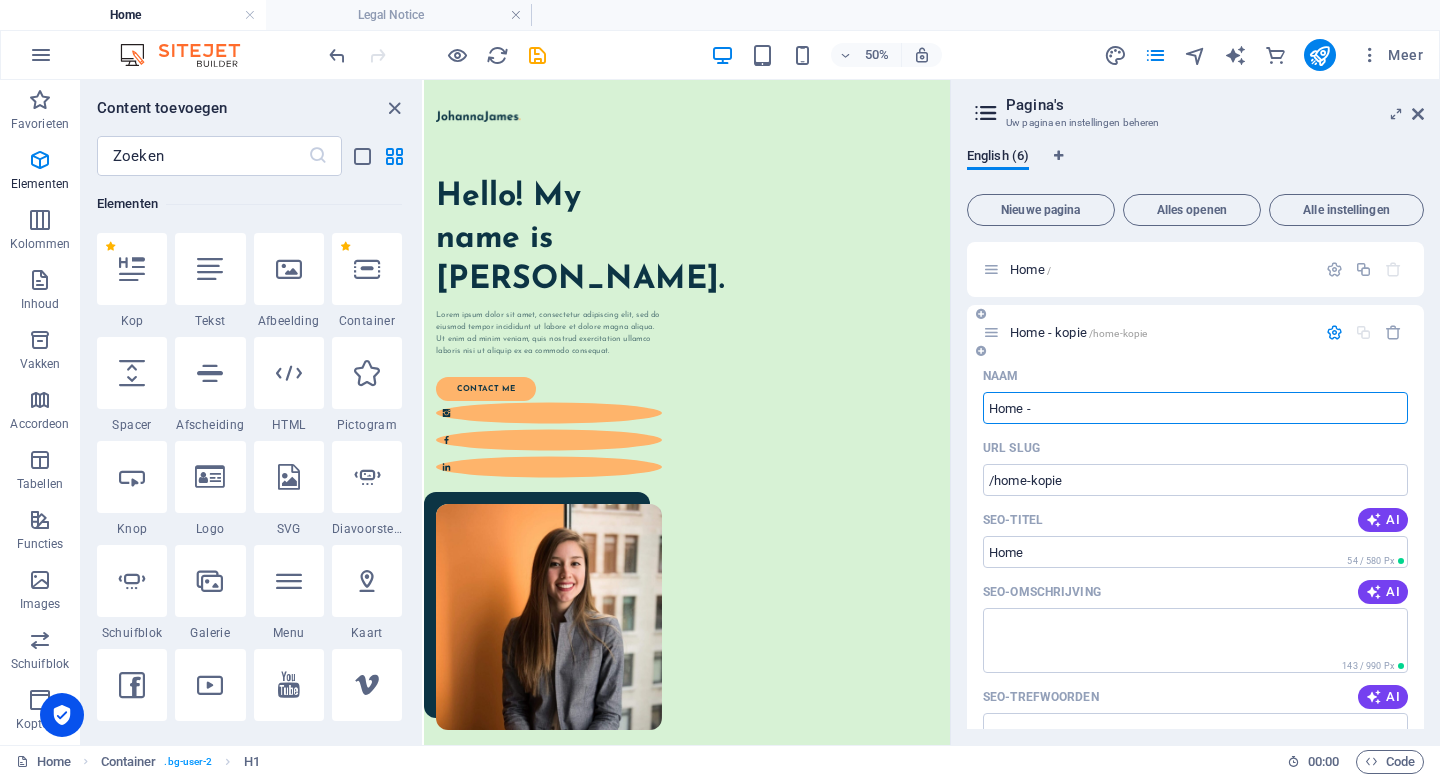 type on "Home -" 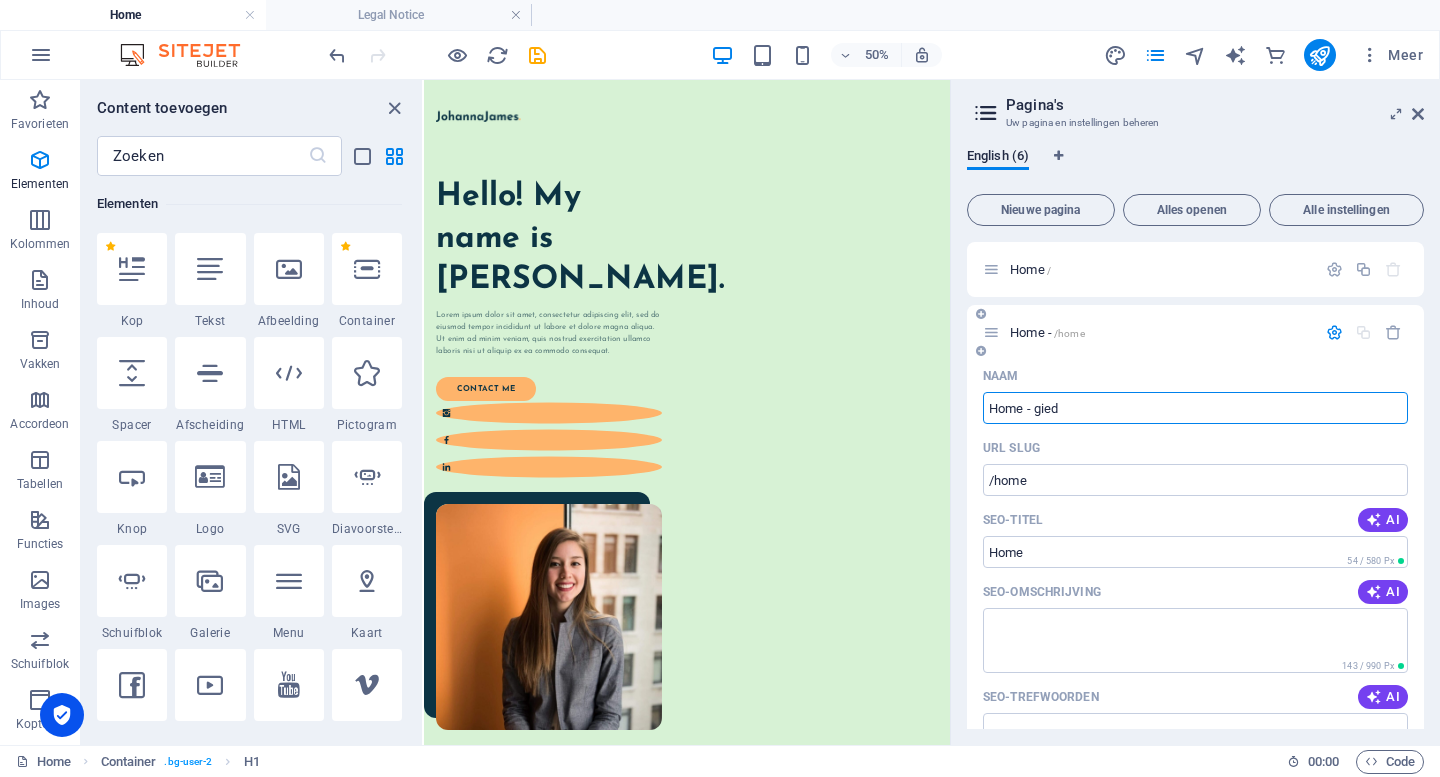type on "Home - gie" 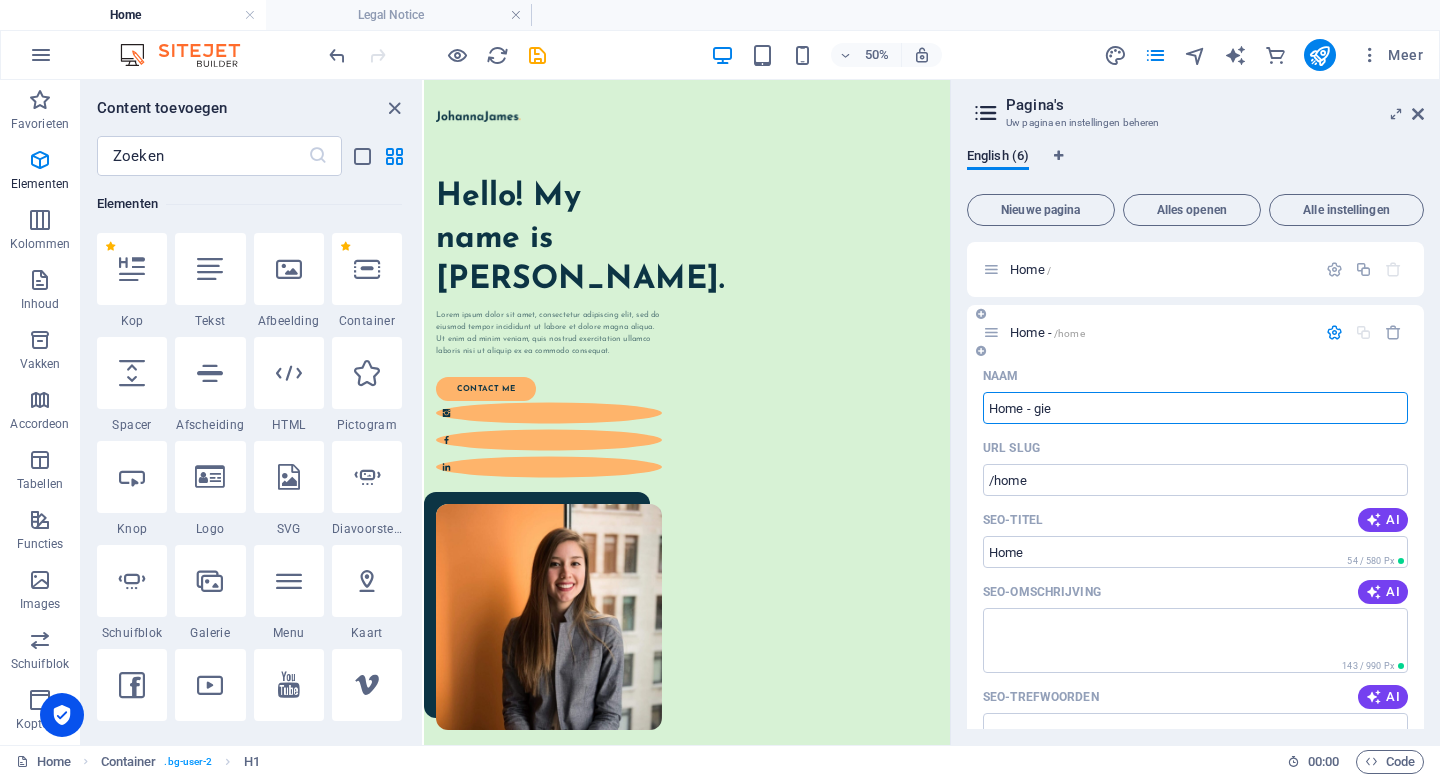type on "/home-giede" 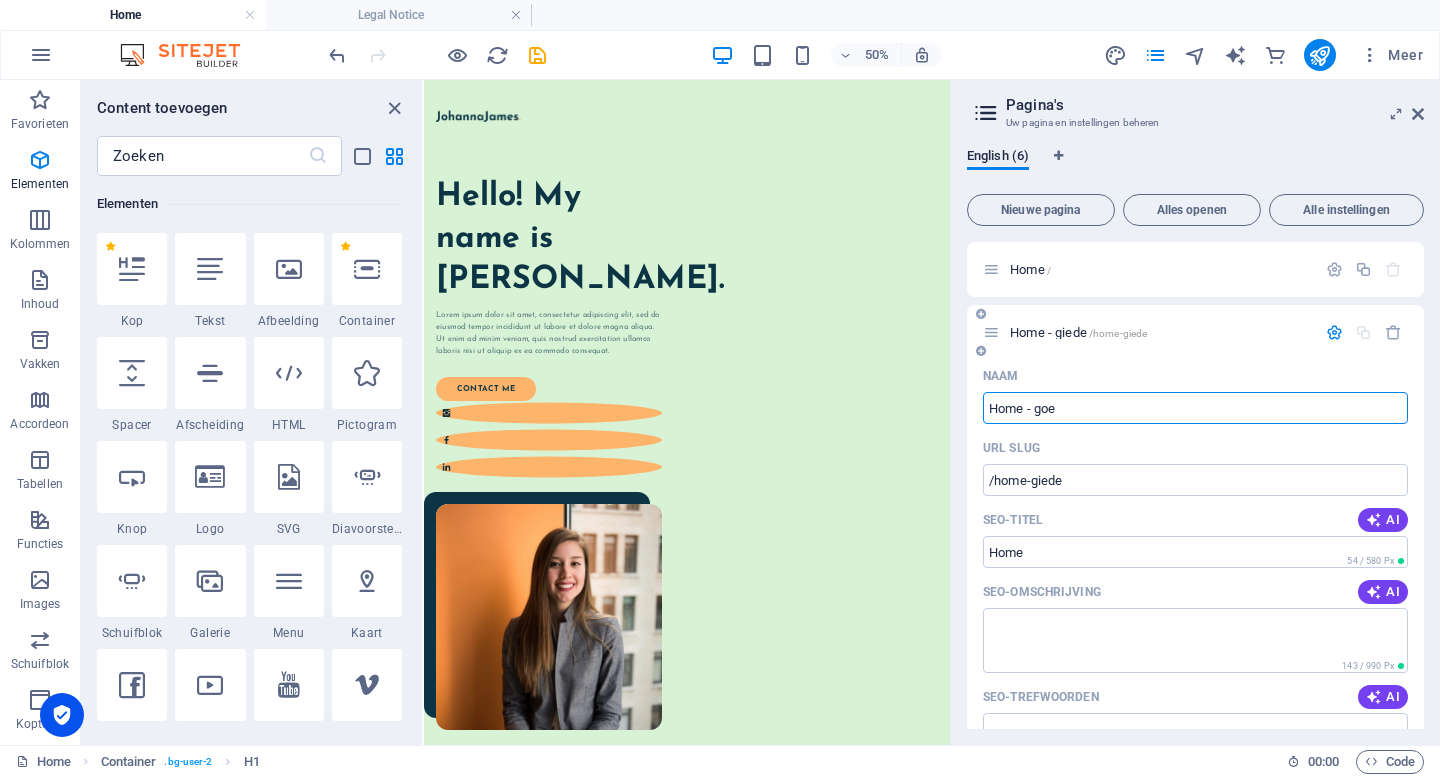 type on "Home - goed" 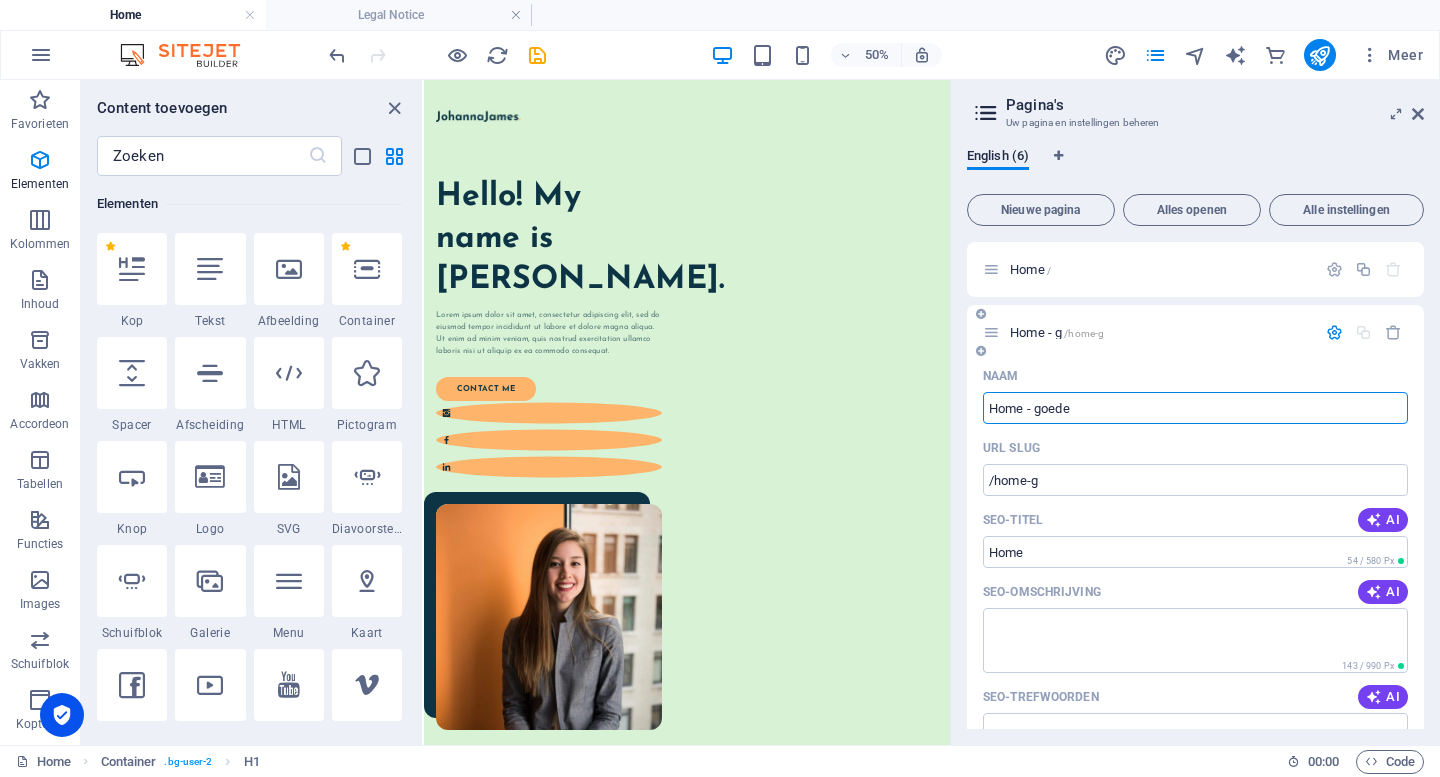 type on "Home - goede" 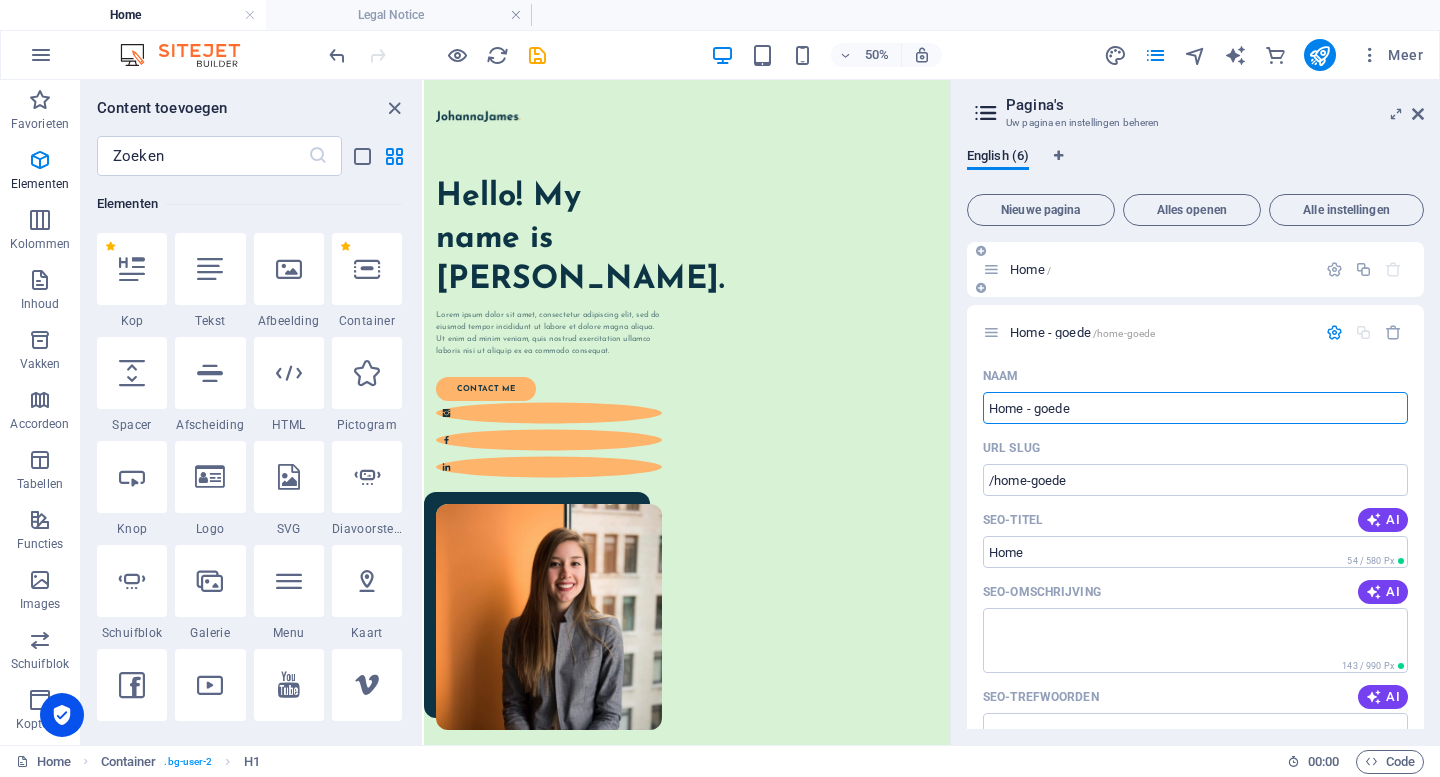 type on "Home - goede" 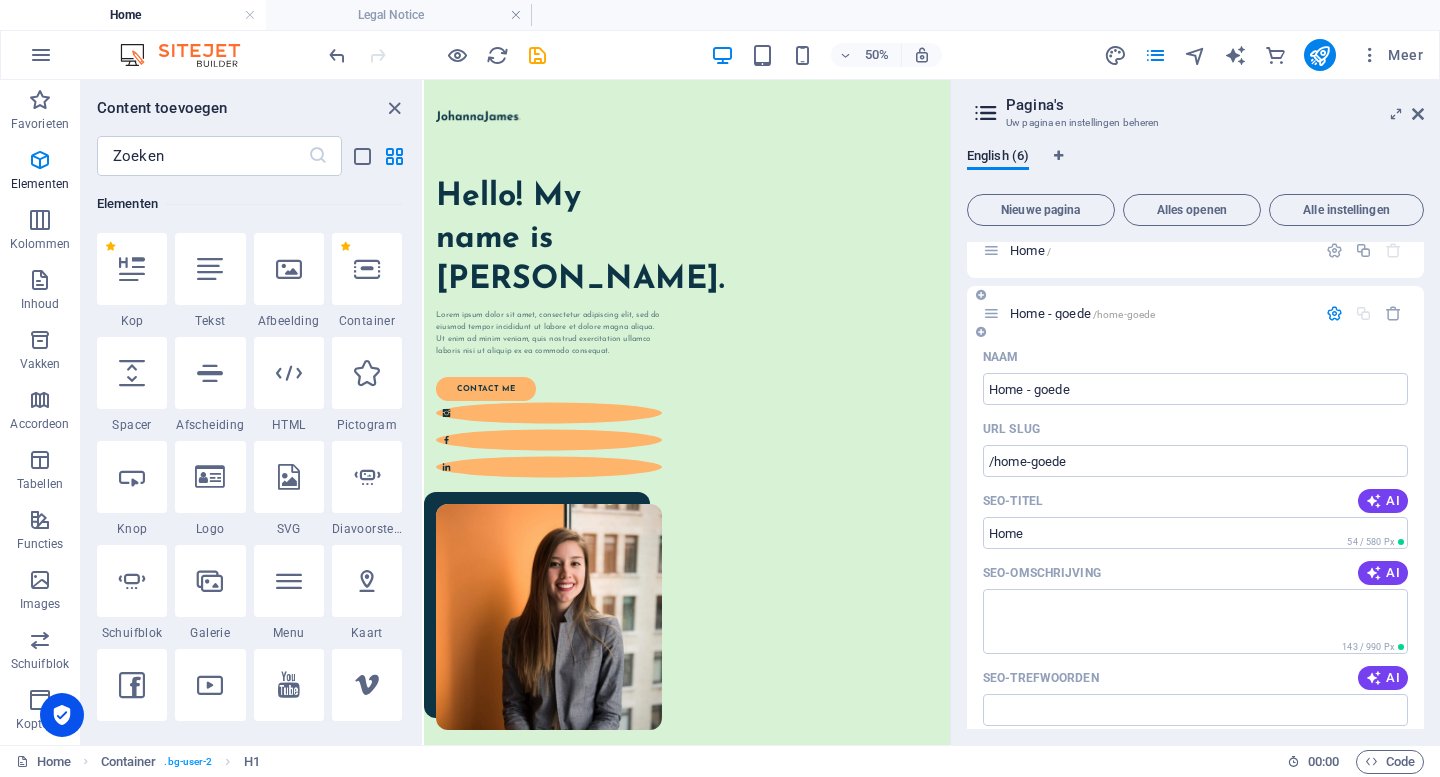 scroll, scrollTop: 0, scrollLeft: 0, axis: both 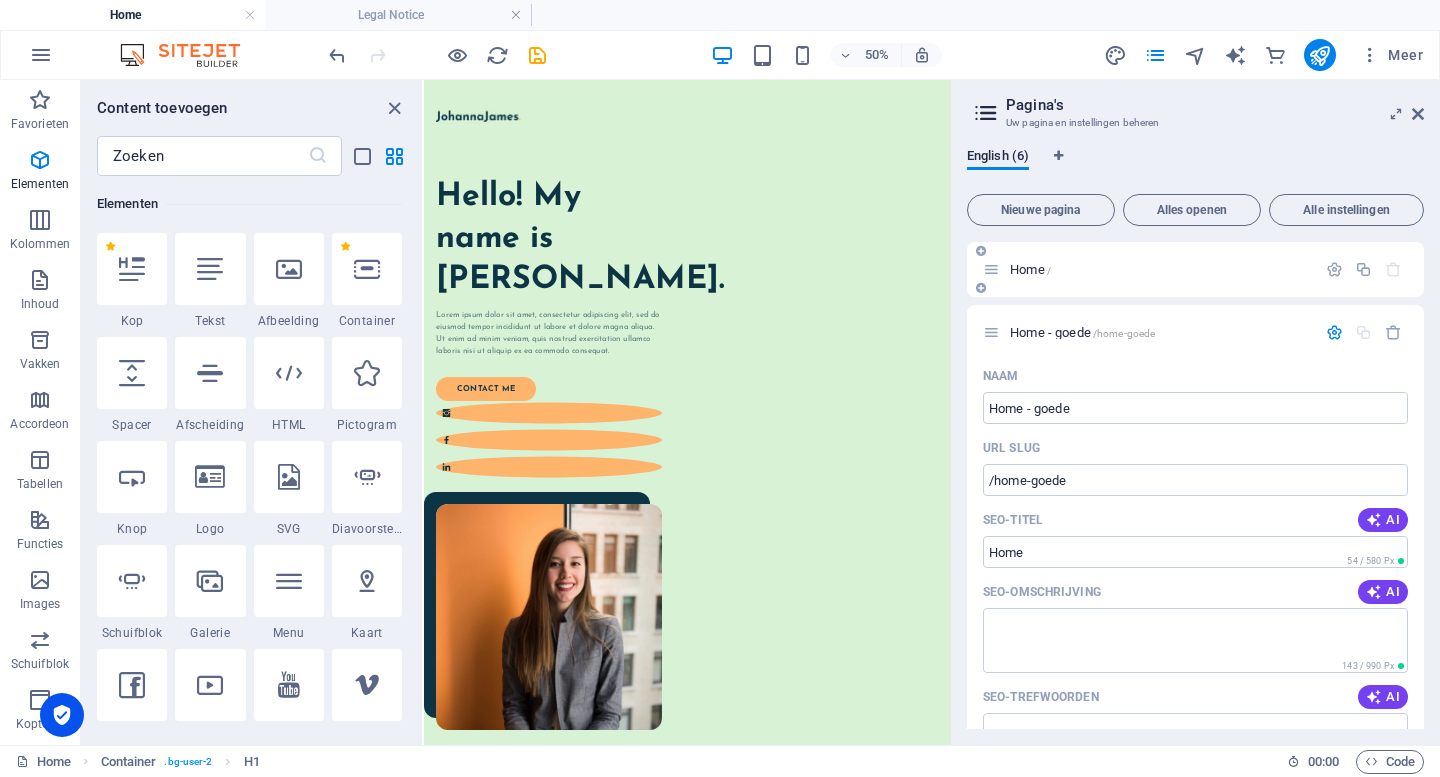 click on "Home /" at bounding box center [1160, 269] 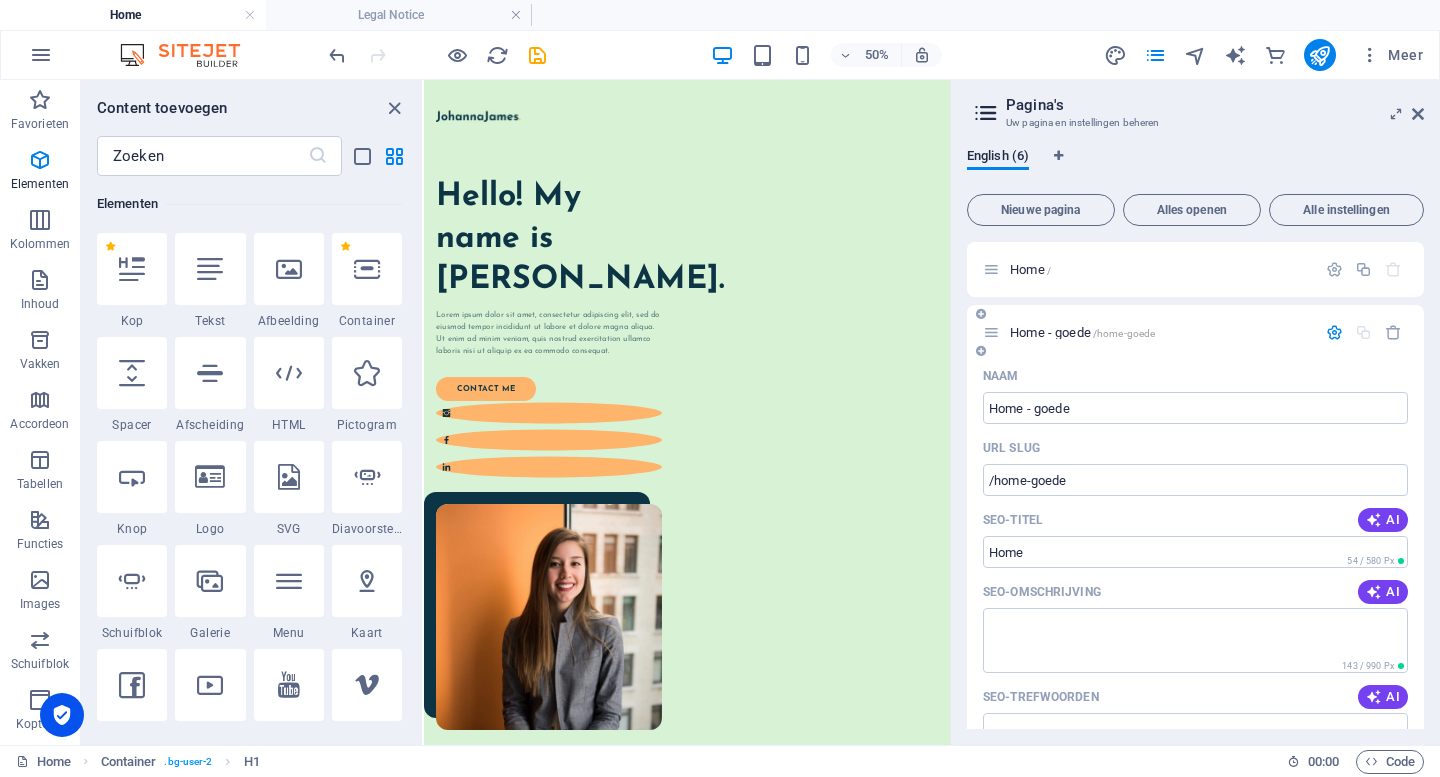 click on "Home - goede /home-goede" at bounding box center (1149, 332) 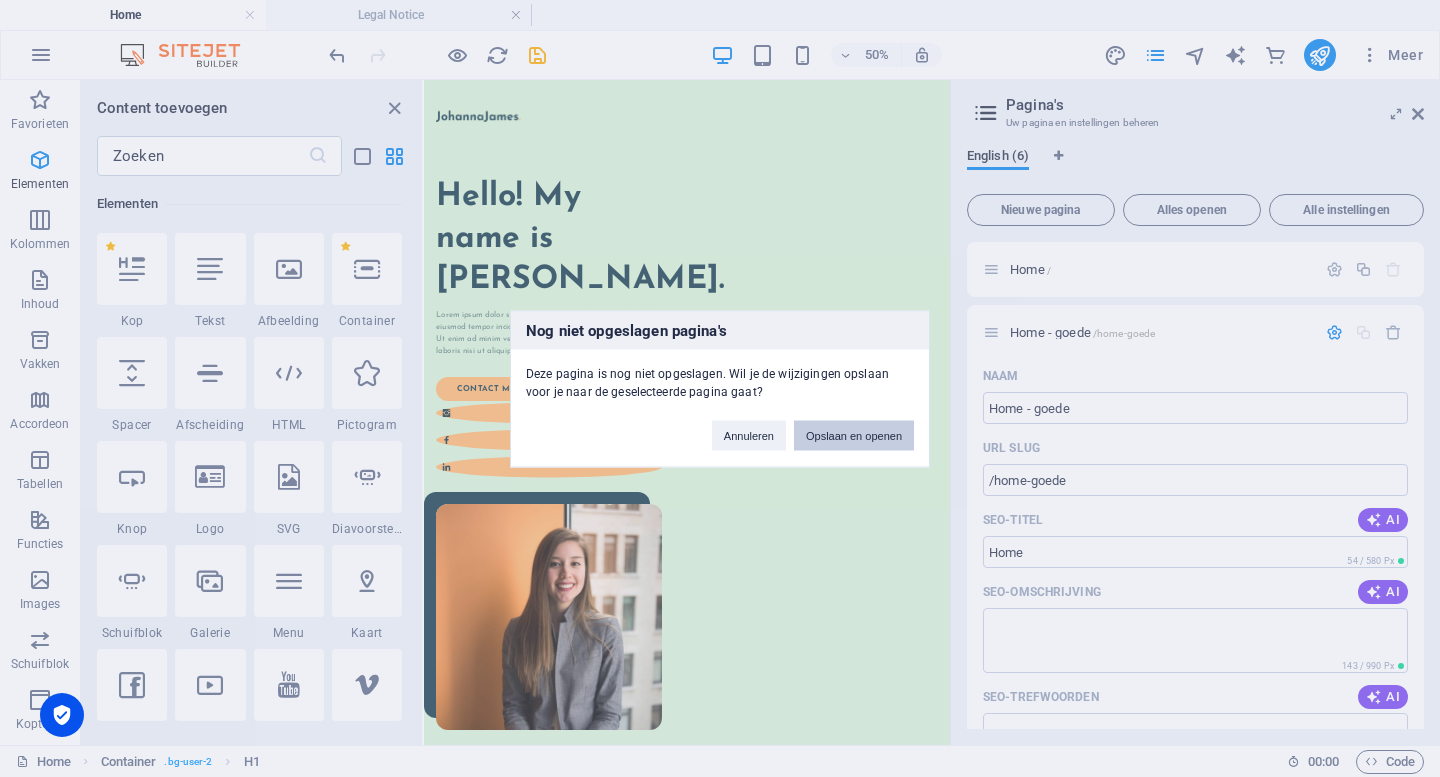 click on "Opslaan en openen" at bounding box center [854, 435] 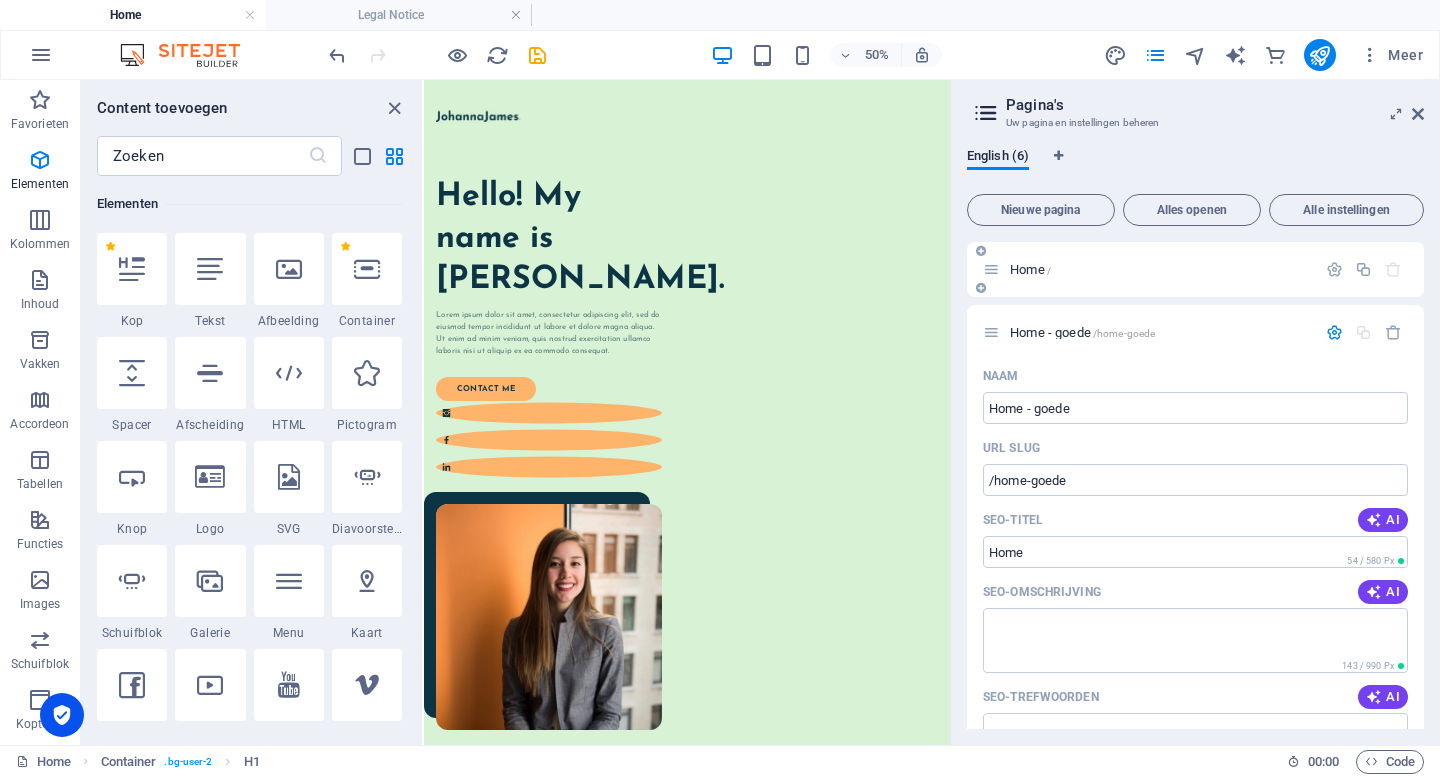 click on "Home /" at bounding box center [1030, 269] 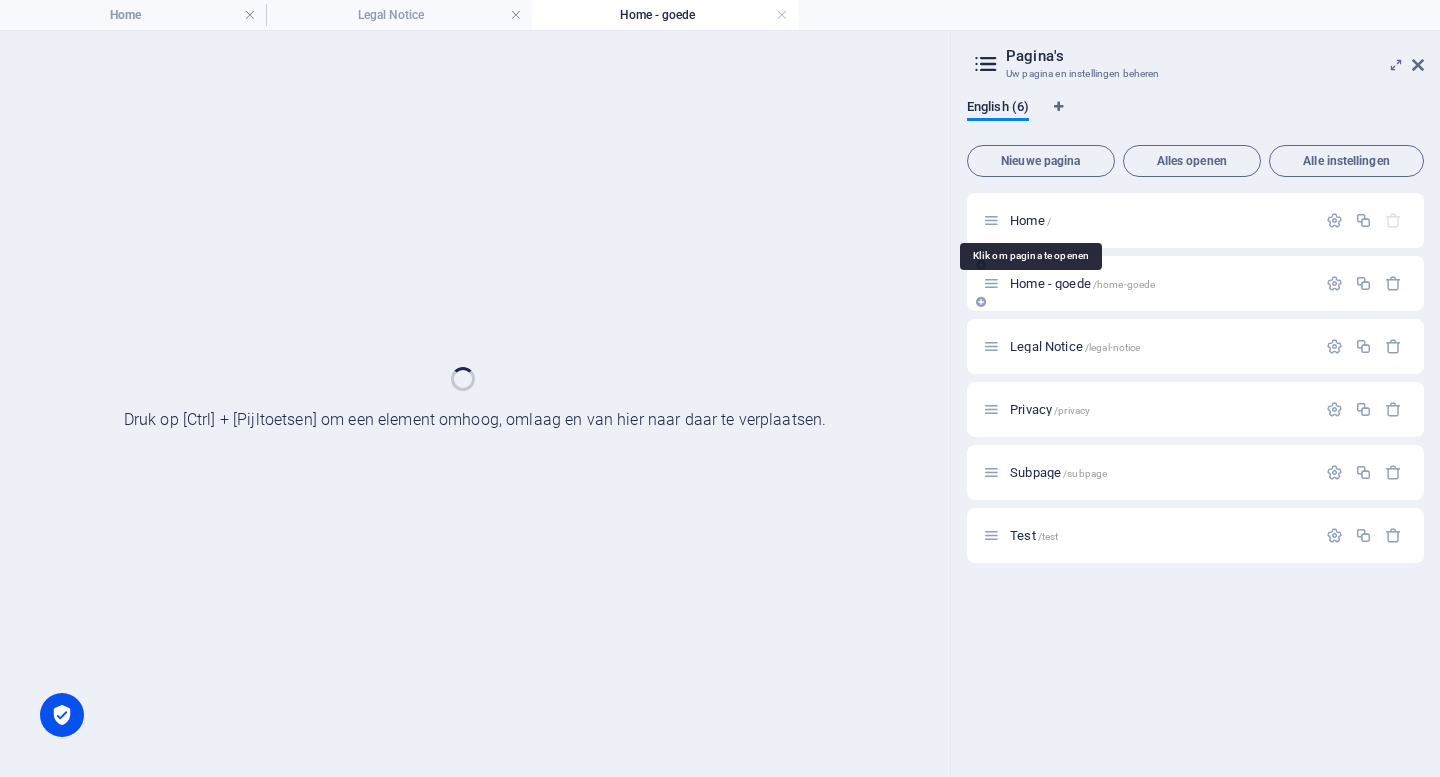 scroll, scrollTop: 0, scrollLeft: 0, axis: both 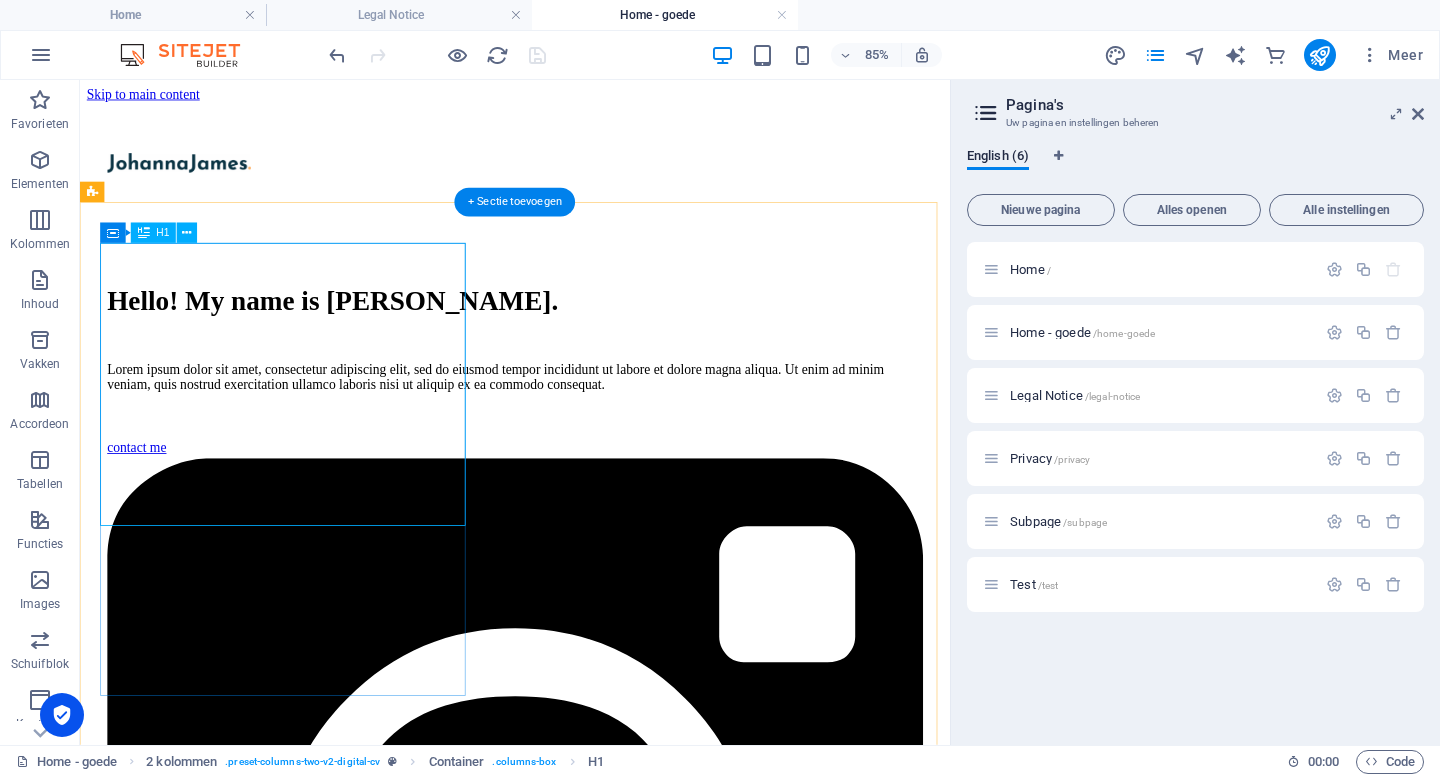 click on "Hello! My name is Johanna James." at bounding box center (592, 340) 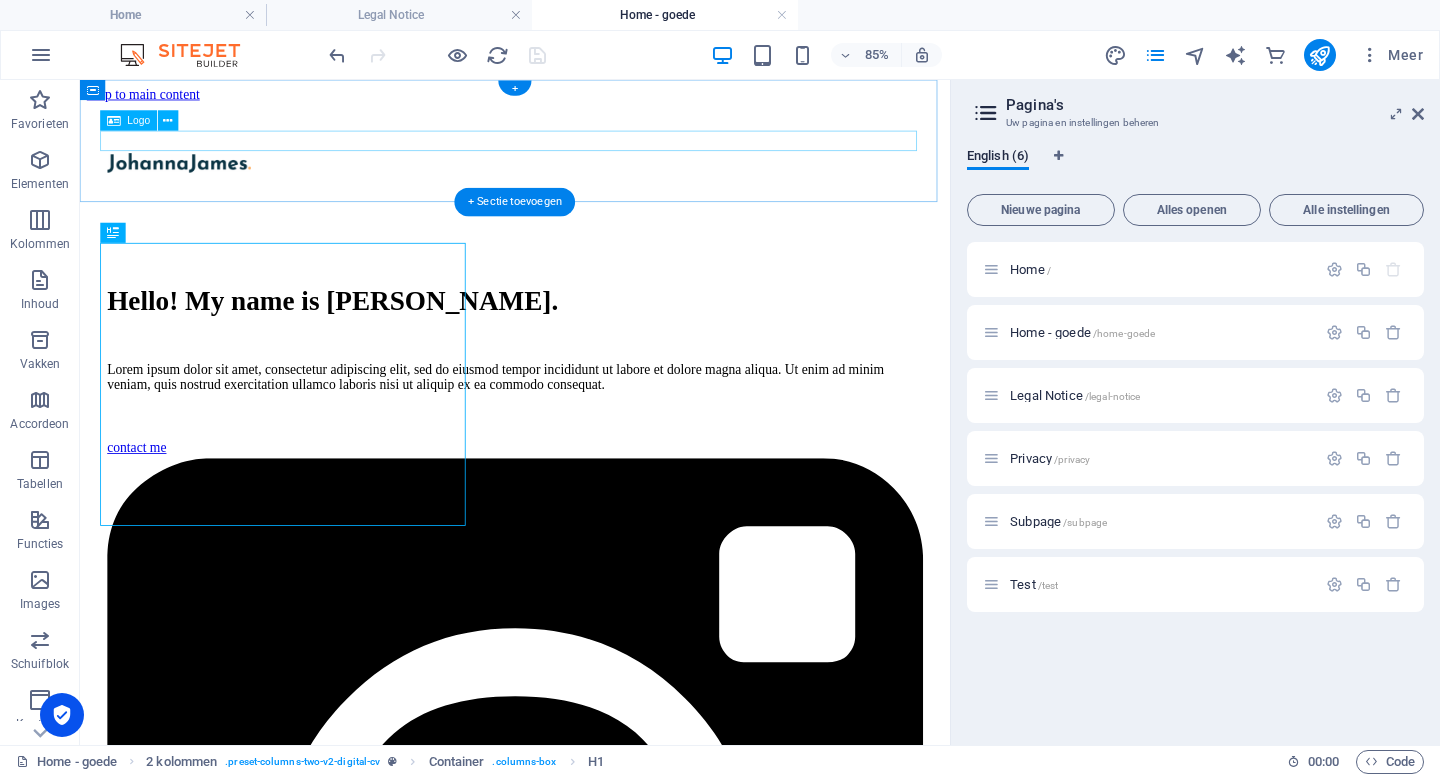 click at bounding box center (592, 179) 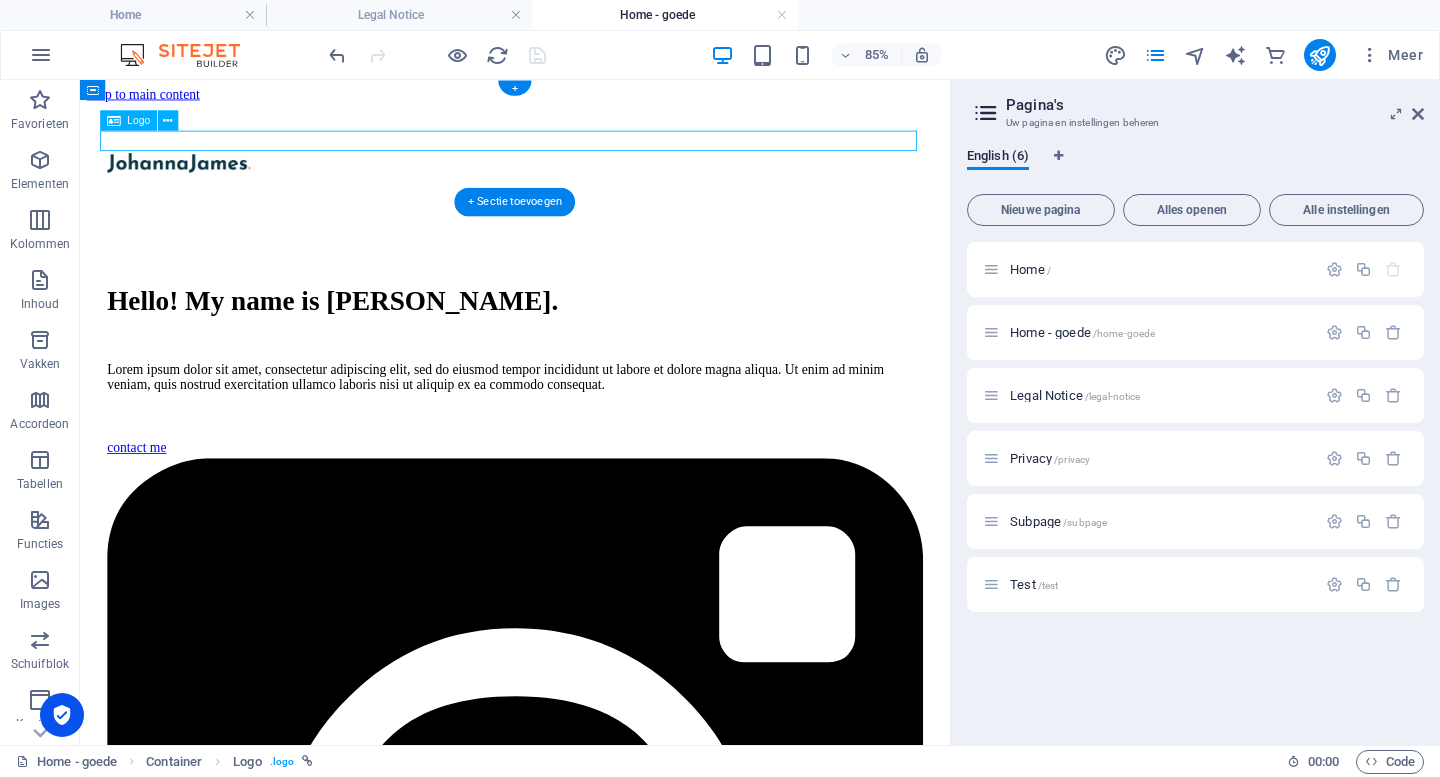 click at bounding box center (592, 179) 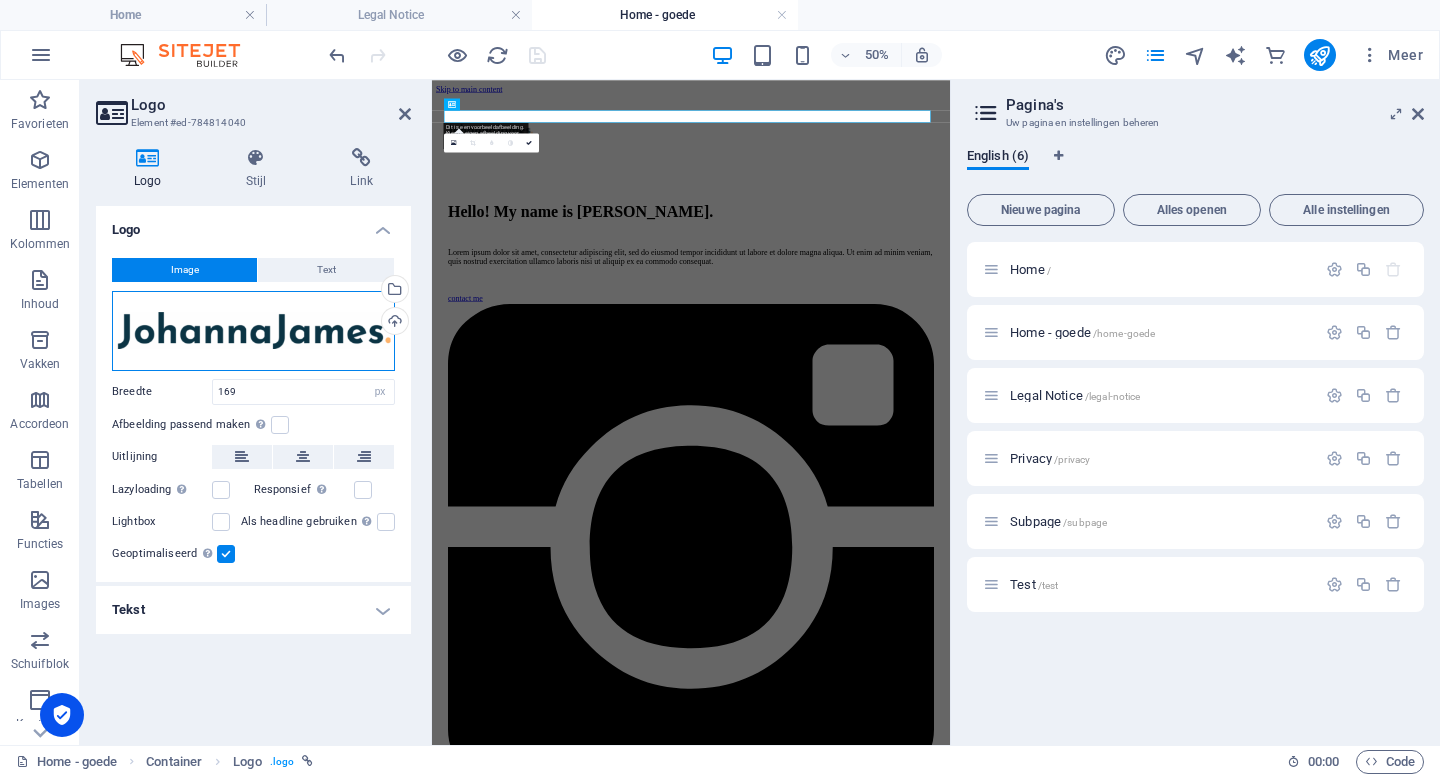 click on "Sleep bestanden hierheen, klik om bestanden te kiezen of  selecteer bestanden uit Bestanden of gebruik onze gratis stockfoto's en video's" at bounding box center [253, 331] 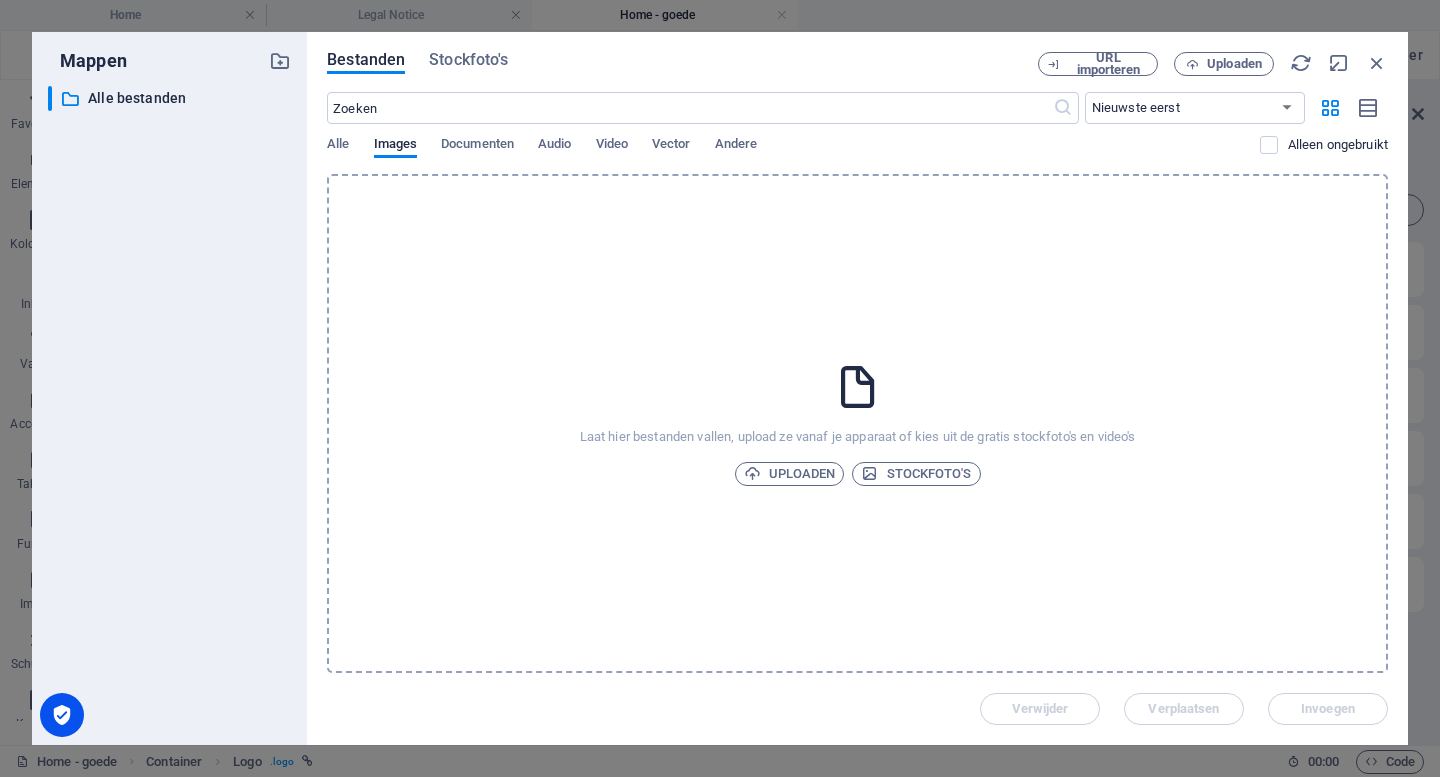click on "​ Alle bestanden Alle bestanden" at bounding box center [169, 407] 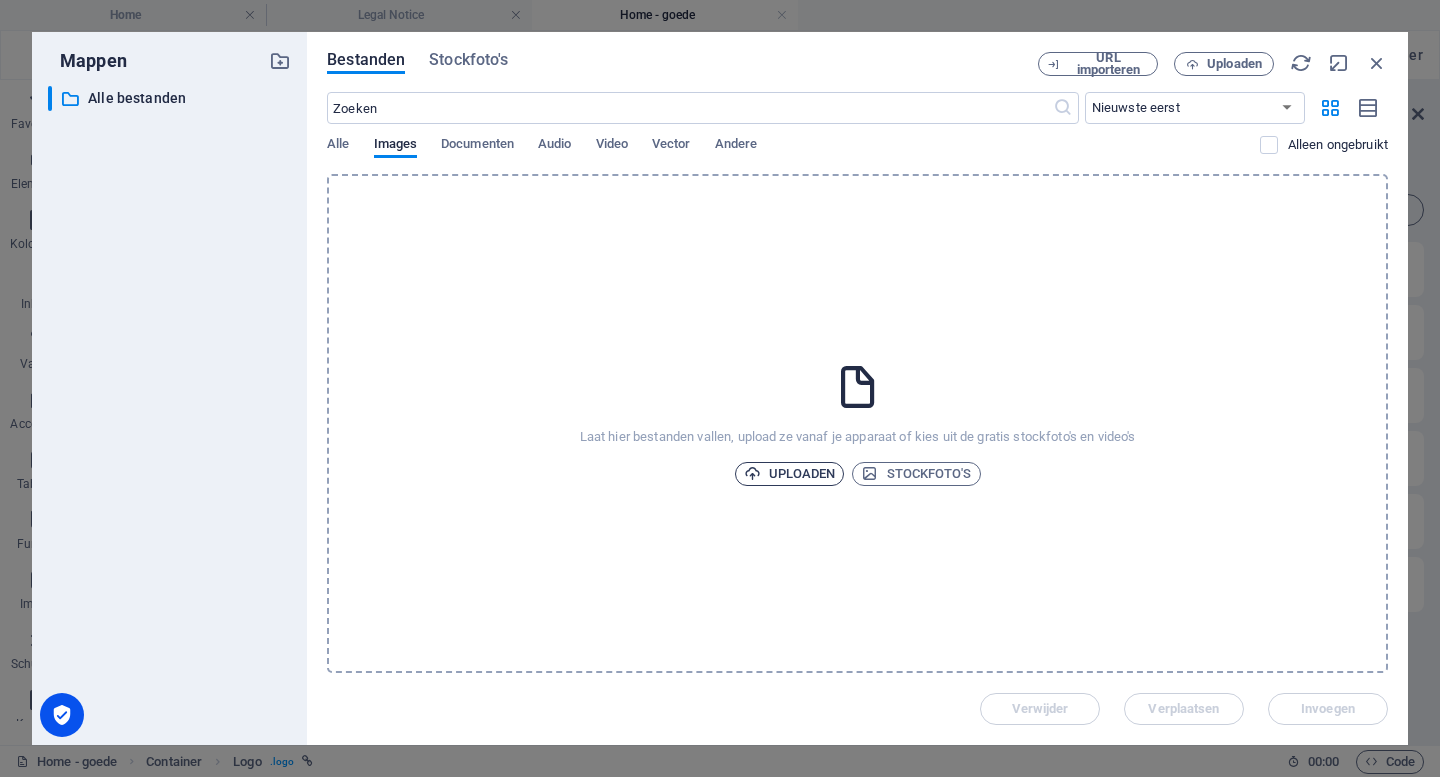 click on "Uploaden" at bounding box center (790, 474) 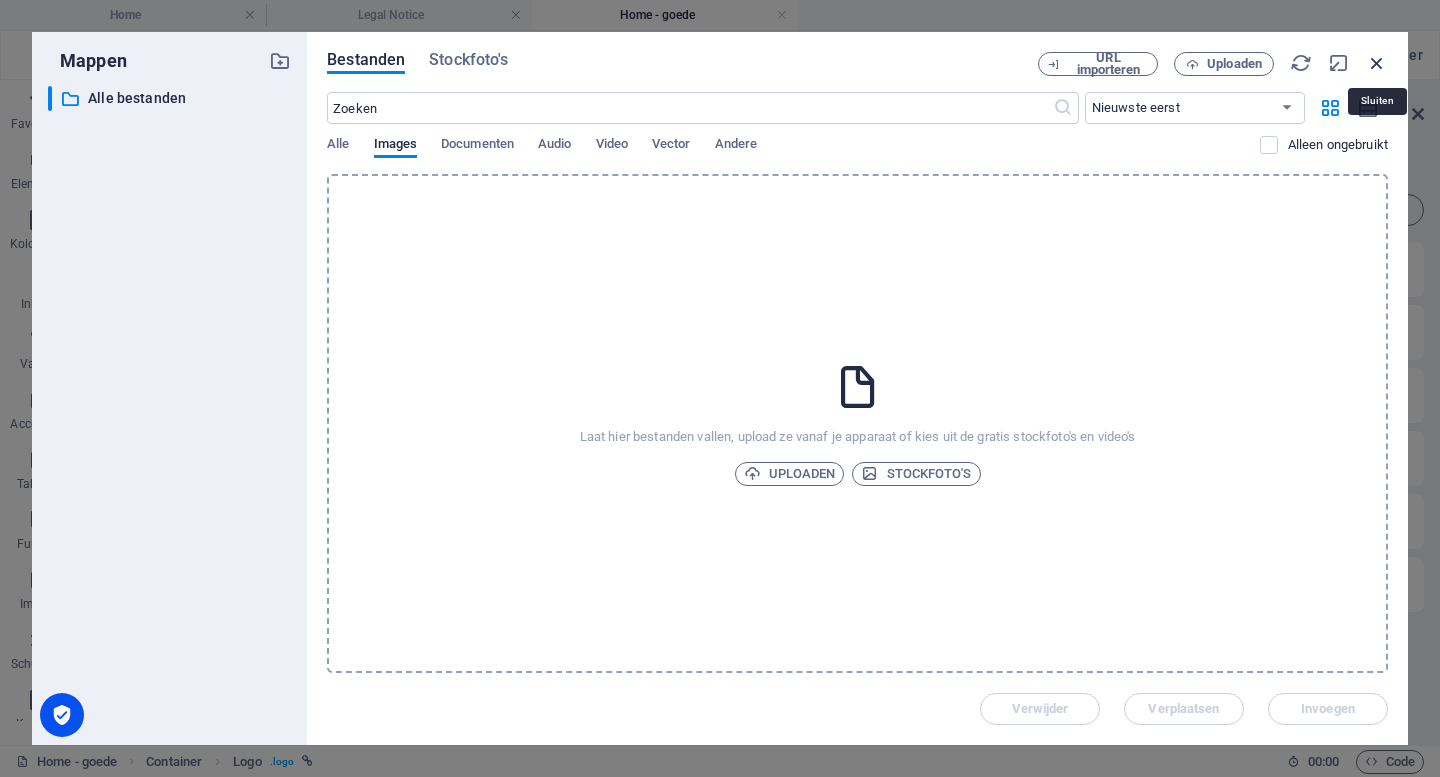 click at bounding box center (1377, 63) 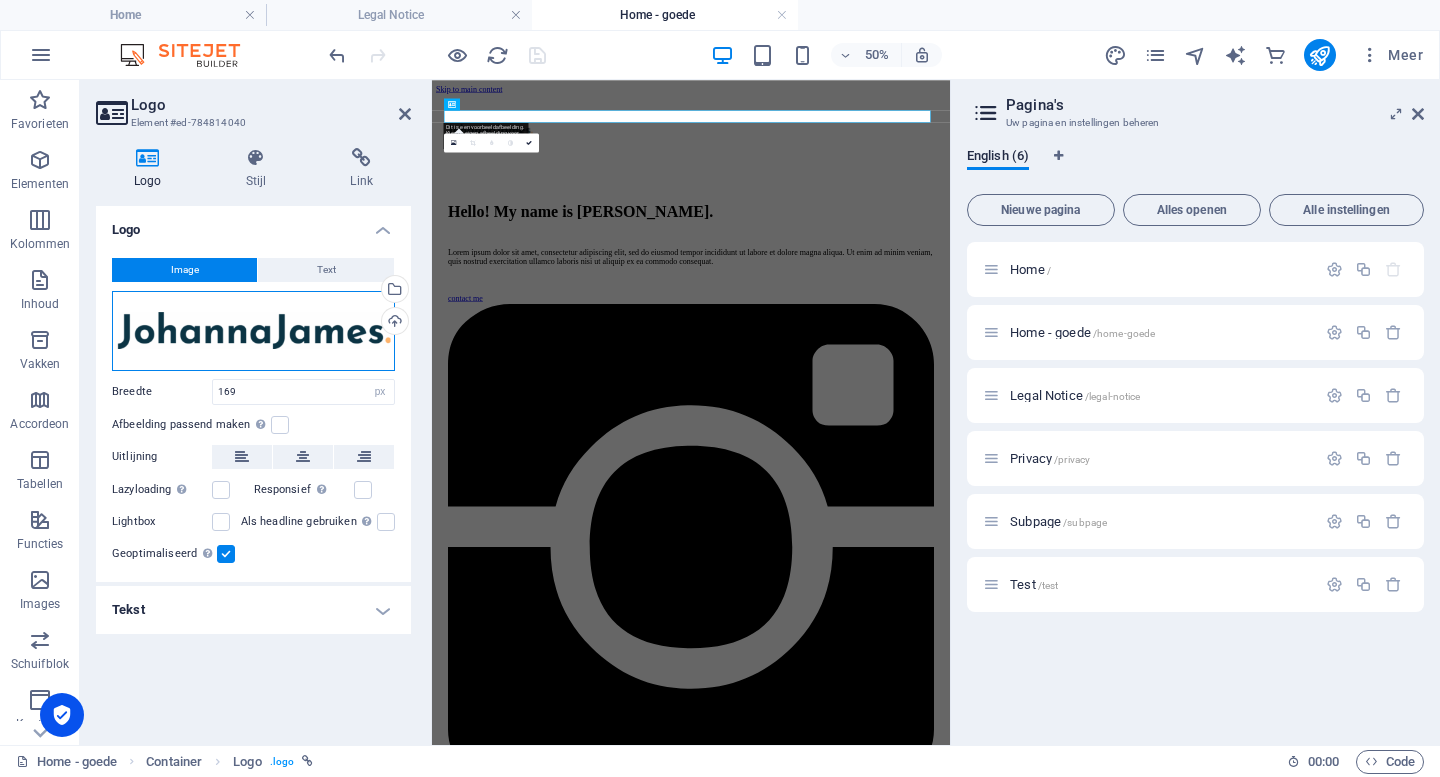 click on "Sleep bestanden hierheen, klik om bestanden te kiezen of  selecteer bestanden uit Bestanden of gebruik onze gratis stockfoto's en video's" at bounding box center (253, 331) 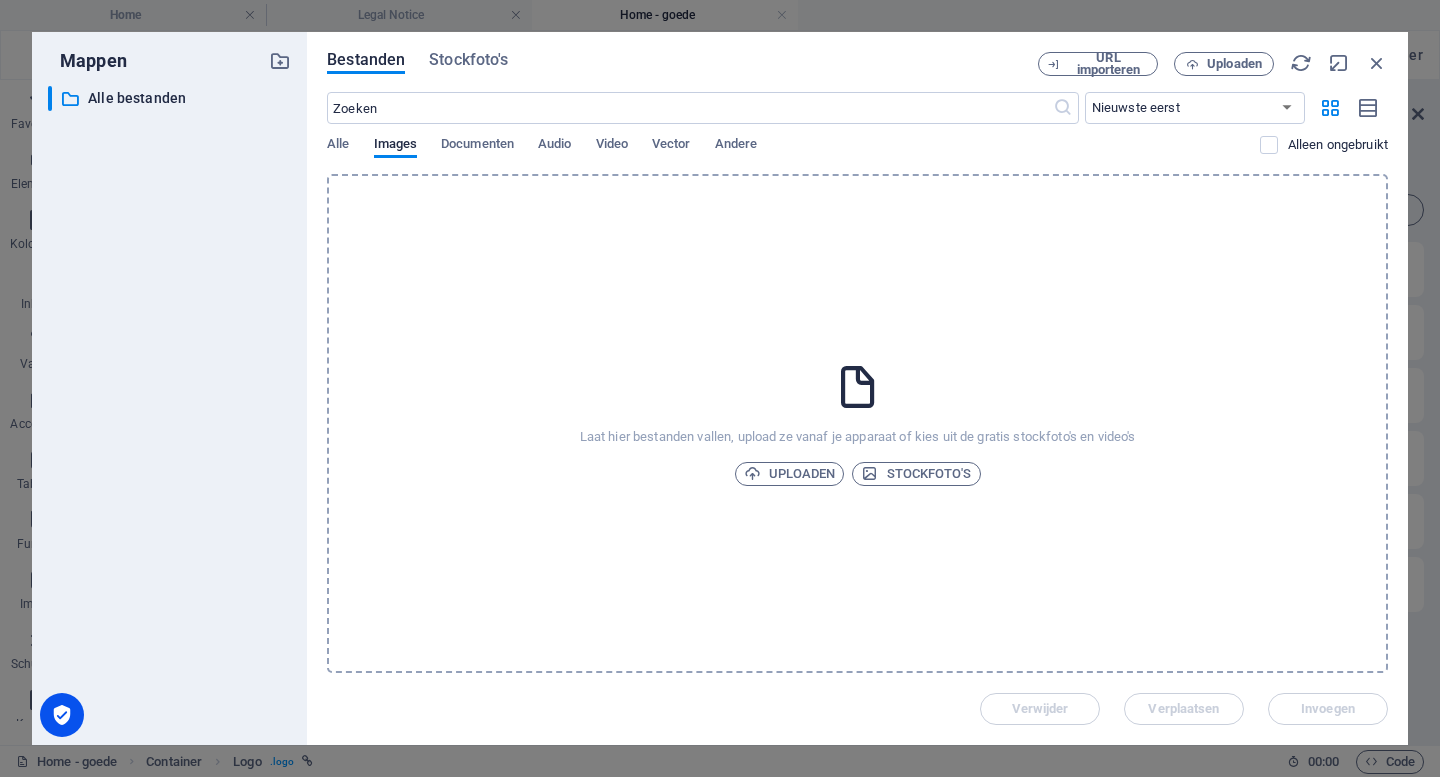 click on "Bestanden Stockfoto's URL importeren Uploaden ​ Nieuwste eerst Oudste eerst Naam (A-Z) Naam (Z-A) Grootte (0-9) Grootte (9-0) Resolutie (0-9) Resolutie (9-0) Alle Images Documenten Audio Video Vector Andere Alleen ongebruikt Laat hier bestanden vallen, upload ze vanaf je apparaat of kies uit de gratis stockfoto's en video's Uploaden Stockfoto's Verwijder Verplaatsen Invoegen" at bounding box center (857, 388) 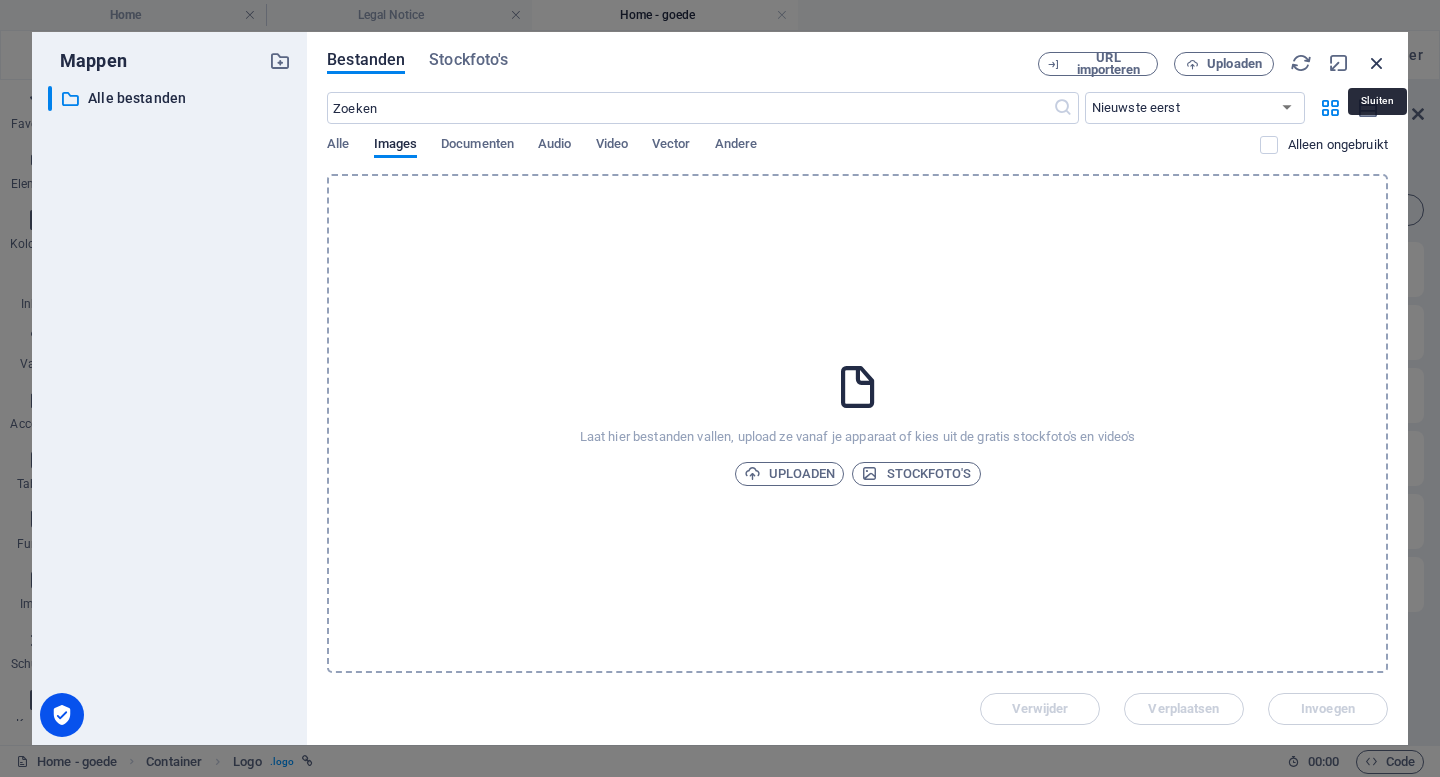 click at bounding box center (1377, 63) 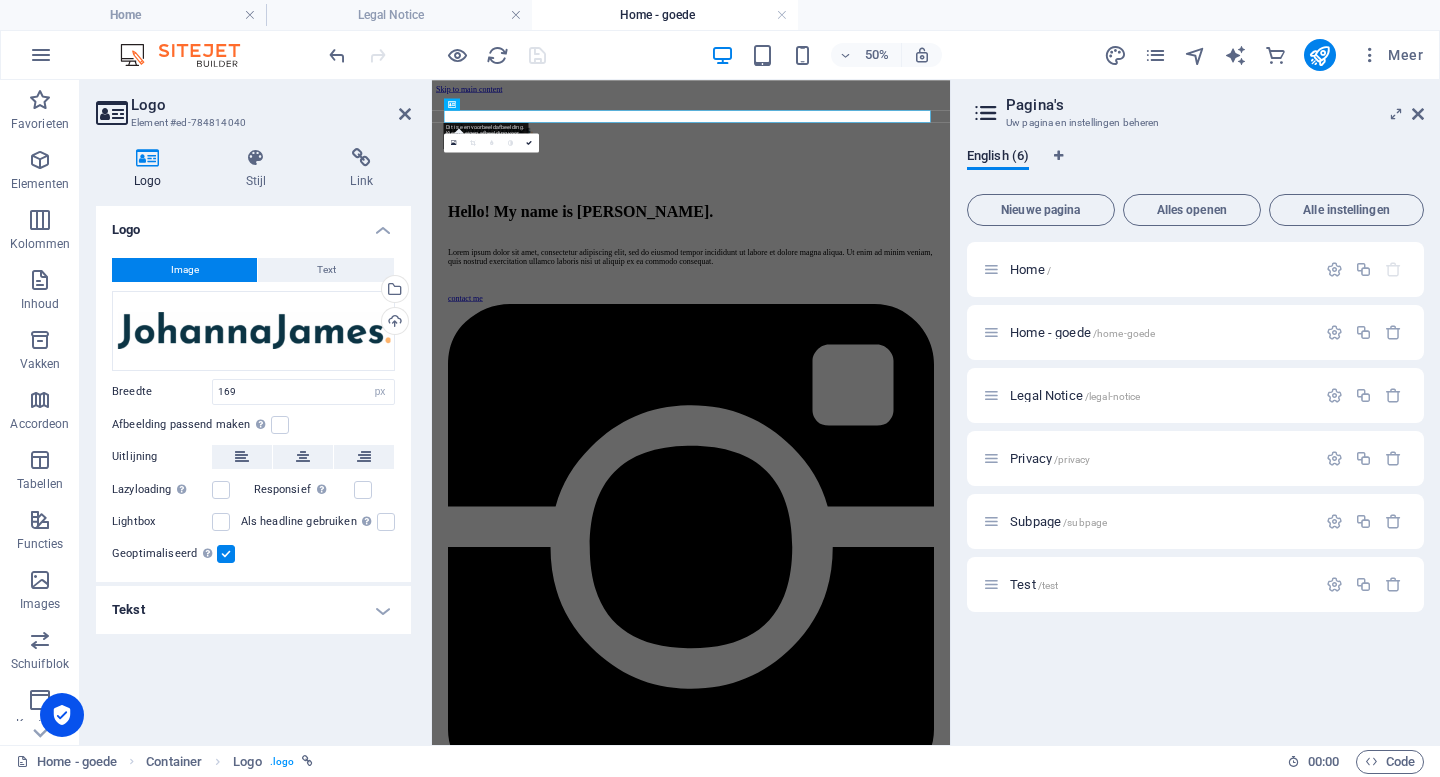click on "Image Text Sleep bestanden hierheen, klik om bestanden te kiezen of  selecteer bestanden uit Bestanden of gebruik onze gratis stockfoto's en video's Selecteer bestanden uit Bestandsbeheer, stockfoto's, of upload een of meer bestanden Uploaden Breedte 169 Standaard auto px rem % em vh vw Afbeelding passend maken Afbeelding automatisch passen binnen een vaststaande breedte en hoogte Hoogte Standaard auto px Uitlijning Lazyloading Door afbeeldingen pas na de rest van de pagina te laden, voelt de pagina een stuk sneller. Responsief Retina-afbeeldingen en voor smartphones geoptimaliseerde formaten automatisch laden. Lightbox Als headline gebruiken De afbeelding wordt geplaatst in een header-tag van het niveau H1. Dit is handig om een alternatieve tekst het gewicht van een H1-koptekst te geven, bijv. voor het logo. Laat niet geselecteerd als je het niet zeker weet. Geoptimaliseerd Afbeeldingen worden gecomprimeerd om de pagina sneller te maken. Positie Richting Aangepast X-verschuiving 50 px rem % vh vw 50 px rem %" at bounding box center [253, 412] 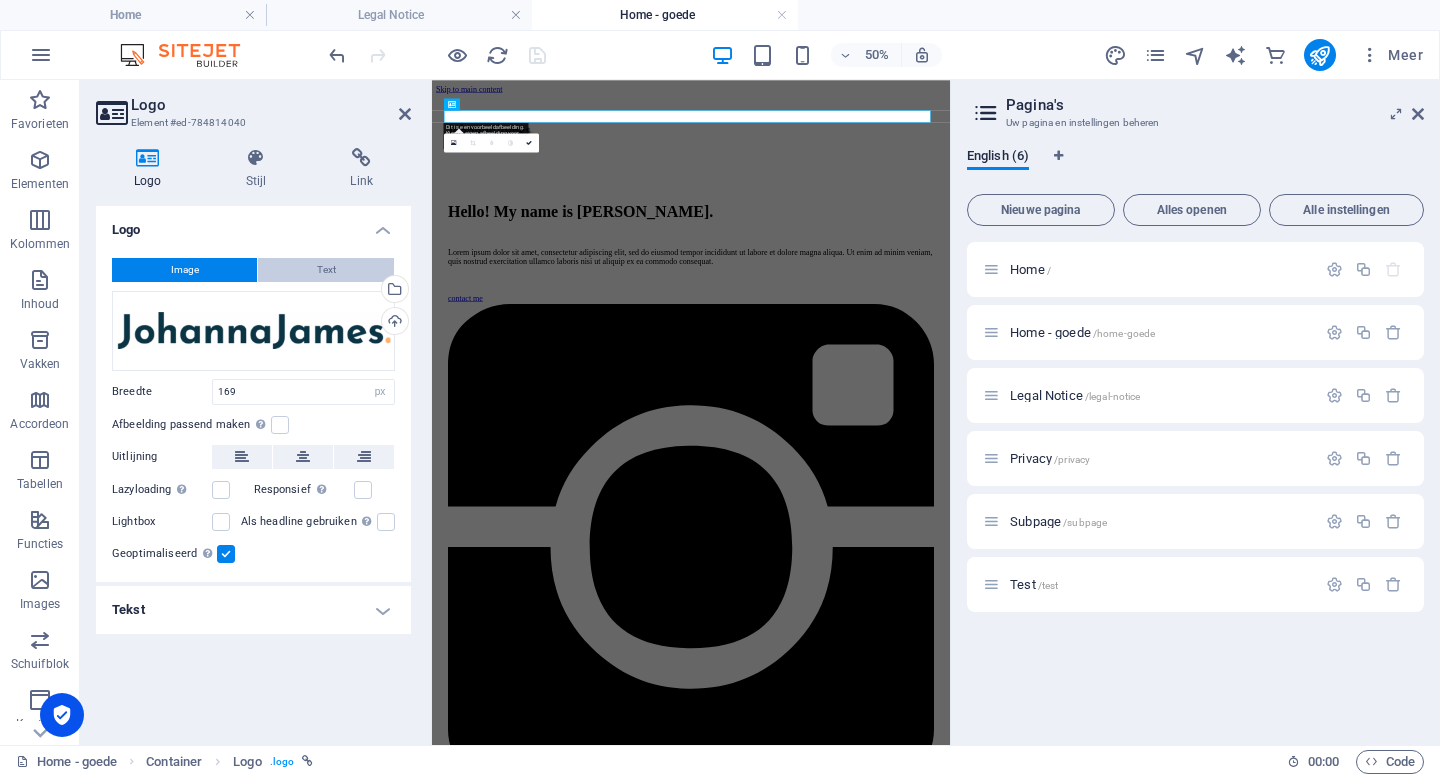 click on "Text" at bounding box center [326, 270] 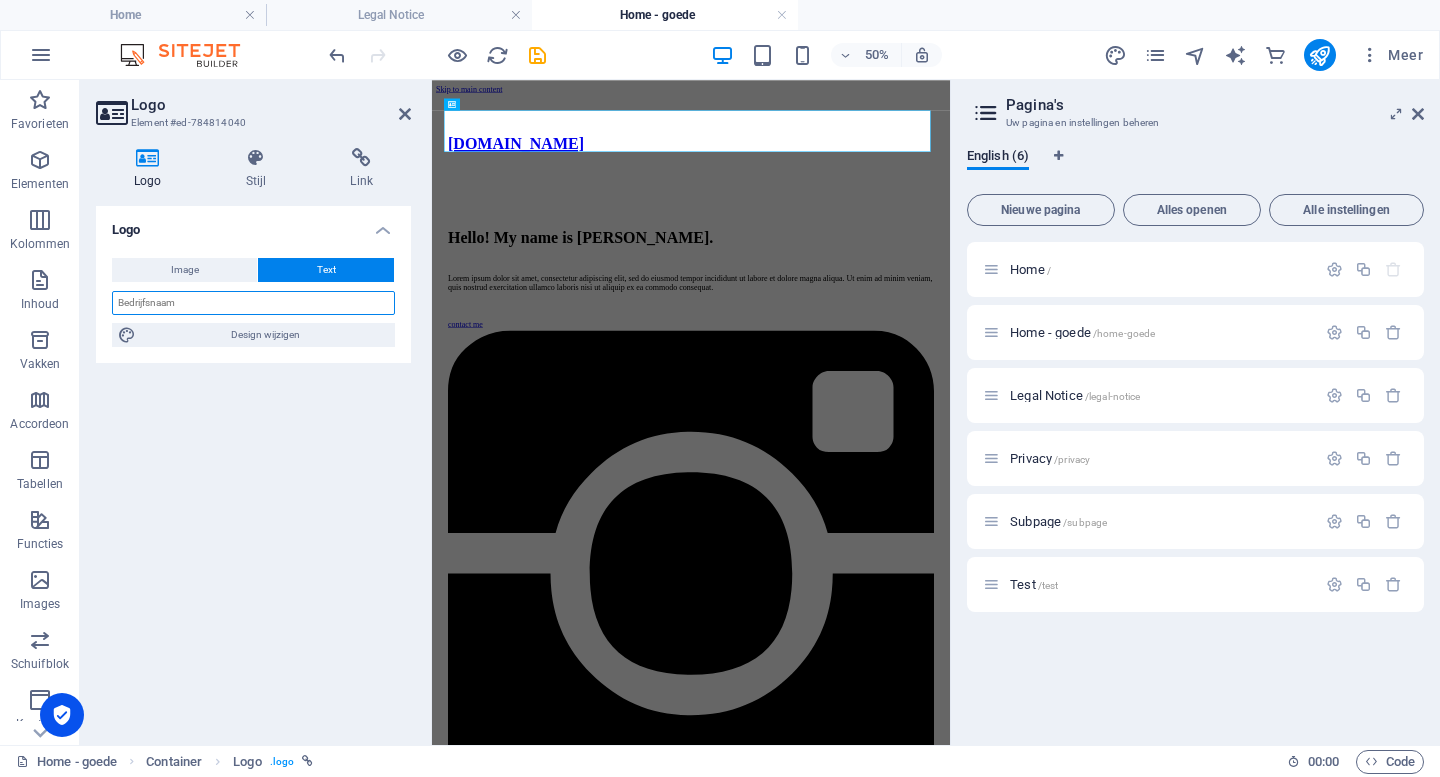 click at bounding box center (253, 303) 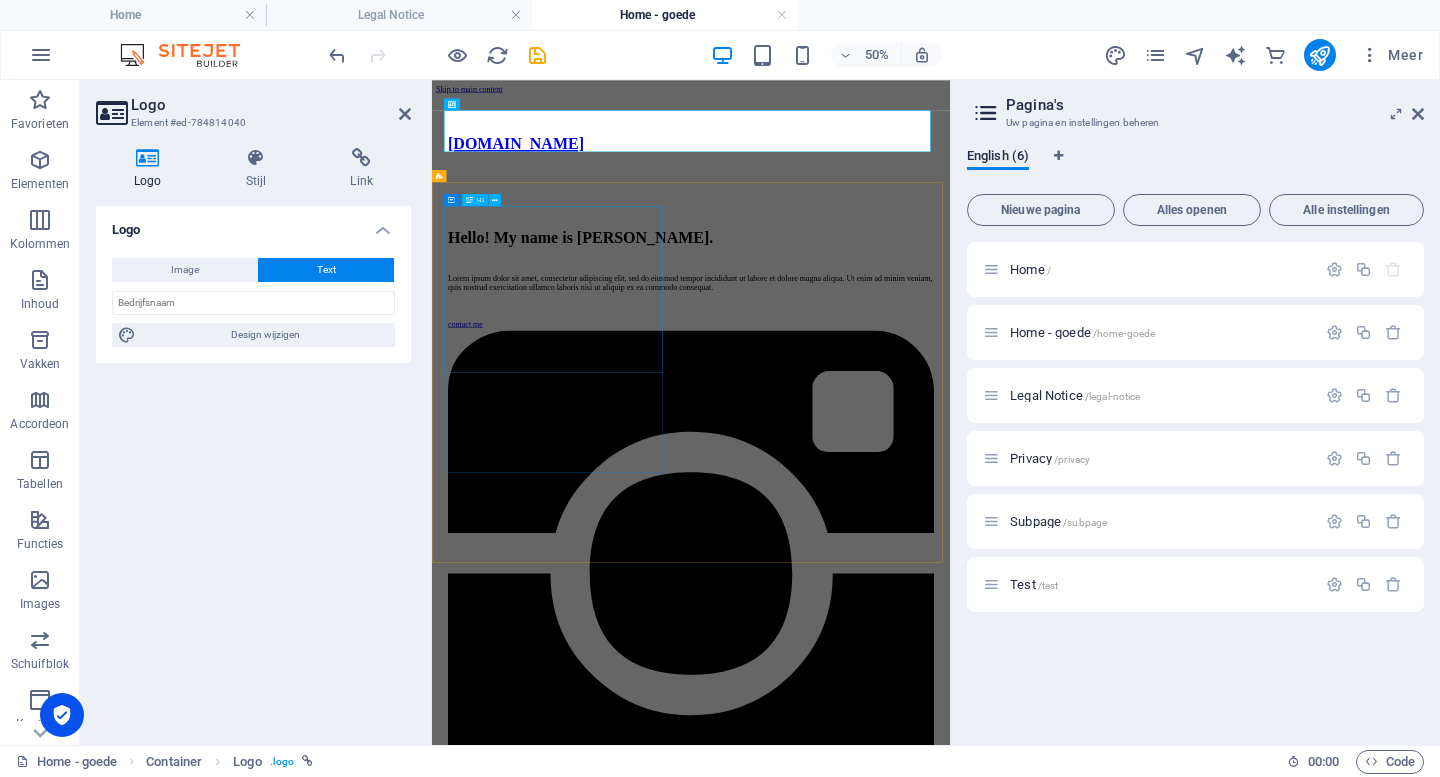 click on "Hello! My name is Johanna James." at bounding box center (950, 393) 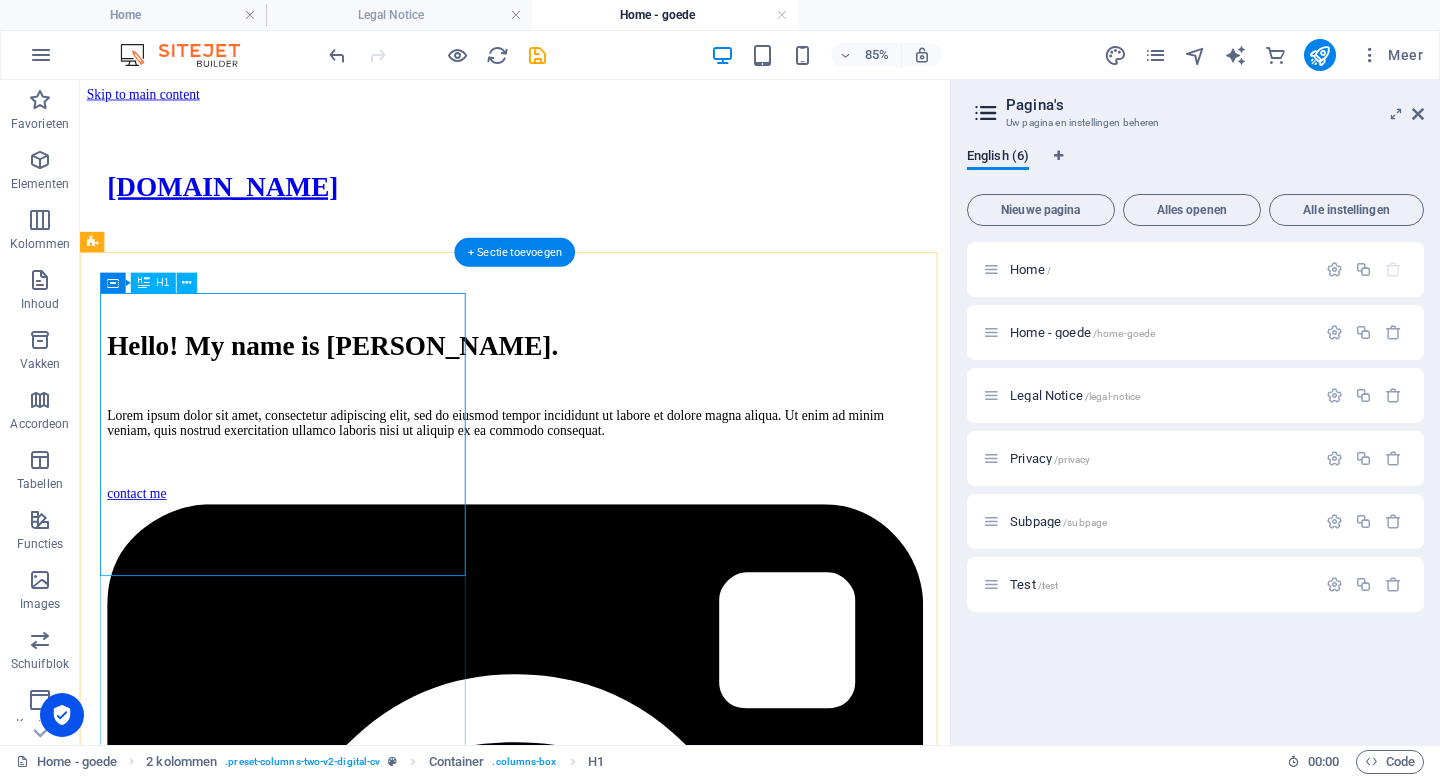 click on "Hello! My name is Johanna James." at bounding box center (592, 393) 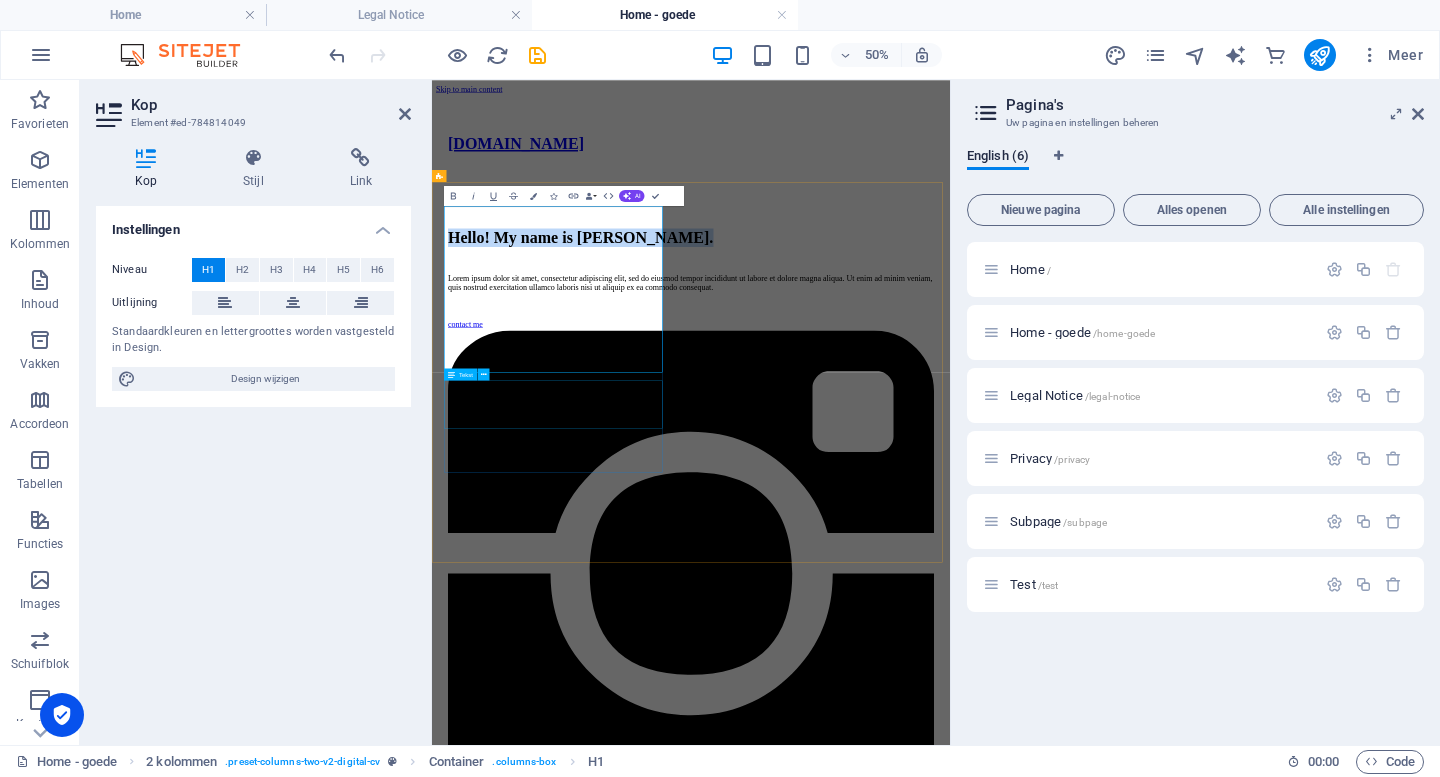type 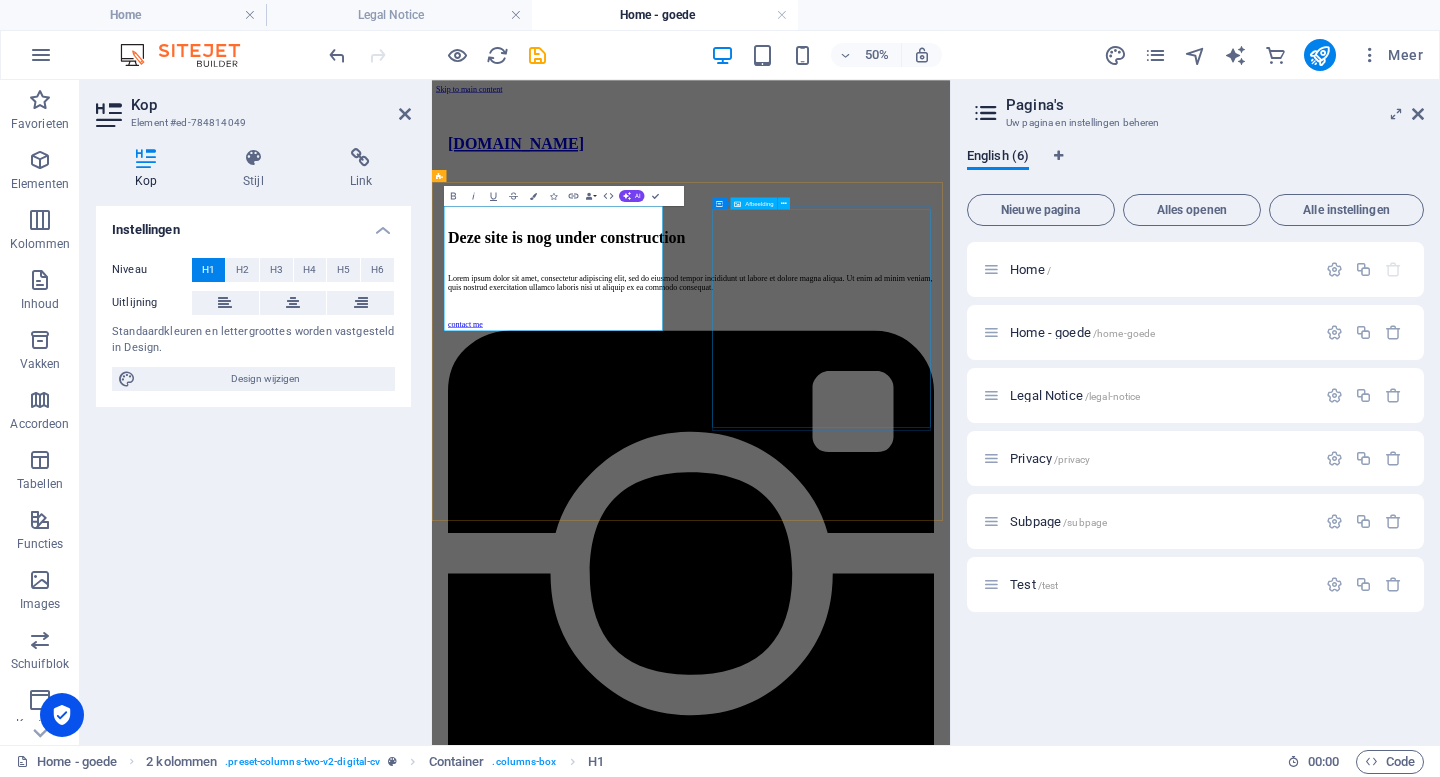 click at bounding box center [950, 4767] 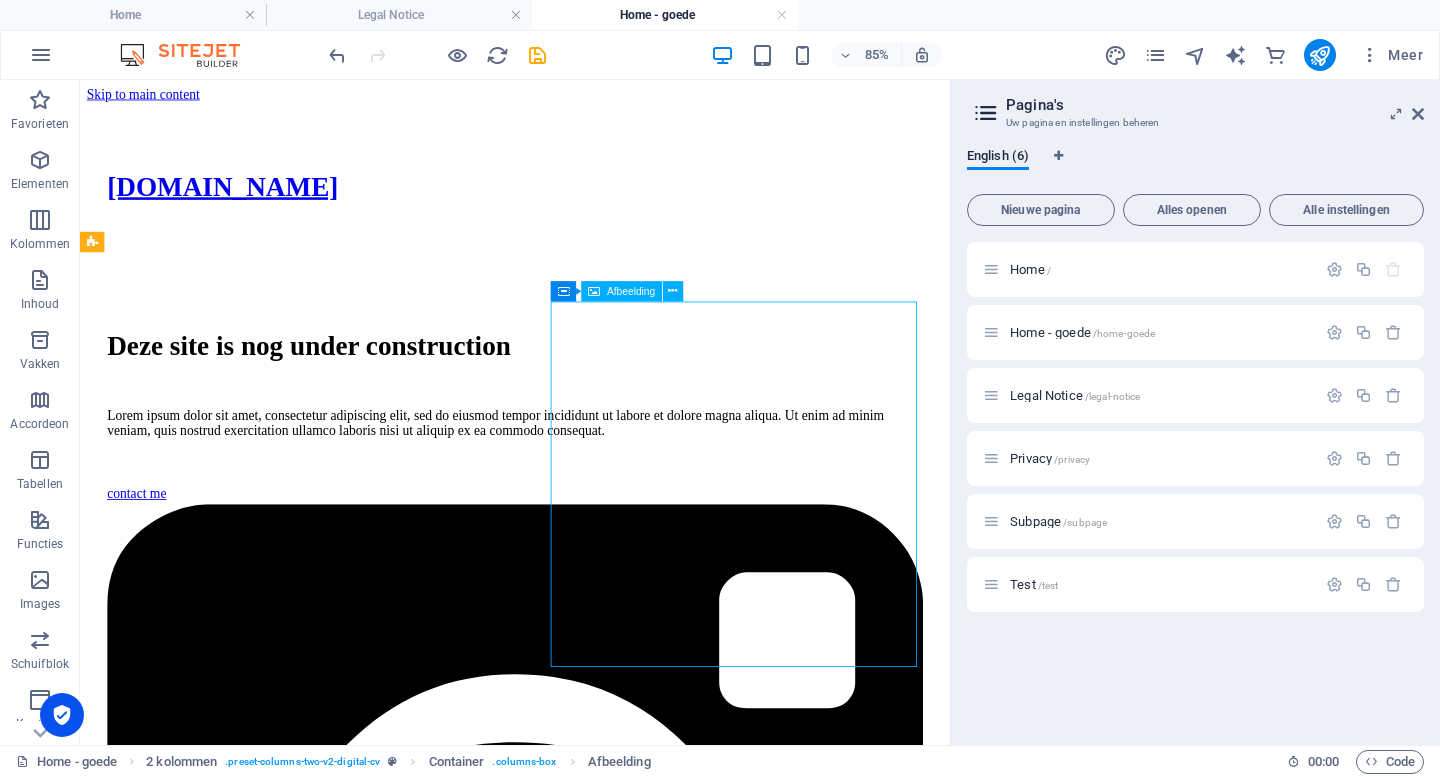 click at bounding box center (592, 4716) 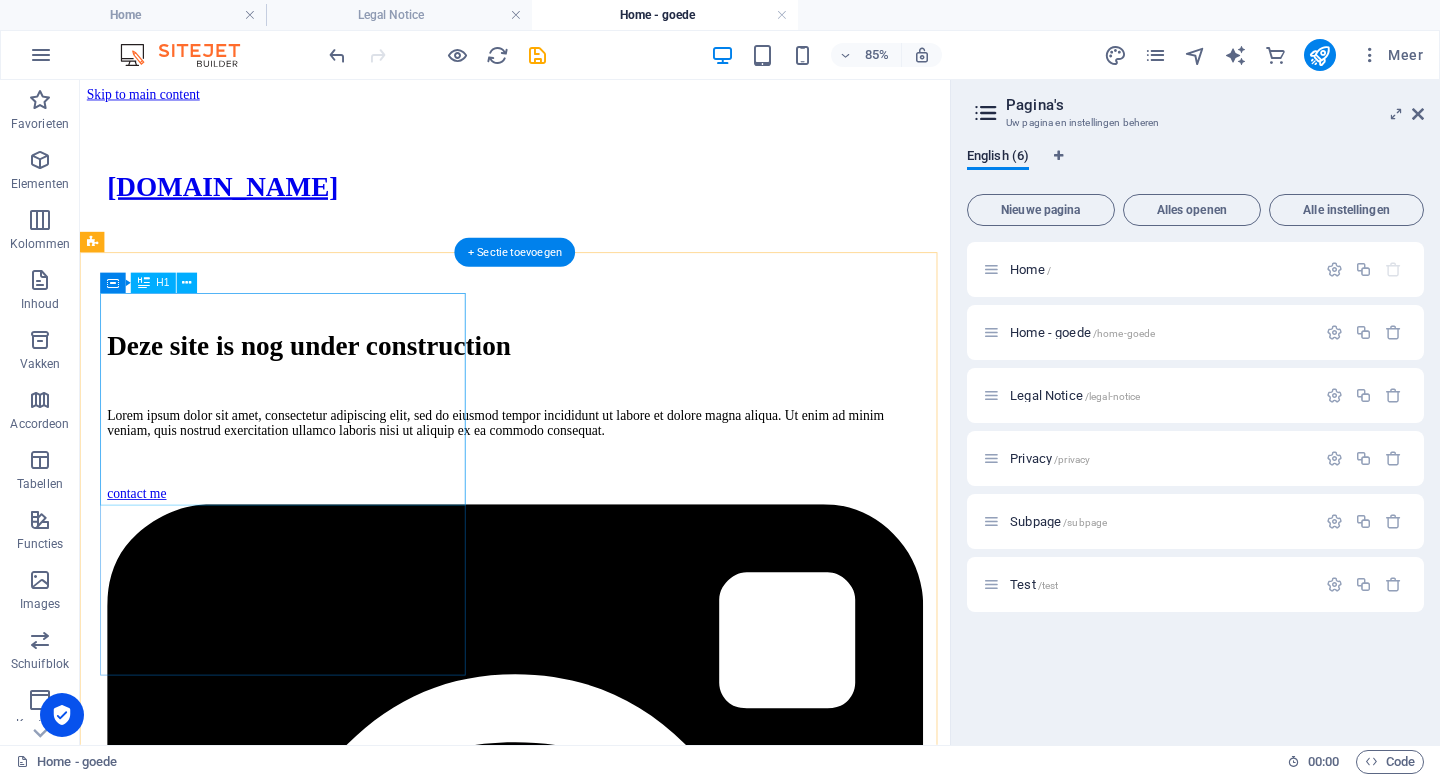 click on "Deze site is nog under construction" at bounding box center (592, 393) 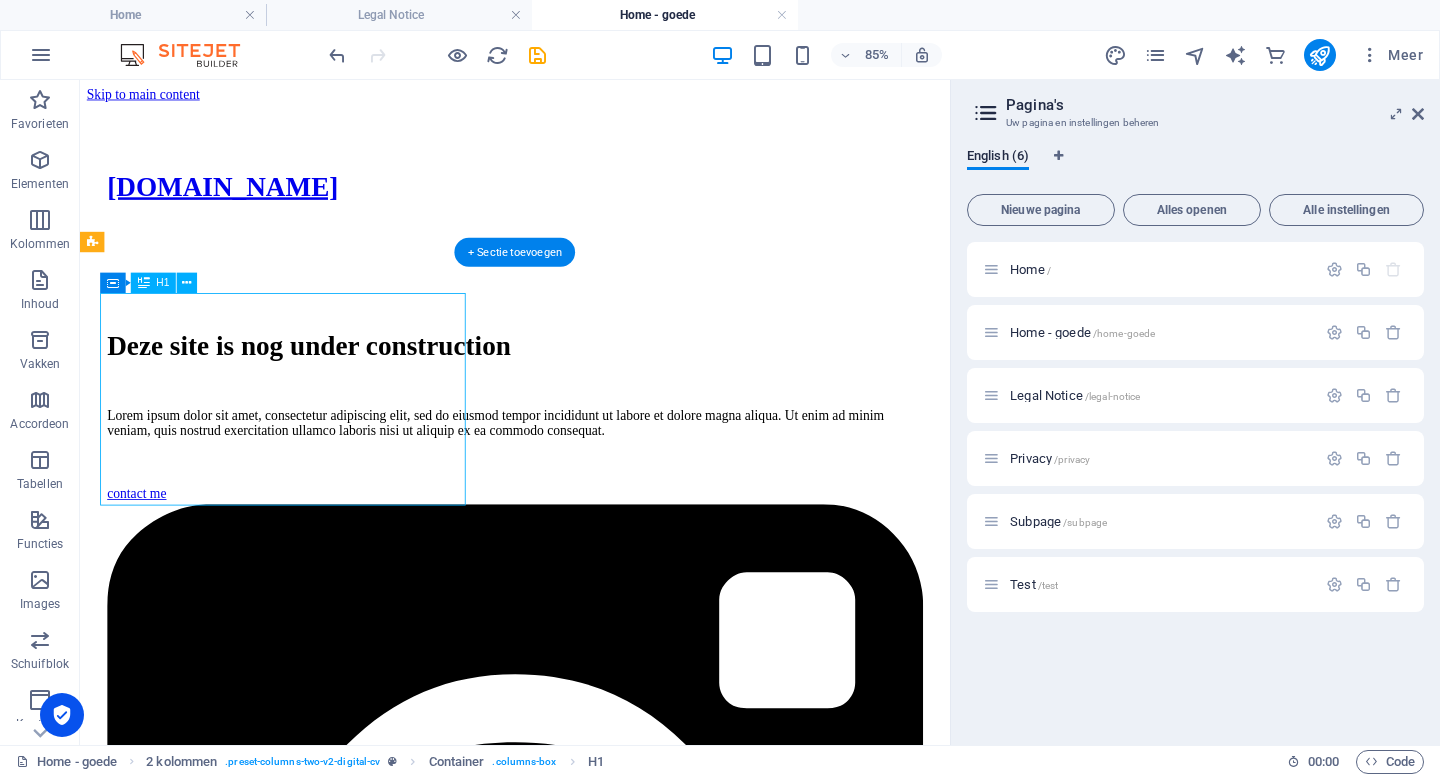 click on "Deze site is nog under construction" at bounding box center [592, 393] 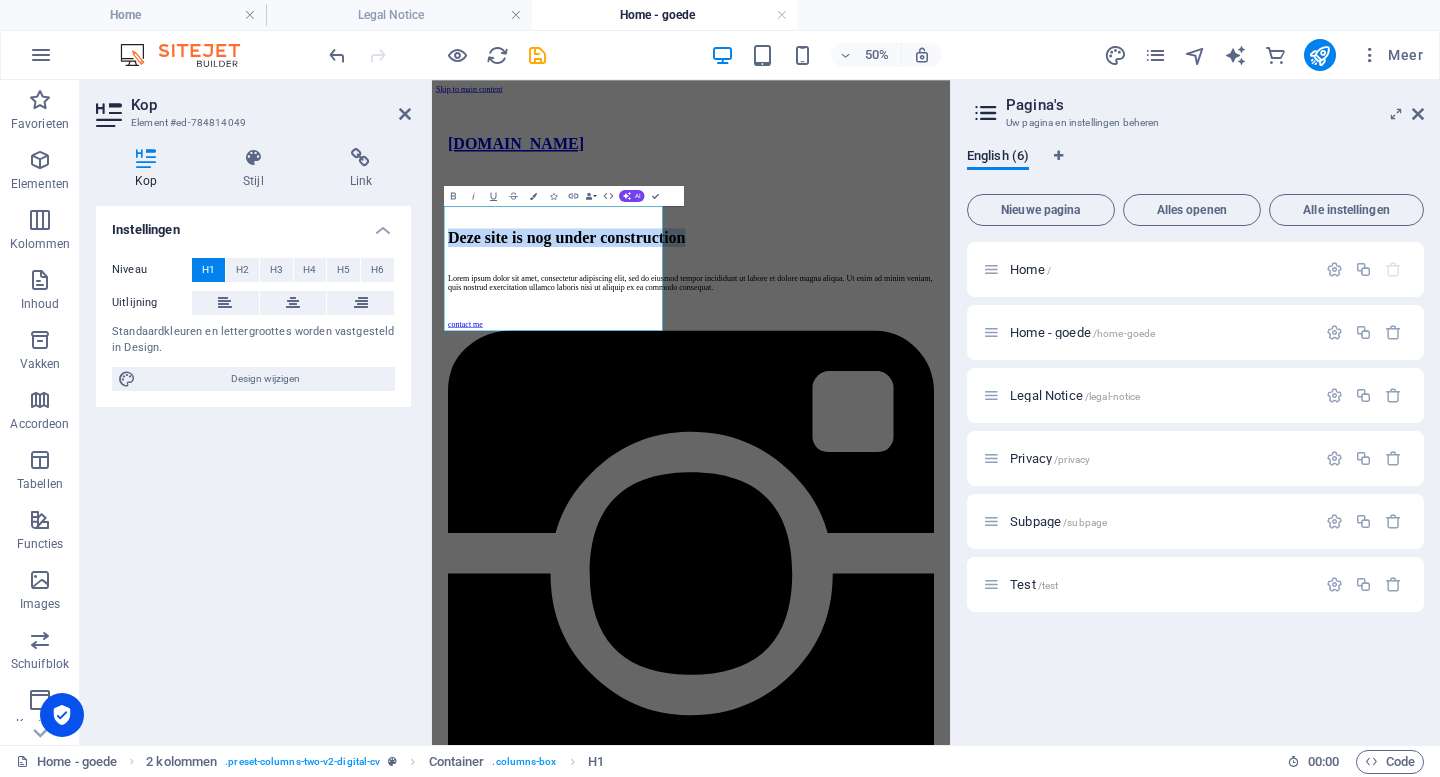 type 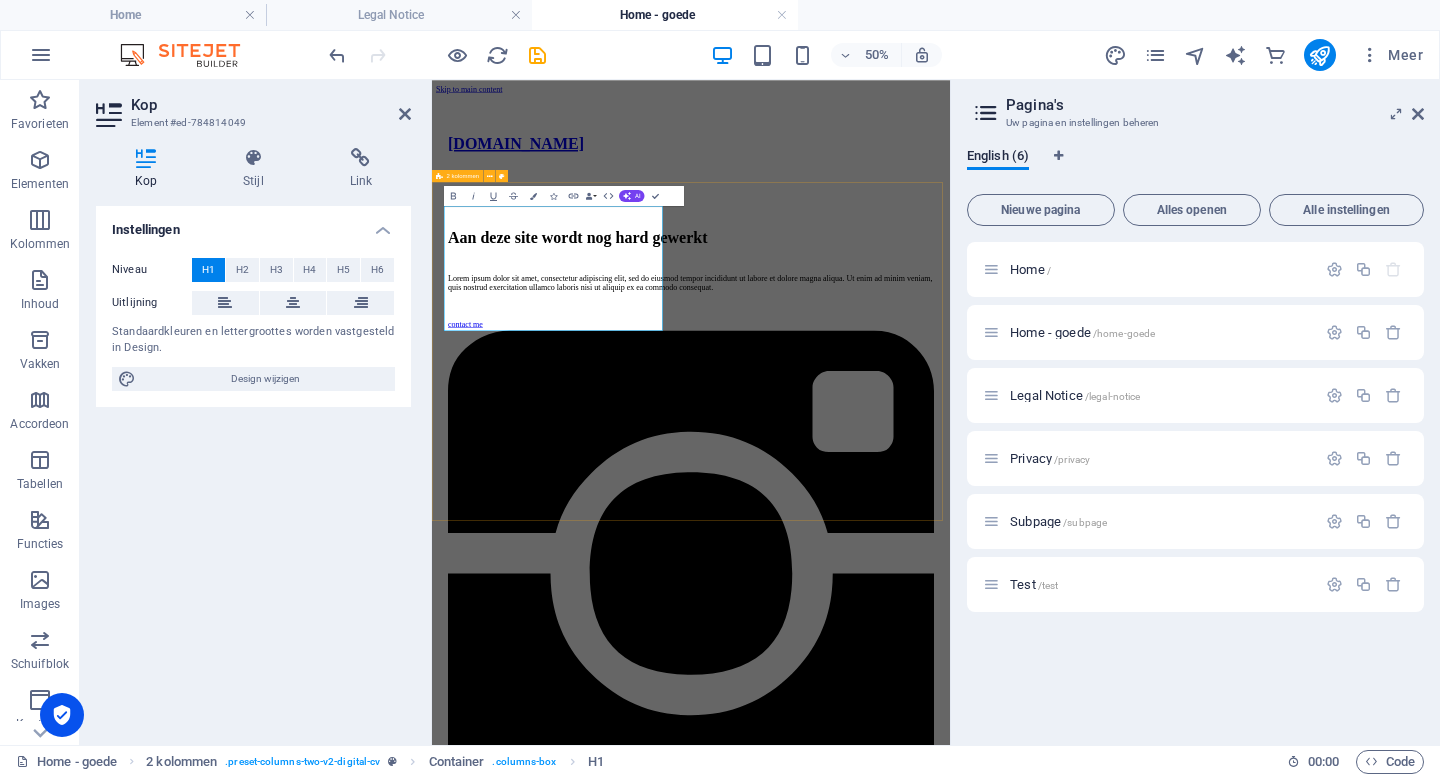 click on "Aan deze site wordt nog hard gewerkt Lorem ipsum dolor sit amet, consectetur adipiscing elit, sed do eiusmod tempor incididunt ut labore et dolore magna aliqua. Ut enim ad minim veniam, quis nostrud exercitation ullamco laboris nisi ut aliquip ex ea commodo consequat. contact me Sleep content hierheen of  Elementen toevoegen  Klembord plakken" at bounding box center (950, 2453) 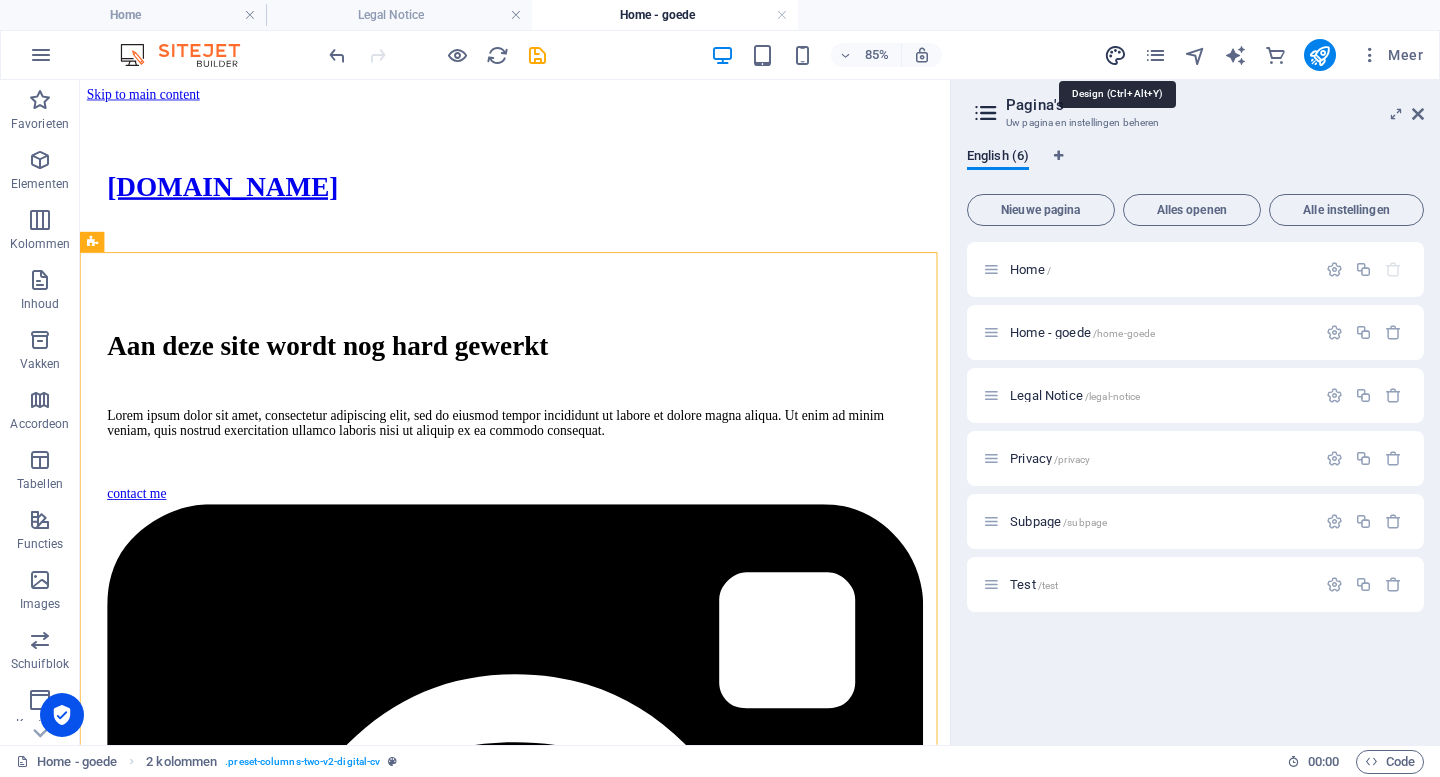 click at bounding box center (1115, 55) 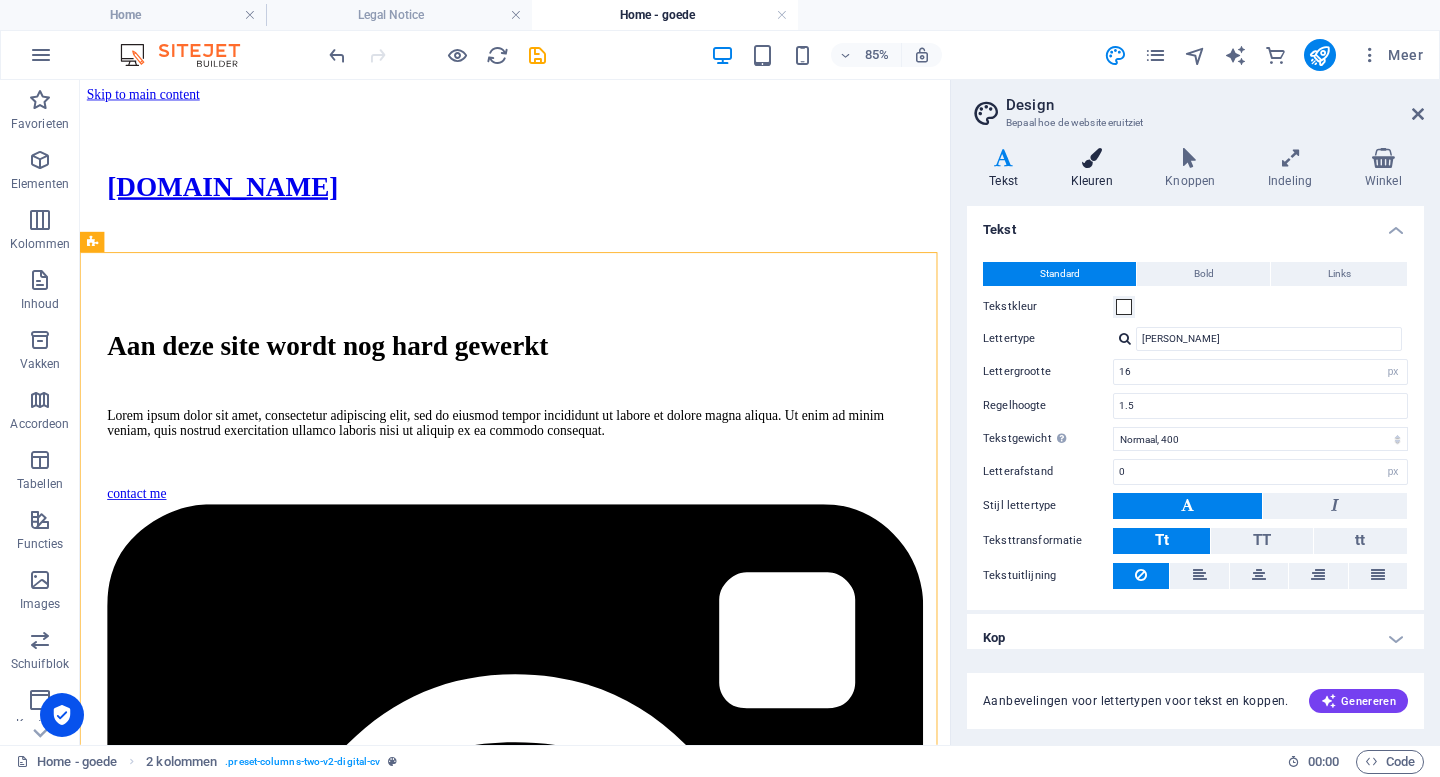 click at bounding box center (1091, 158) 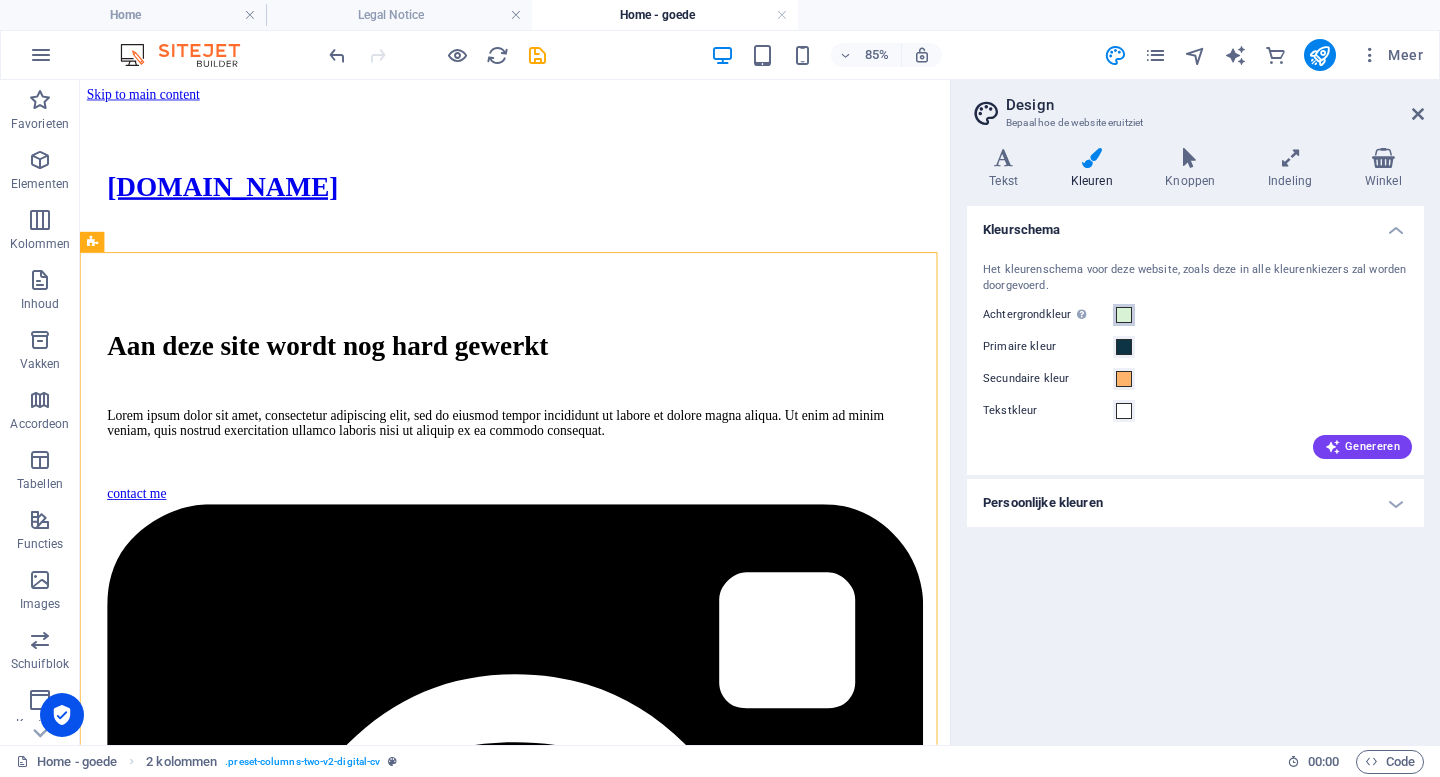 click at bounding box center [1124, 315] 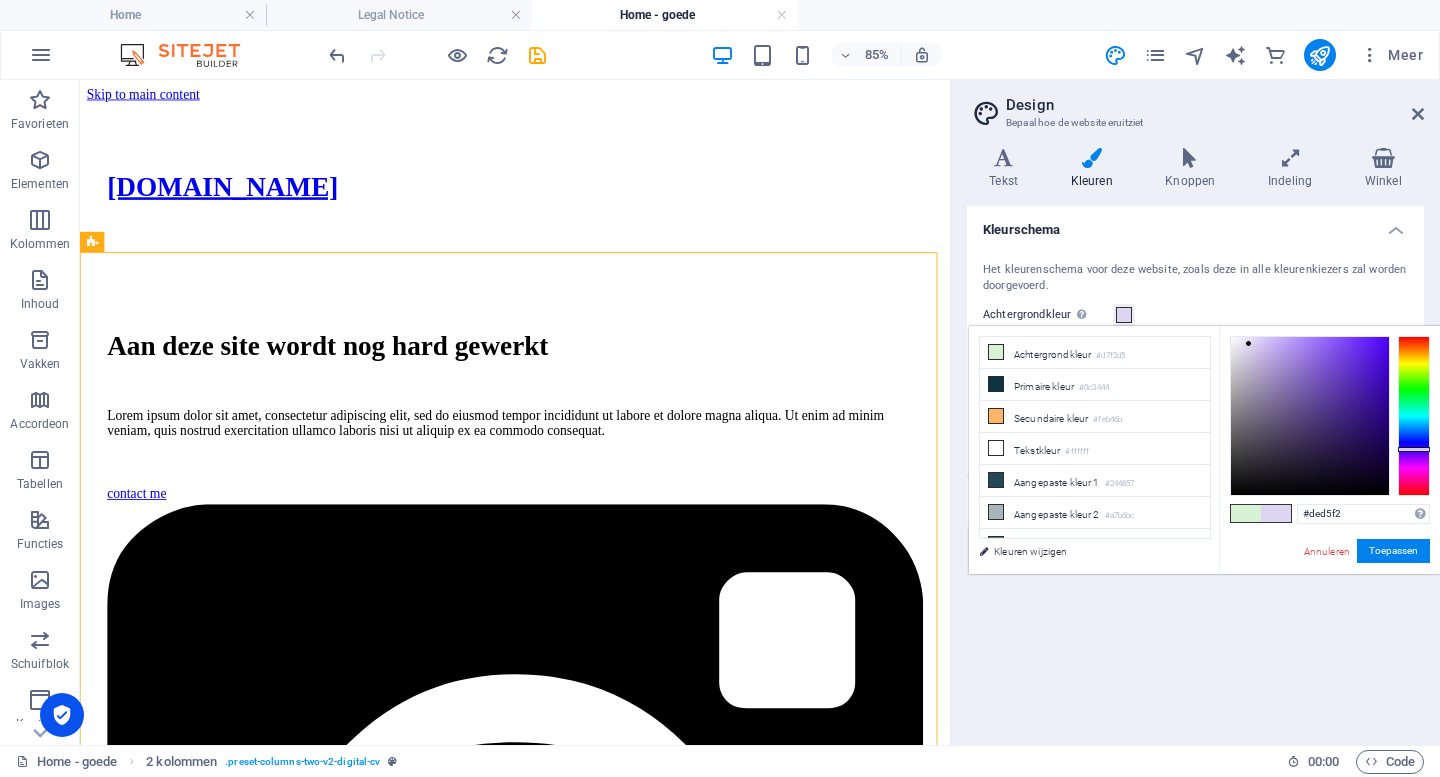 click at bounding box center (1414, 416) 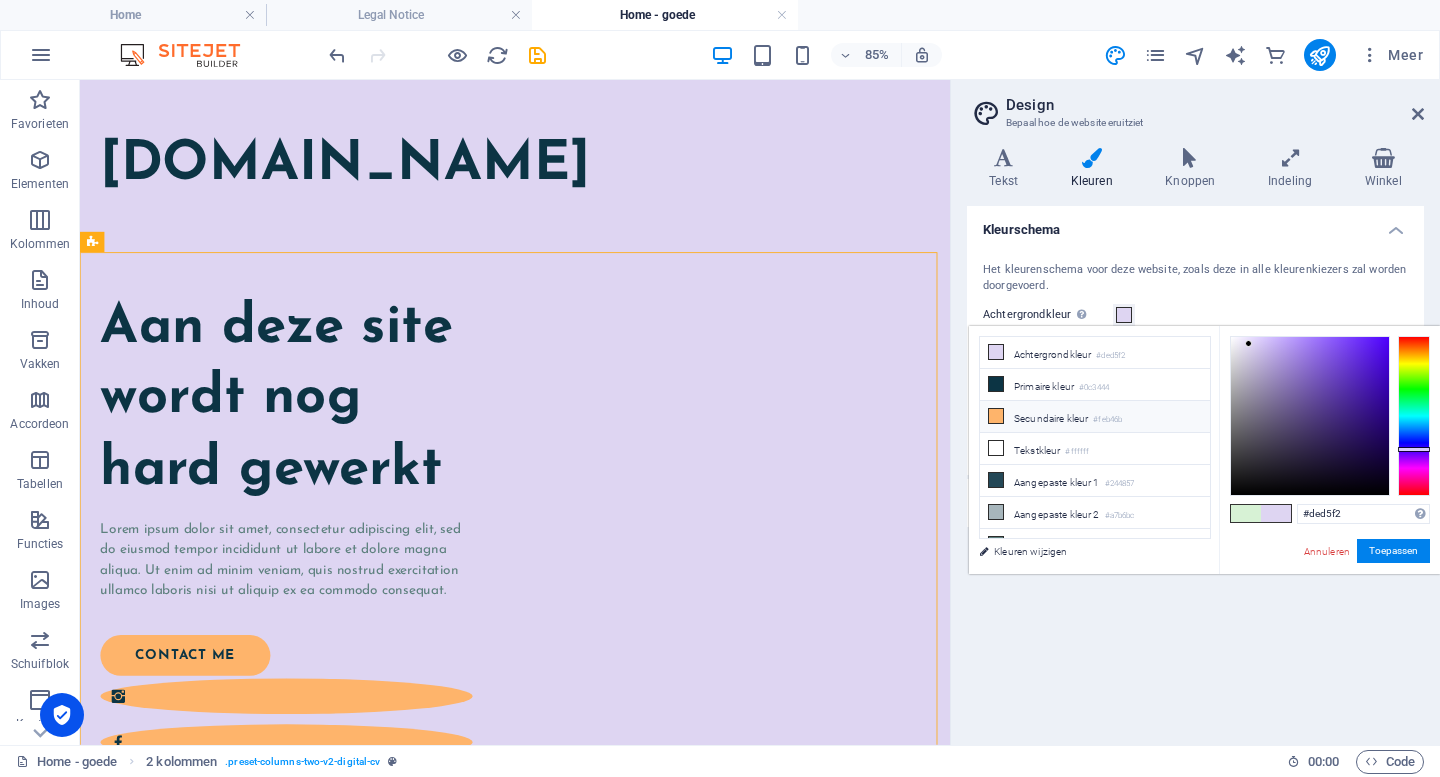 click on "Secundaire kleur
#feb46b" at bounding box center [1095, 417] 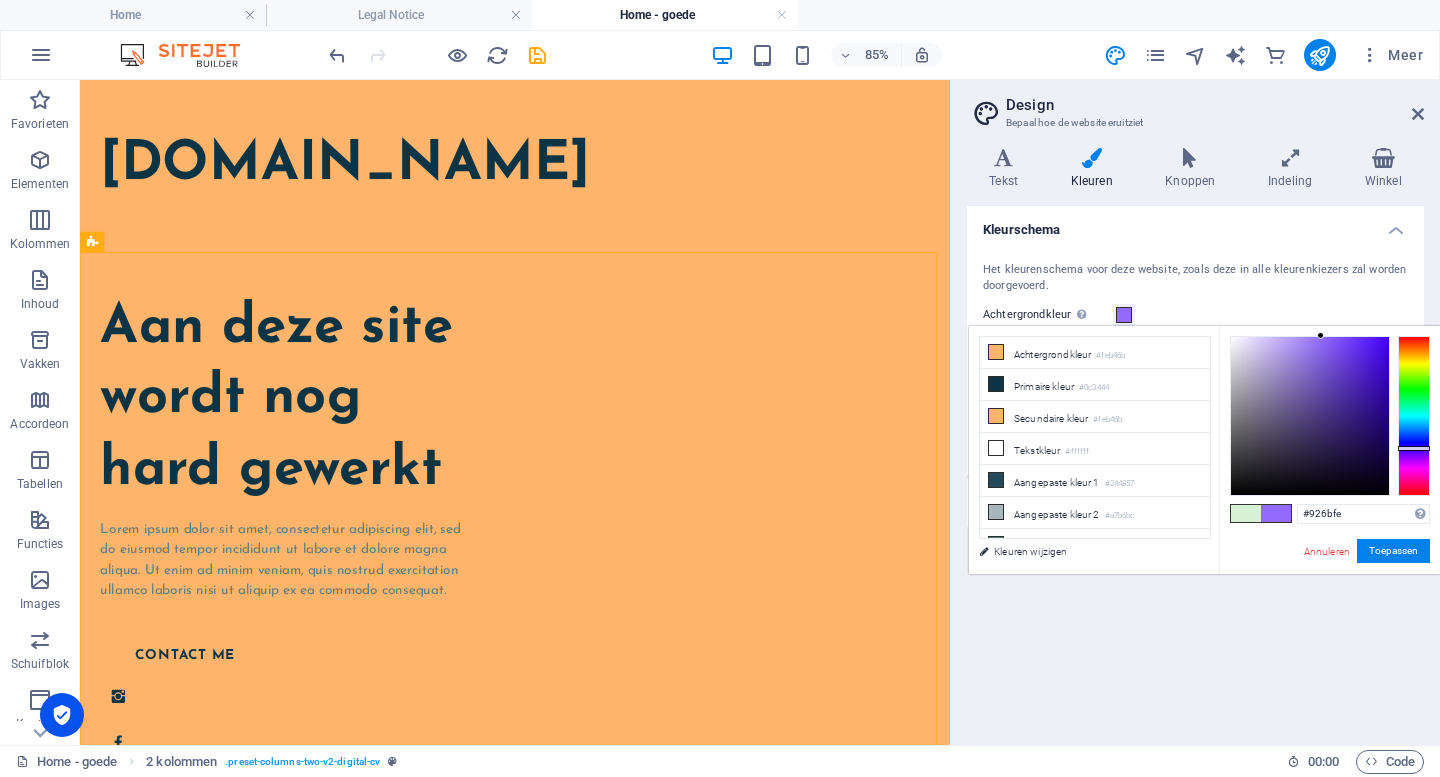 click at bounding box center (1414, 416) 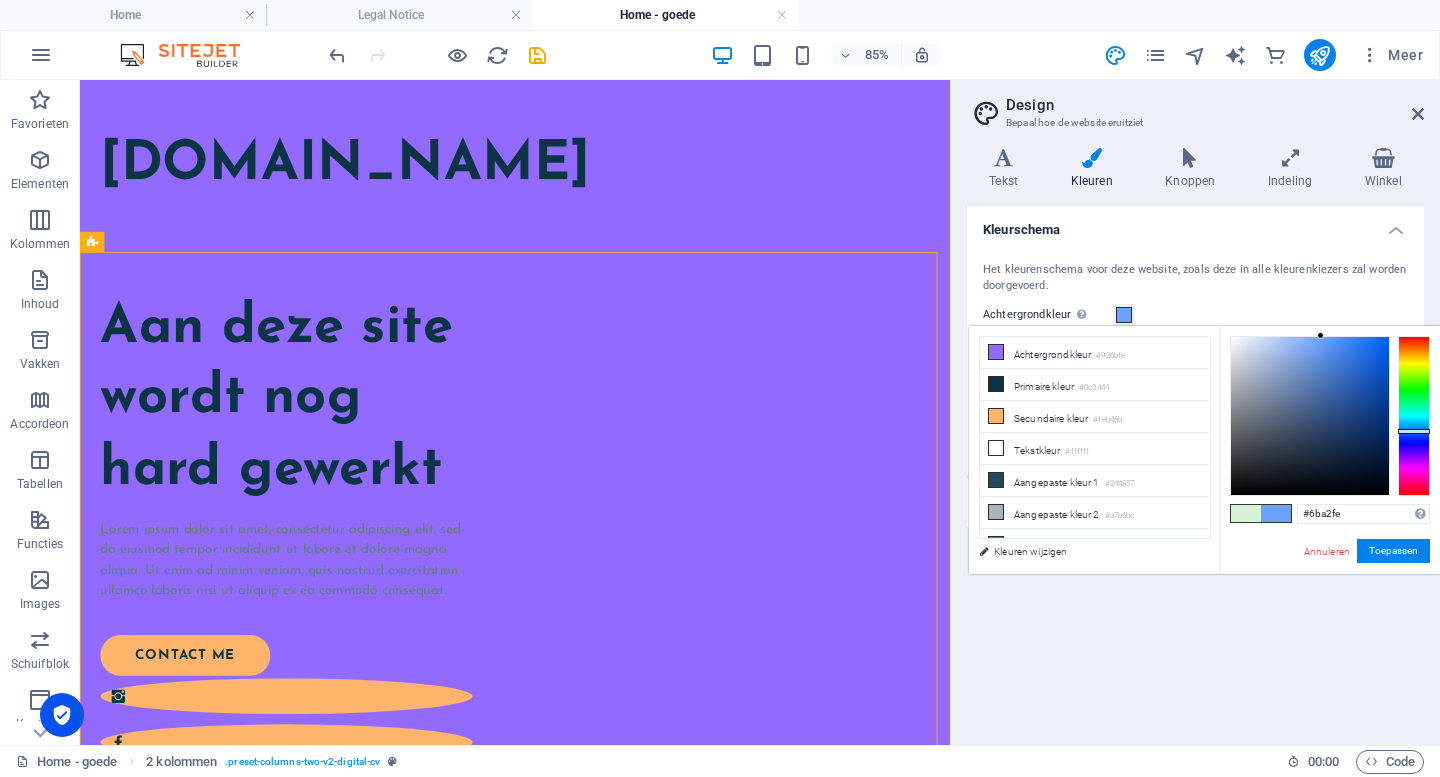 click at bounding box center [1414, 416] 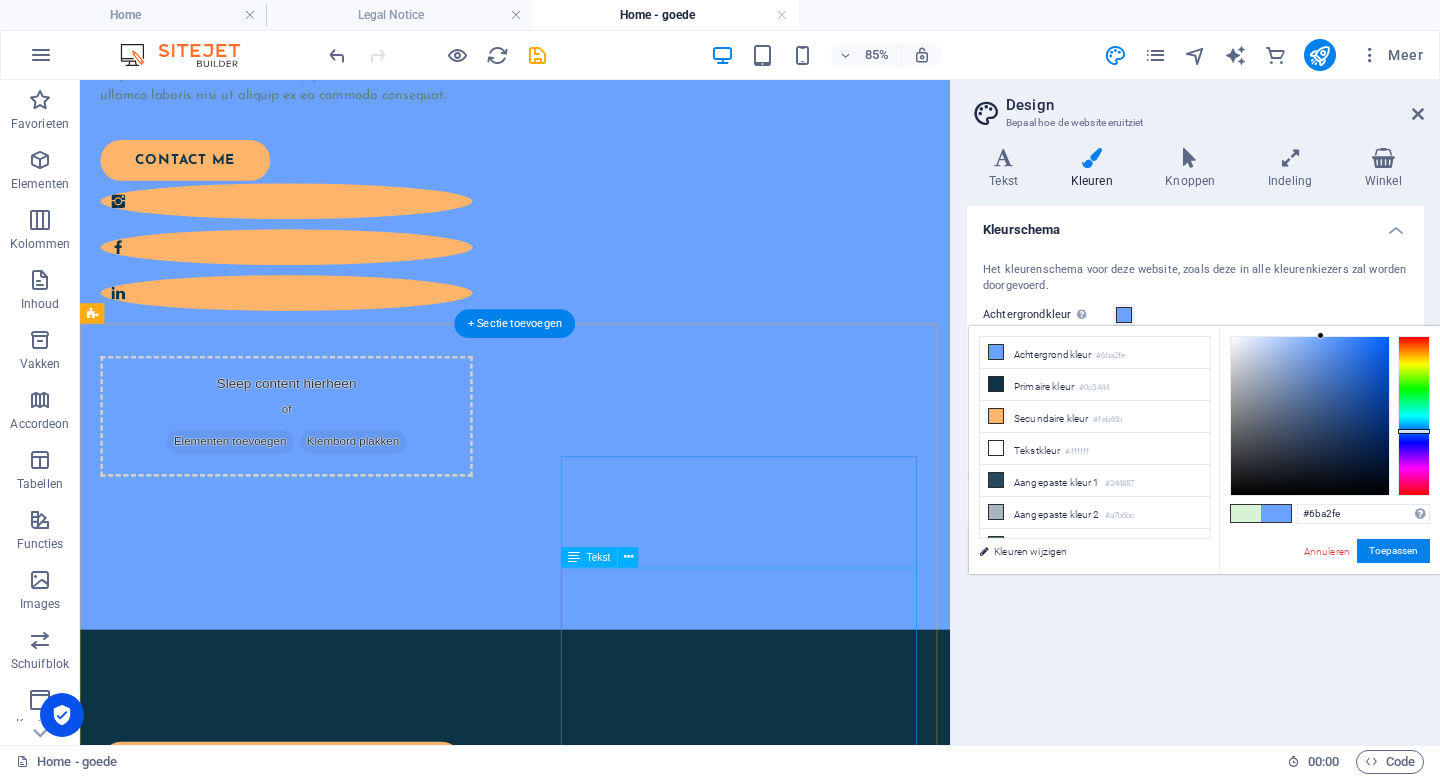 scroll, scrollTop: 579, scrollLeft: 0, axis: vertical 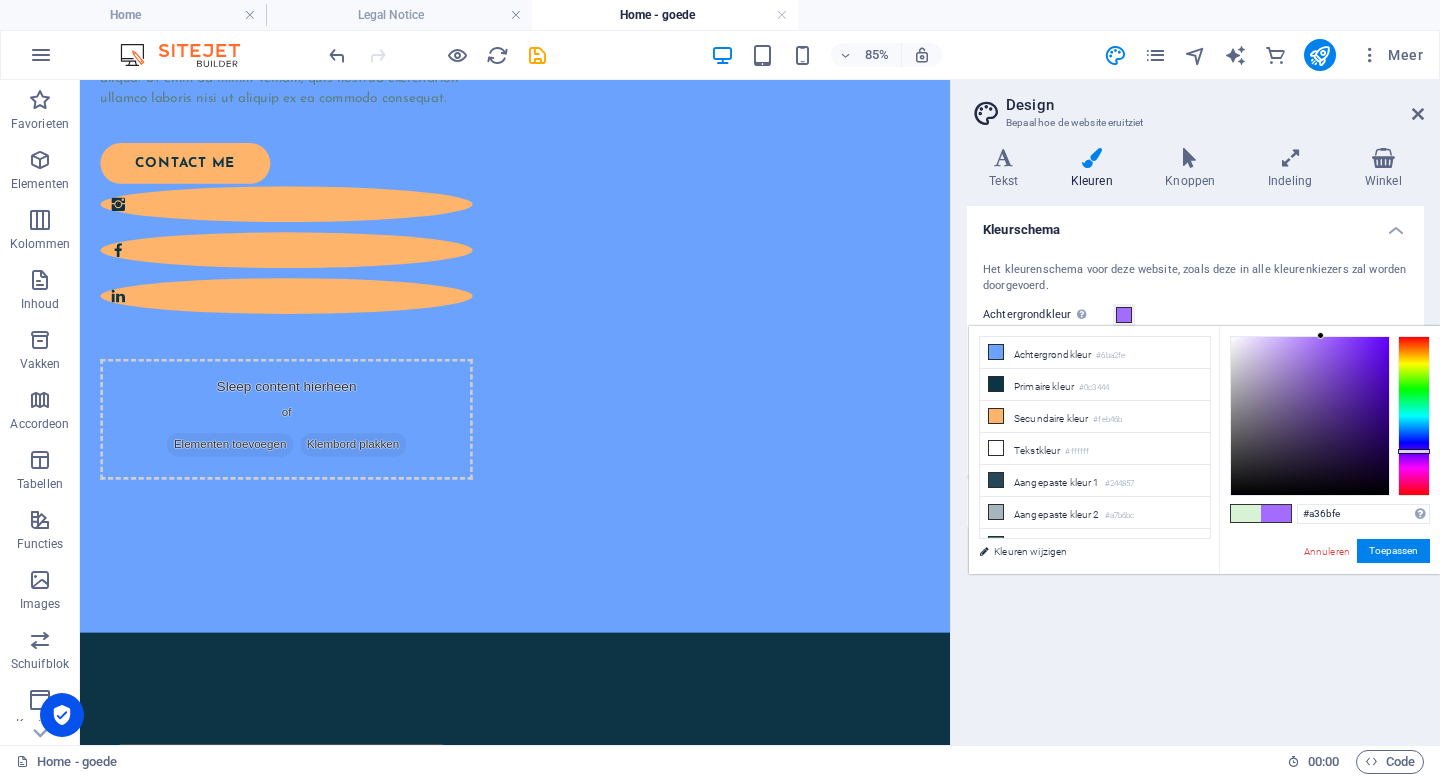 click at bounding box center [1414, 416] 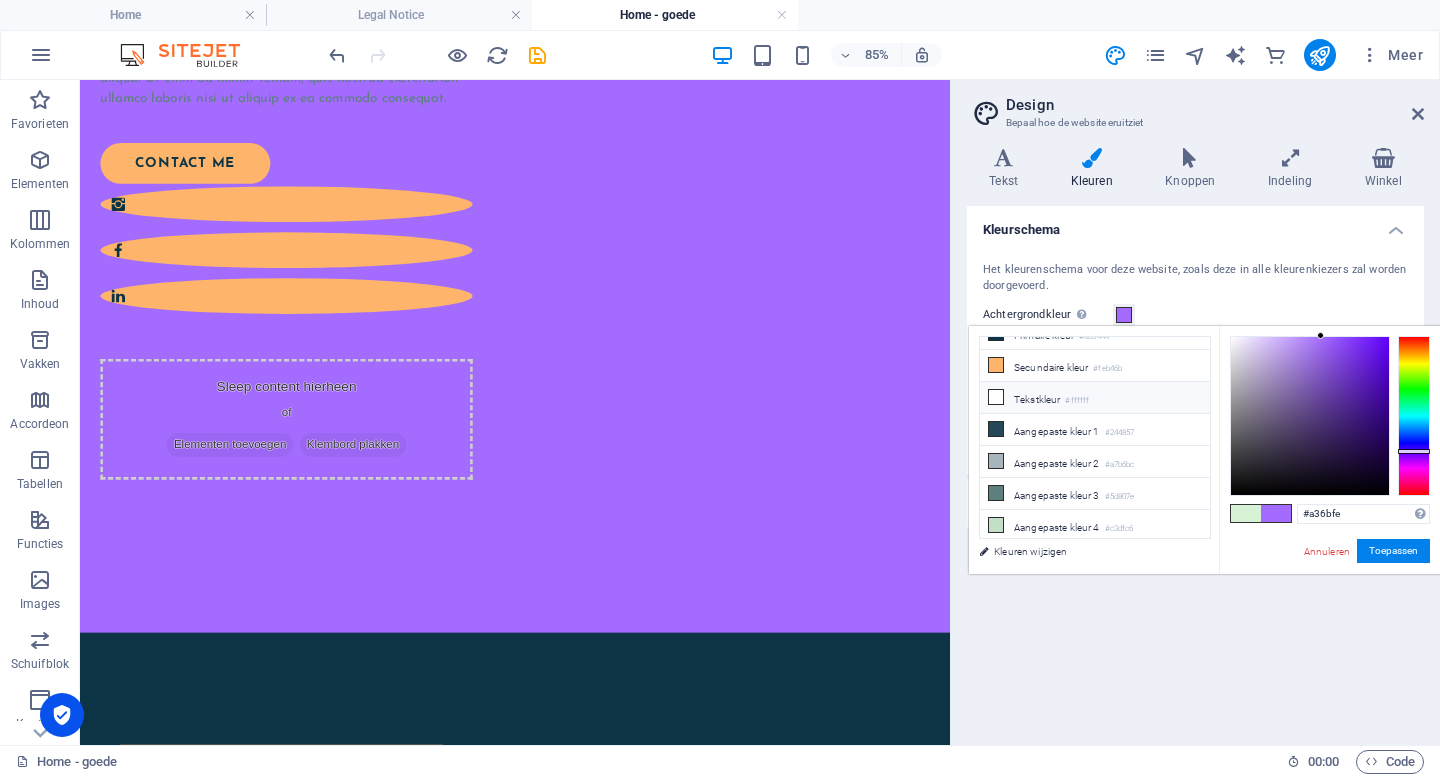 scroll, scrollTop: 0, scrollLeft: 0, axis: both 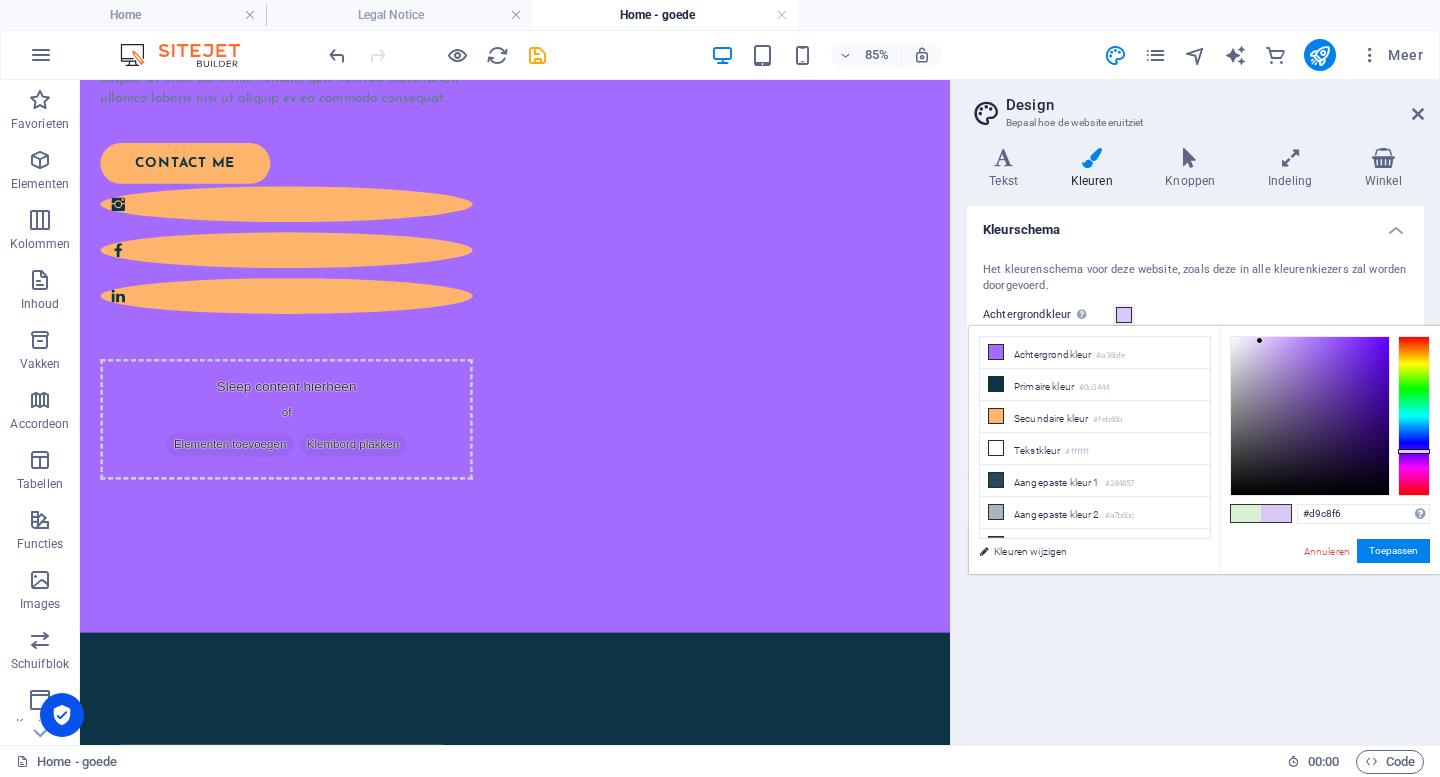 click at bounding box center [1310, 416] 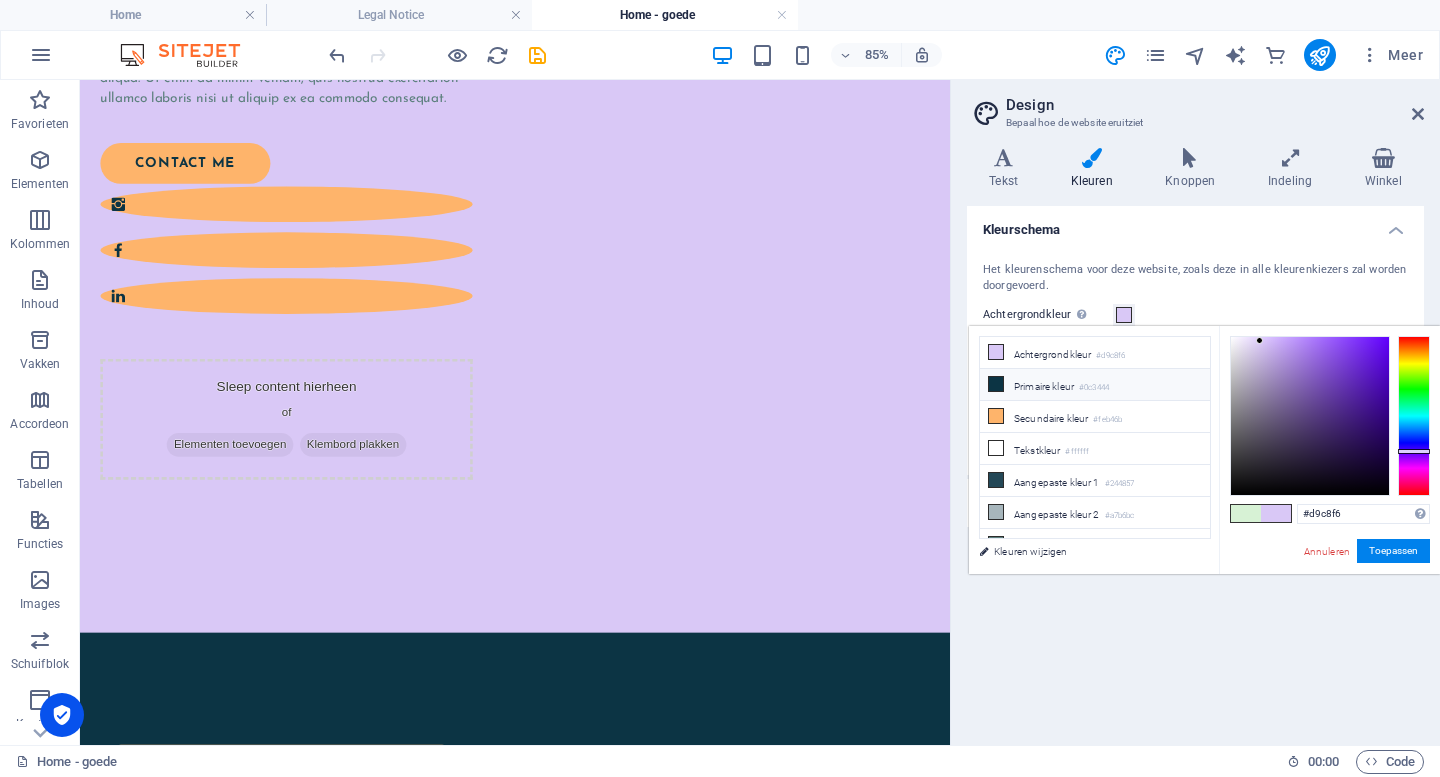 click on "Primaire kleur
#0c3444" at bounding box center (1095, 385) 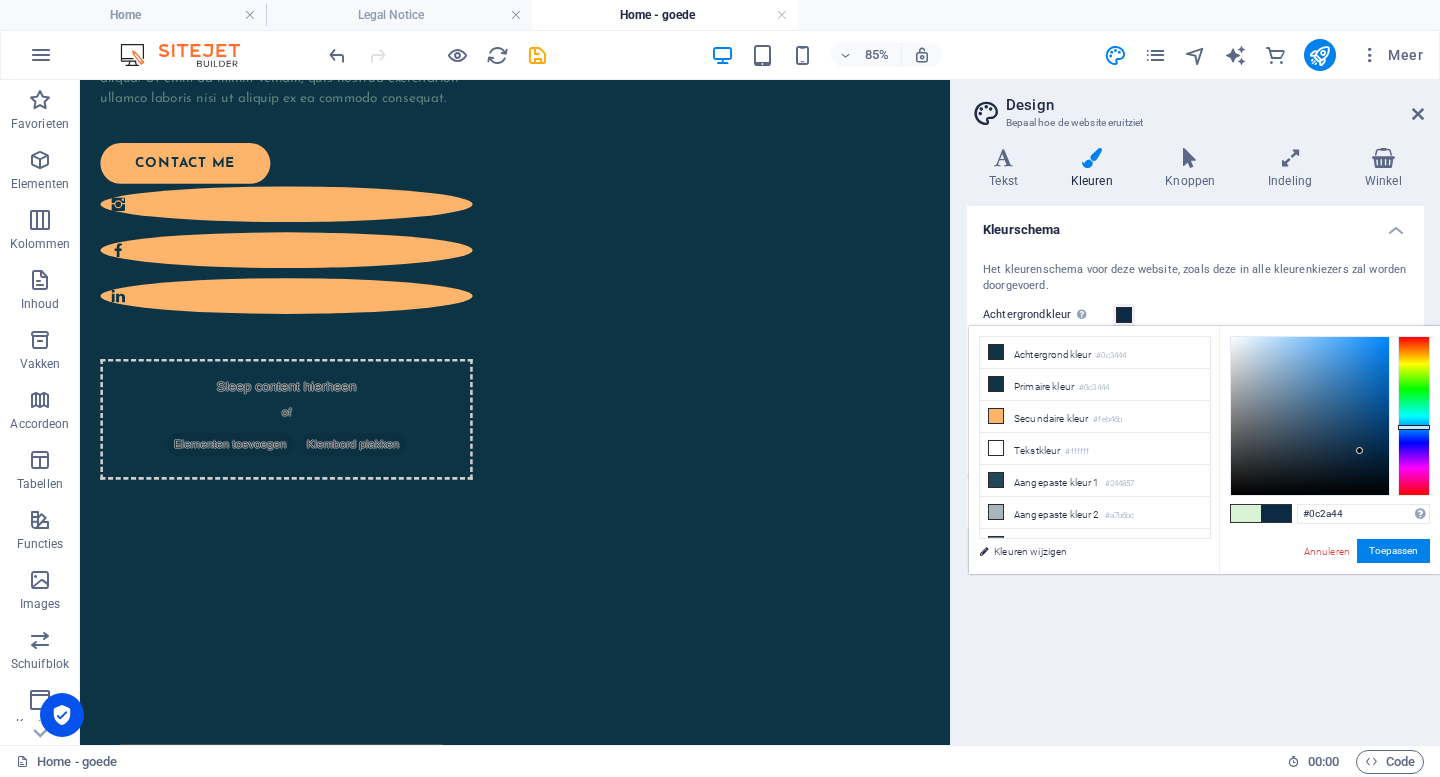 click at bounding box center [1414, 416] 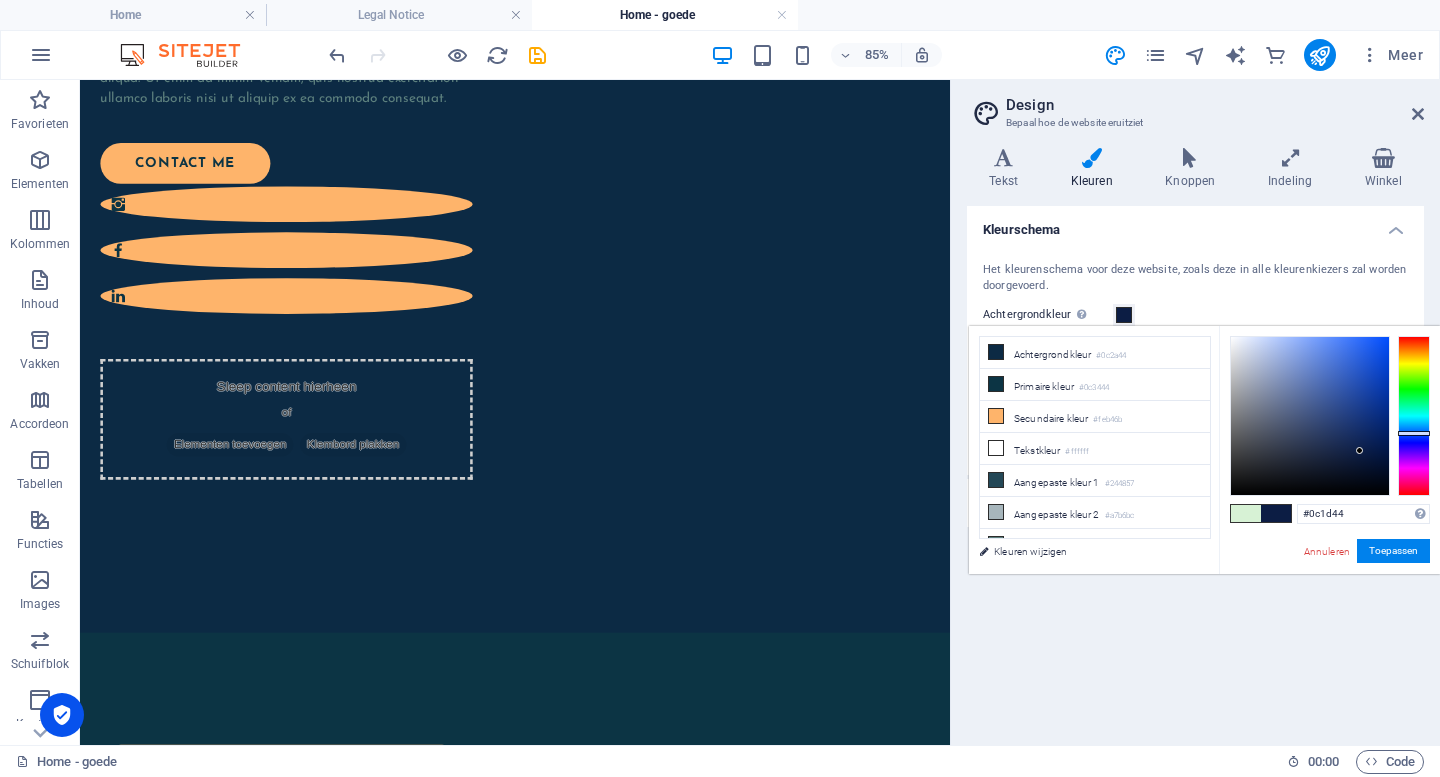 click at bounding box center (1414, 416) 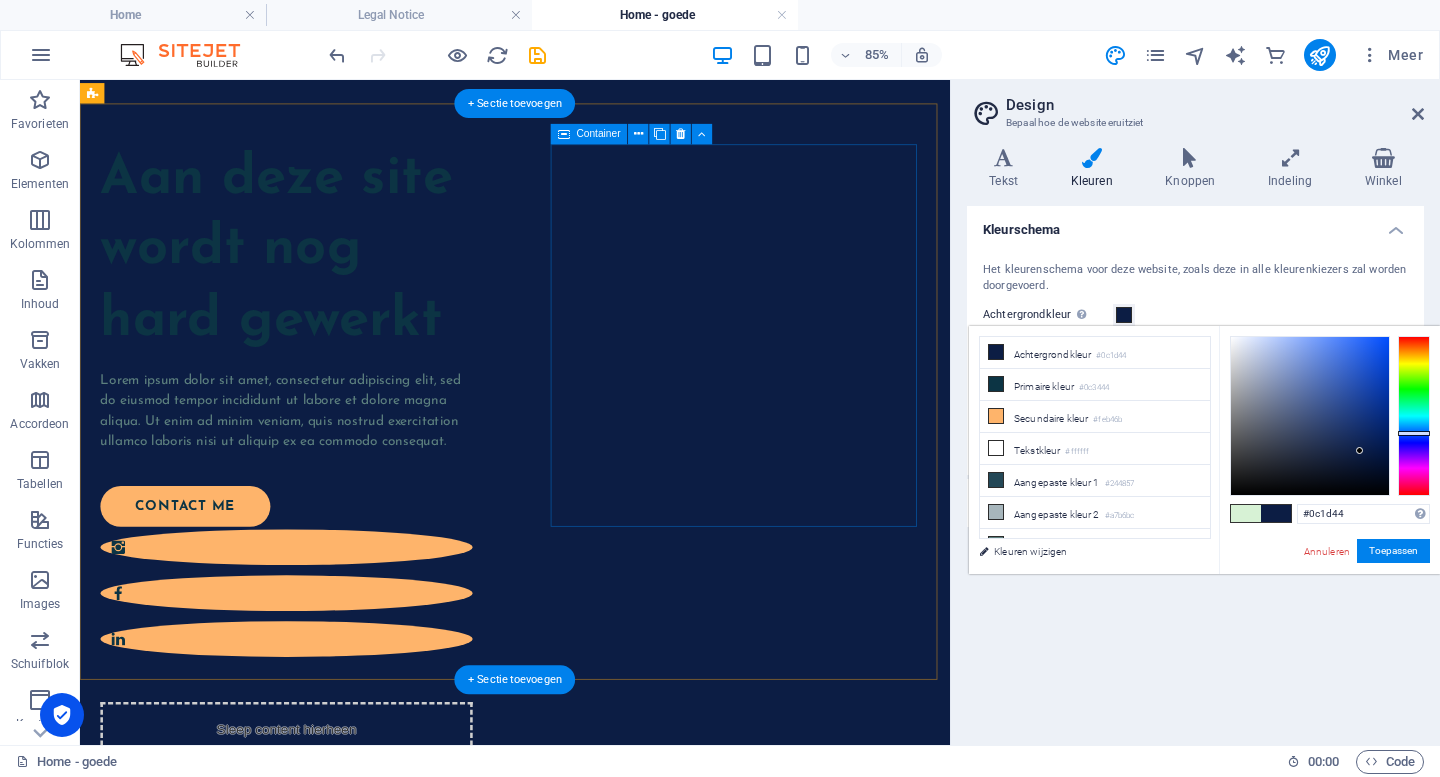 scroll, scrollTop: 174, scrollLeft: 0, axis: vertical 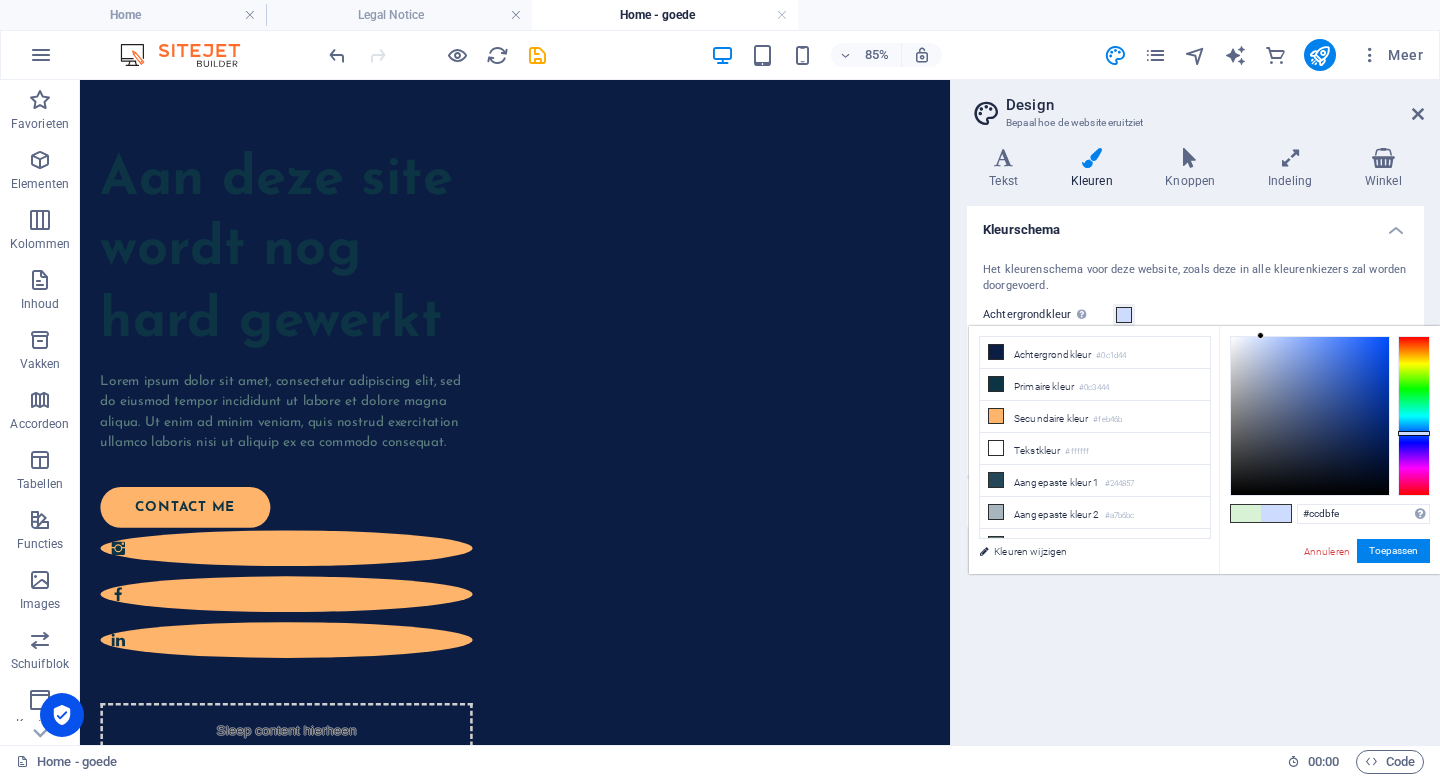 drag, startPoint x: 1359, startPoint y: 450, endPoint x: 1261, endPoint y: 336, distance: 150.33296 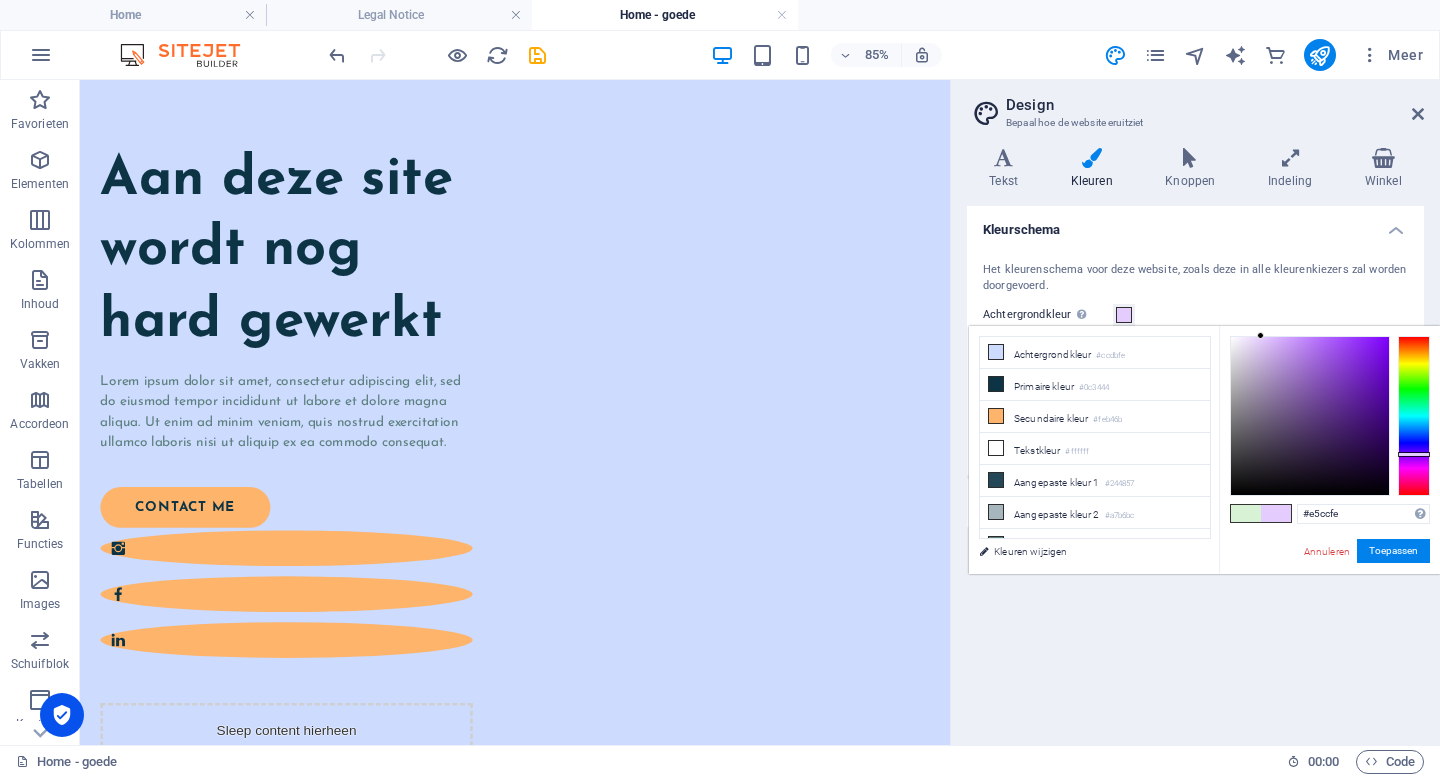click at bounding box center (1414, 416) 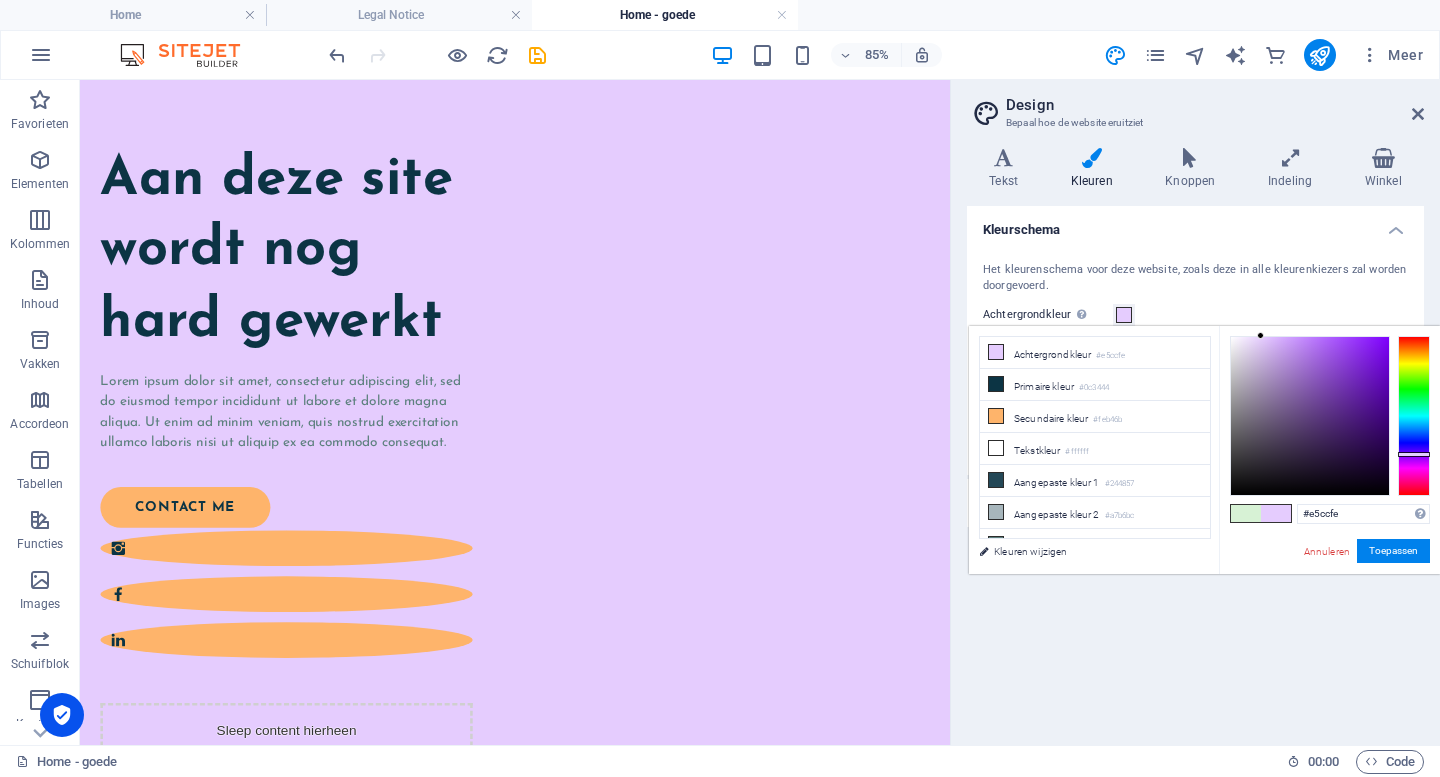 type on "#d2ccfe" 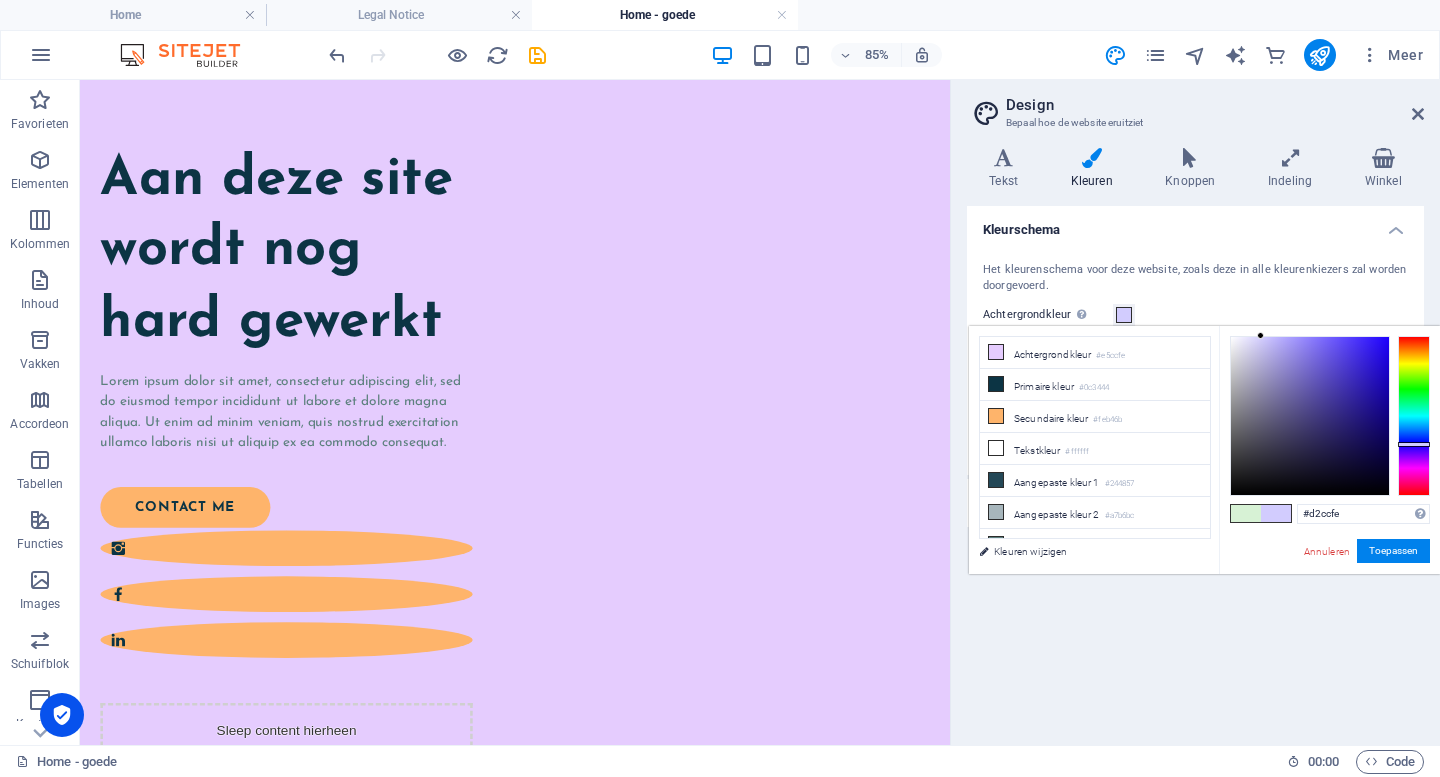 click at bounding box center (1414, 416) 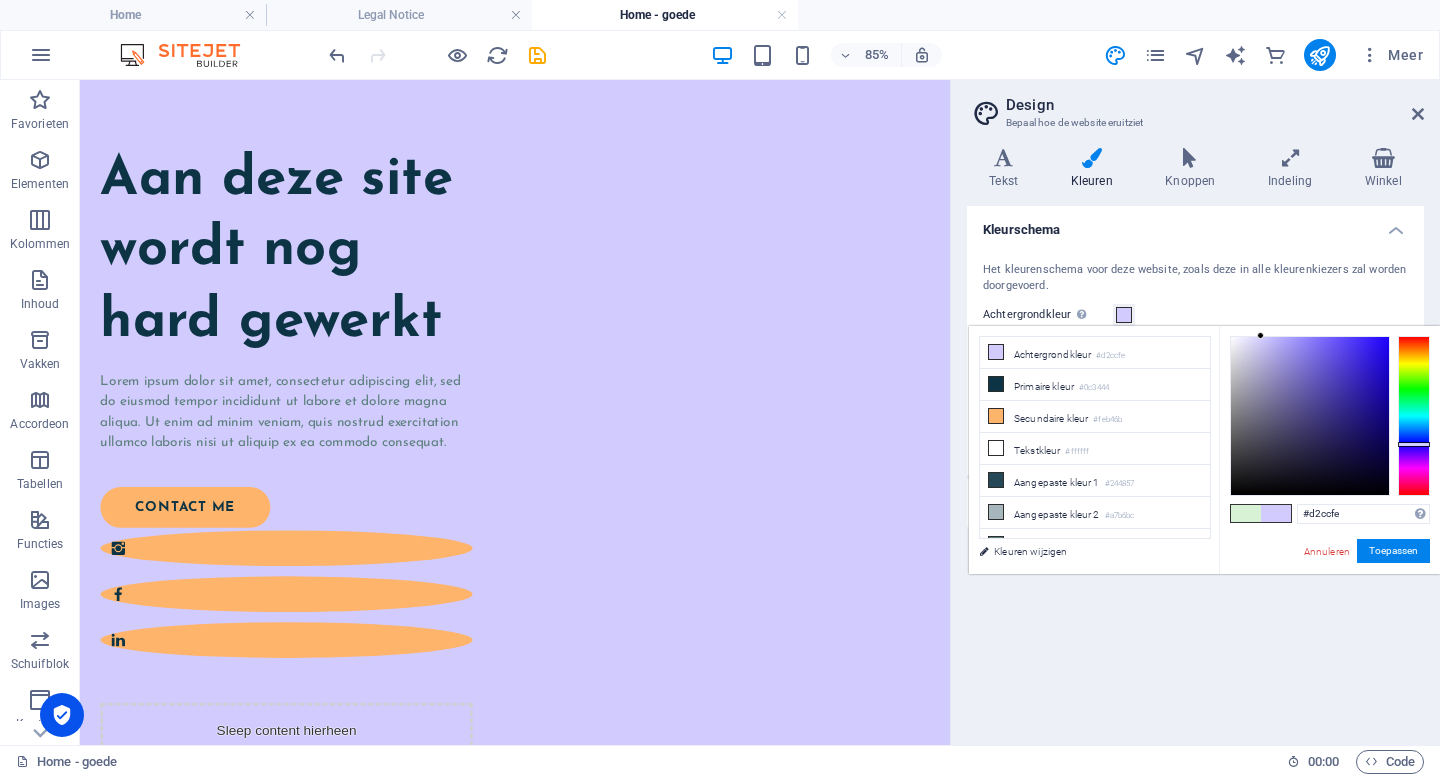 click on "Het kleurenschema voor deze website, zoals deze in alle kleurenkiezers zal worden doorgevoerd." at bounding box center (1195, 278) 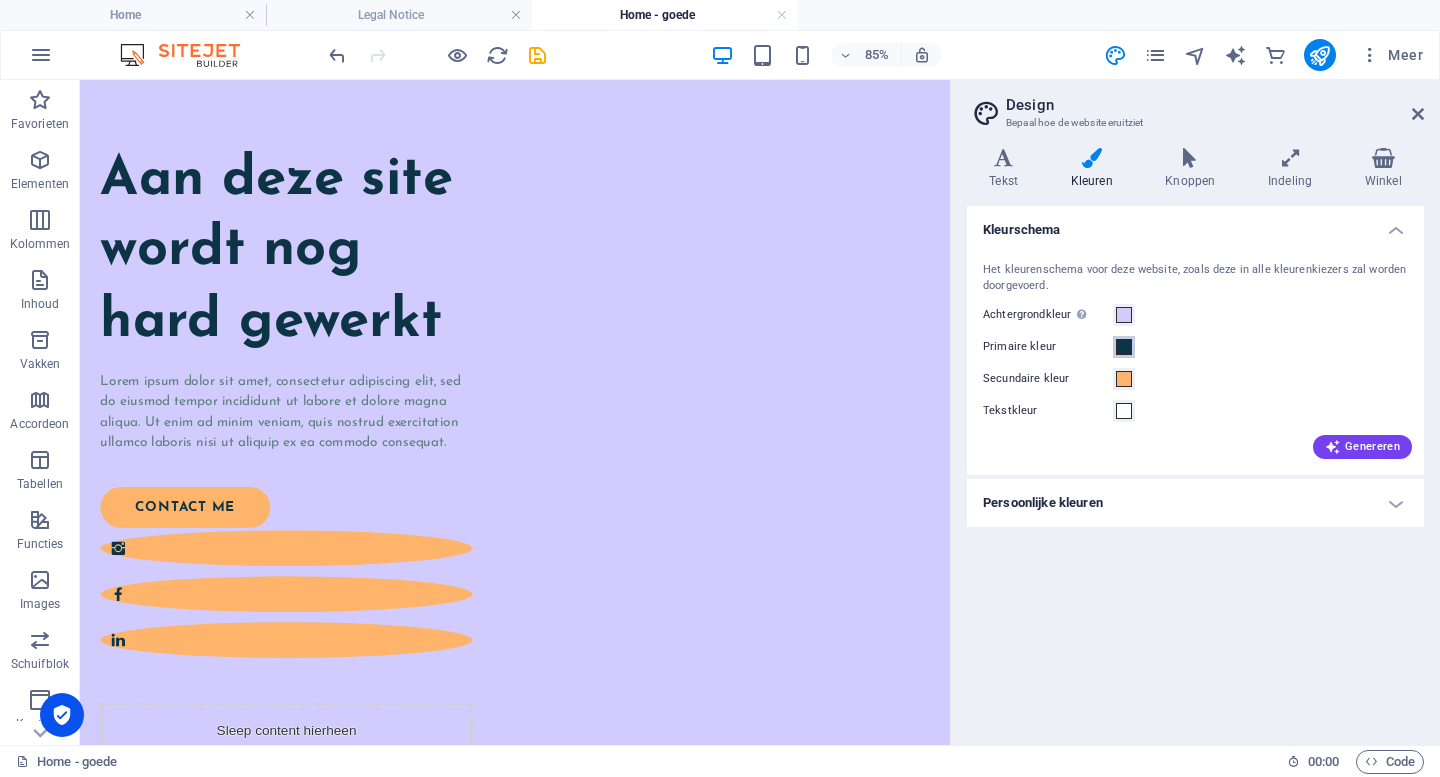 click at bounding box center [1124, 347] 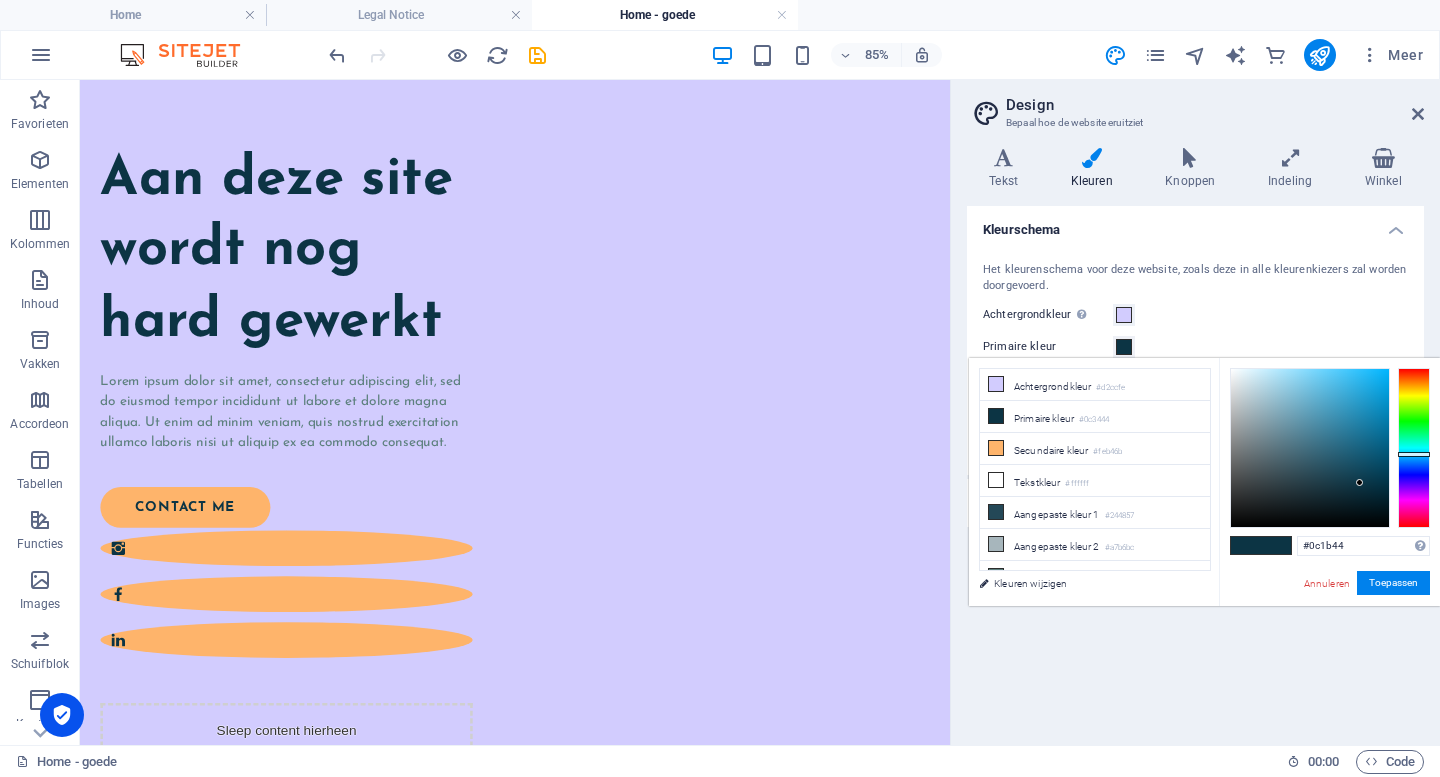 click at bounding box center (1414, 448) 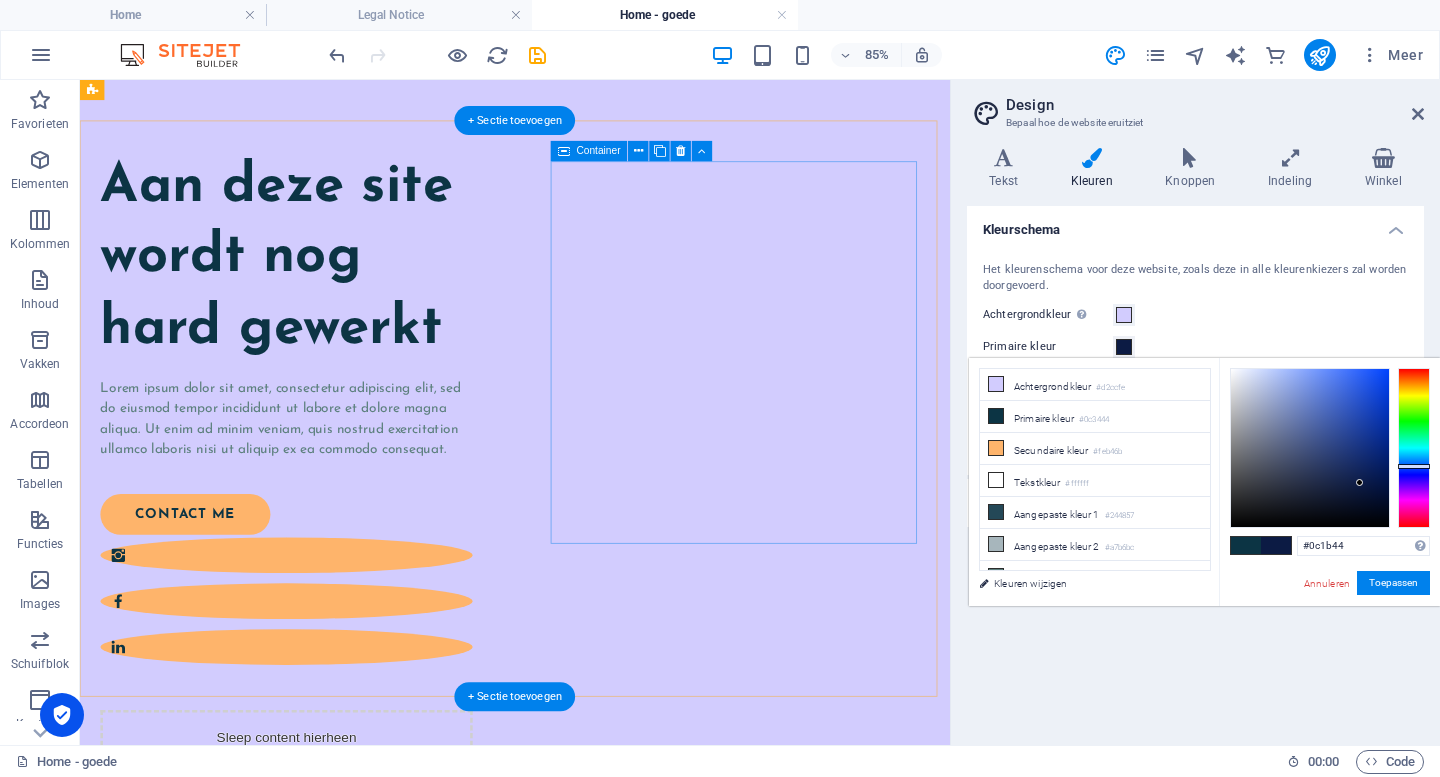 scroll, scrollTop: 151, scrollLeft: 0, axis: vertical 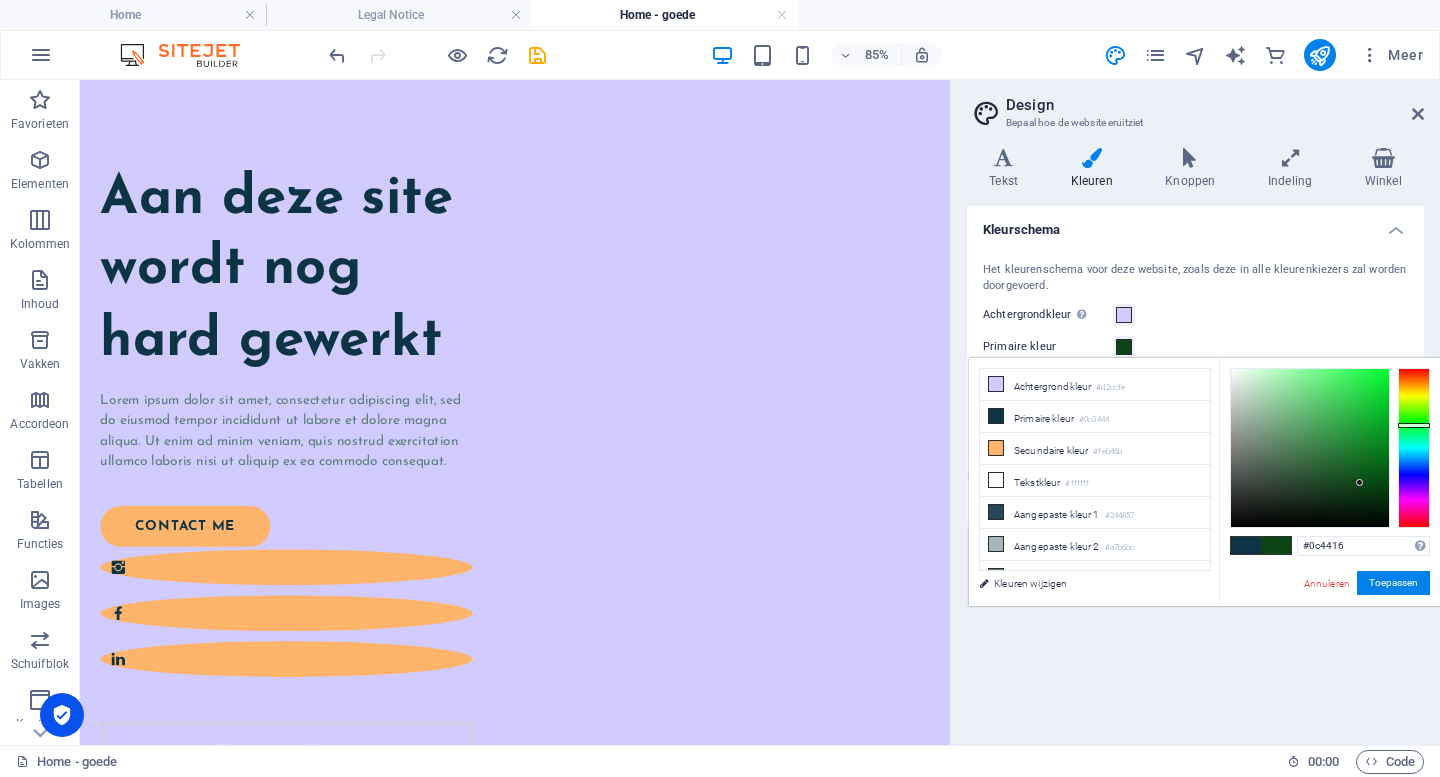 click at bounding box center (1414, 448) 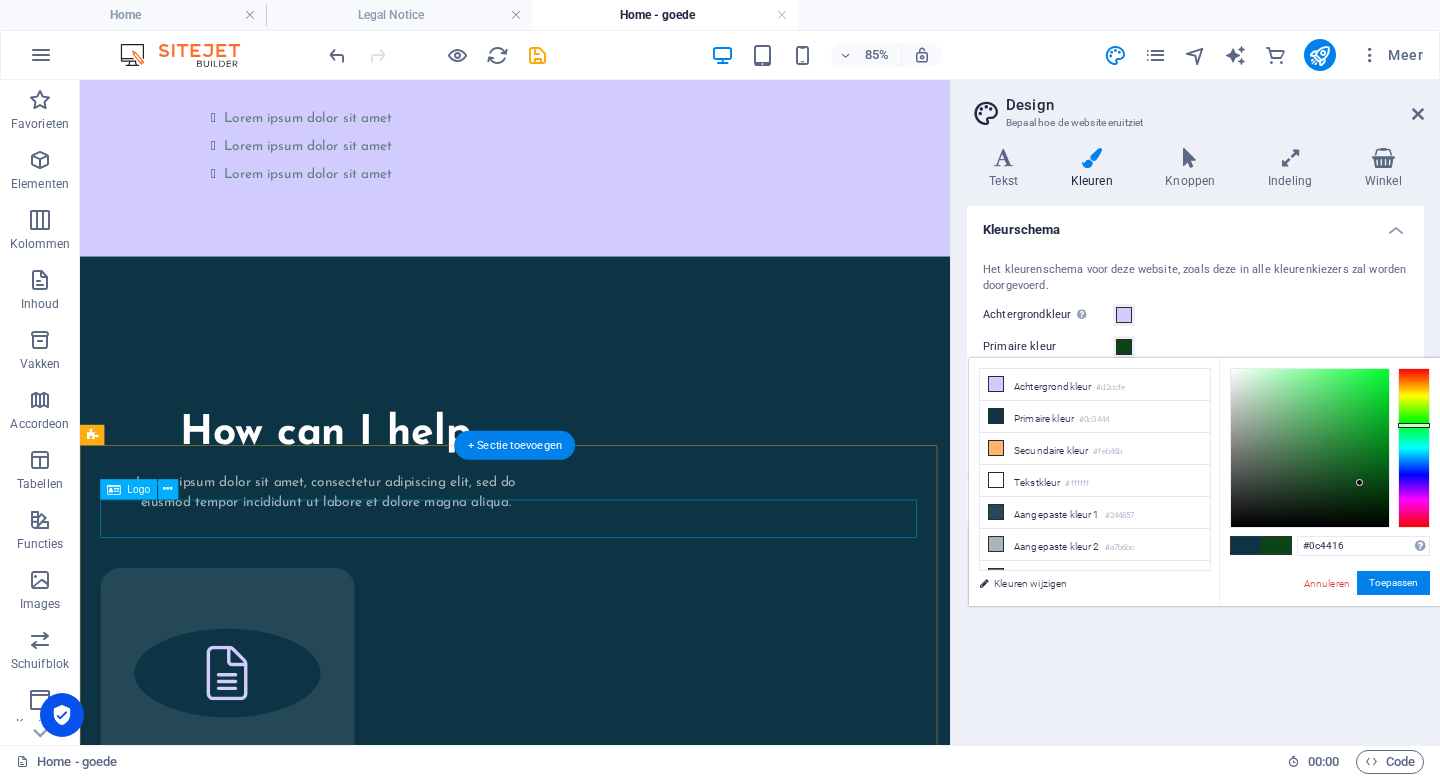 scroll, scrollTop: 3759, scrollLeft: 0, axis: vertical 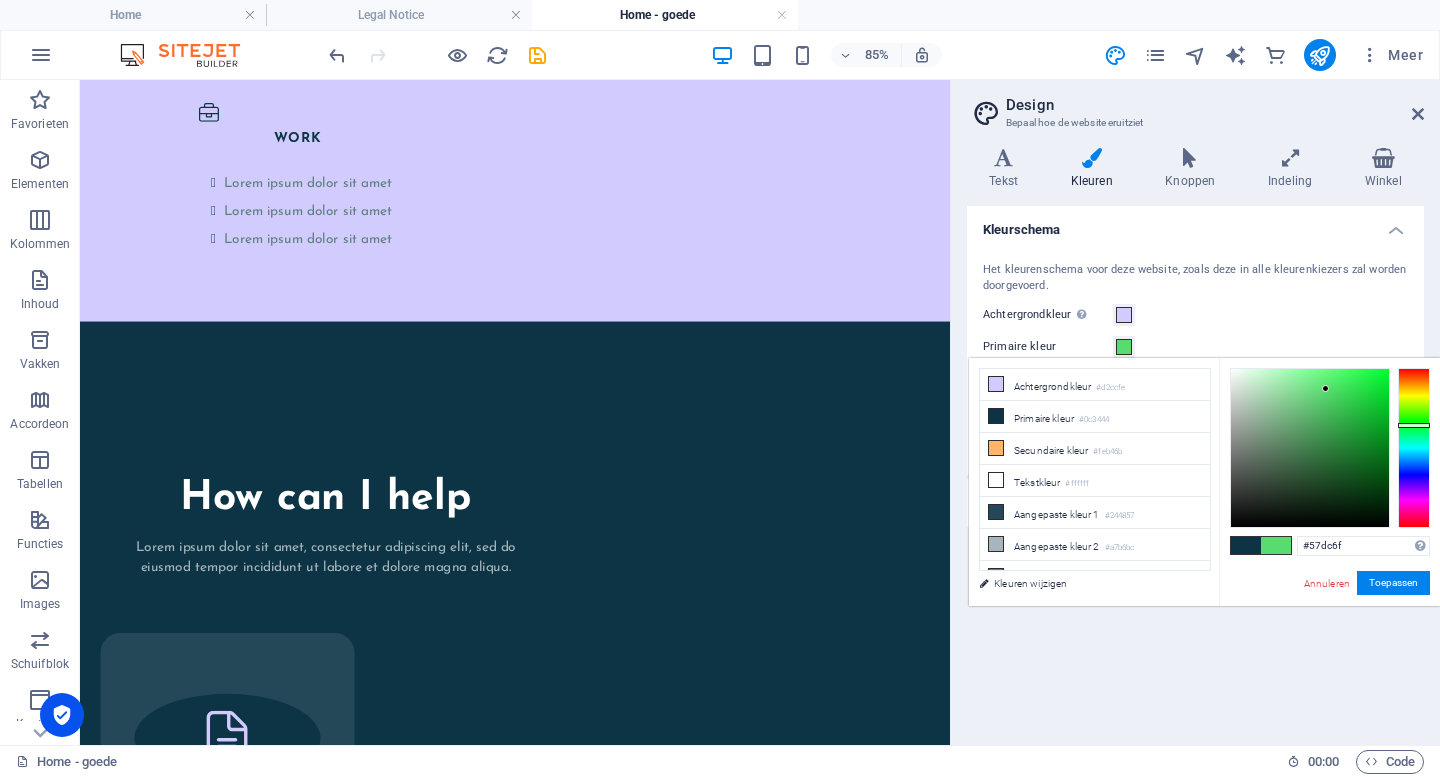 click at bounding box center [1310, 448] 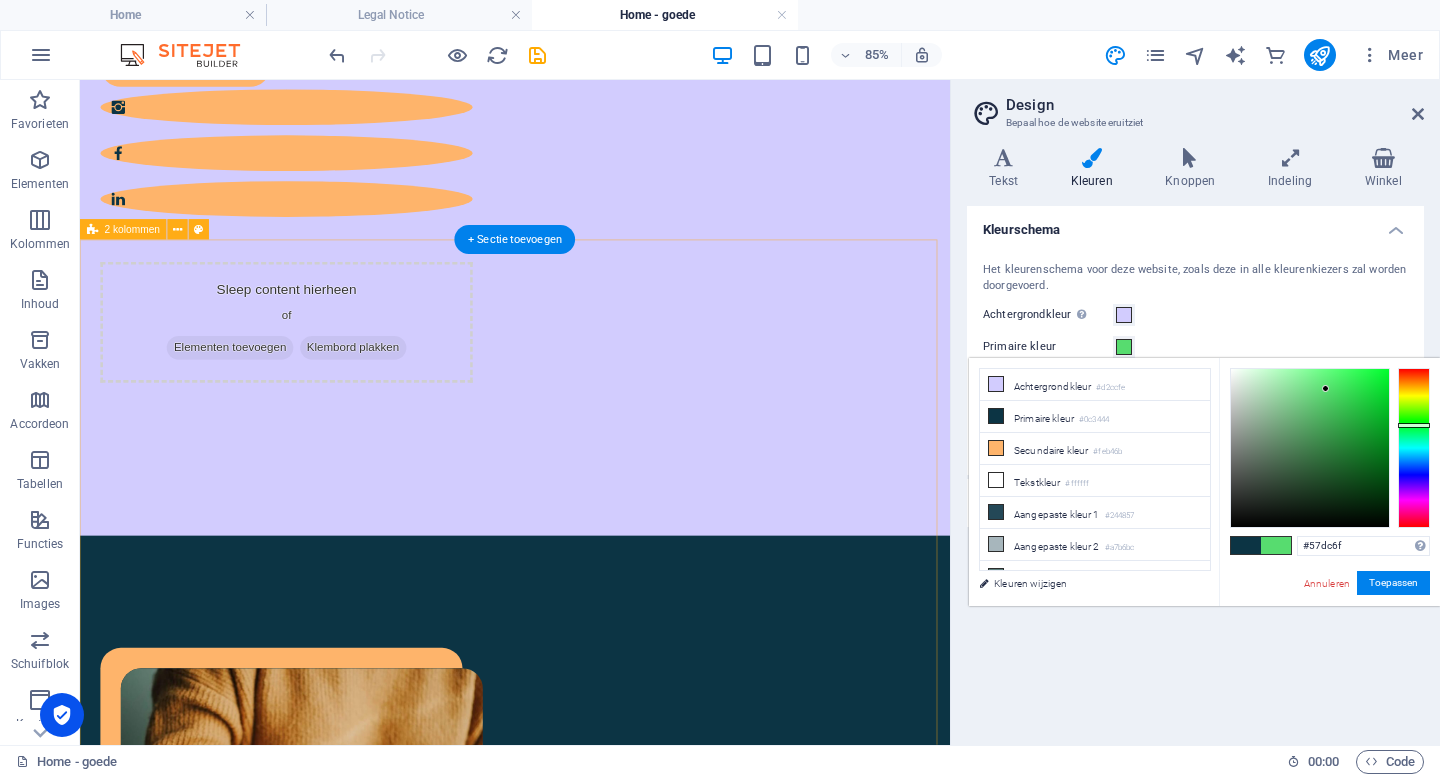 scroll, scrollTop: 0, scrollLeft: 0, axis: both 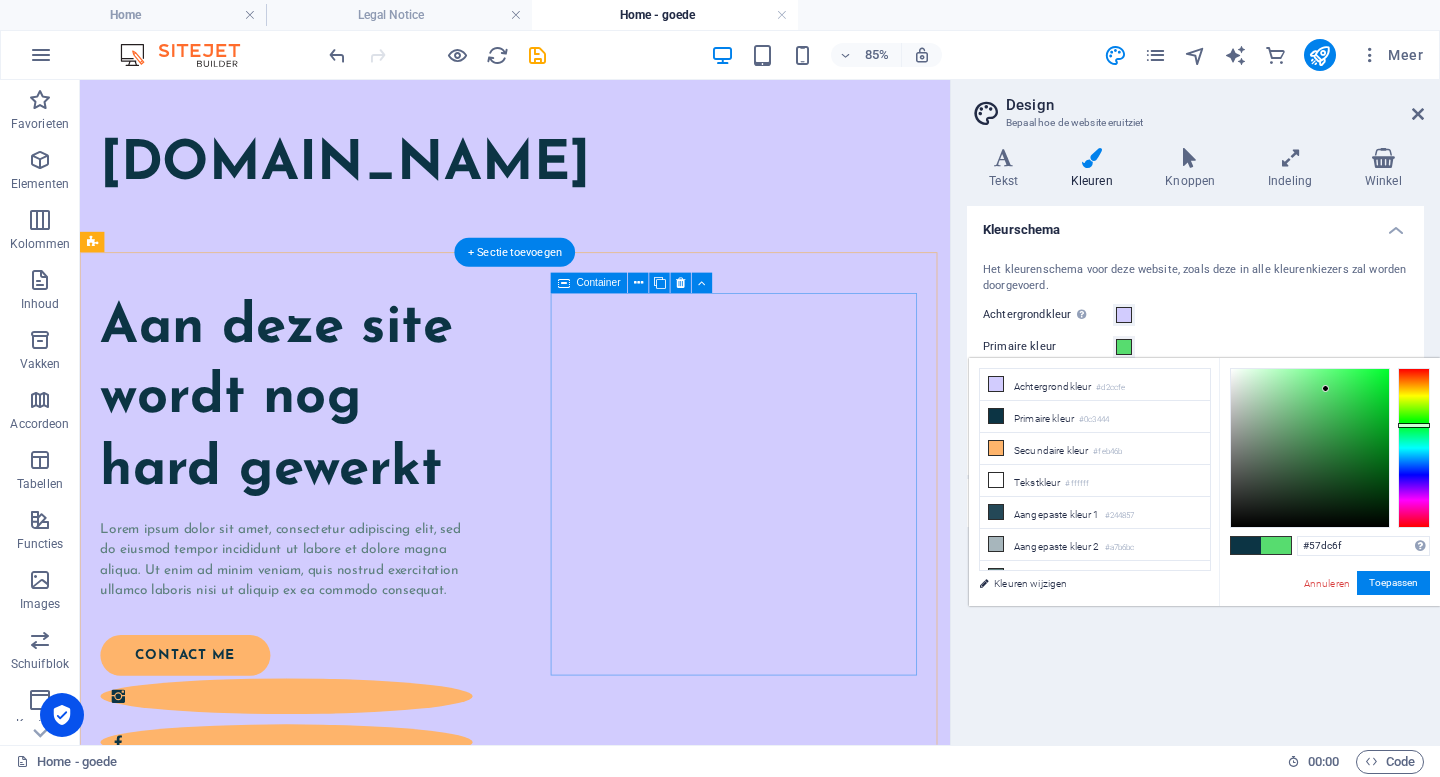 click on "Sleep content hierheen of  Elementen toevoegen  Klembord plakken" at bounding box center [323, 1058] 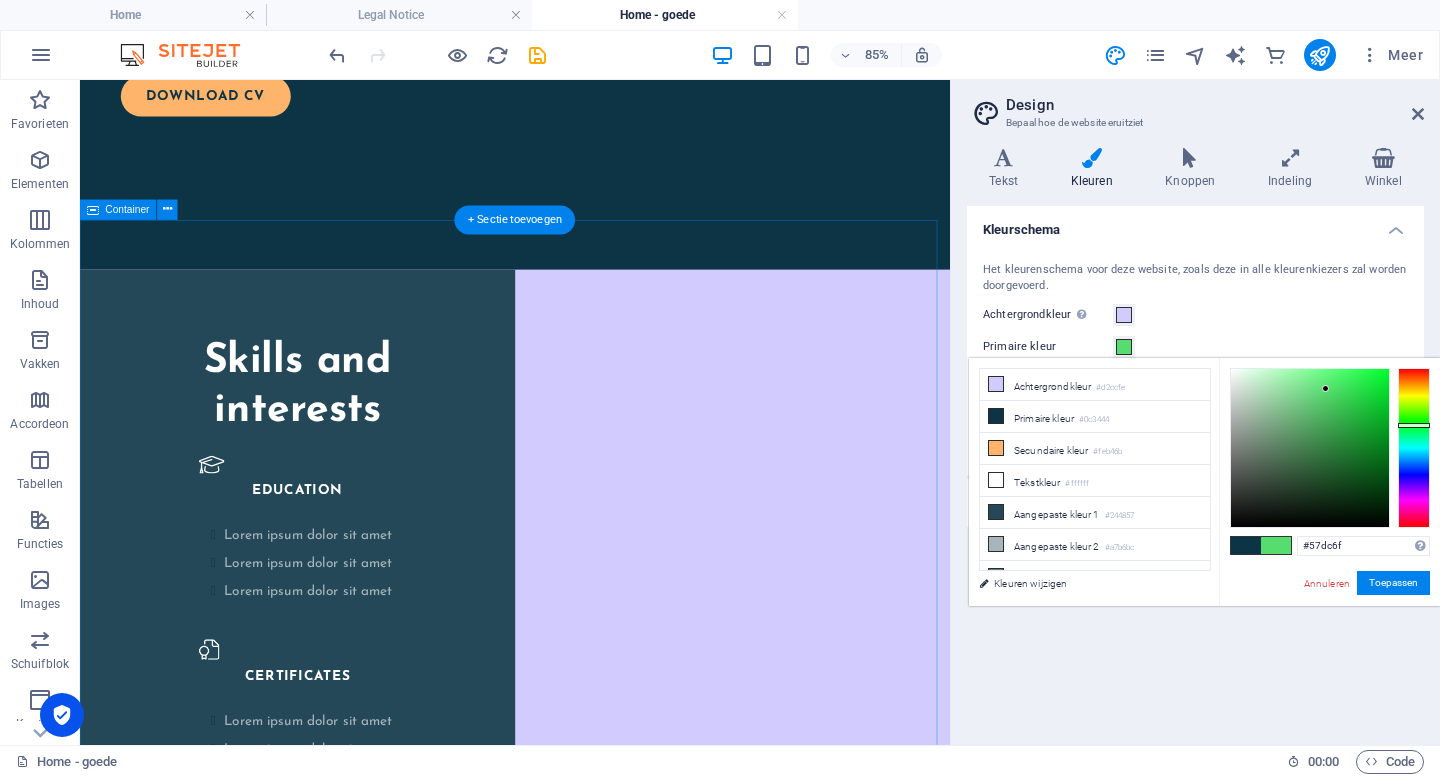 scroll, scrollTop: 2374, scrollLeft: 0, axis: vertical 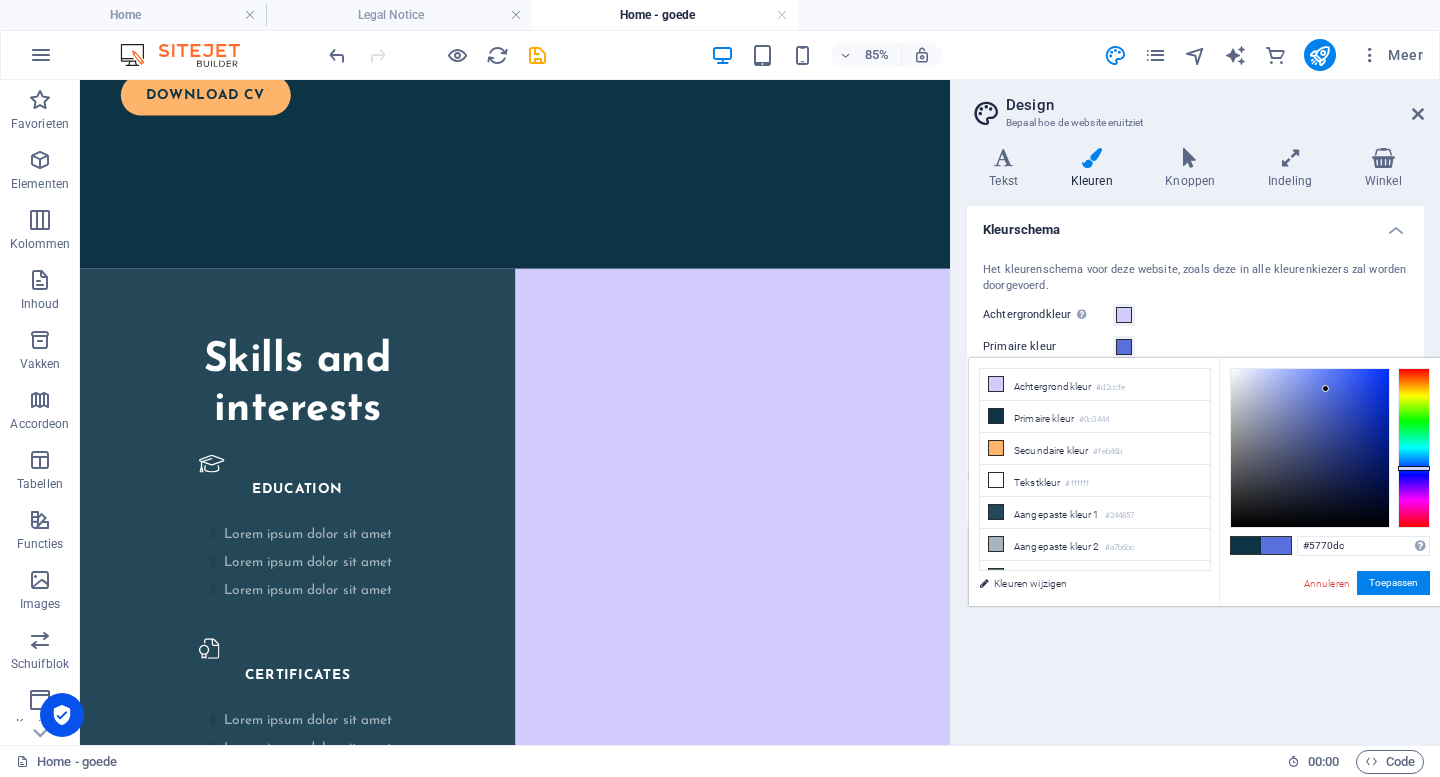 click at bounding box center [1414, 448] 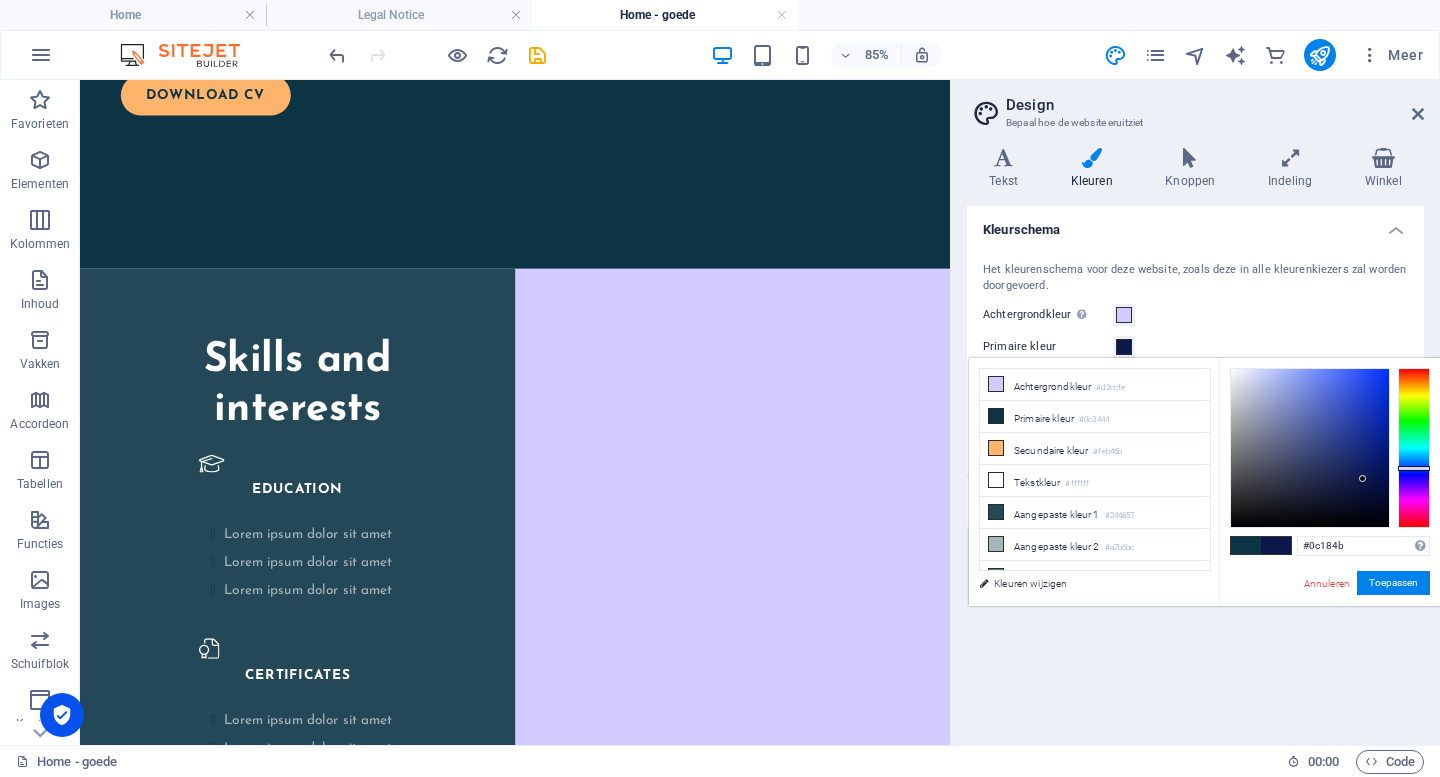 click at bounding box center (1310, 448) 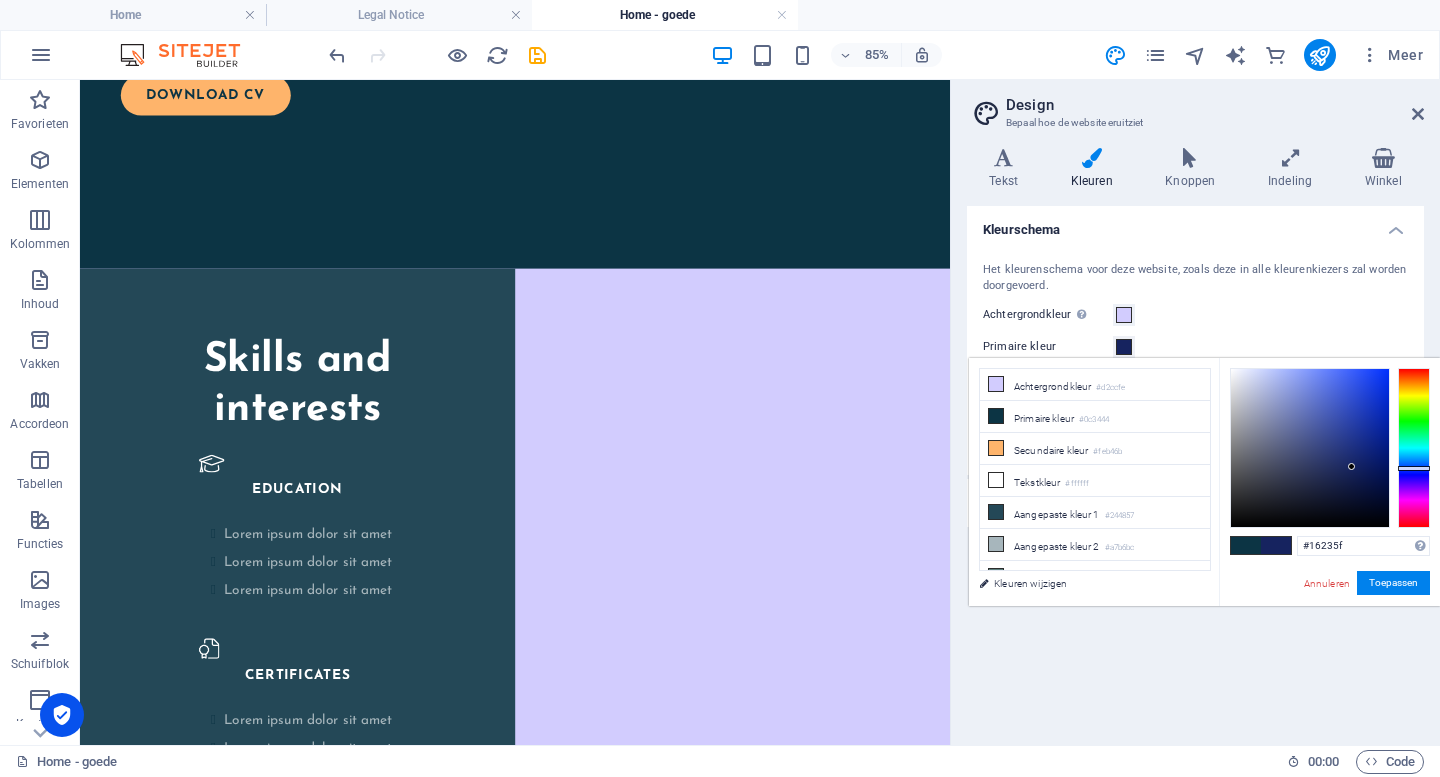 click at bounding box center (1310, 448) 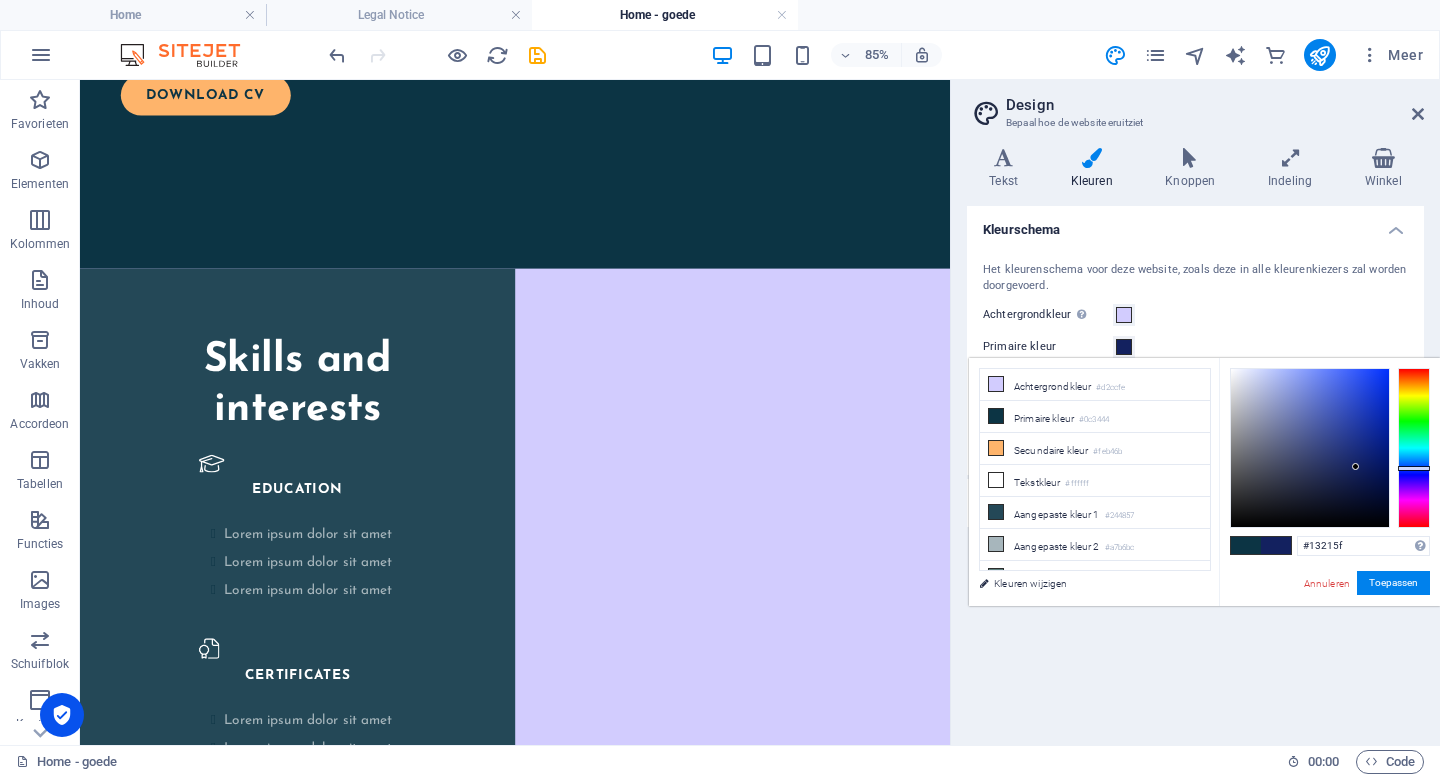 click at bounding box center [1310, 448] 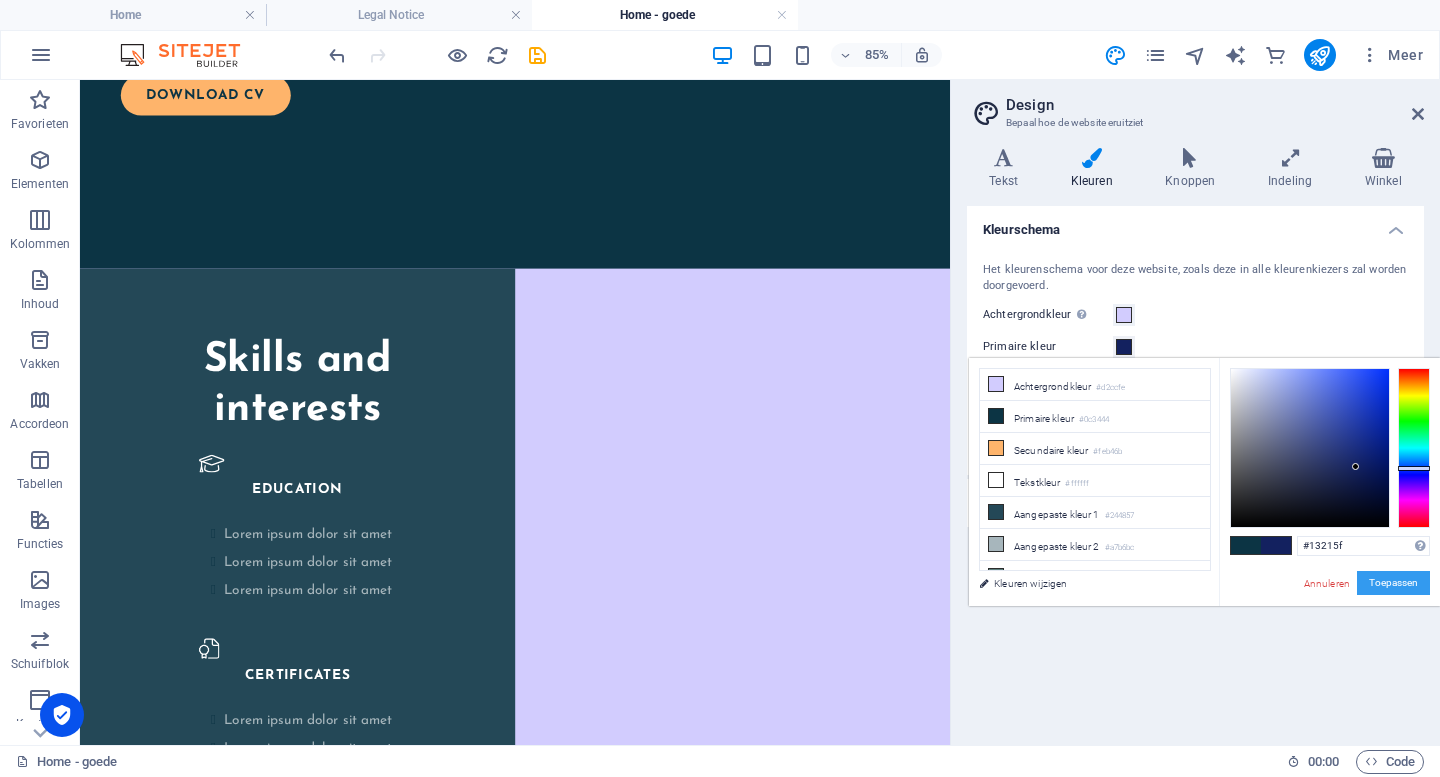 click on "Toepassen" at bounding box center [1393, 583] 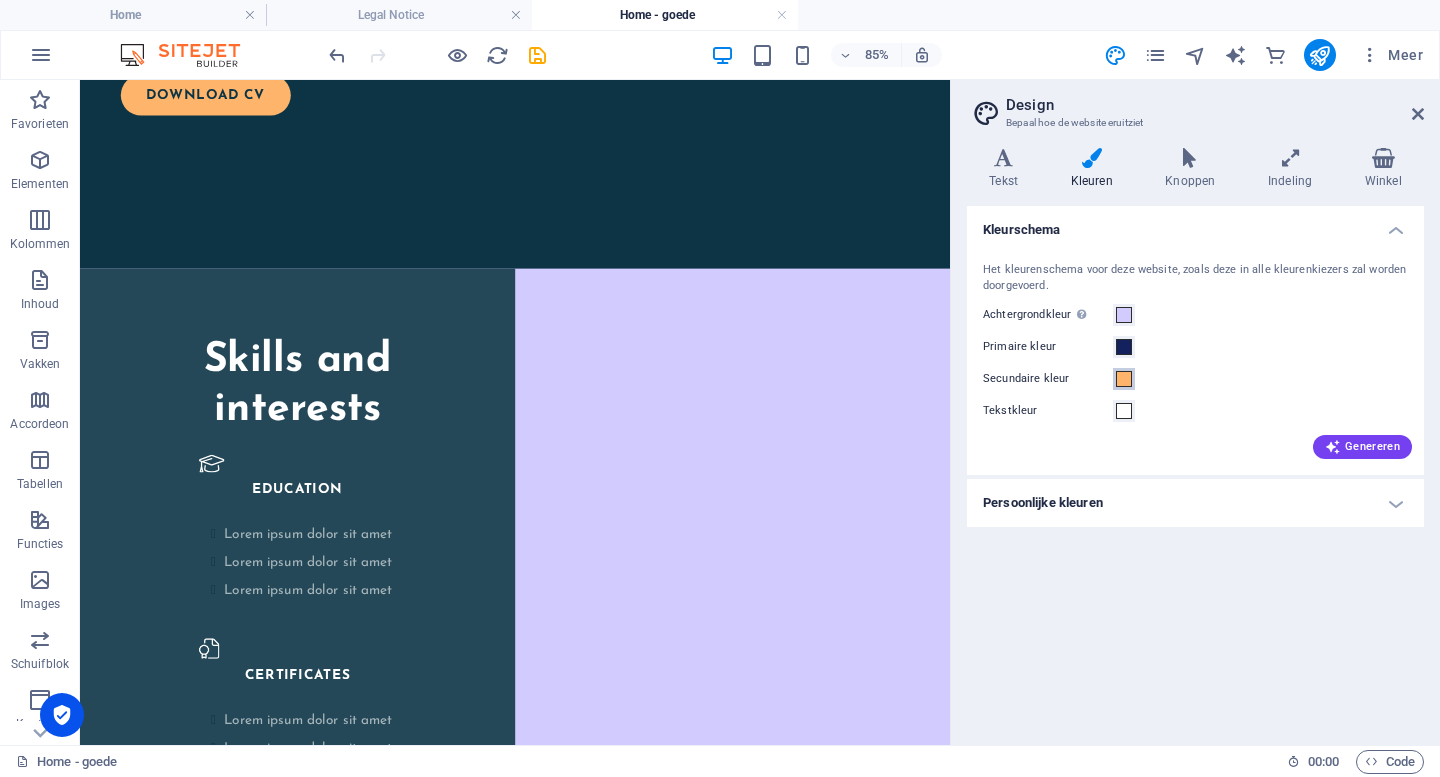 click at bounding box center [1124, 379] 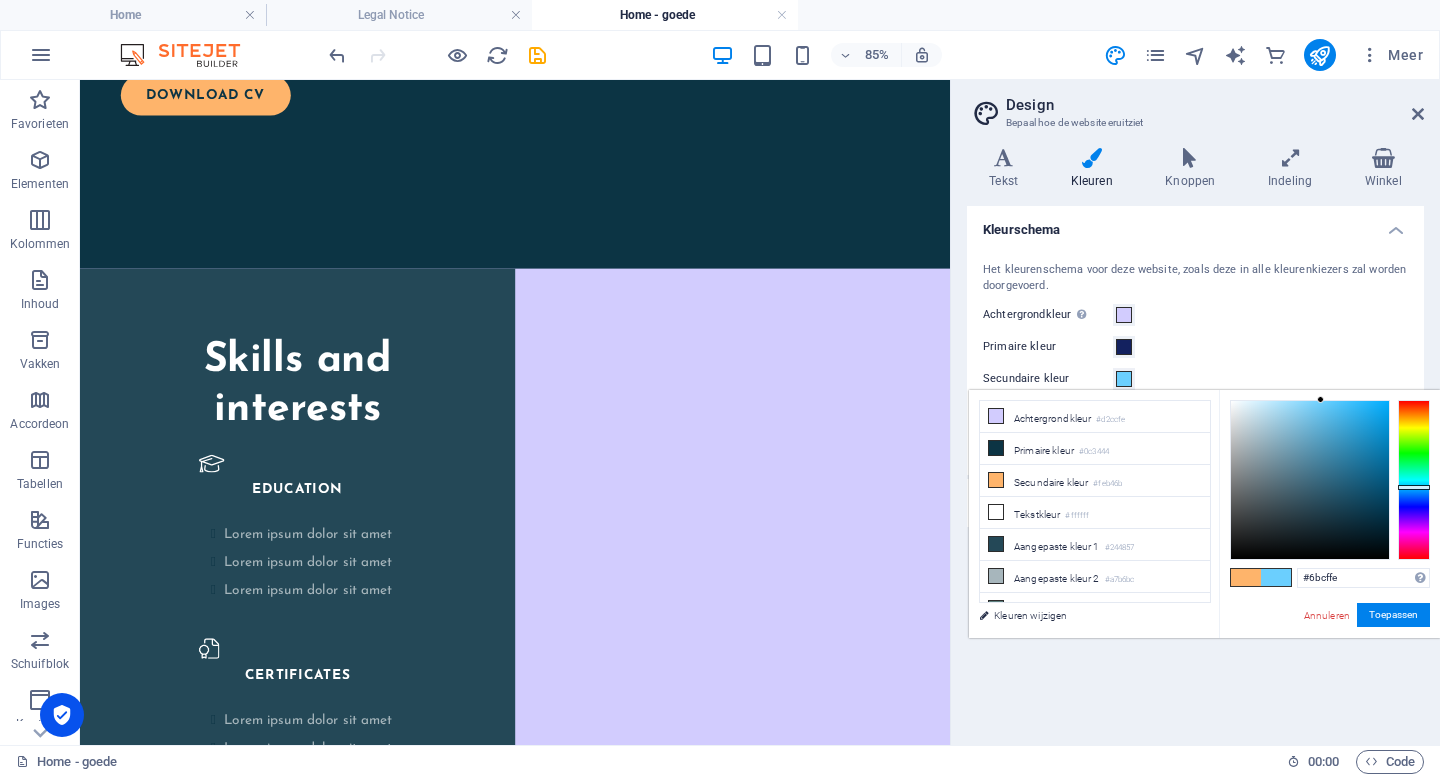 click at bounding box center [1414, 480] 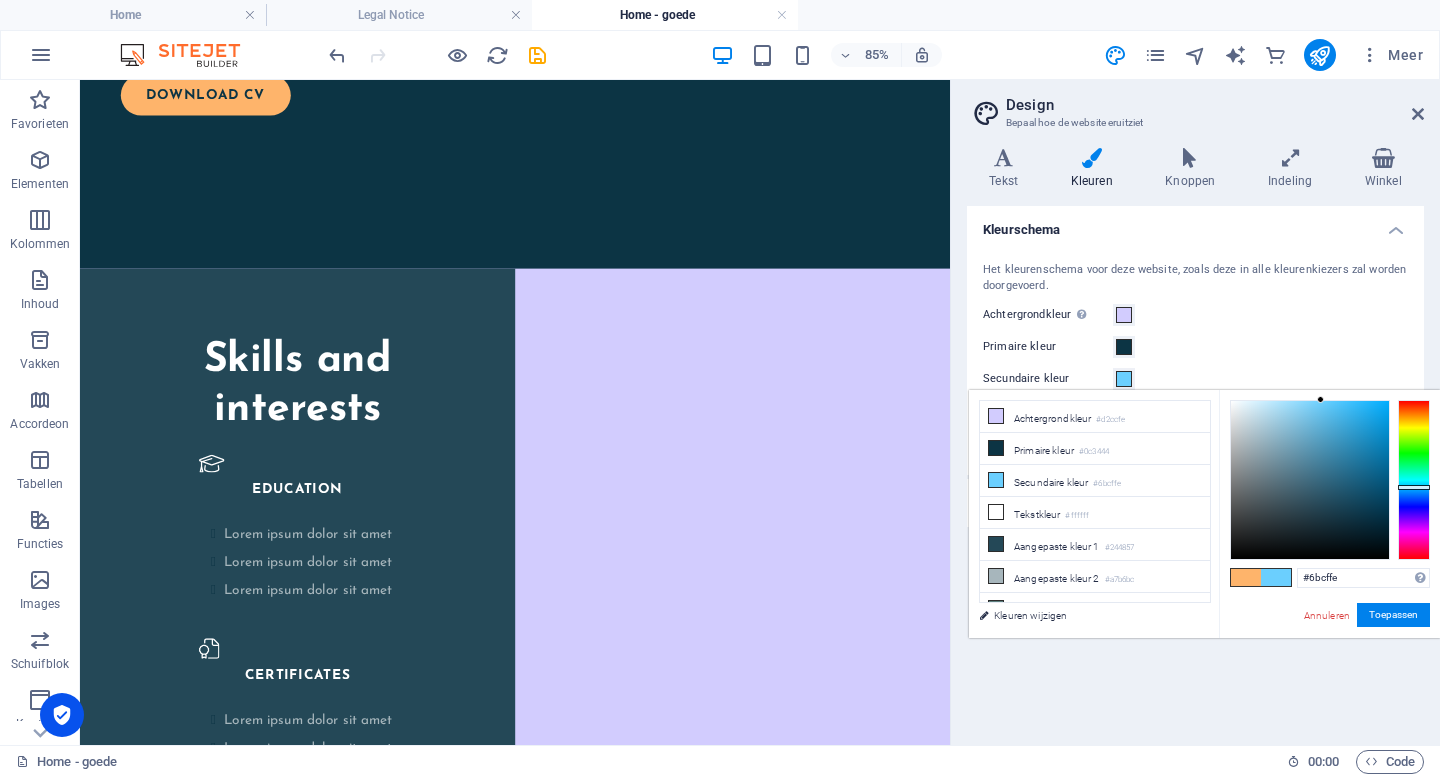 type on "#1e8abc" 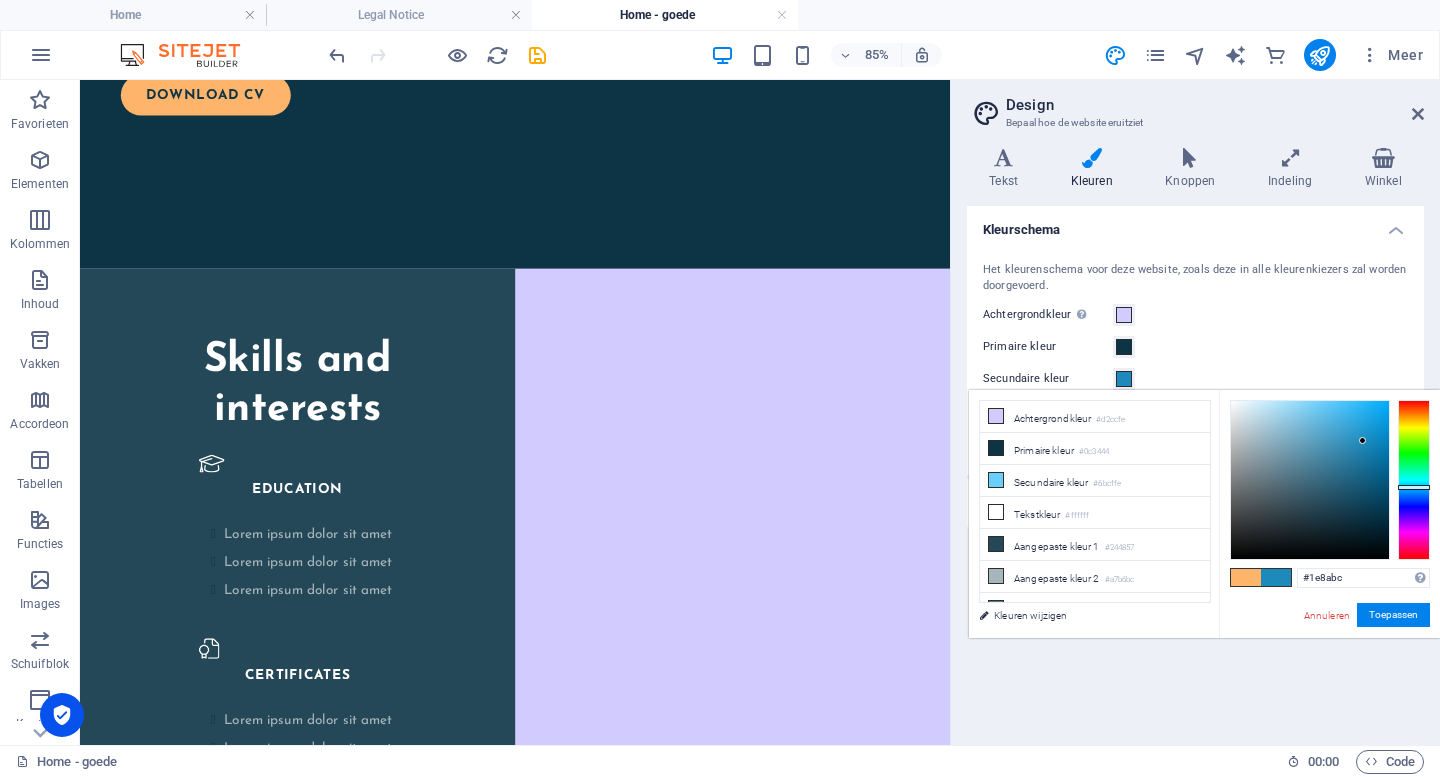 click at bounding box center [1310, 480] 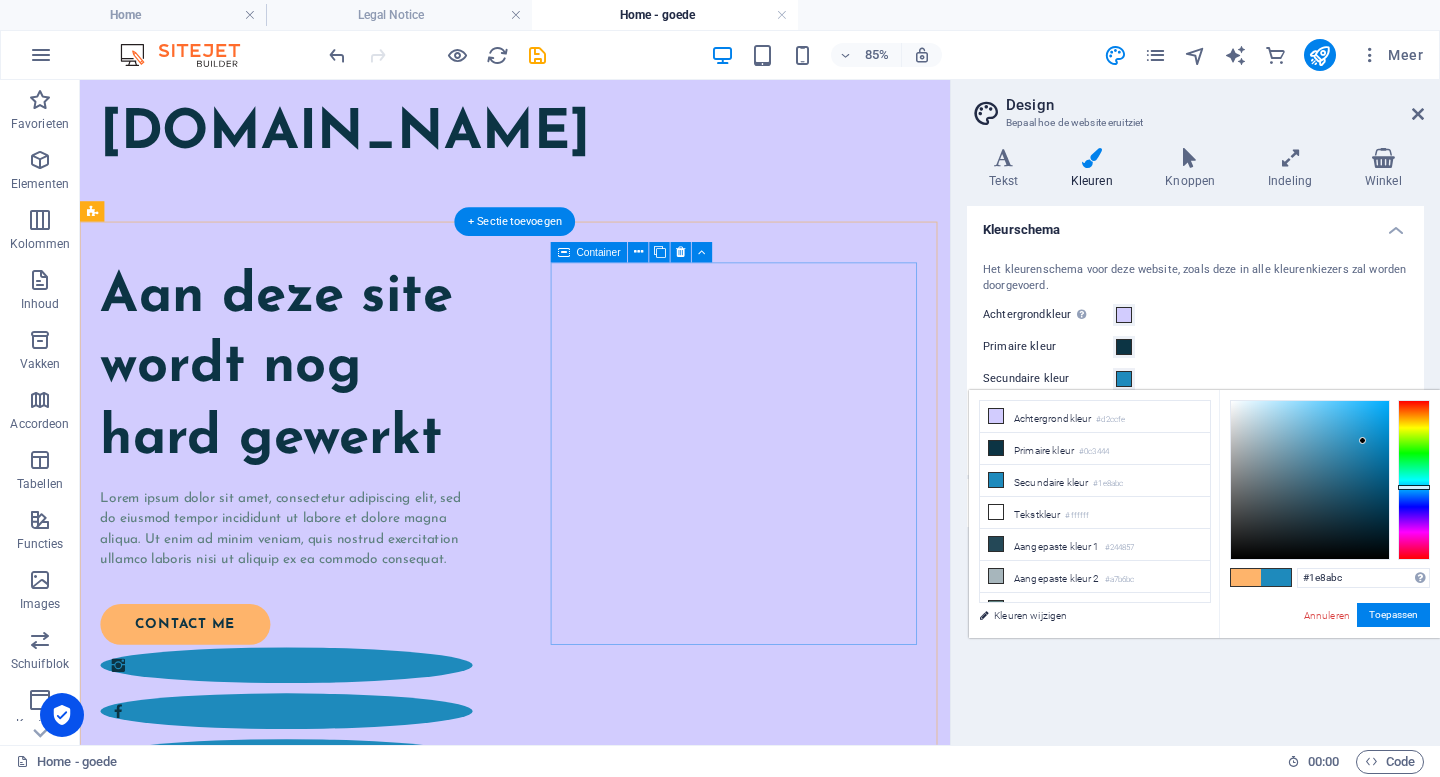 scroll, scrollTop: 0, scrollLeft: 0, axis: both 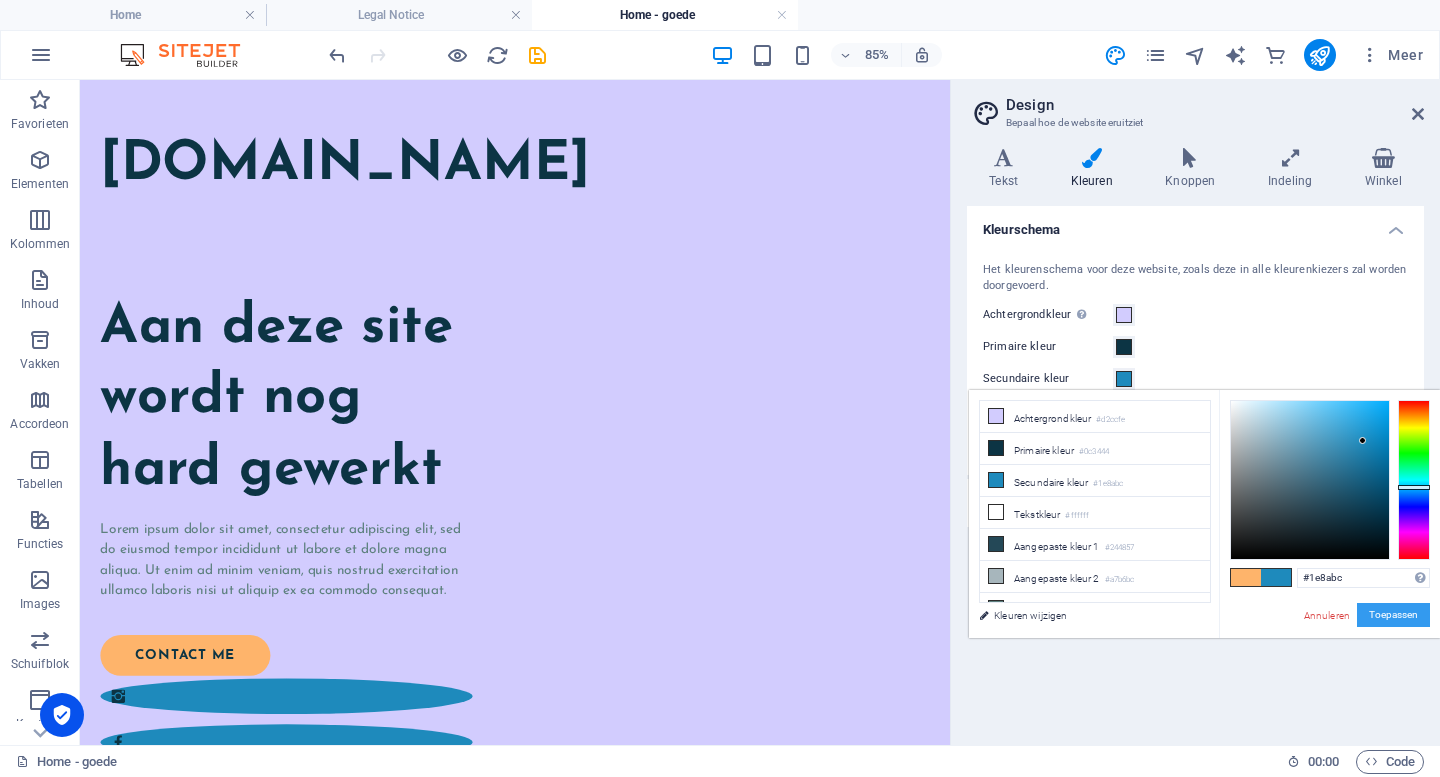 click on "Toepassen" at bounding box center (1393, 615) 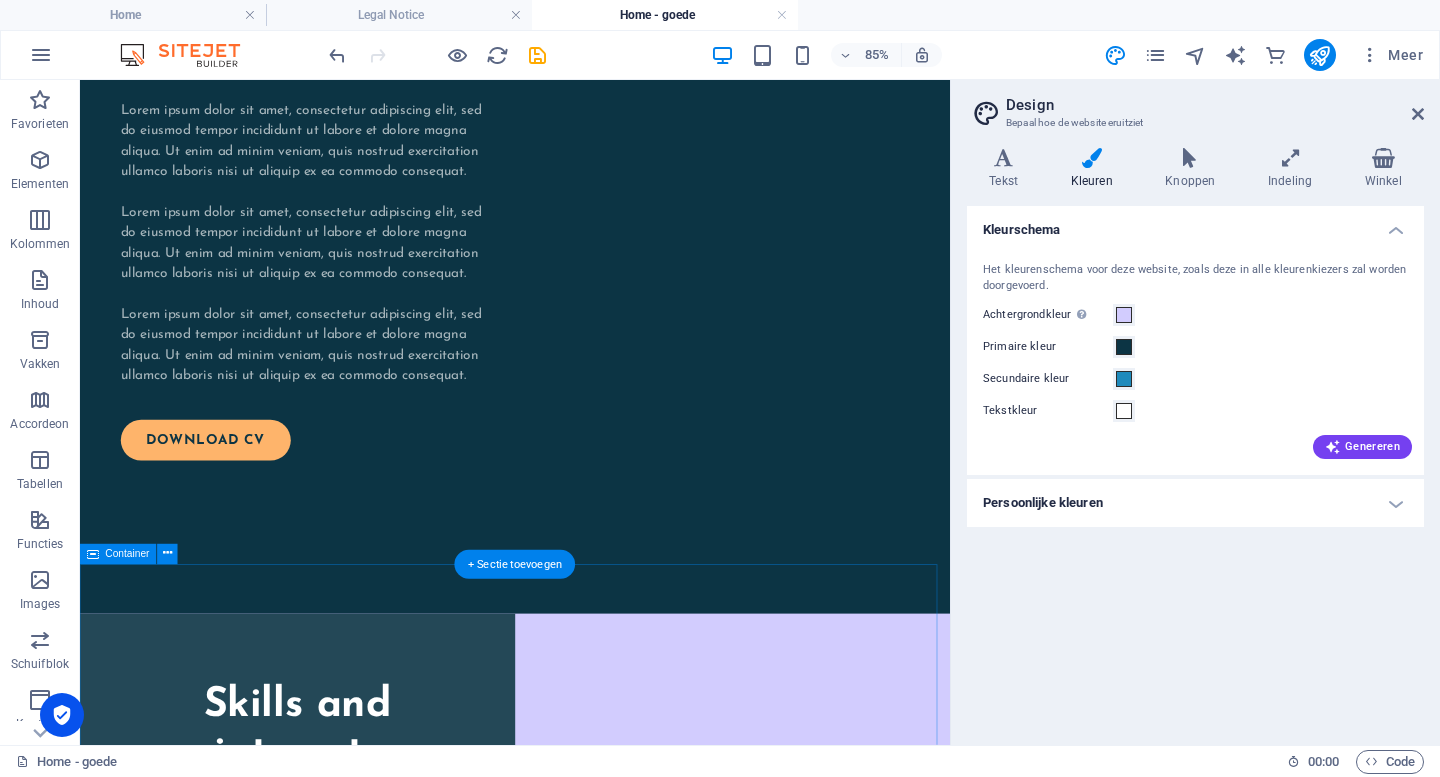 scroll, scrollTop: 1969, scrollLeft: 0, axis: vertical 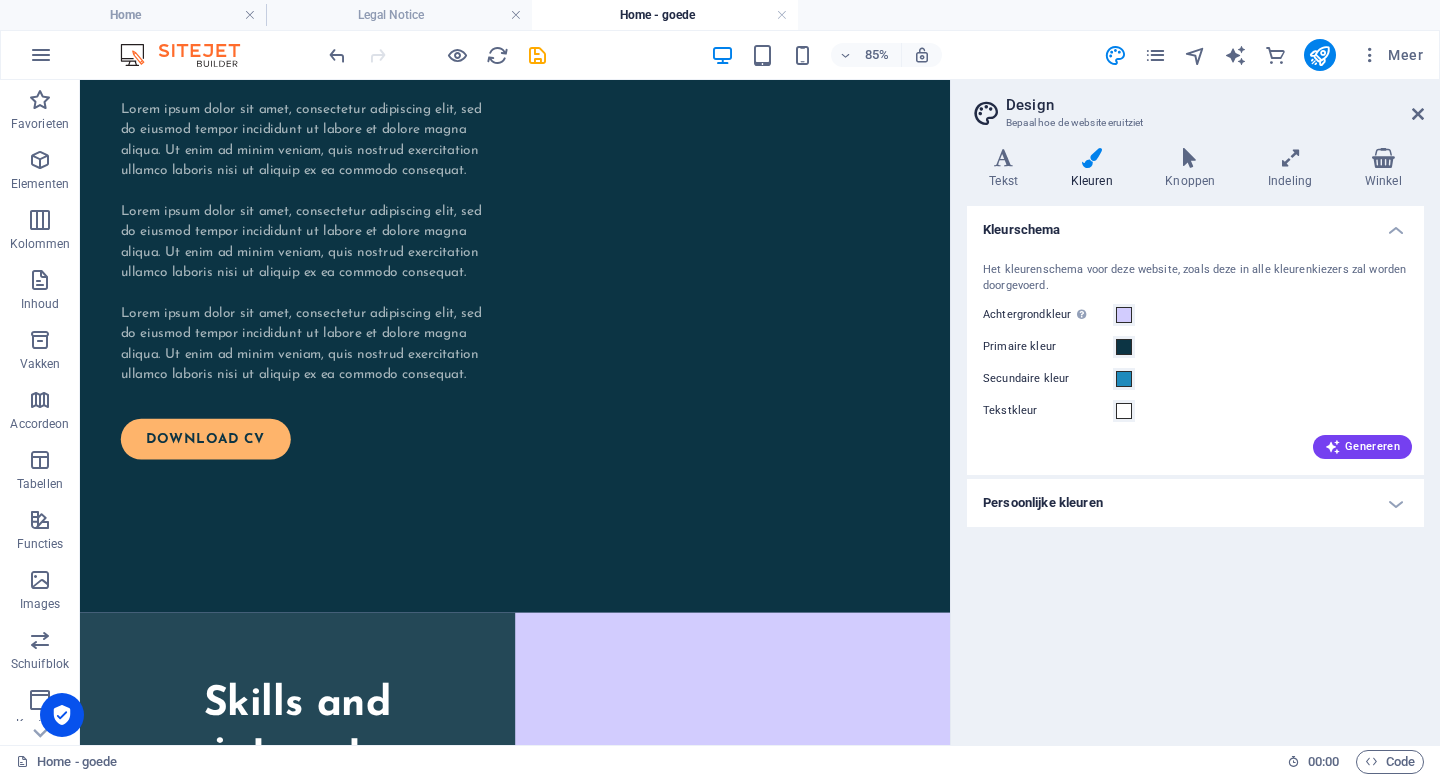 click on "Persoonlijke kleuren" at bounding box center (1195, 503) 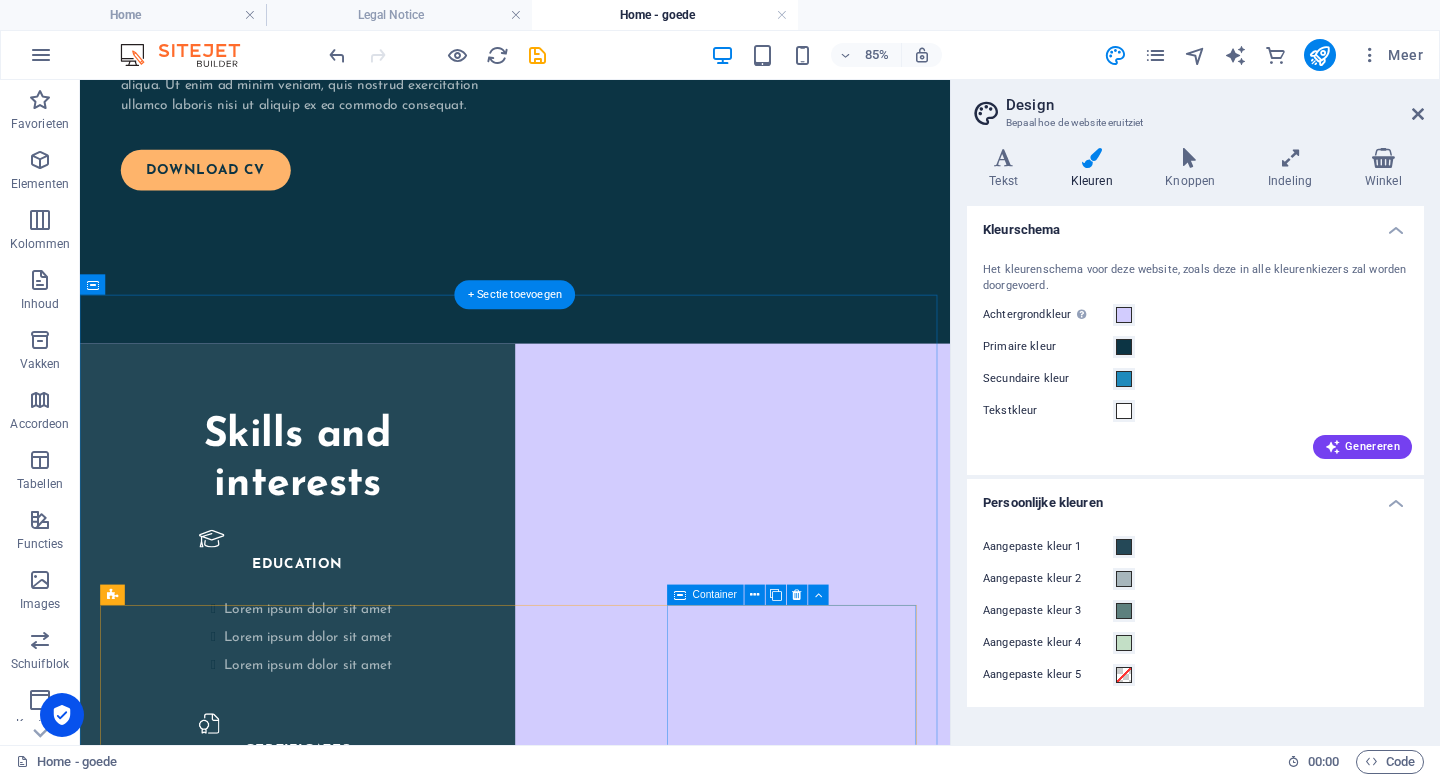 scroll, scrollTop: 2286, scrollLeft: 0, axis: vertical 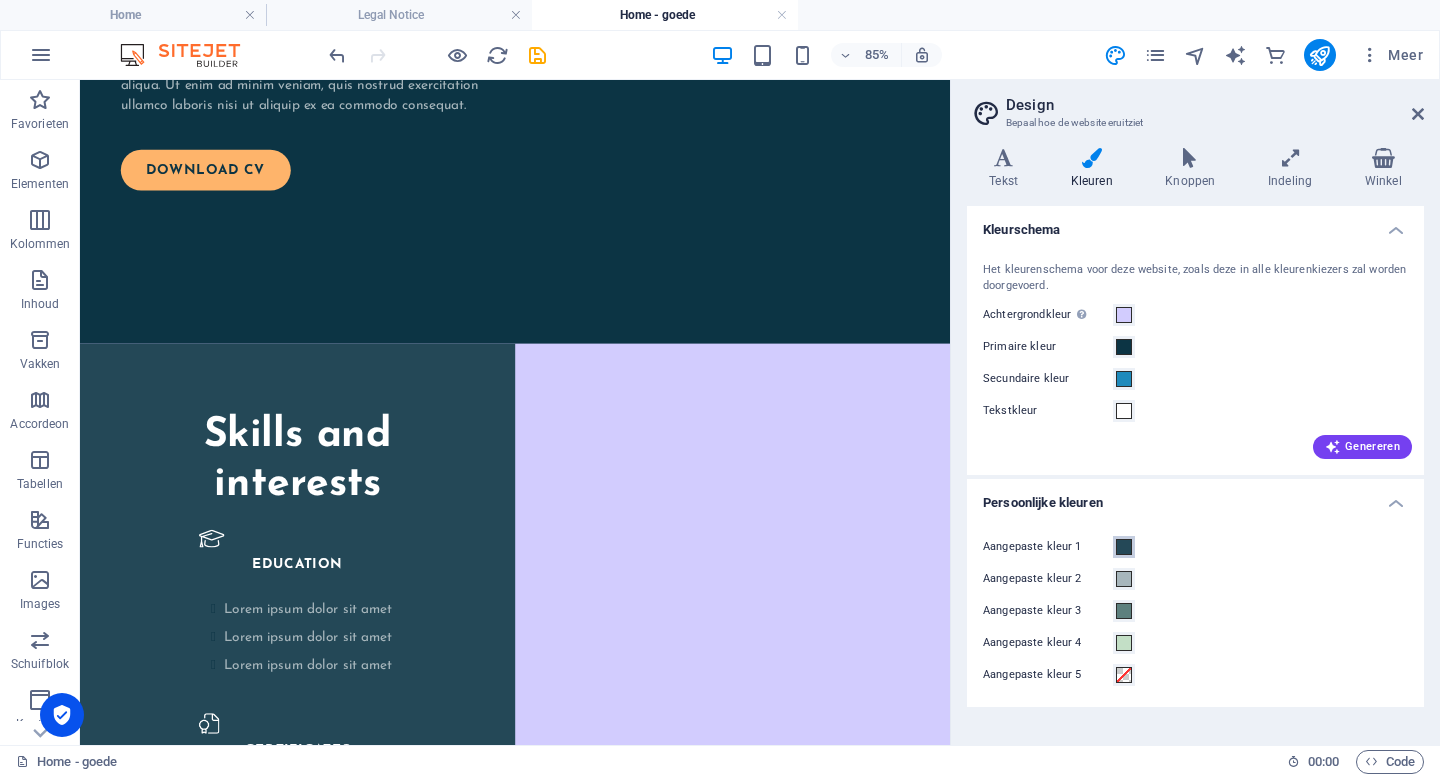 click at bounding box center (1124, 547) 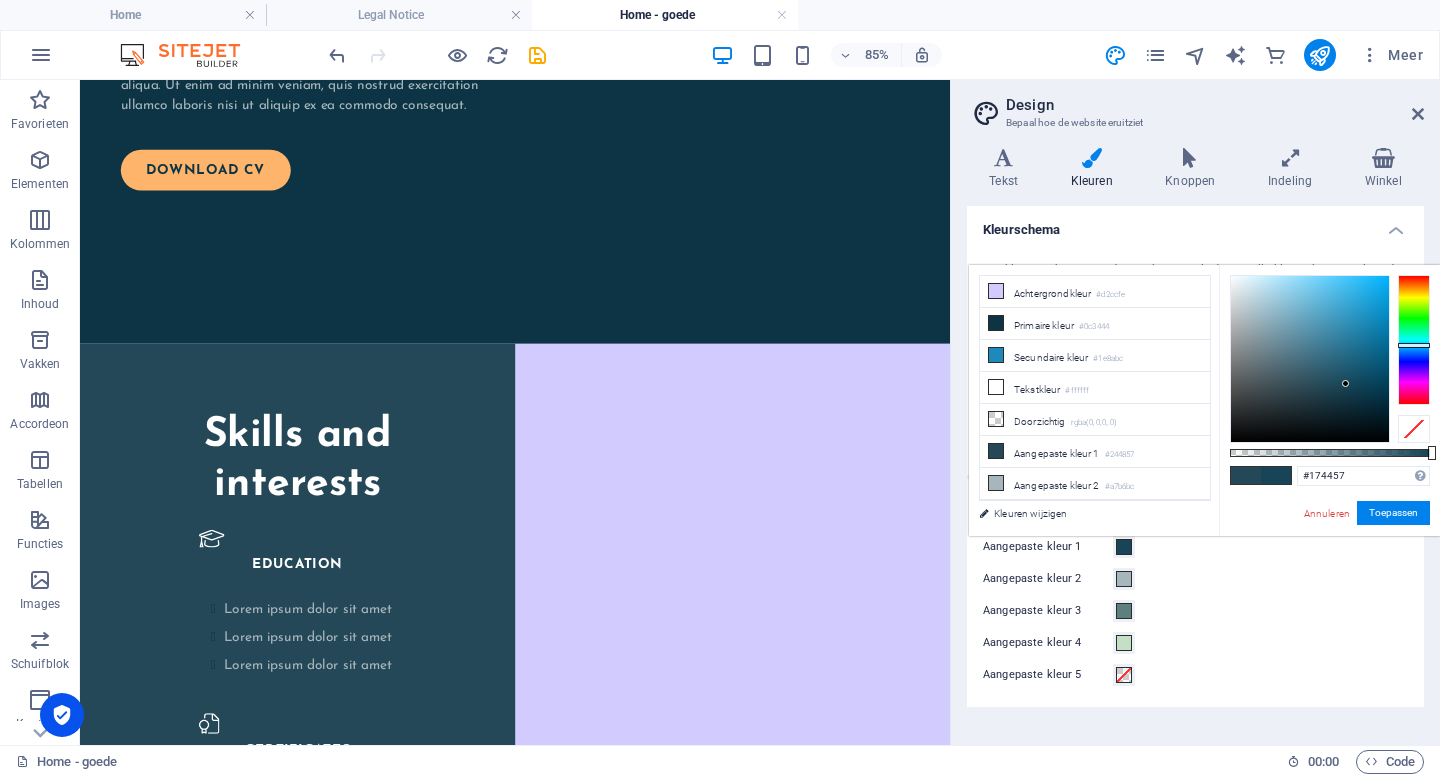 click at bounding box center [1310, 359] 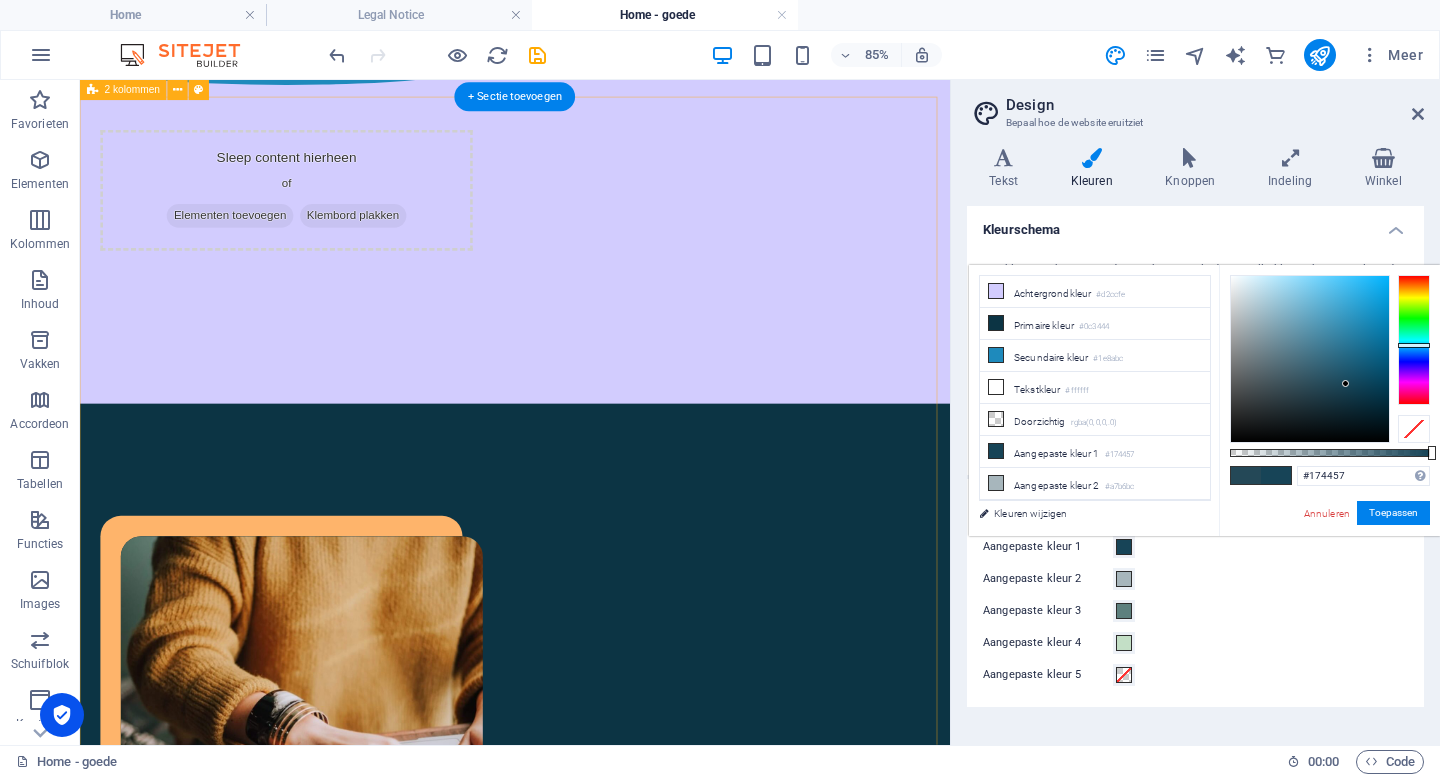scroll, scrollTop: 381, scrollLeft: 0, axis: vertical 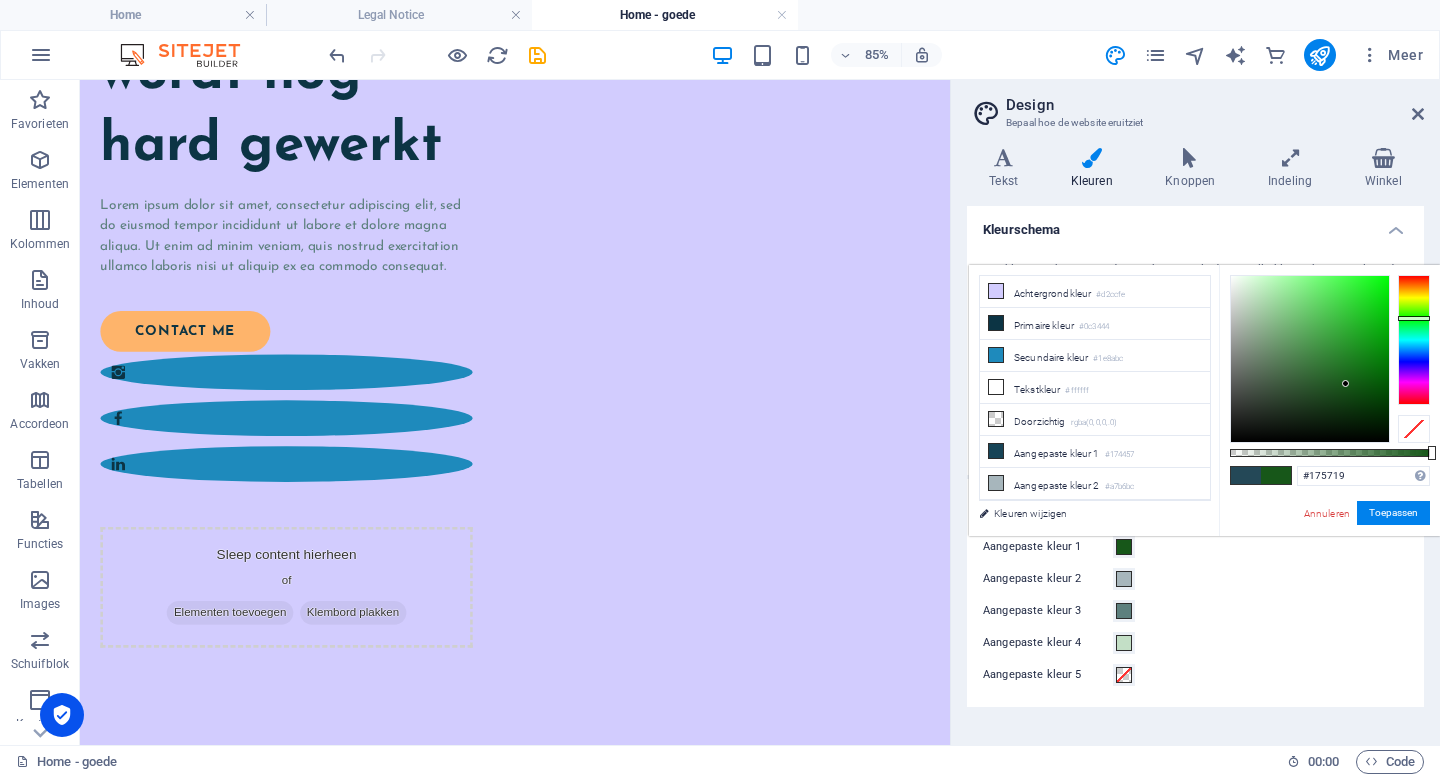 click at bounding box center [1414, 340] 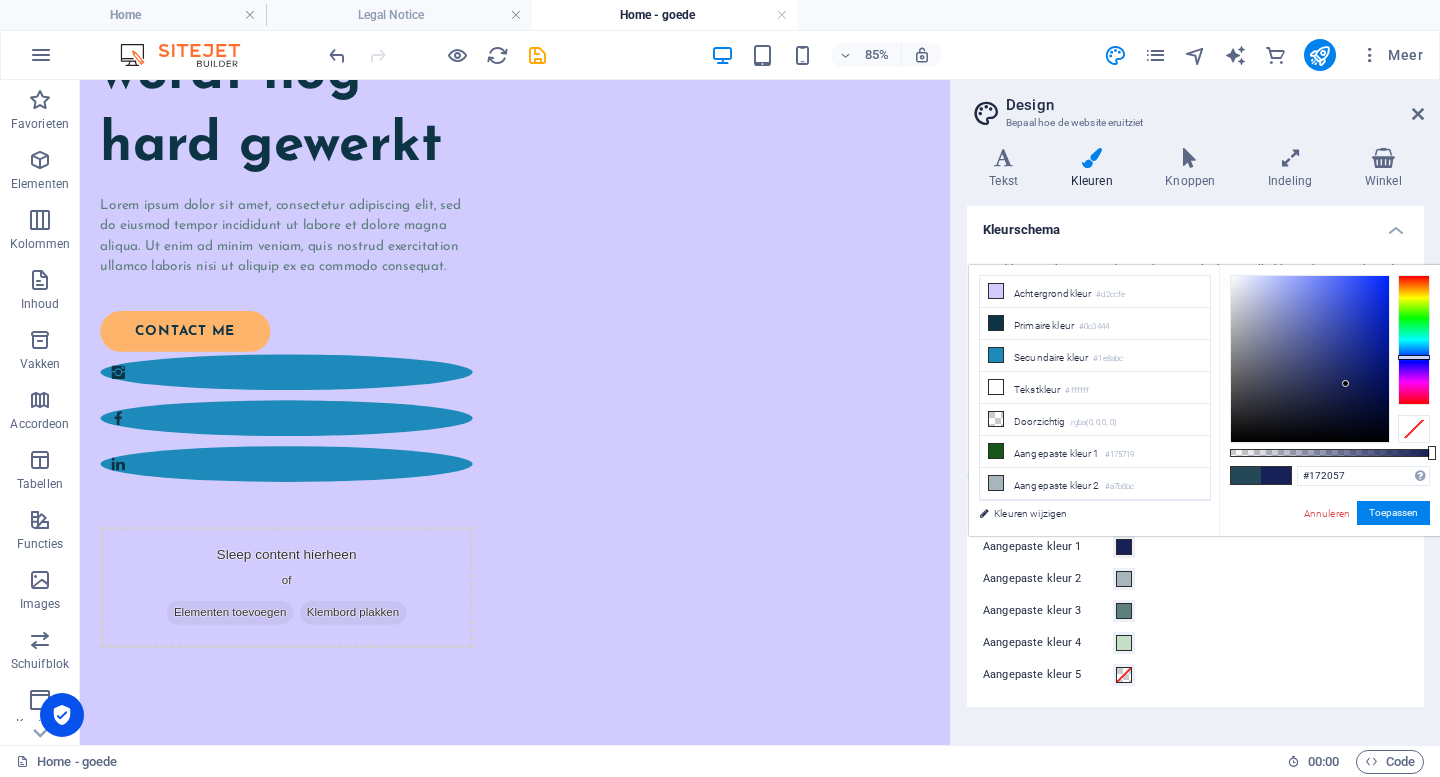 click at bounding box center [1414, 340] 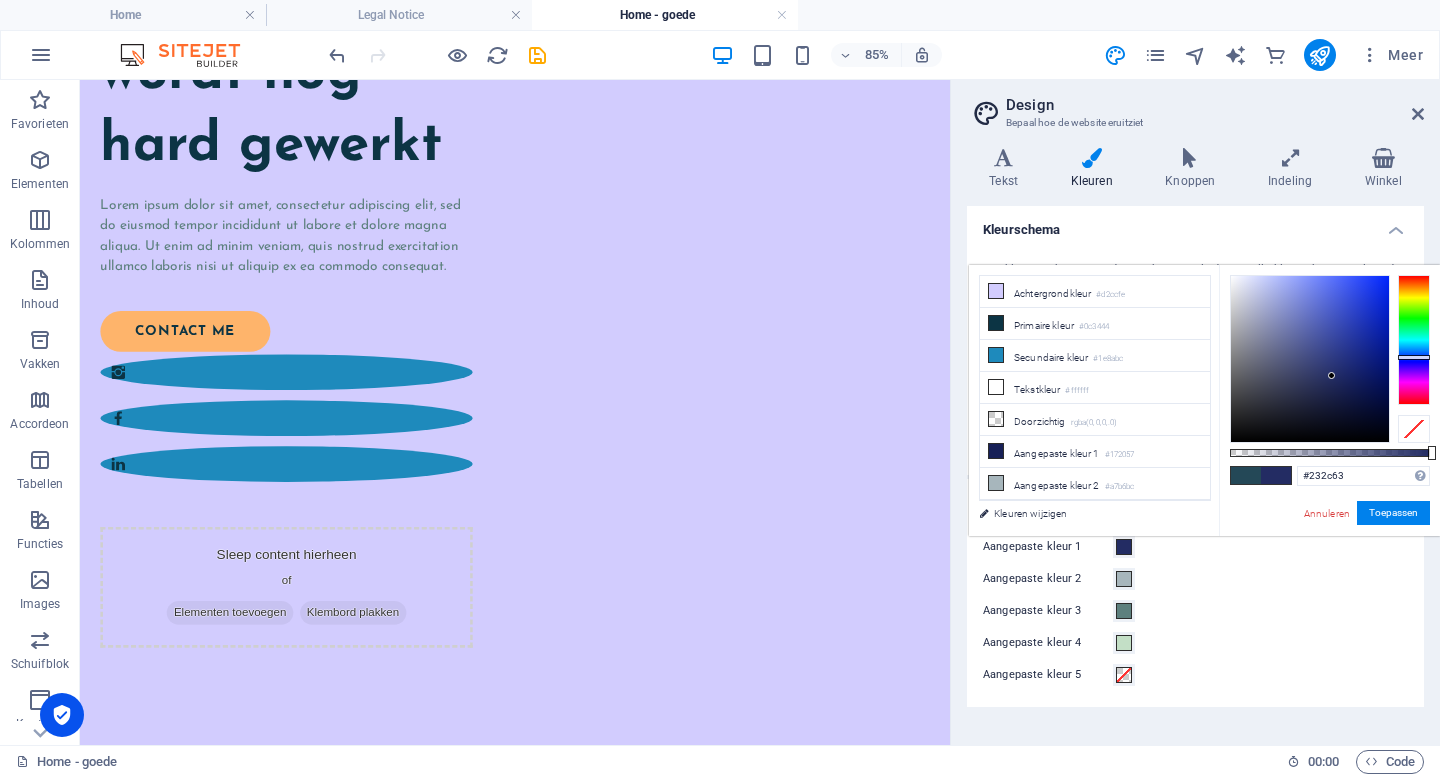 click at bounding box center [1310, 359] 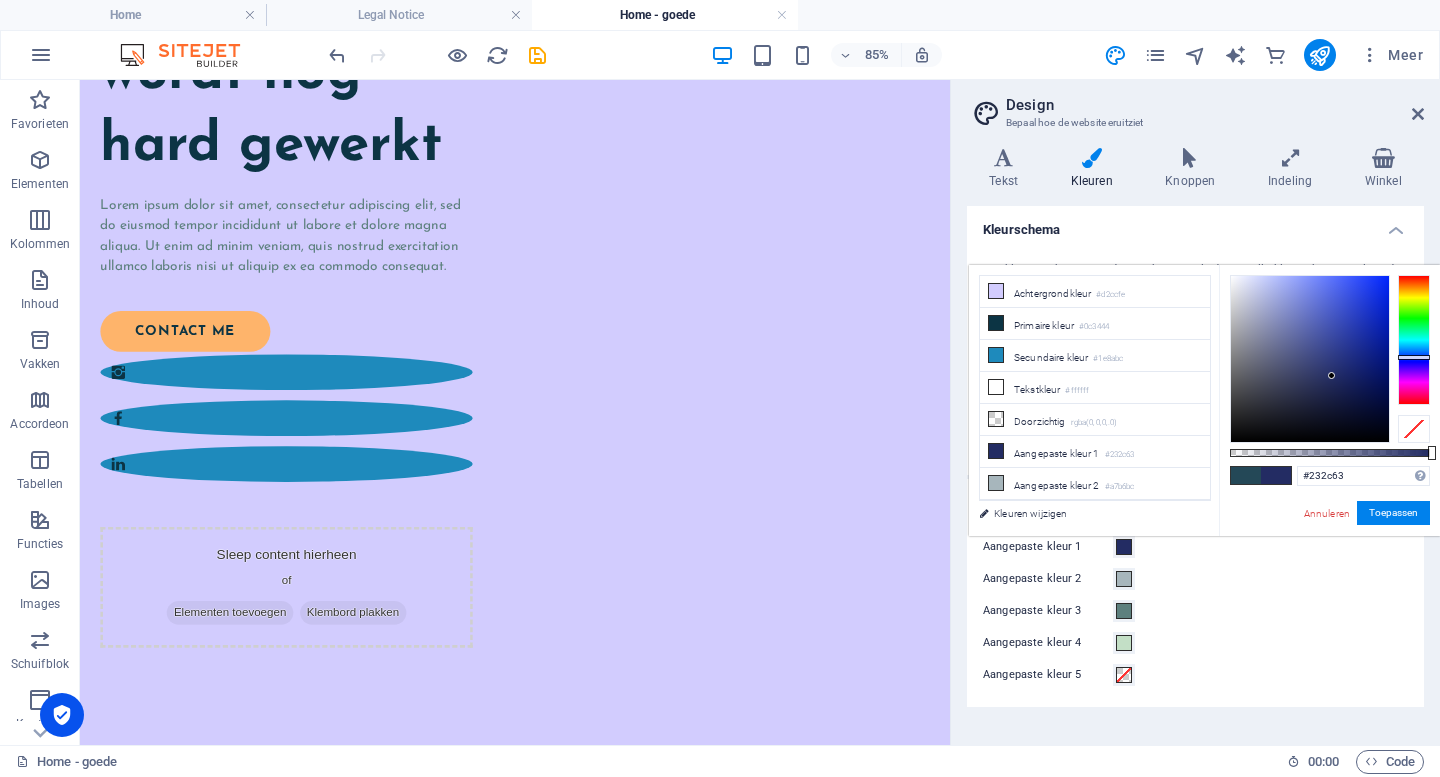 type on "#2d3980" 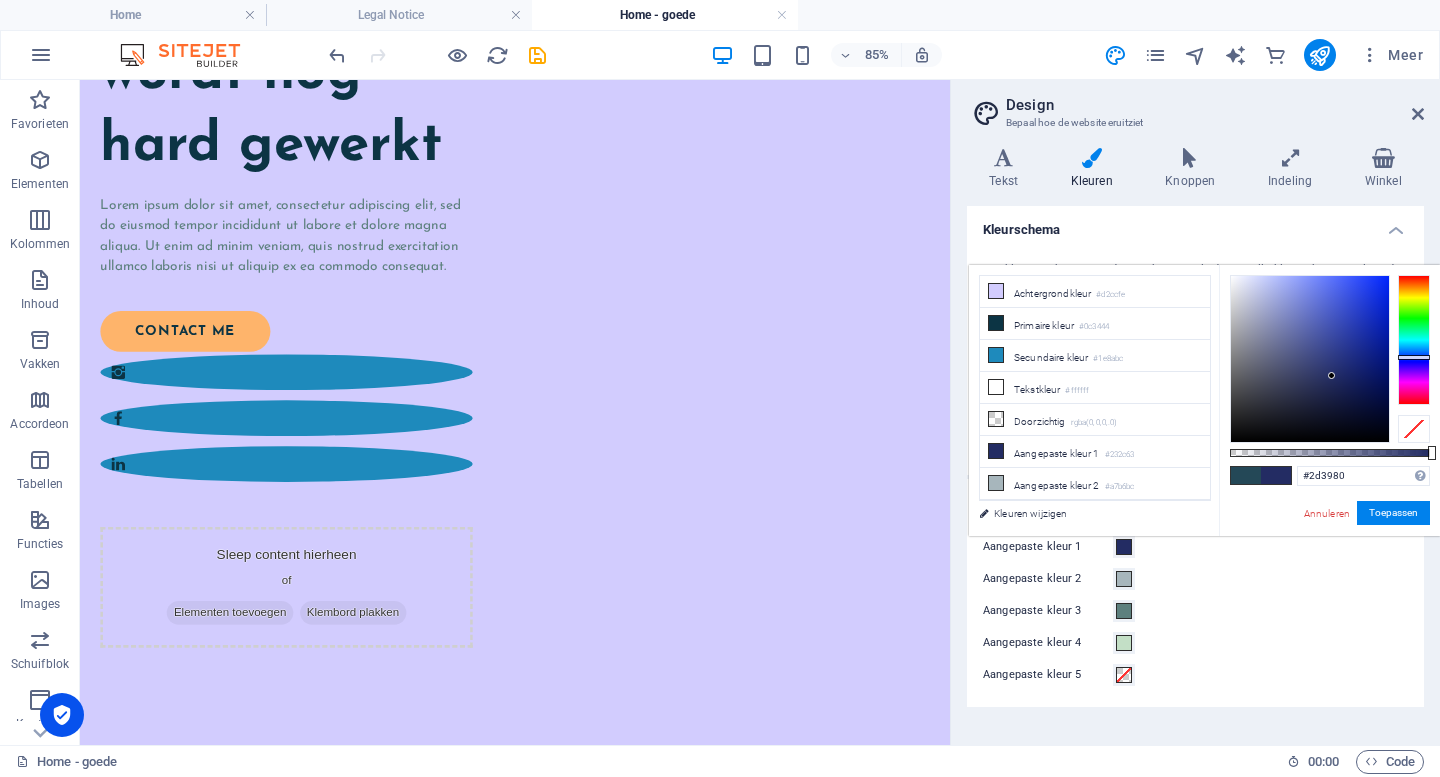 click at bounding box center (1310, 359) 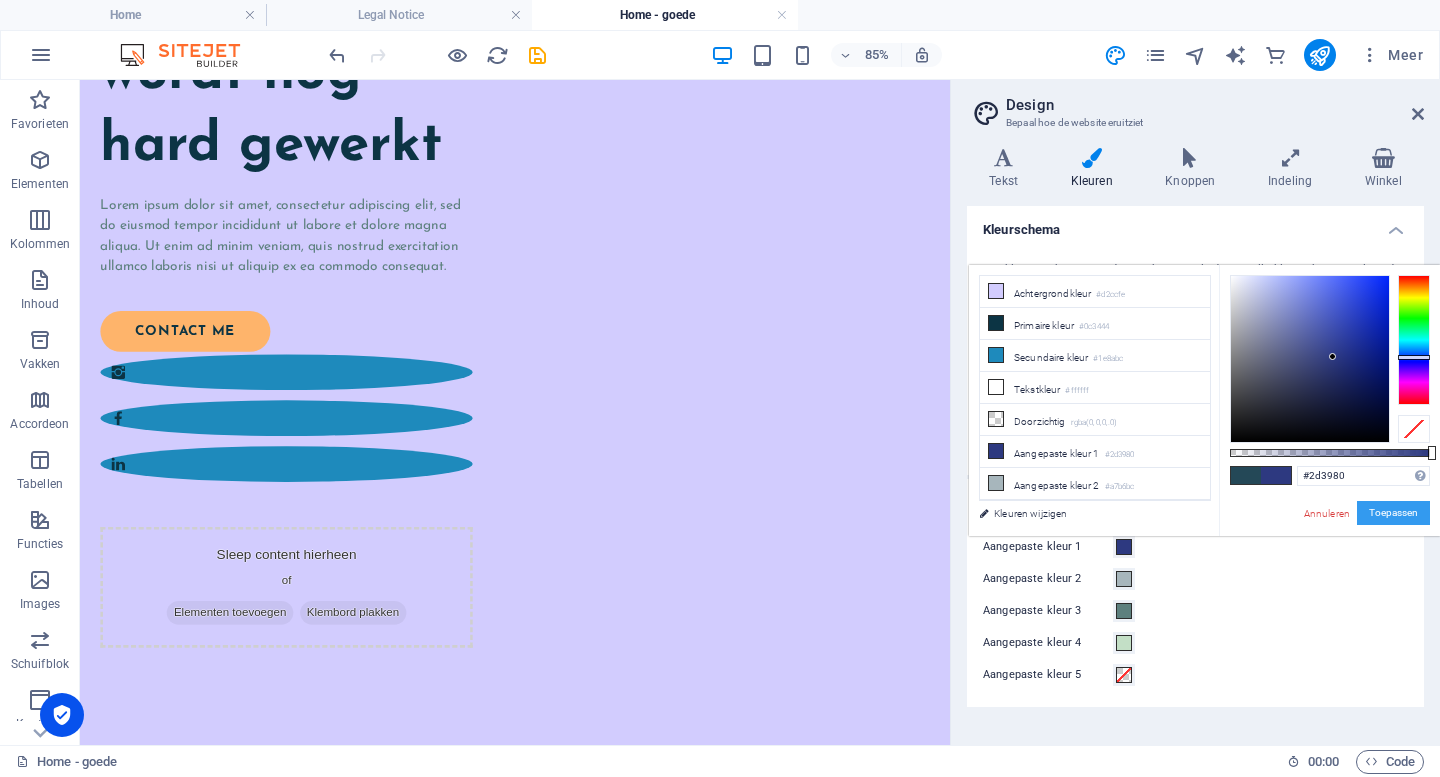 click on "Toepassen" at bounding box center [1393, 513] 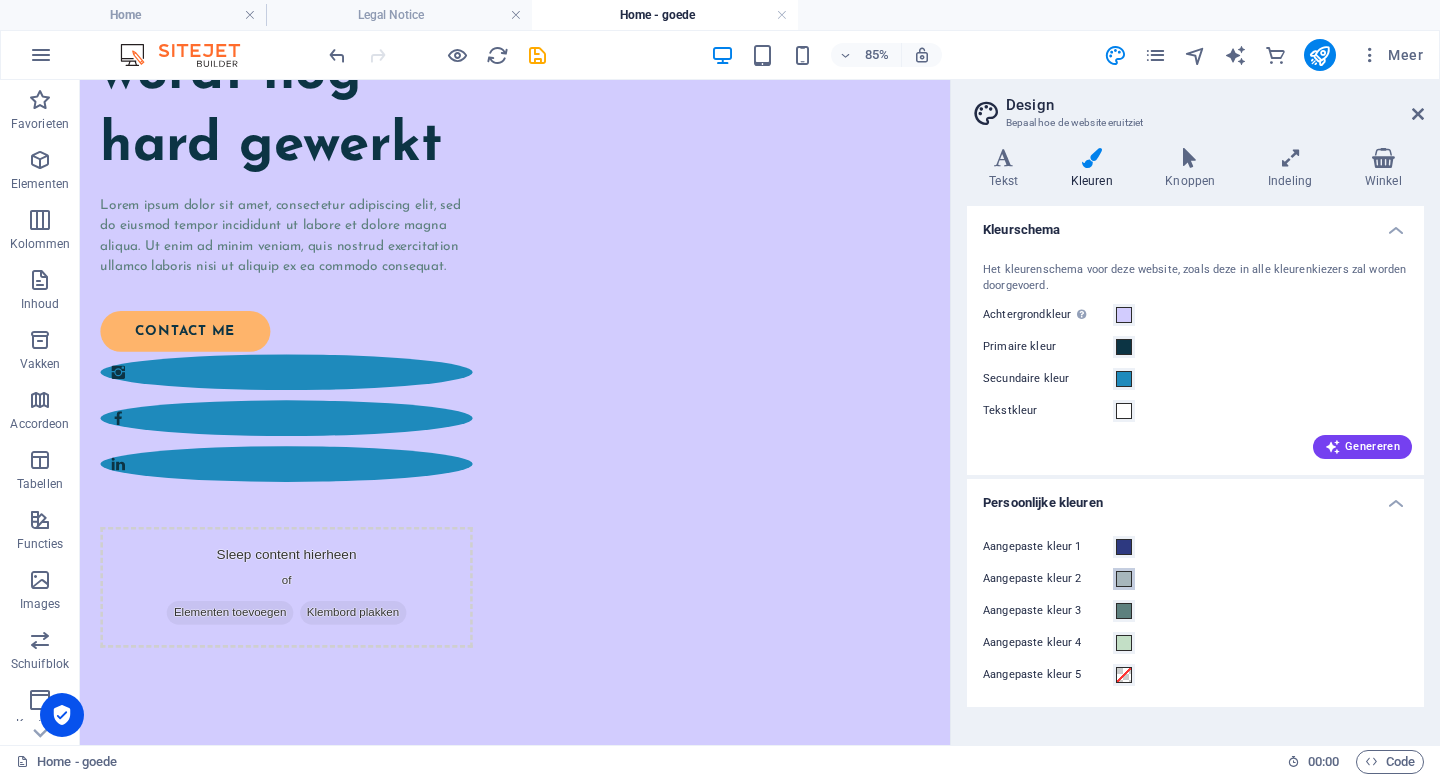 click at bounding box center [1124, 579] 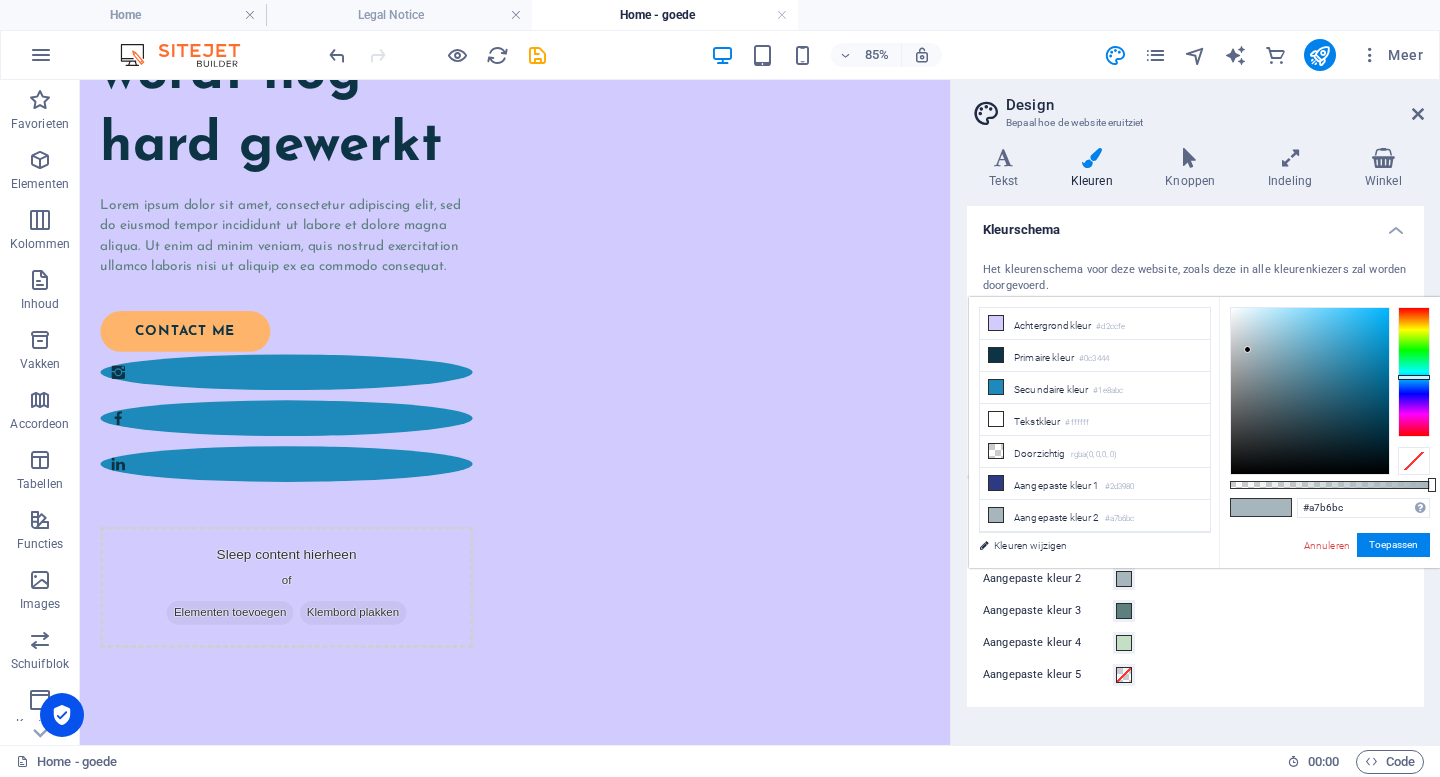 click at bounding box center [1124, 579] 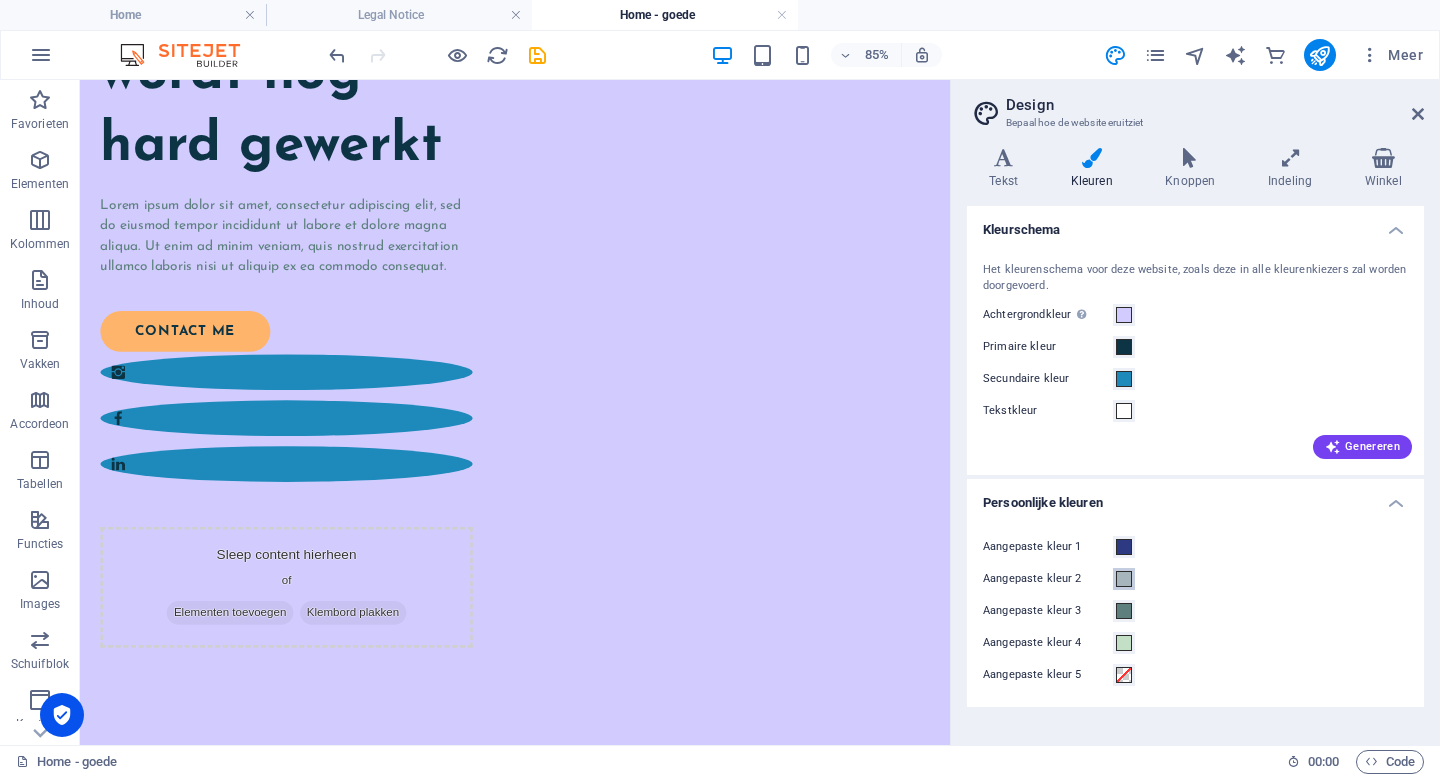 click at bounding box center [1124, 579] 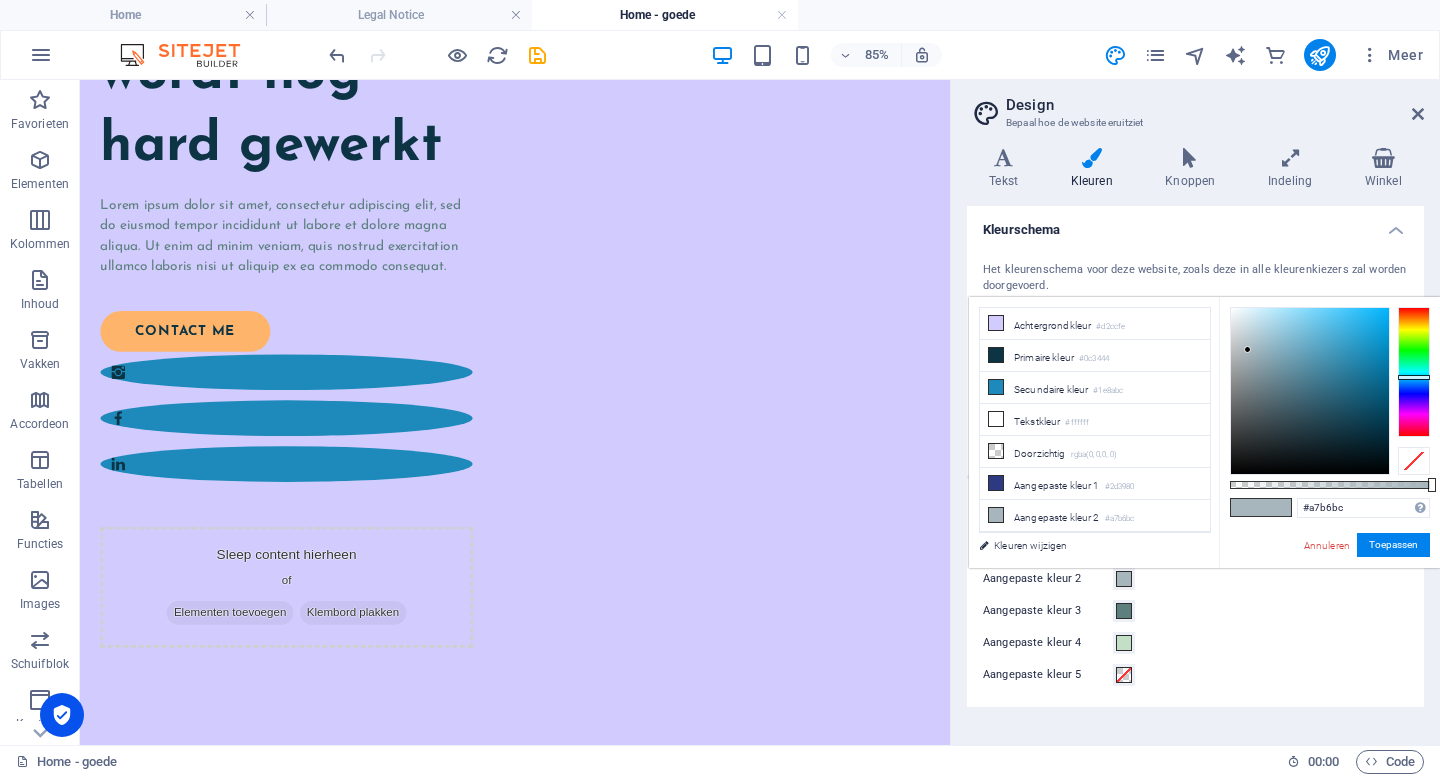 type on "#a7b1bc" 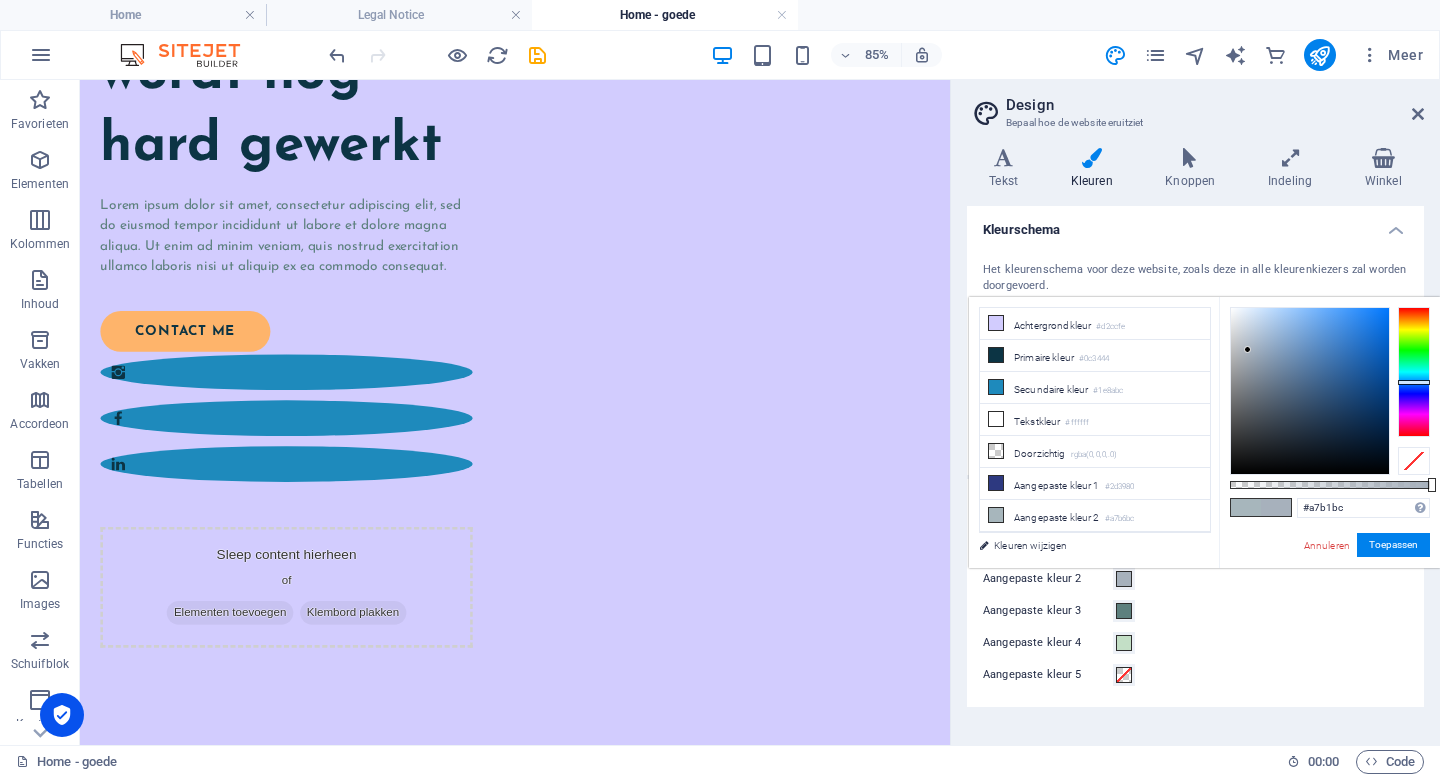 click at bounding box center [1414, 372] 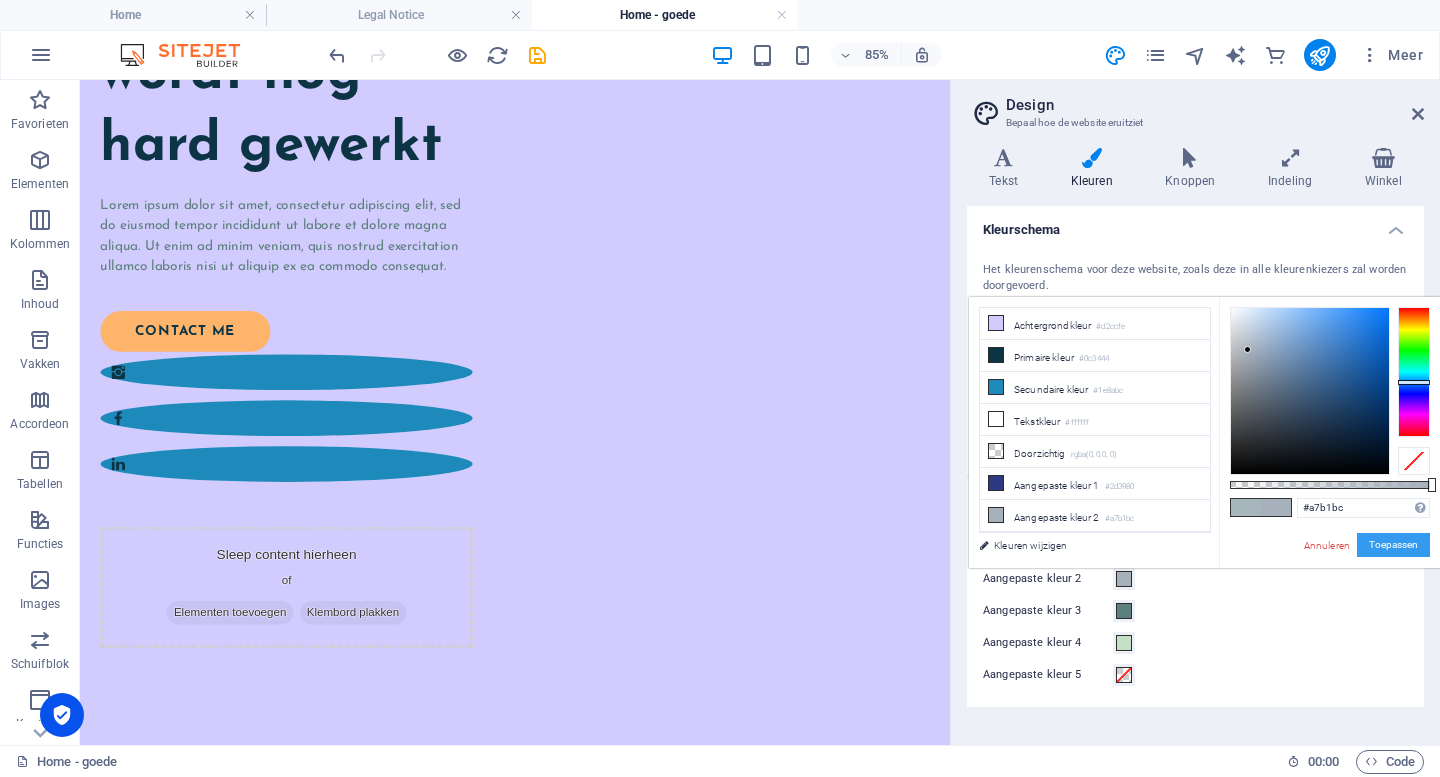 click on "Toepassen" at bounding box center (1393, 545) 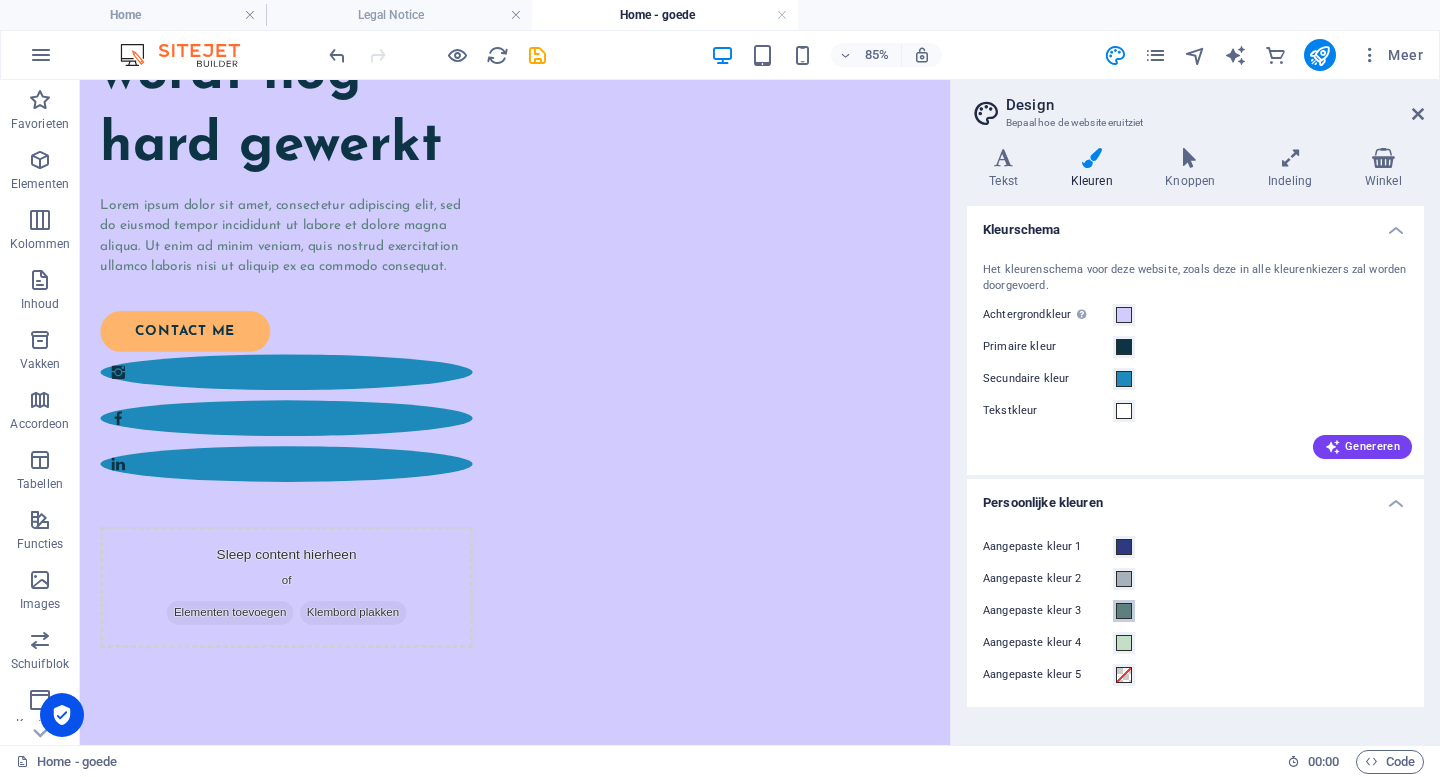 click at bounding box center (1124, 611) 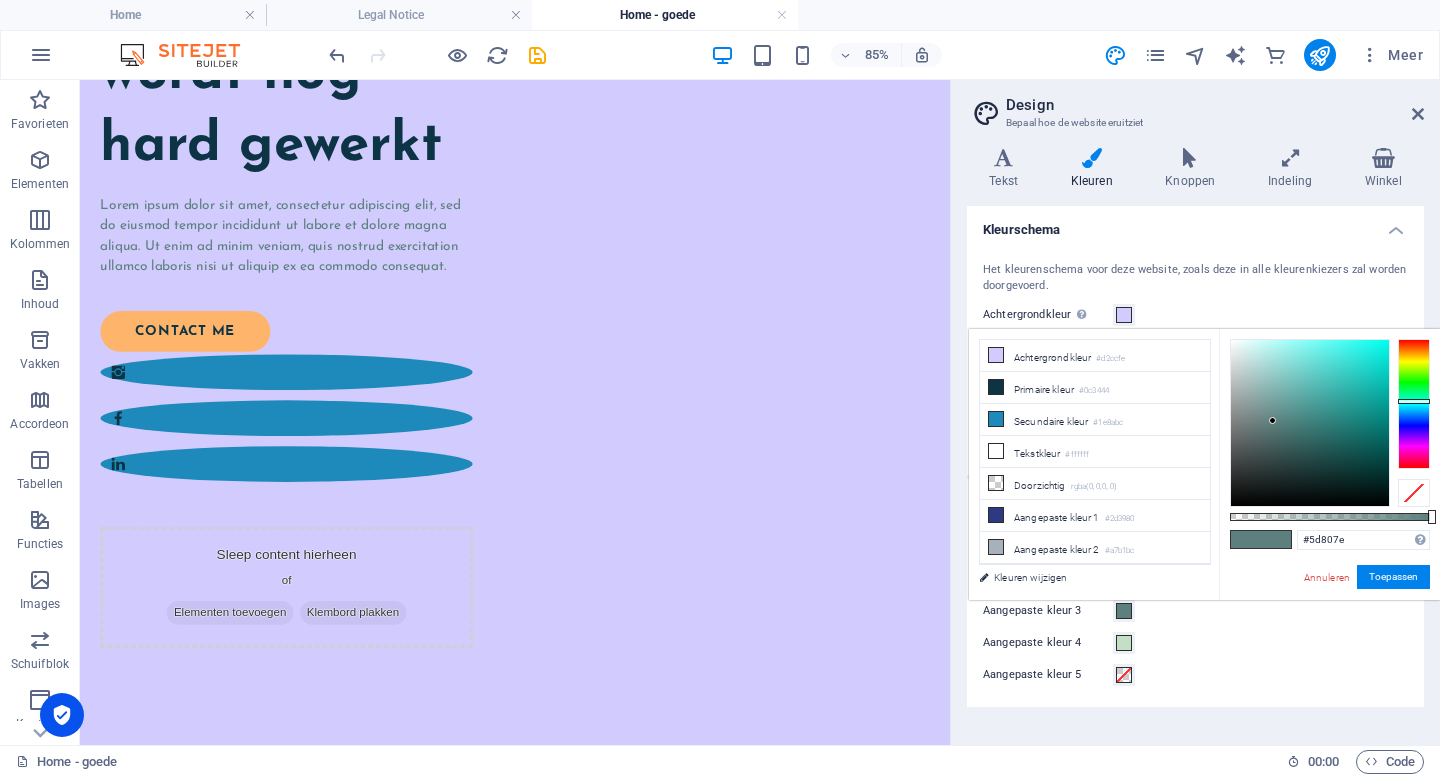 type on "#5d6c80" 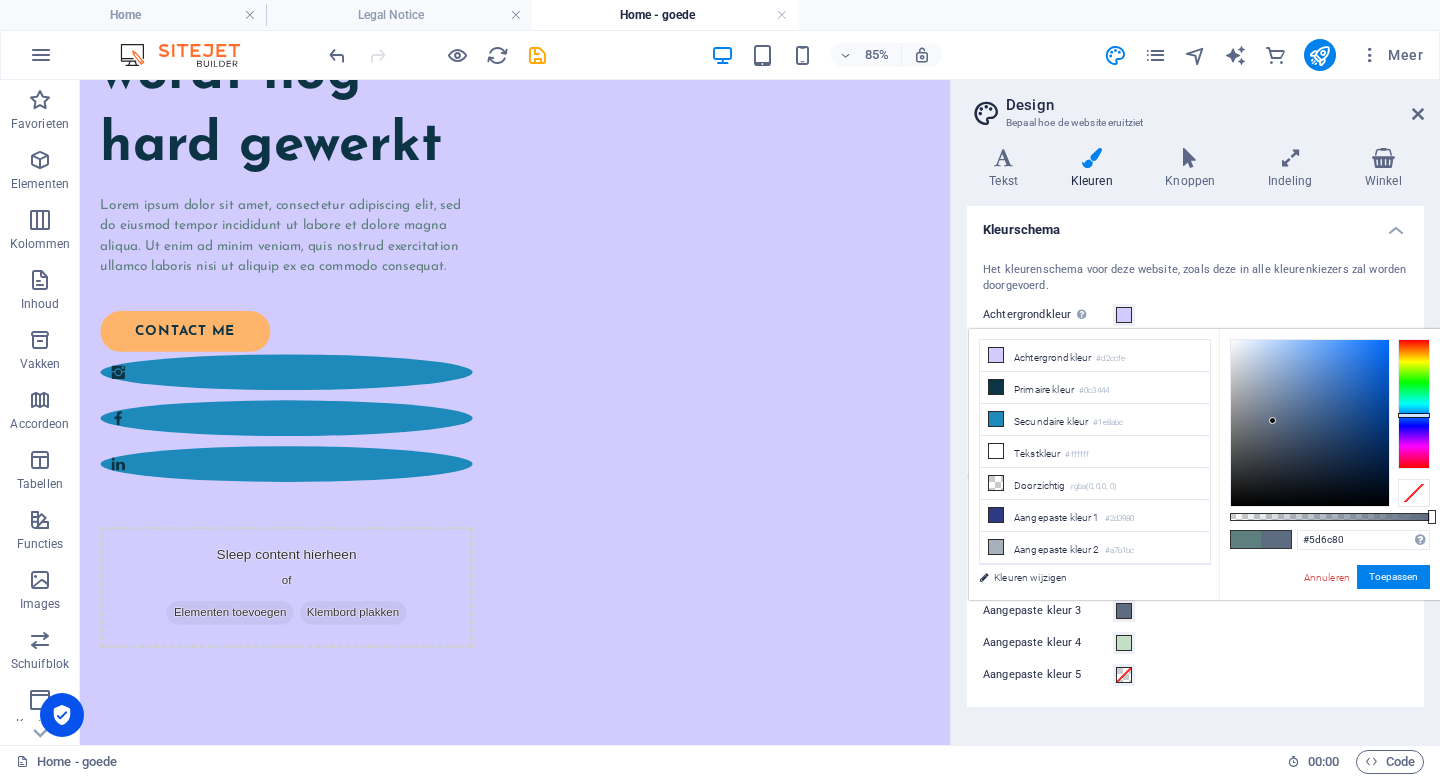 click at bounding box center [1414, 404] 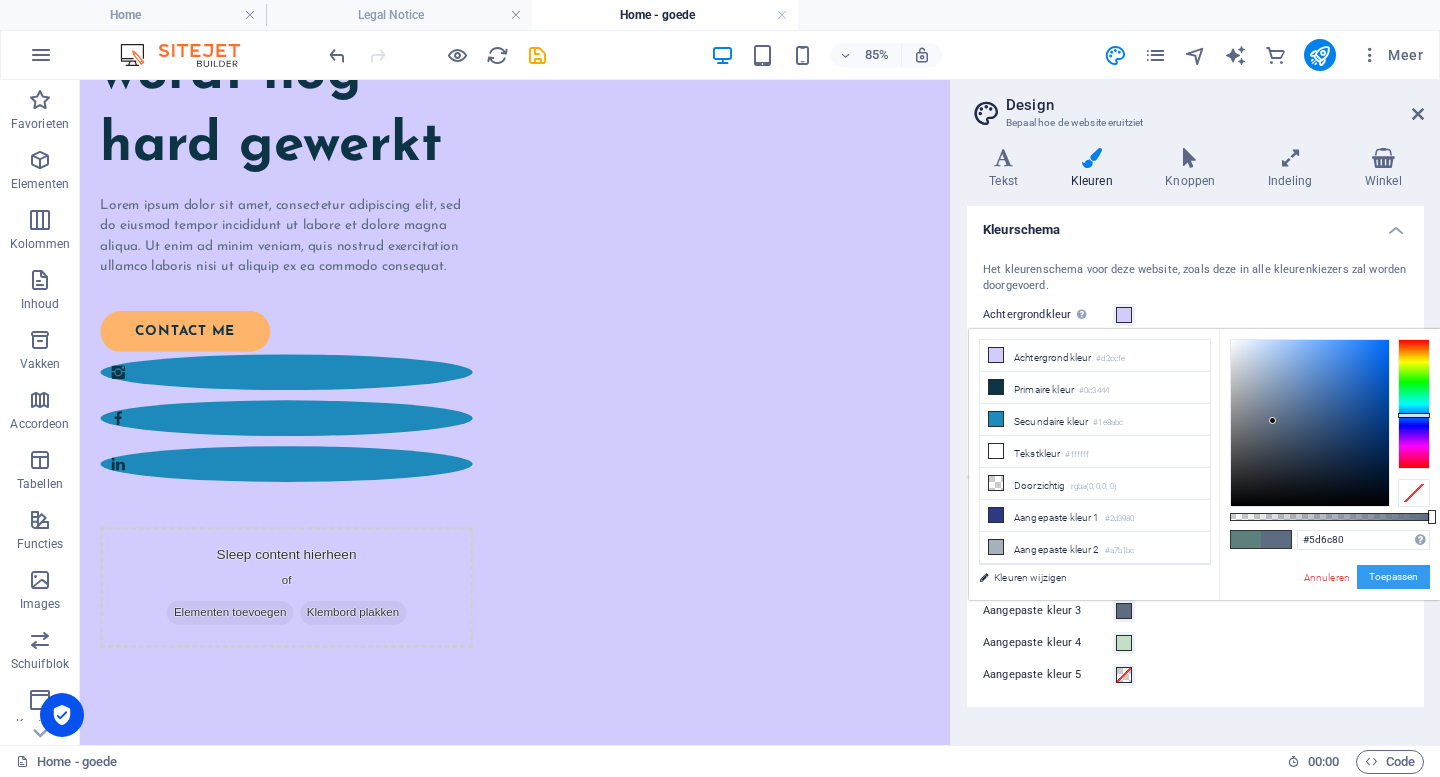 click on "Toepassen" at bounding box center [1393, 577] 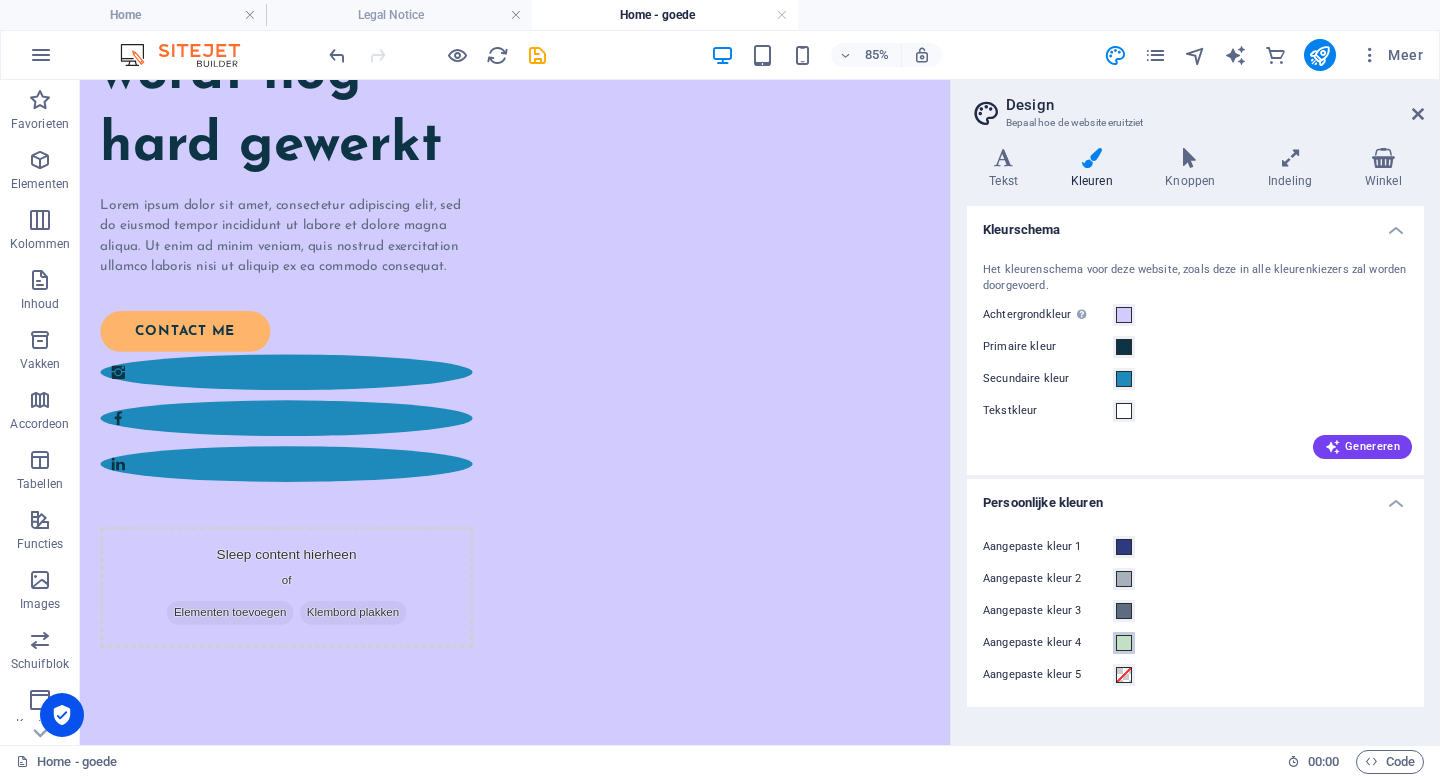 click at bounding box center (1124, 643) 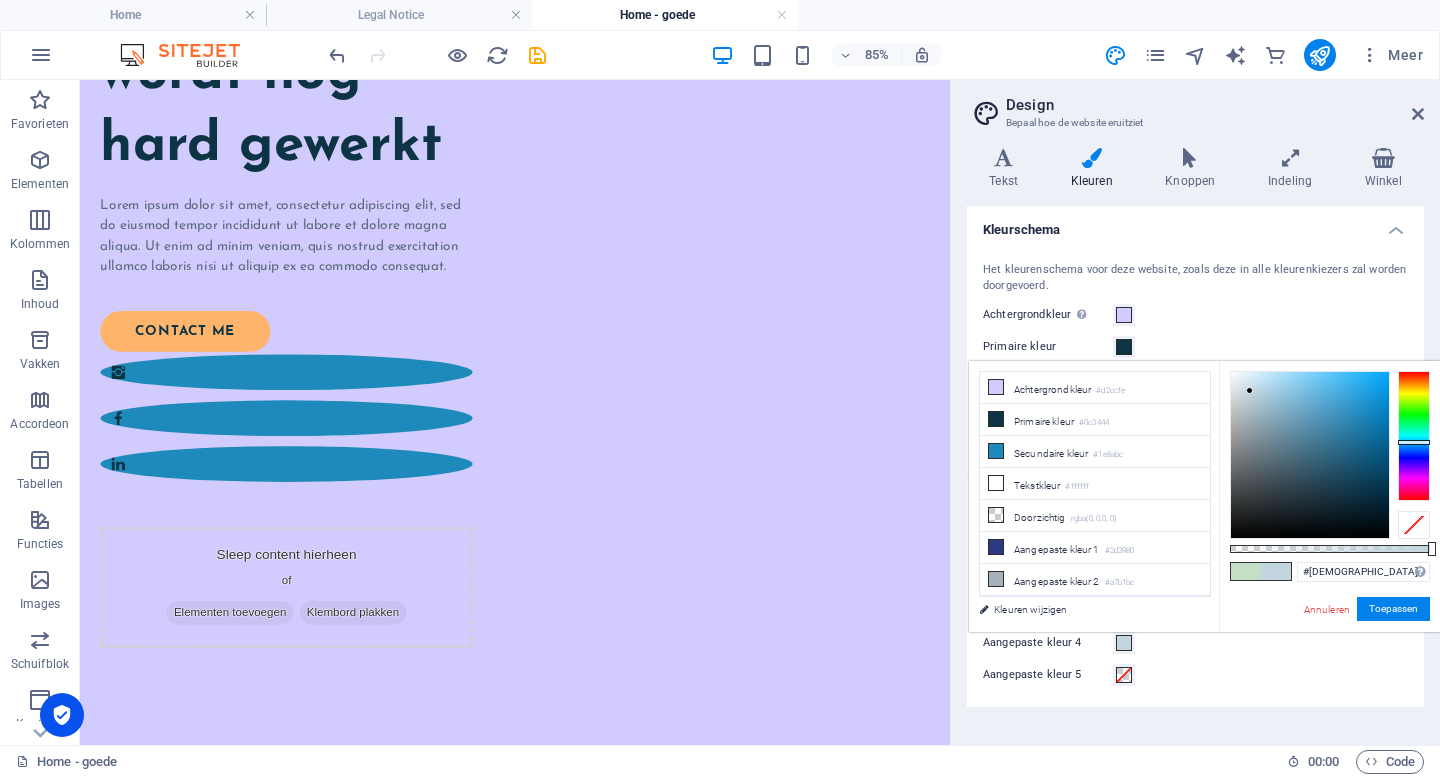 click at bounding box center (1414, 436) 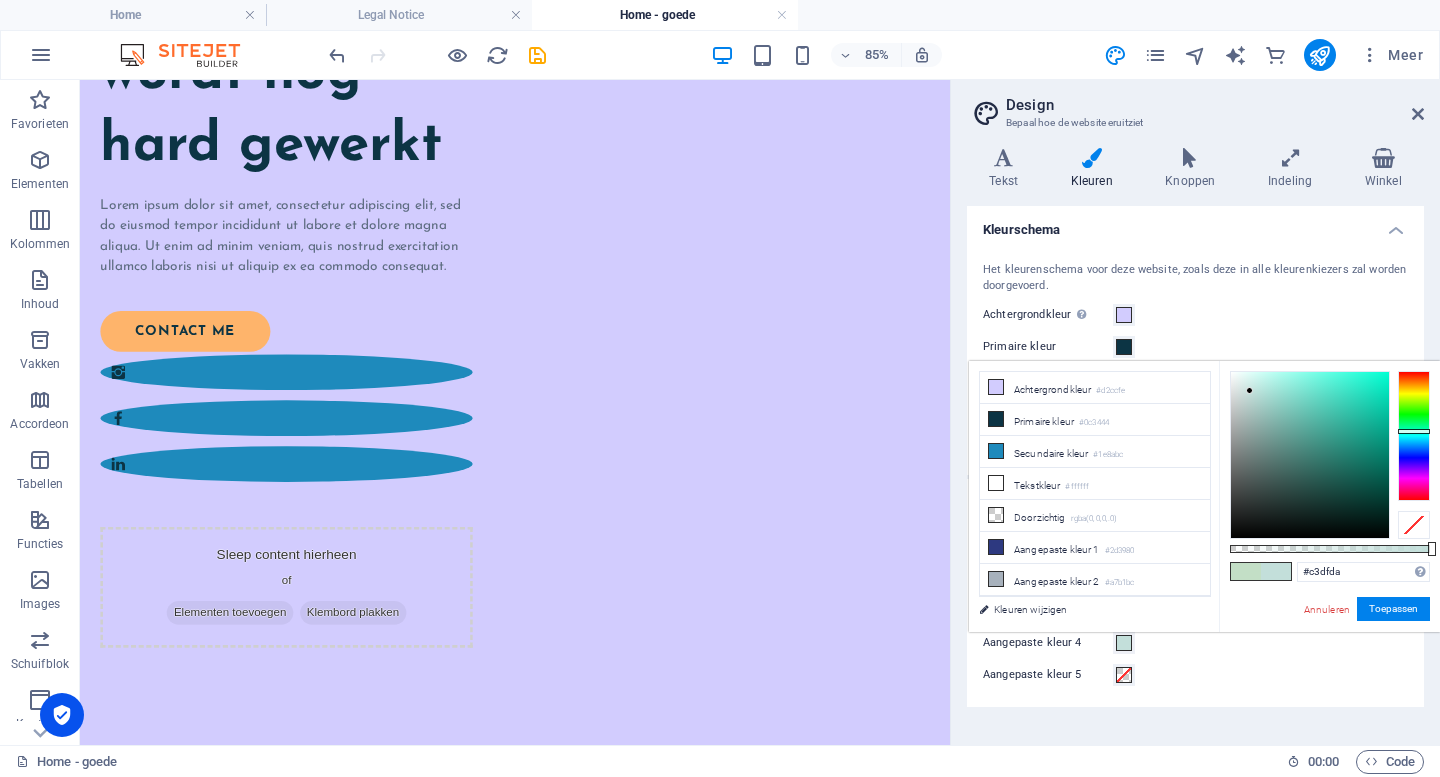 click at bounding box center (1414, 436) 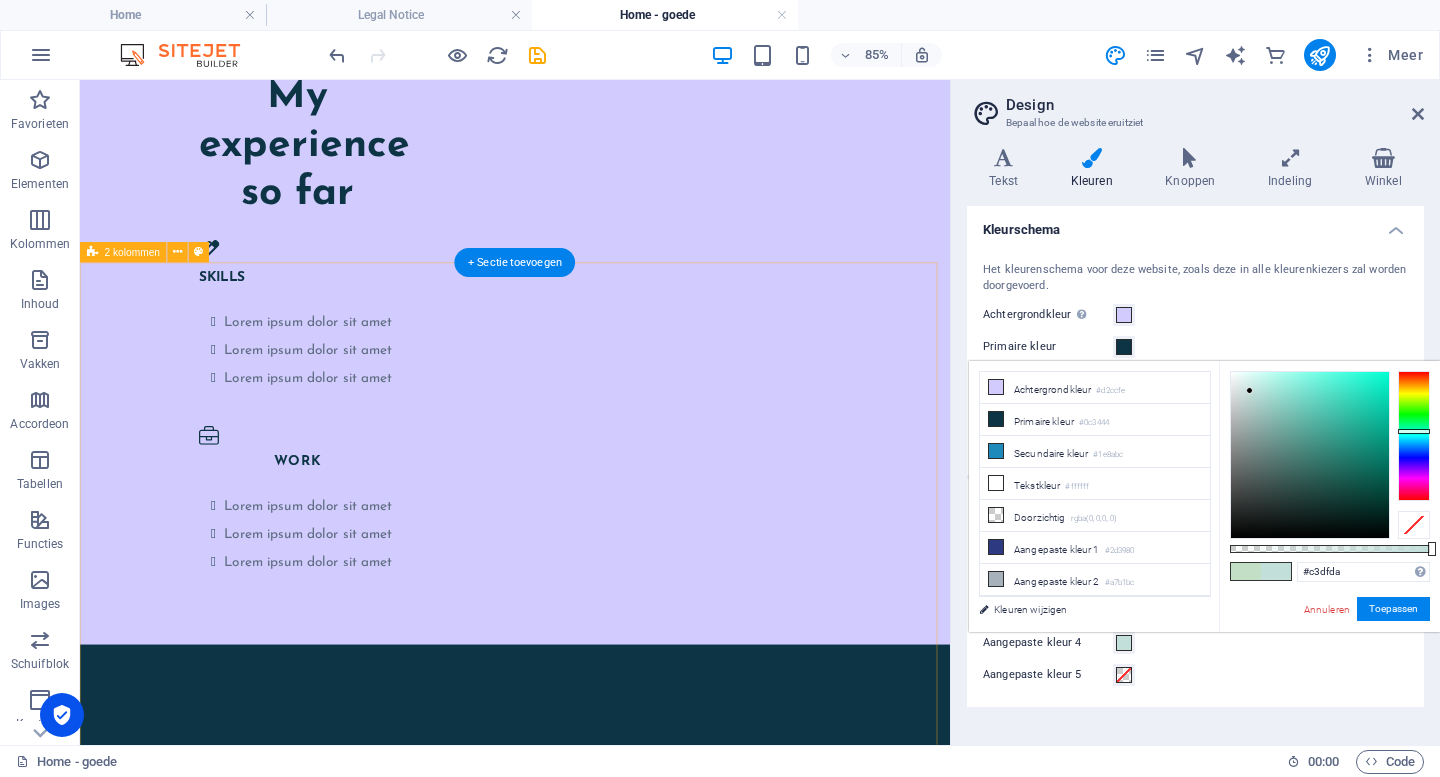 scroll, scrollTop: 3528, scrollLeft: 0, axis: vertical 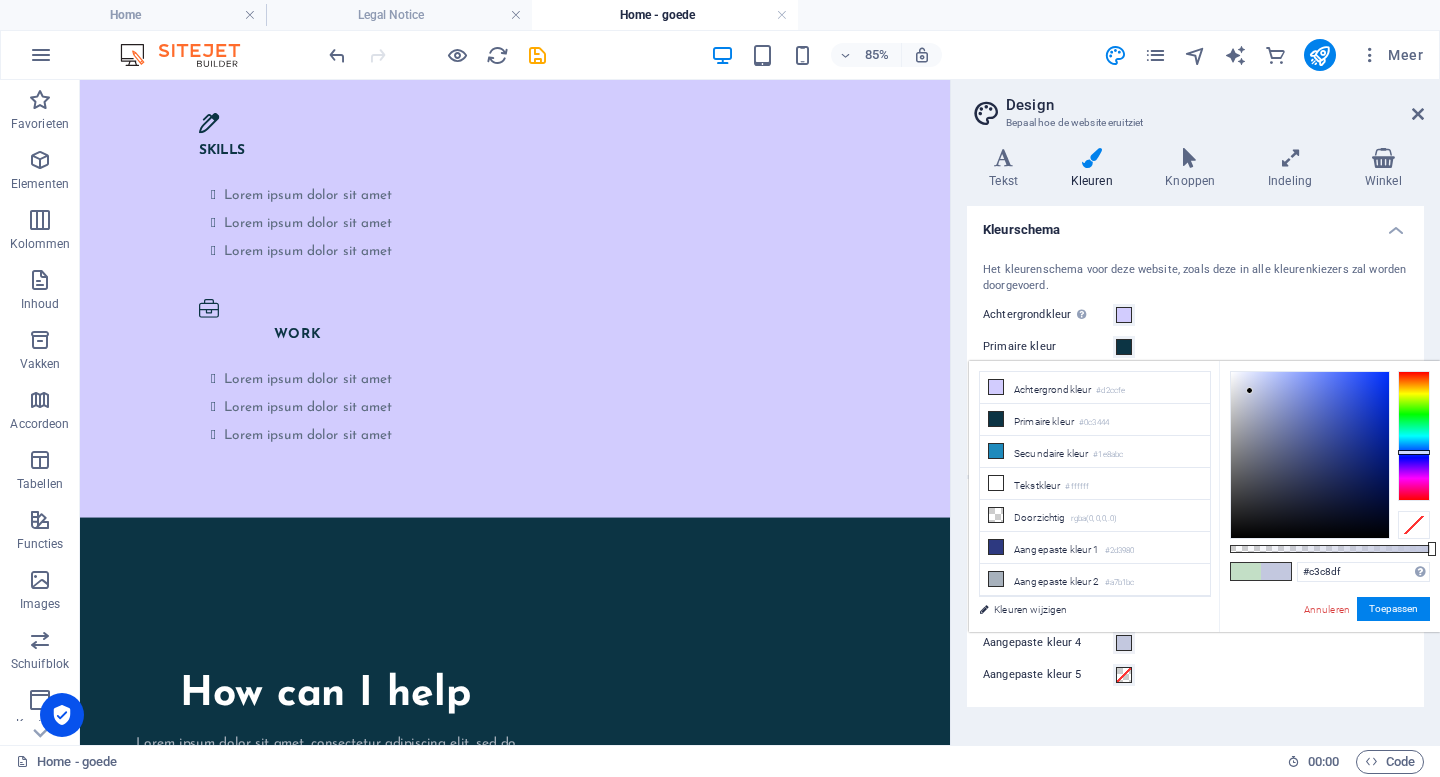 click at bounding box center [1414, 436] 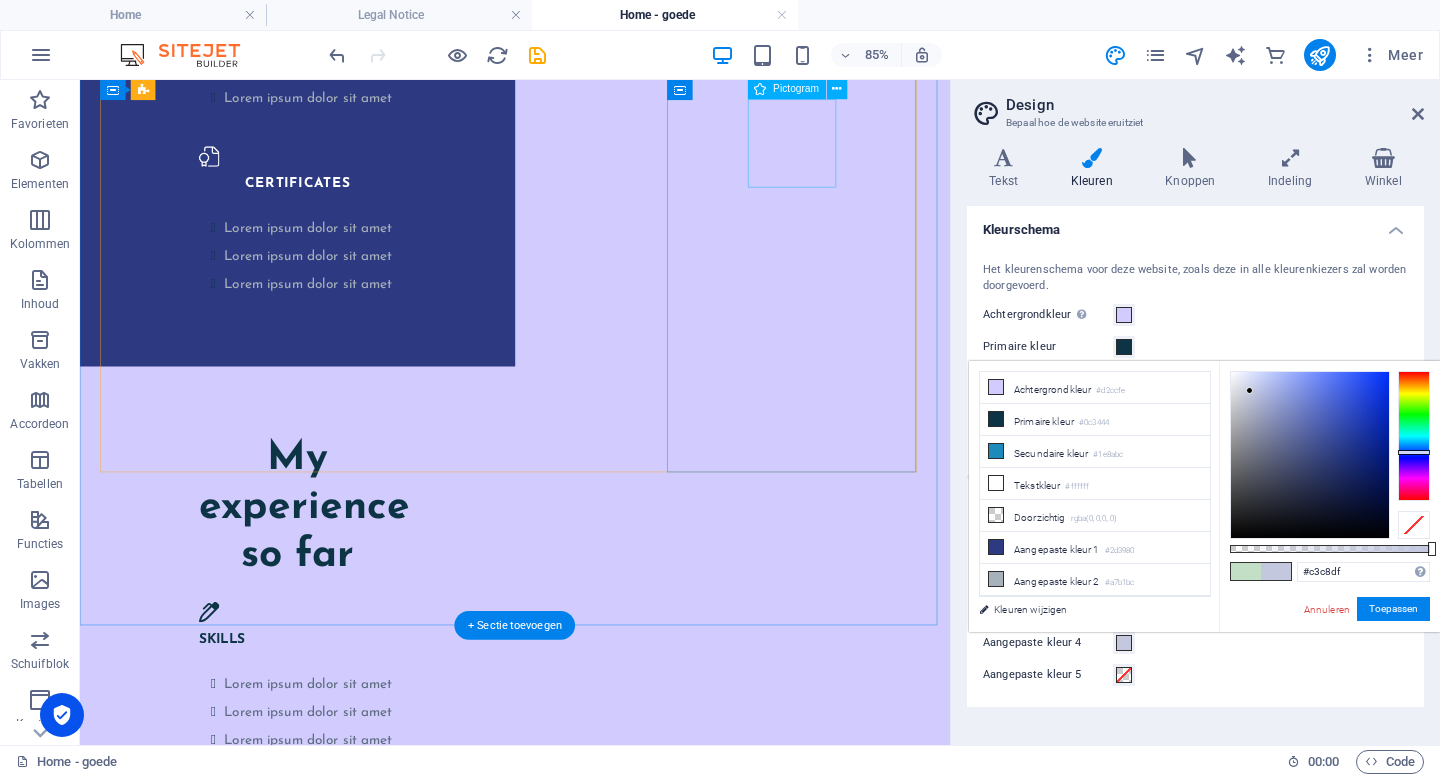 scroll, scrollTop: 3563, scrollLeft: 0, axis: vertical 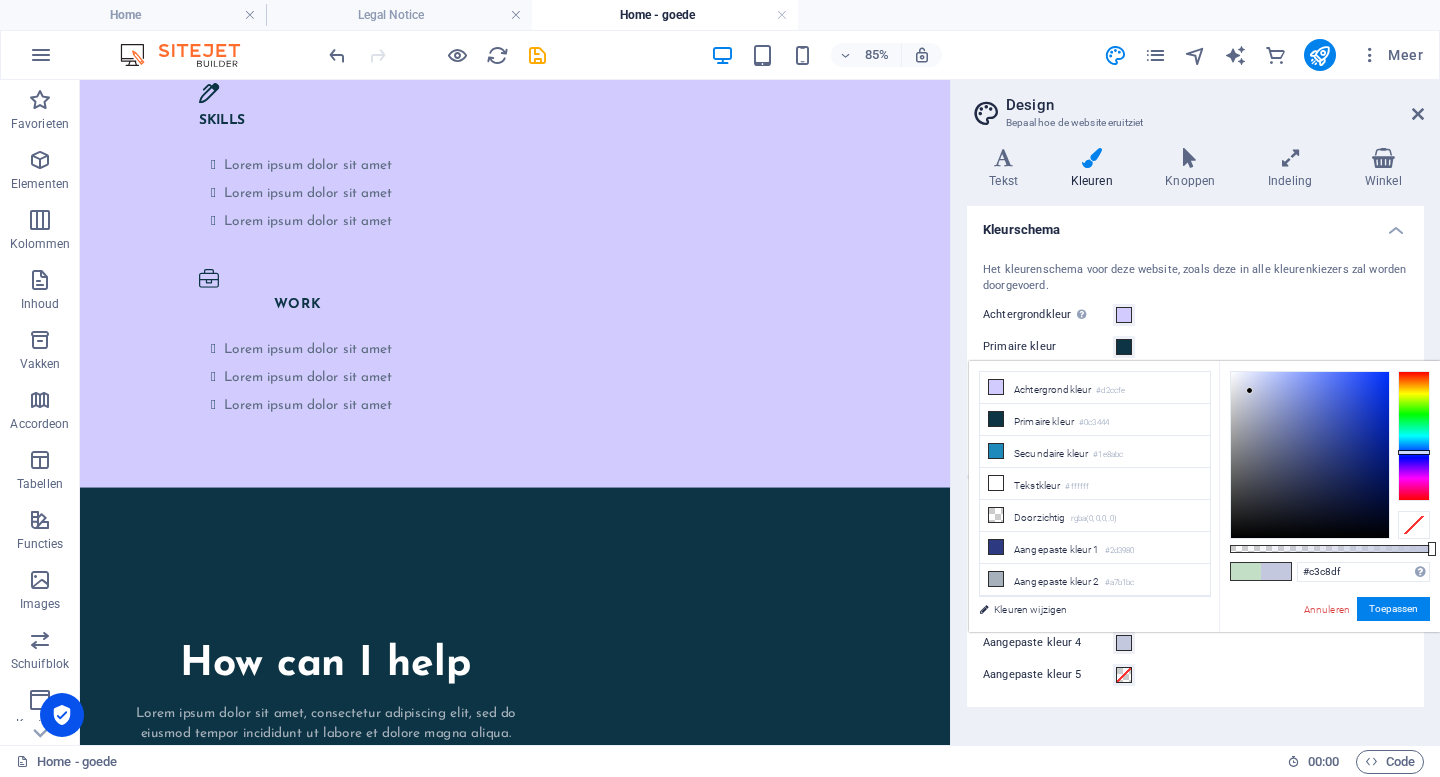 type on "#c3cfdf" 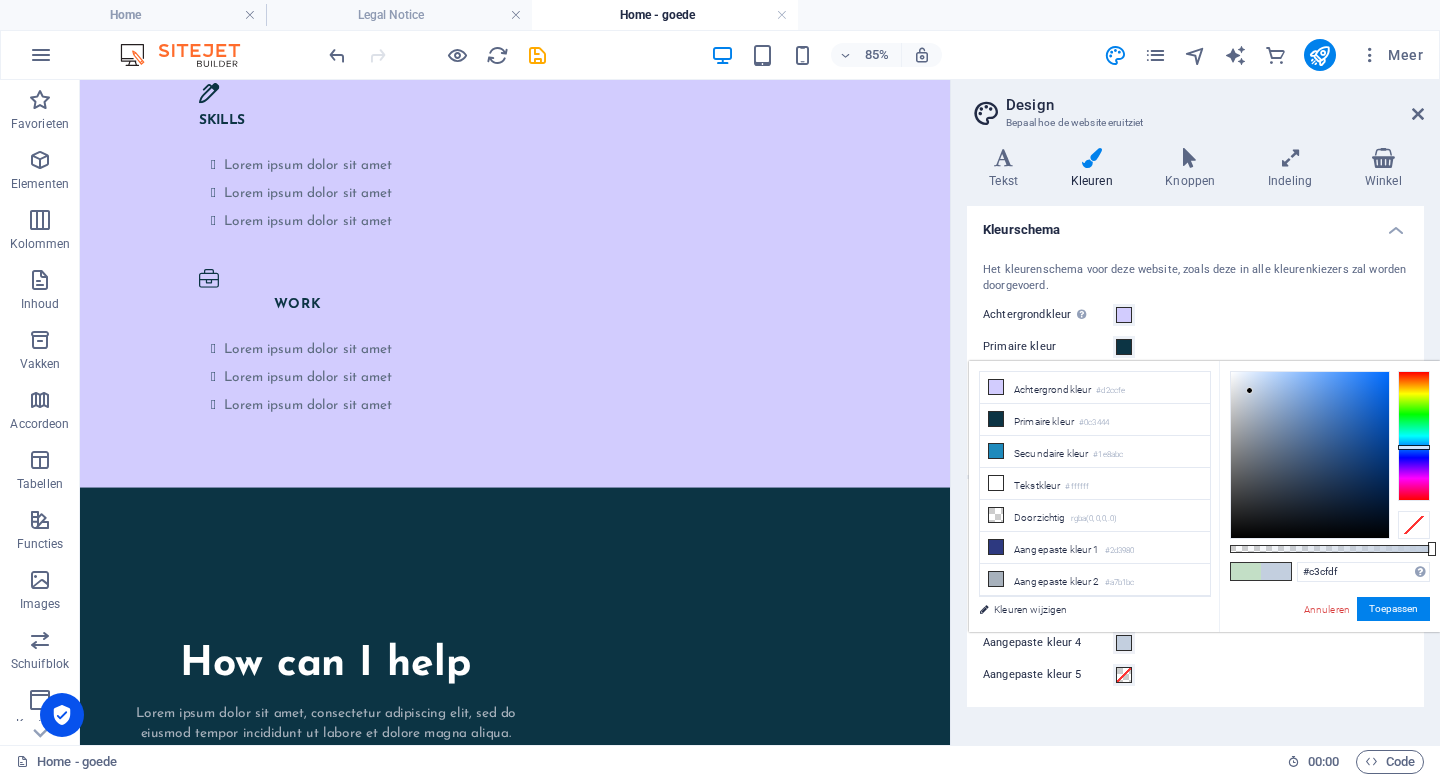 click at bounding box center (1414, 436) 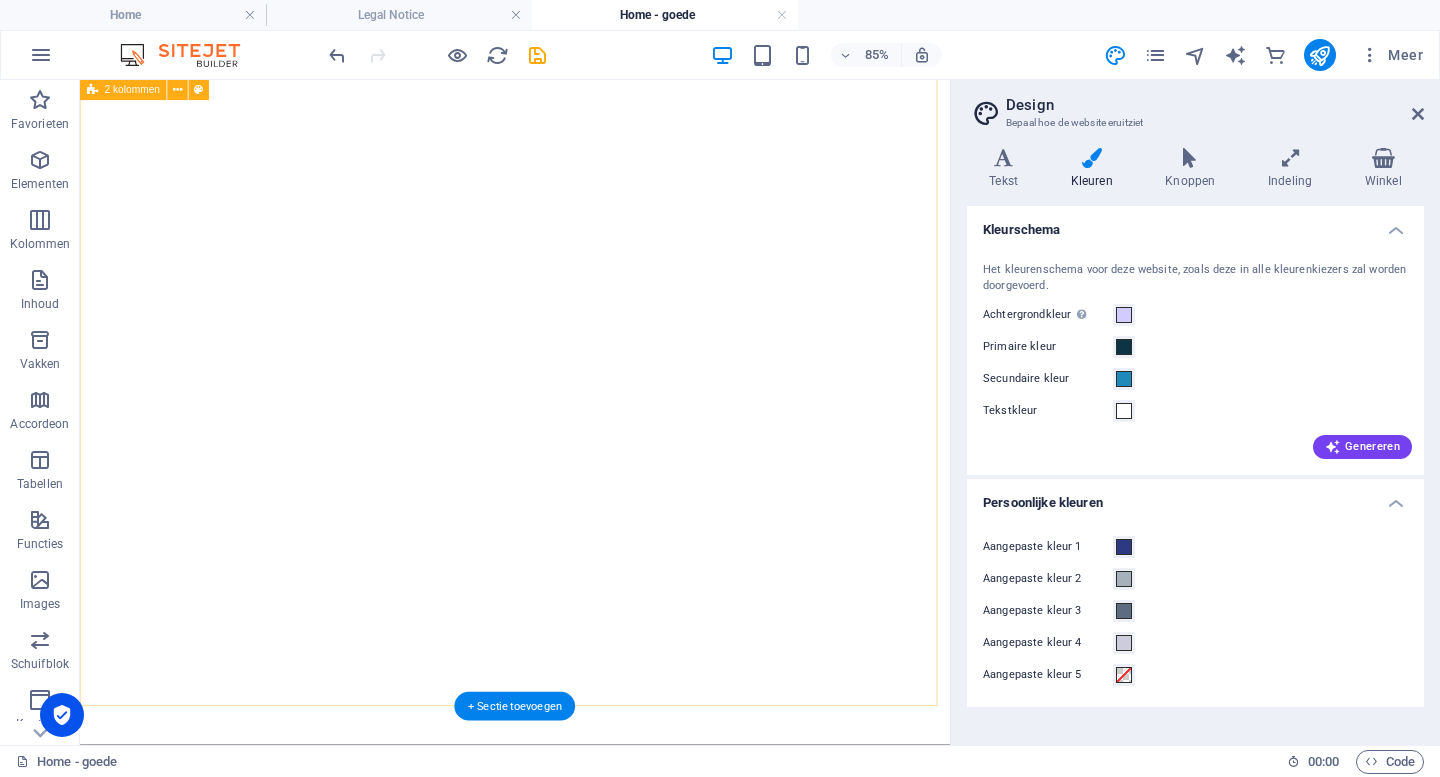 scroll, scrollTop: 0, scrollLeft: 0, axis: both 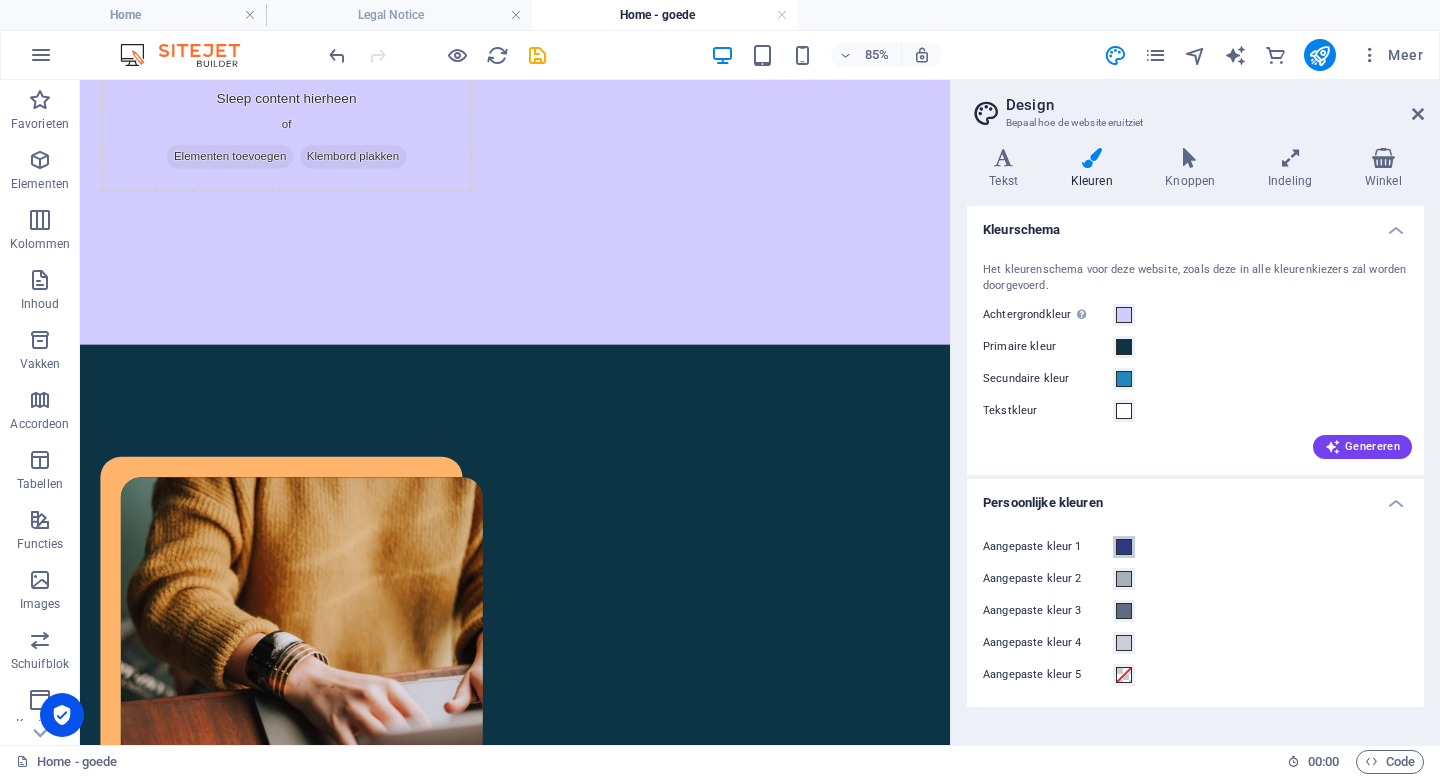 click at bounding box center [1124, 547] 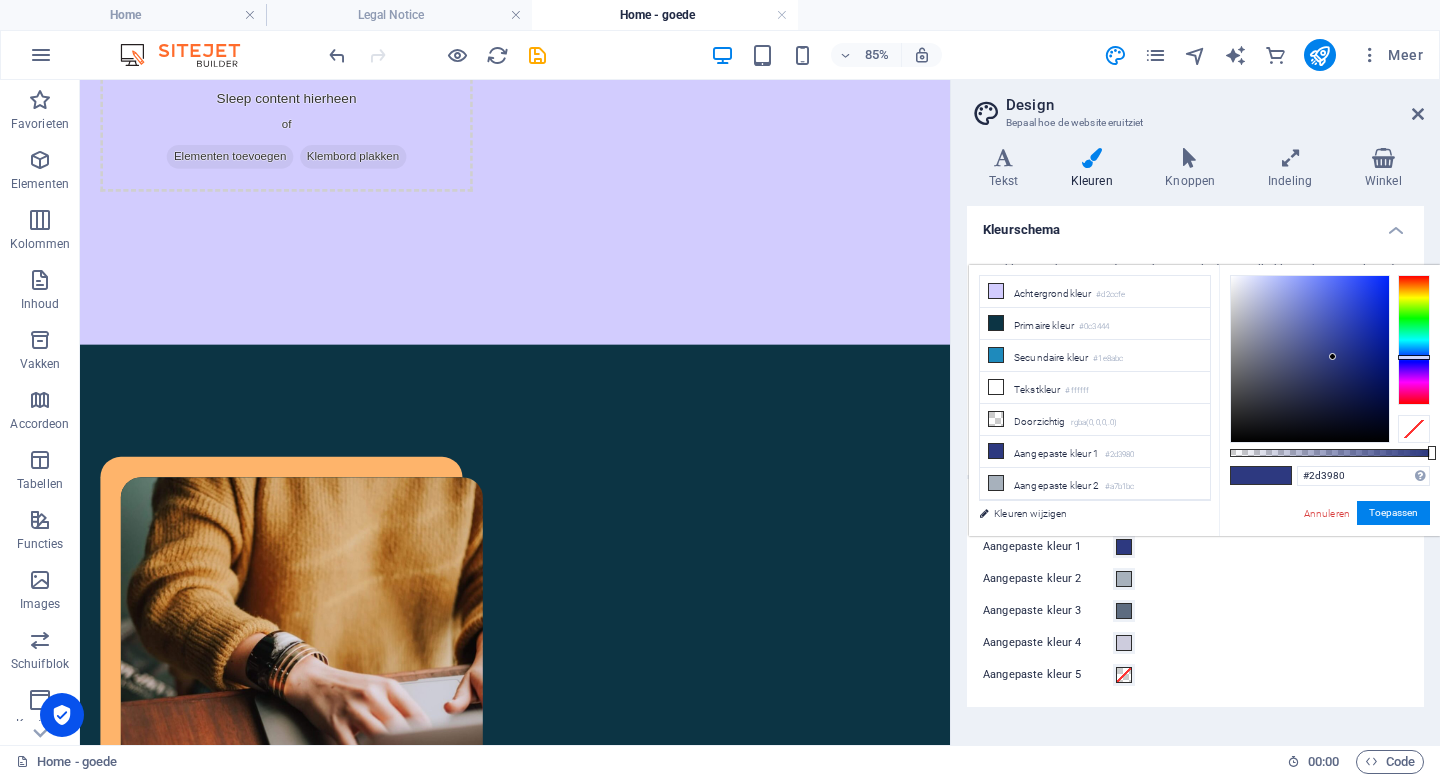type on "#802d5b" 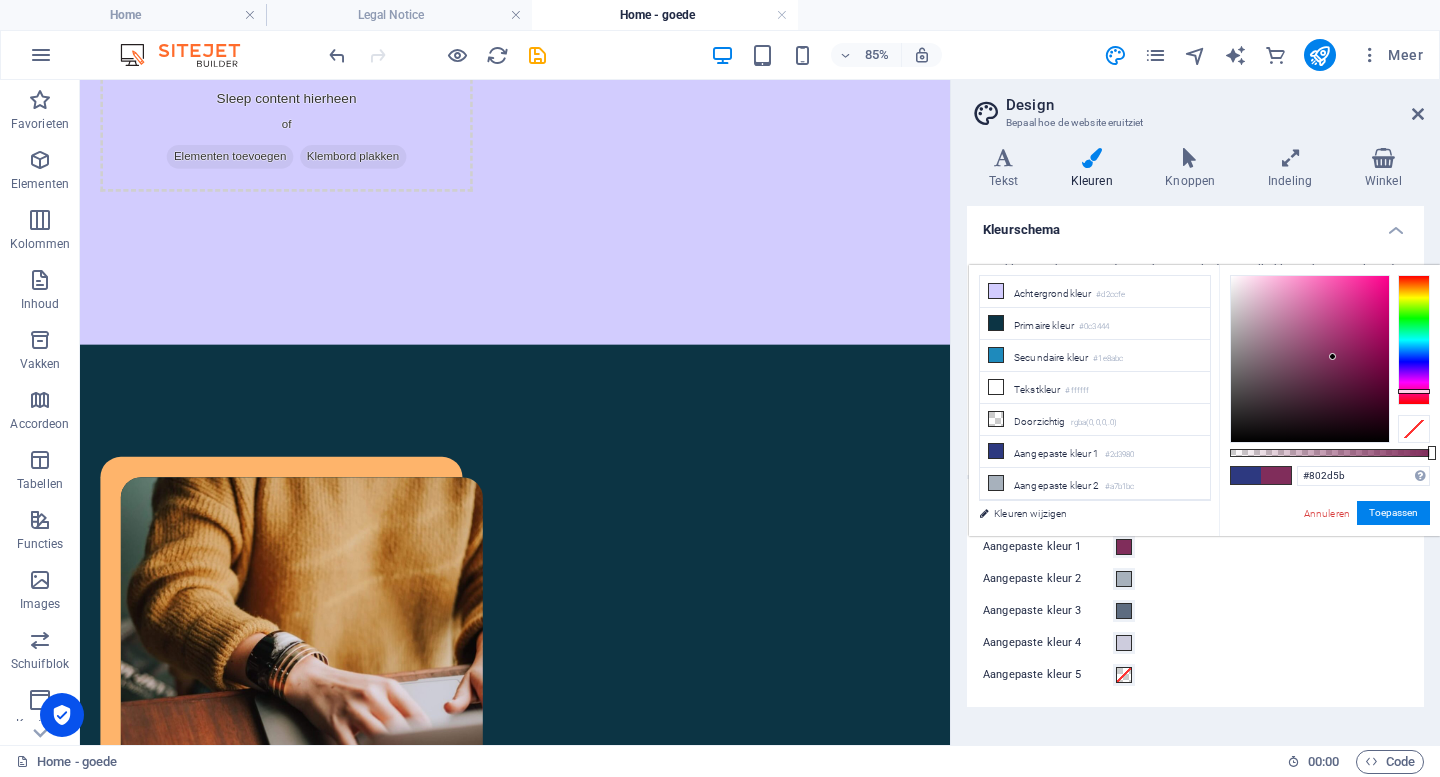 click at bounding box center (1414, 340) 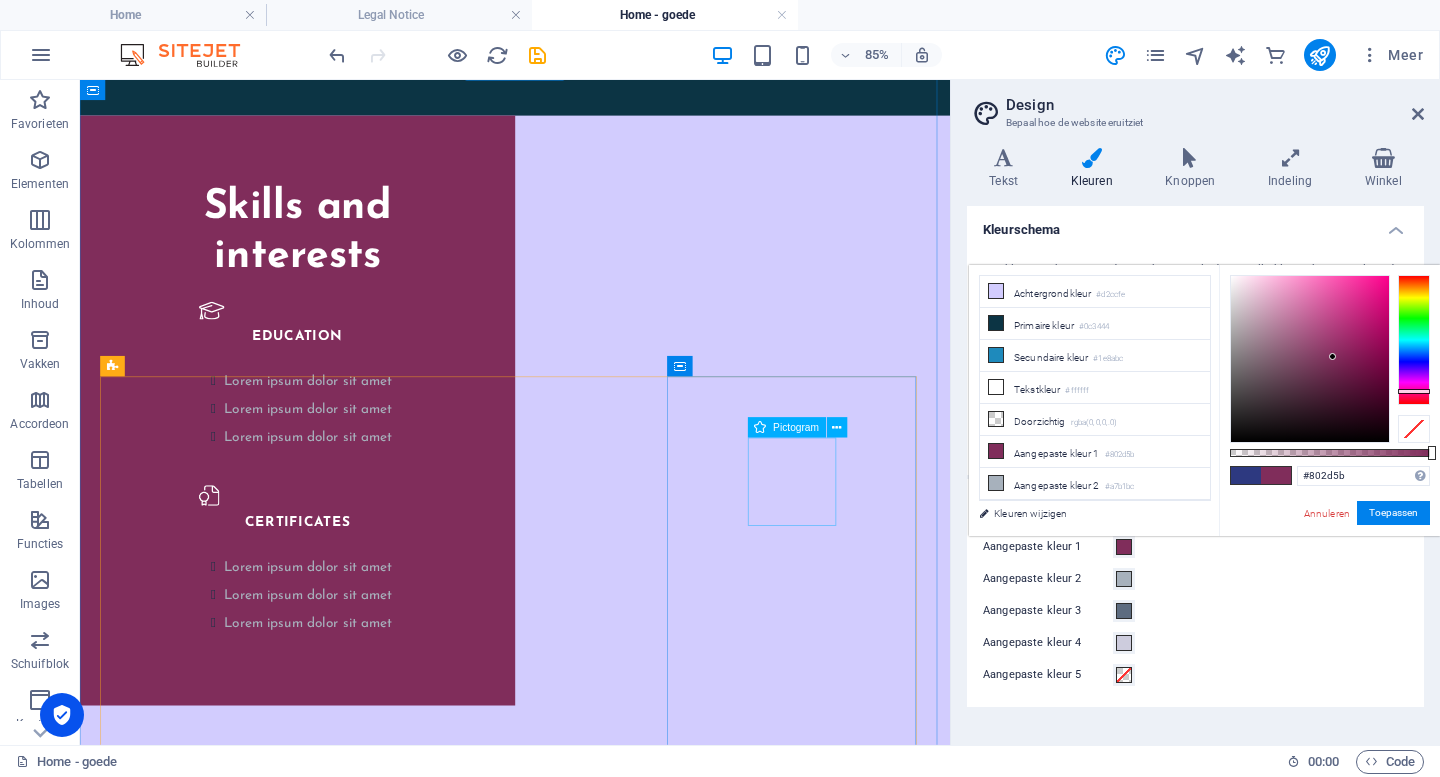 scroll, scrollTop: 2838, scrollLeft: 0, axis: vertical 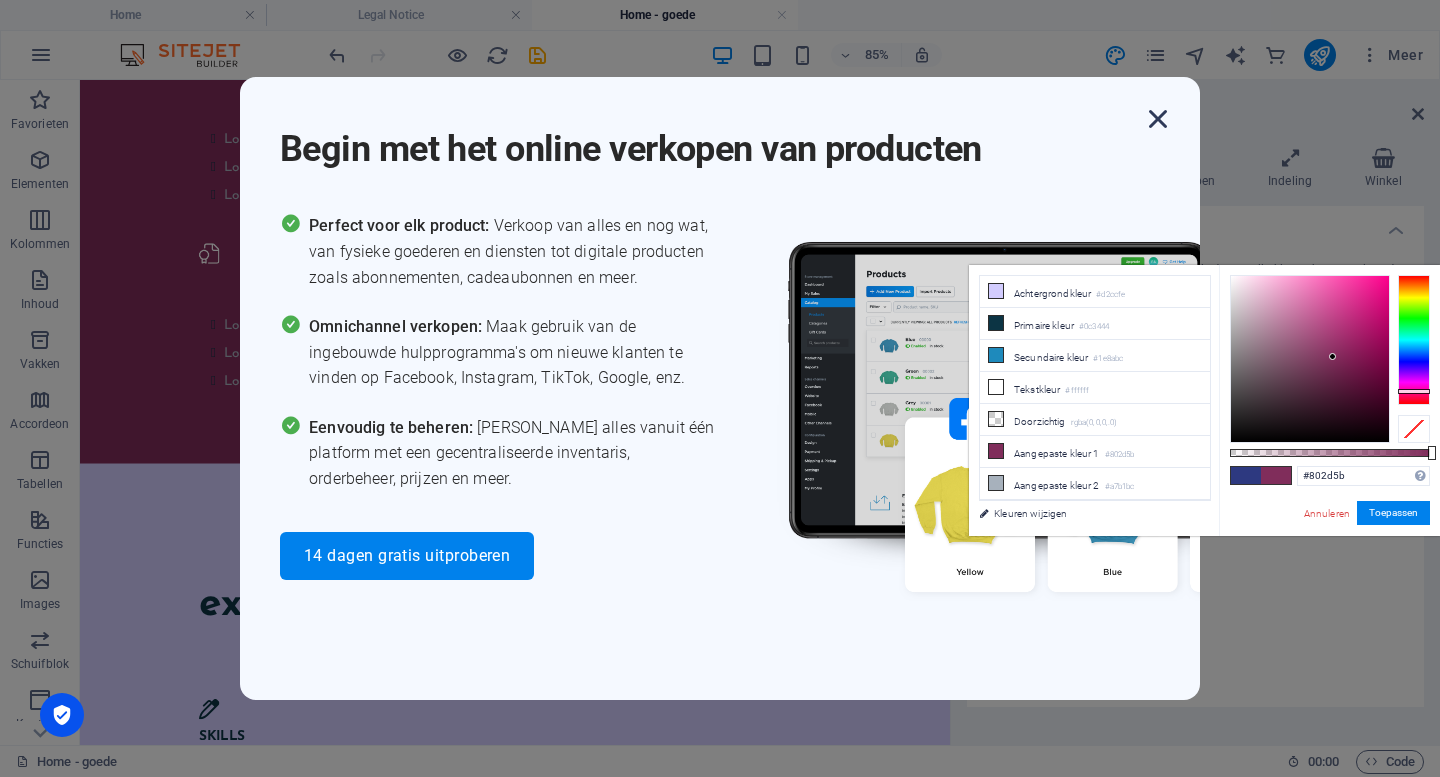 click at bounding box center [1158, 119] 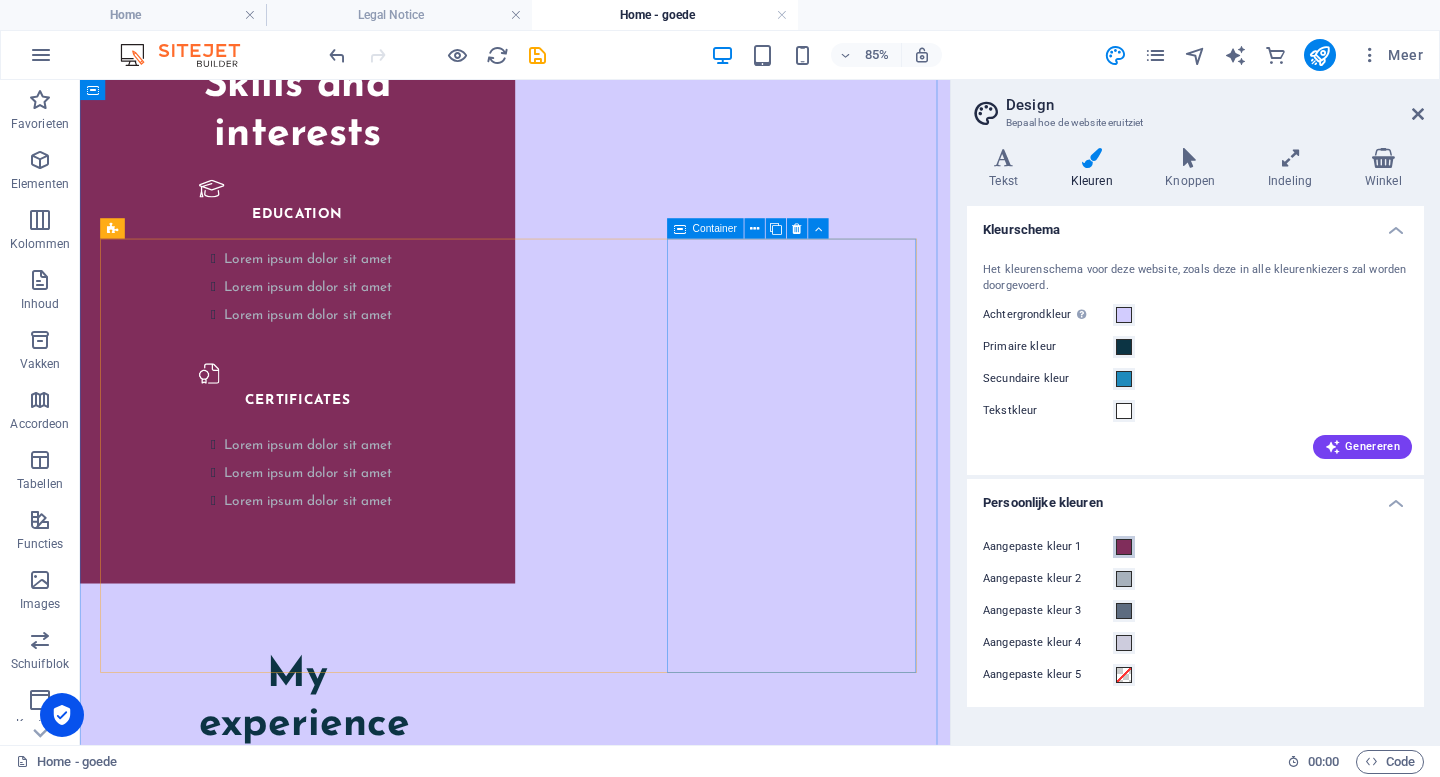 scroll, scrollTop: 2692, scrollLeft: 0, axis: vertical 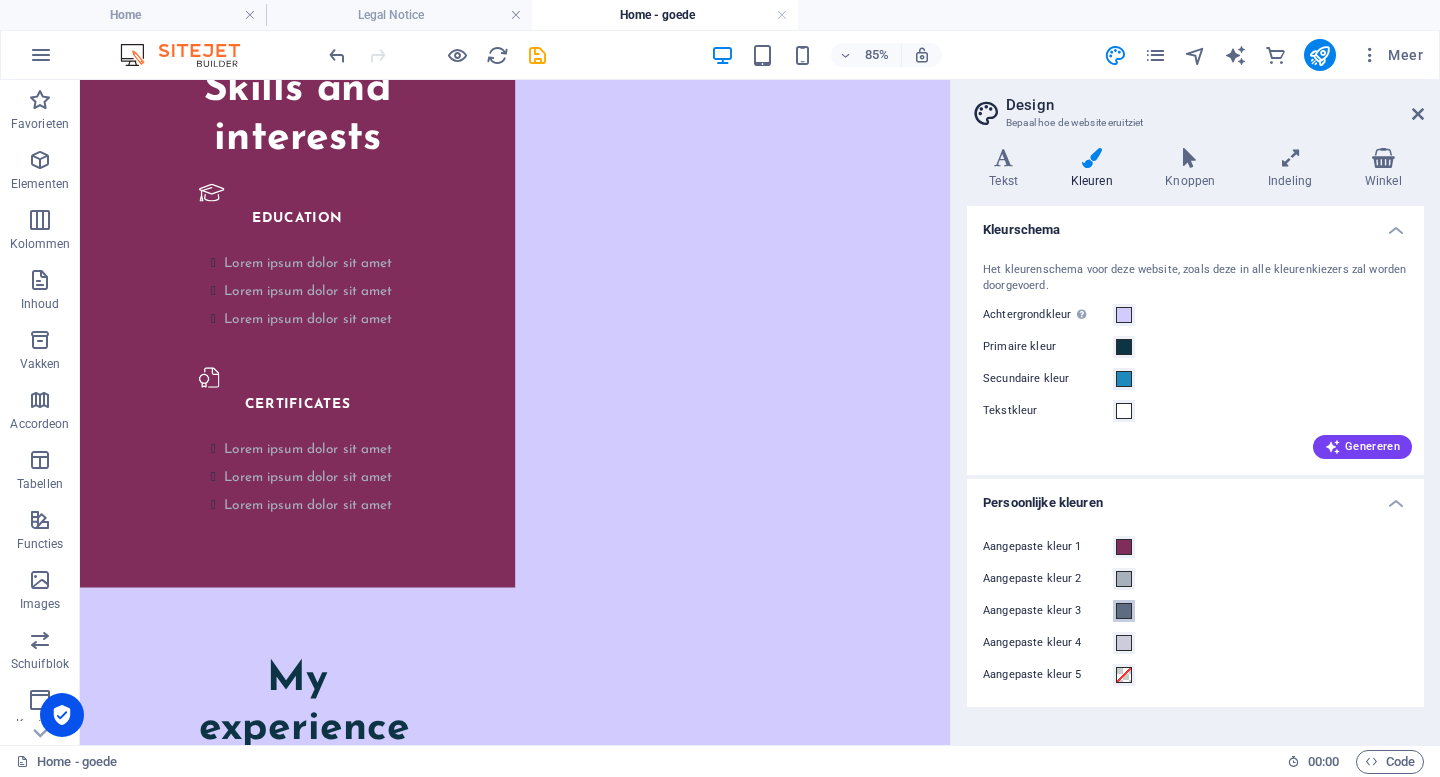 click at bounding box center (1124, 611) 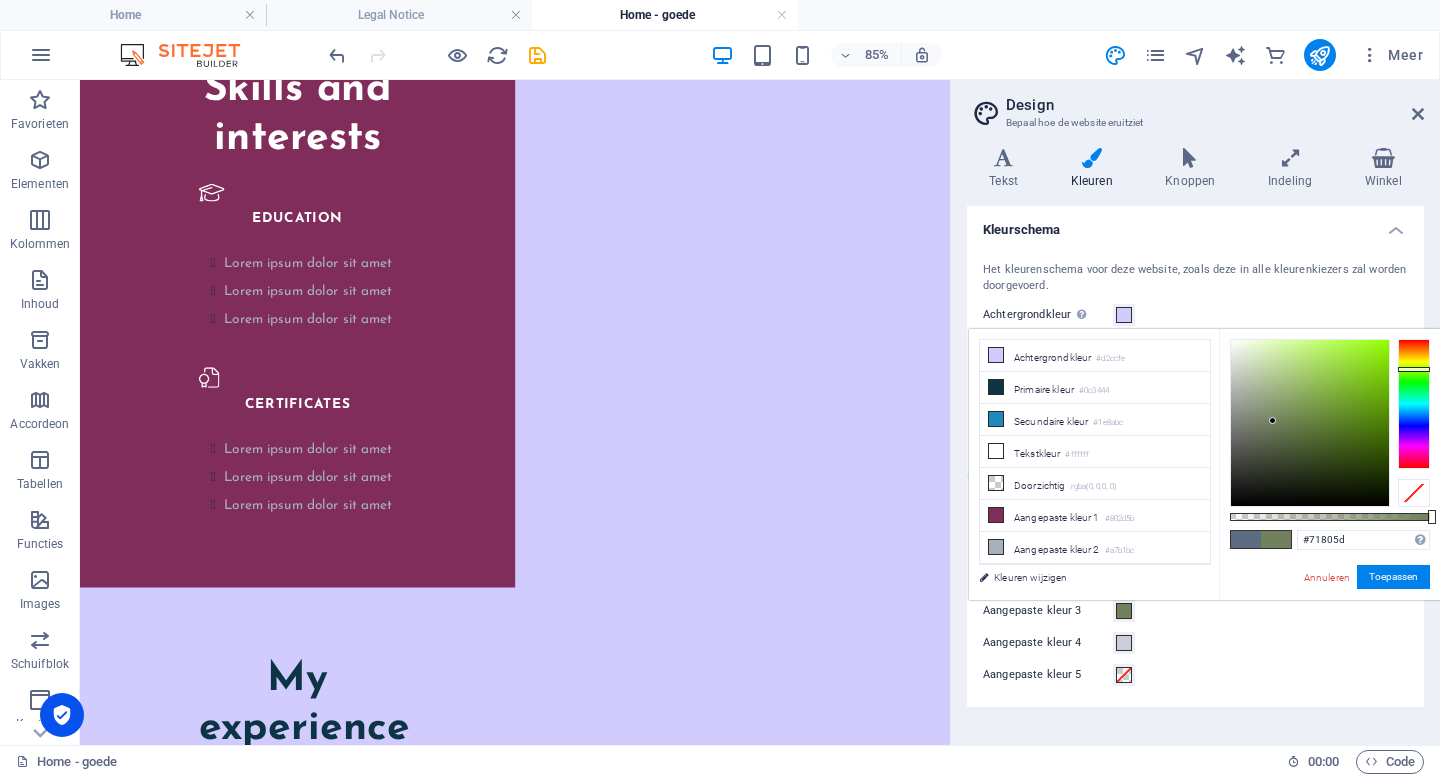 click at bounding box center (1414, 404) 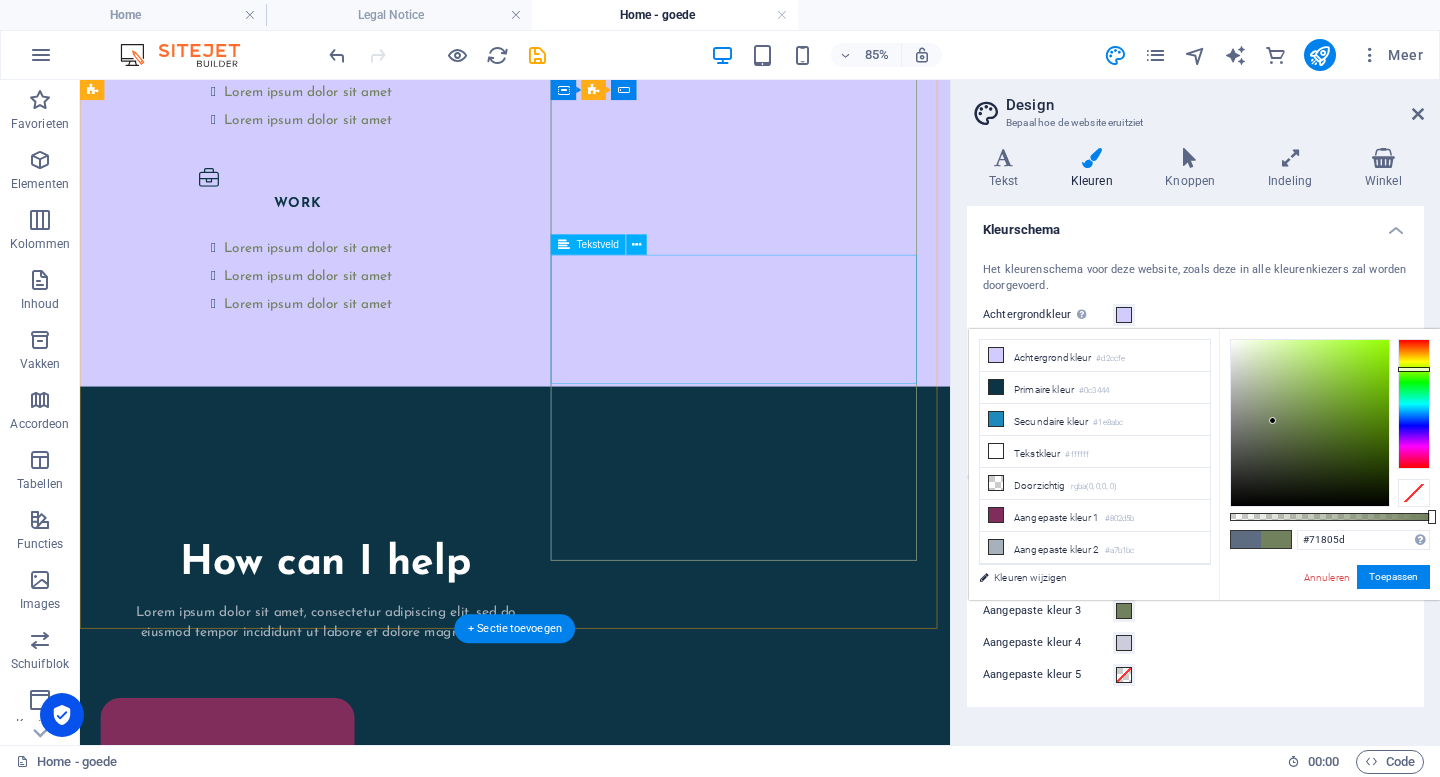 scroll, scrollTop: 3683, scrollLeft: 0, axis: vertical 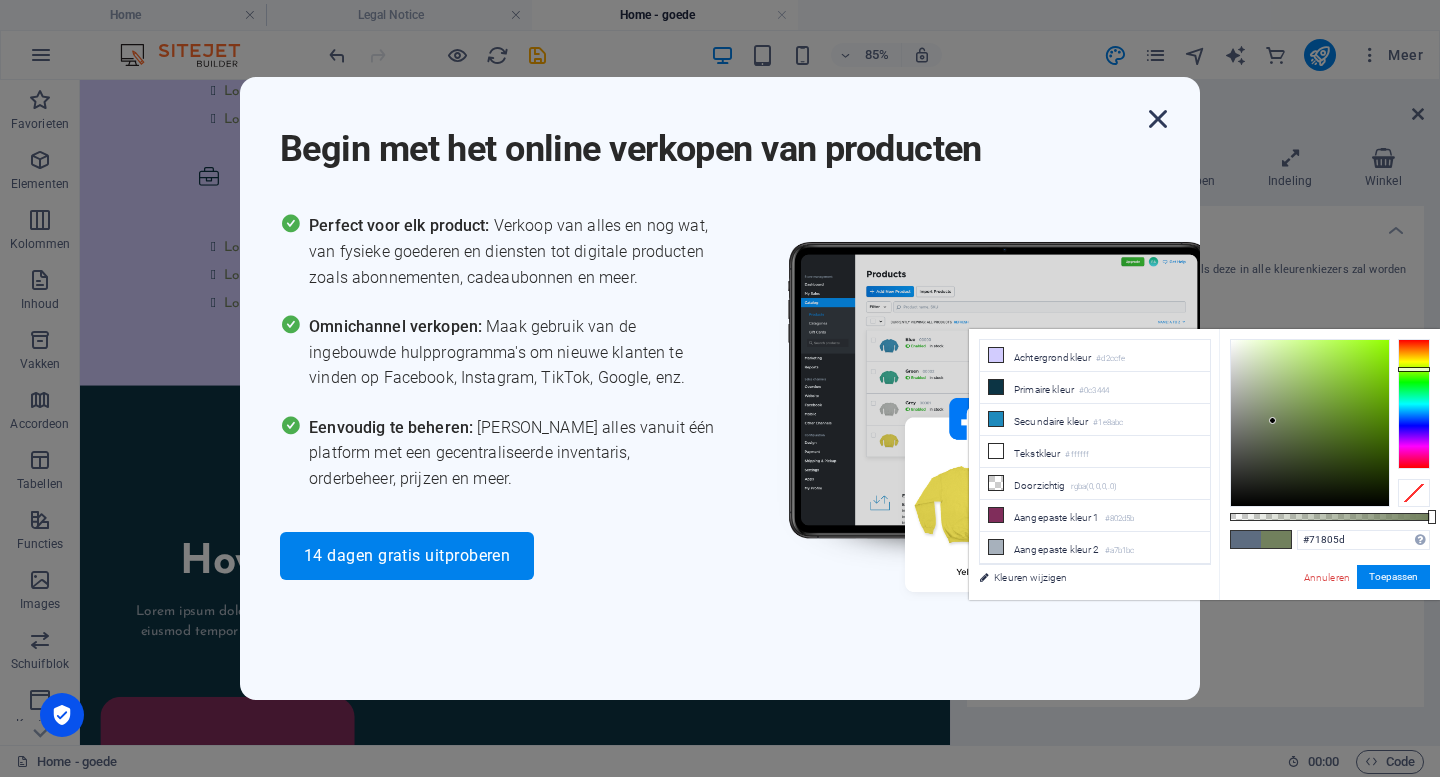 click at bounding box center [1158, 119] 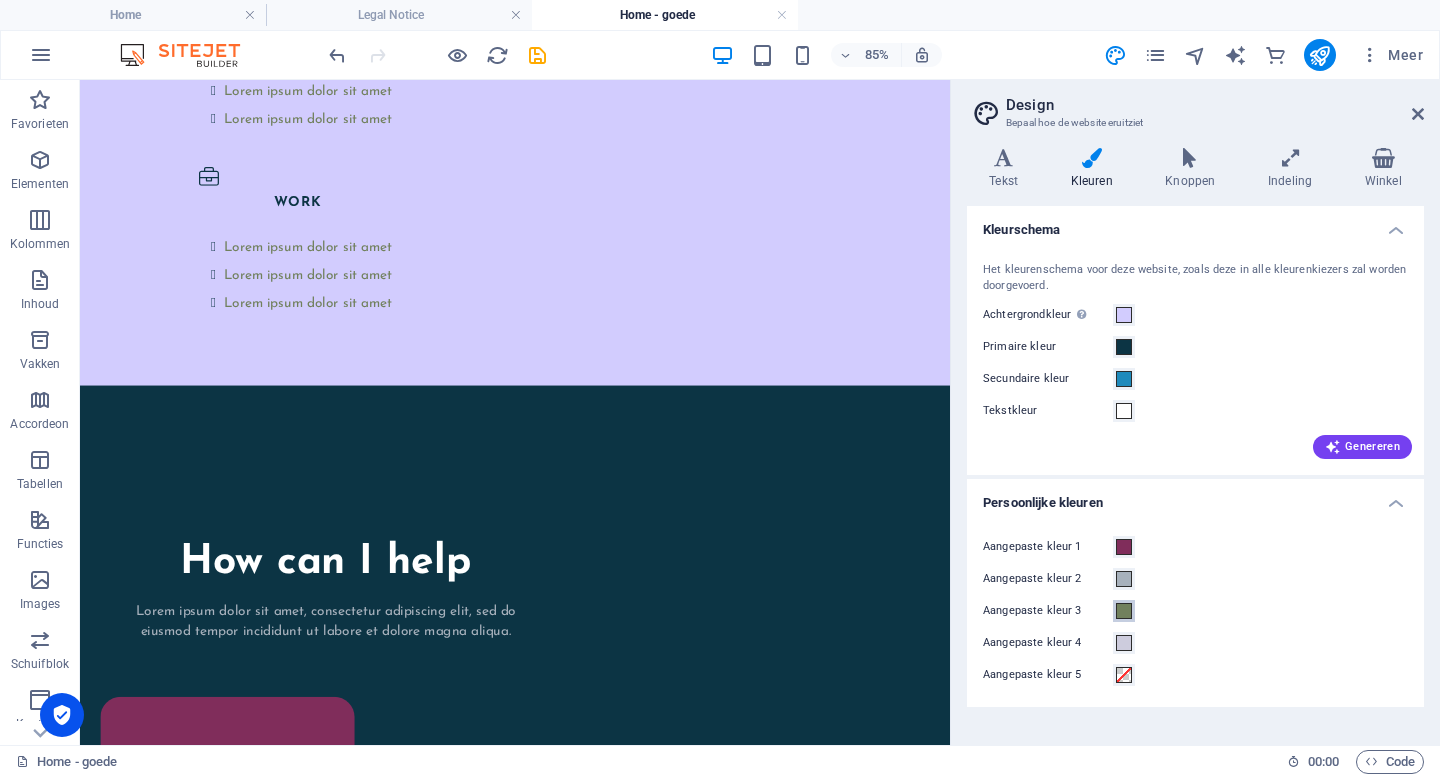 click at bounding box center [1124, 611] 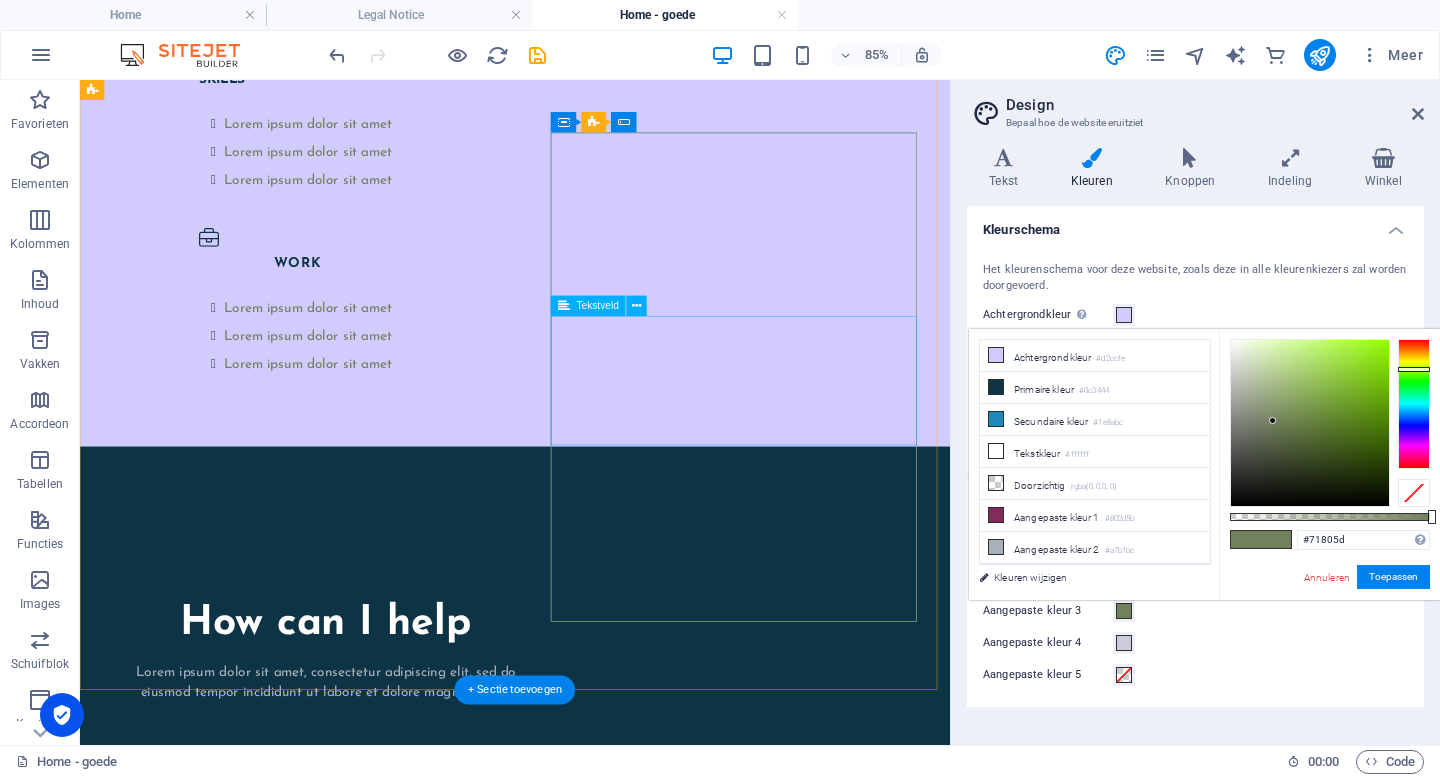 scroll, scrollTop: 3612, scrollLeft: 0, axis: vertical 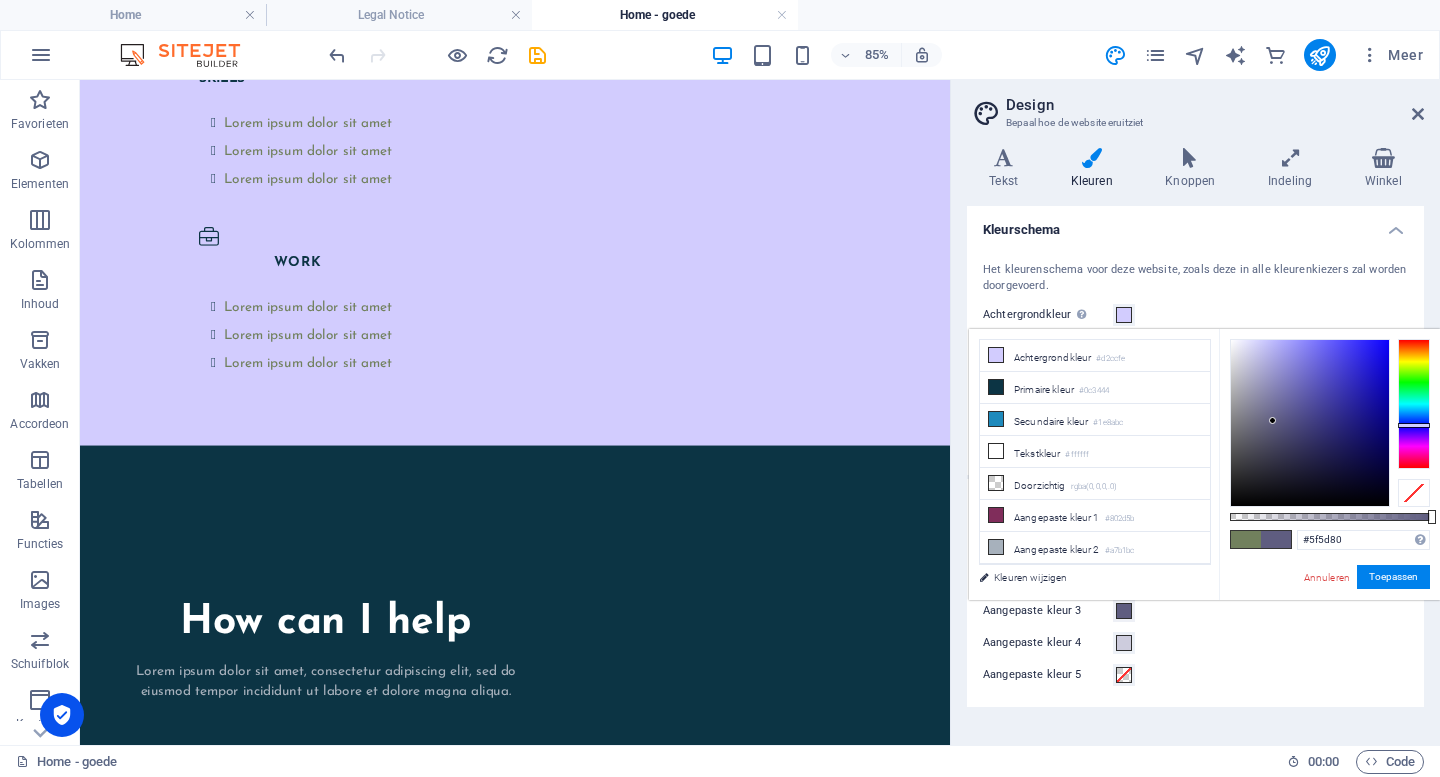 click at bounding box center [1414, 404] 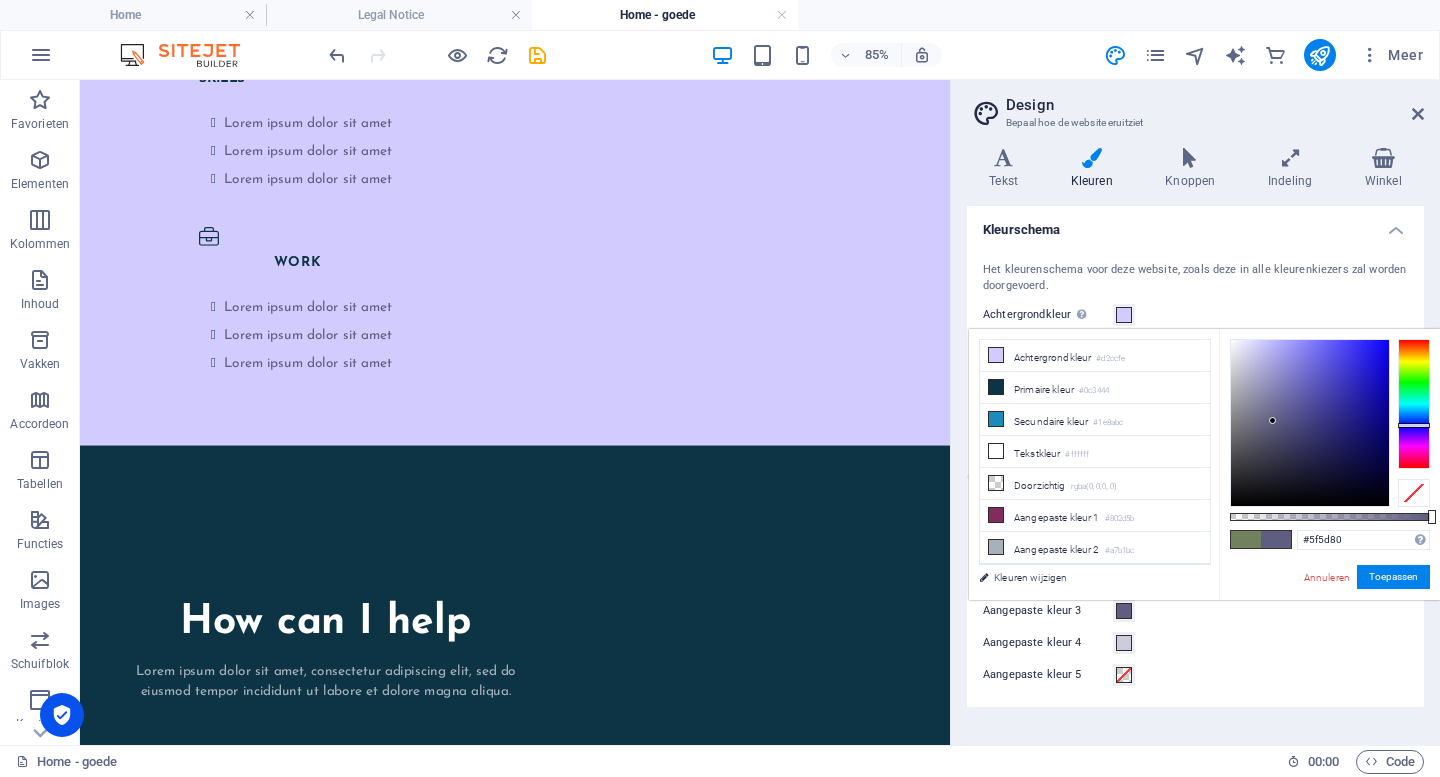 type on "#675d80" 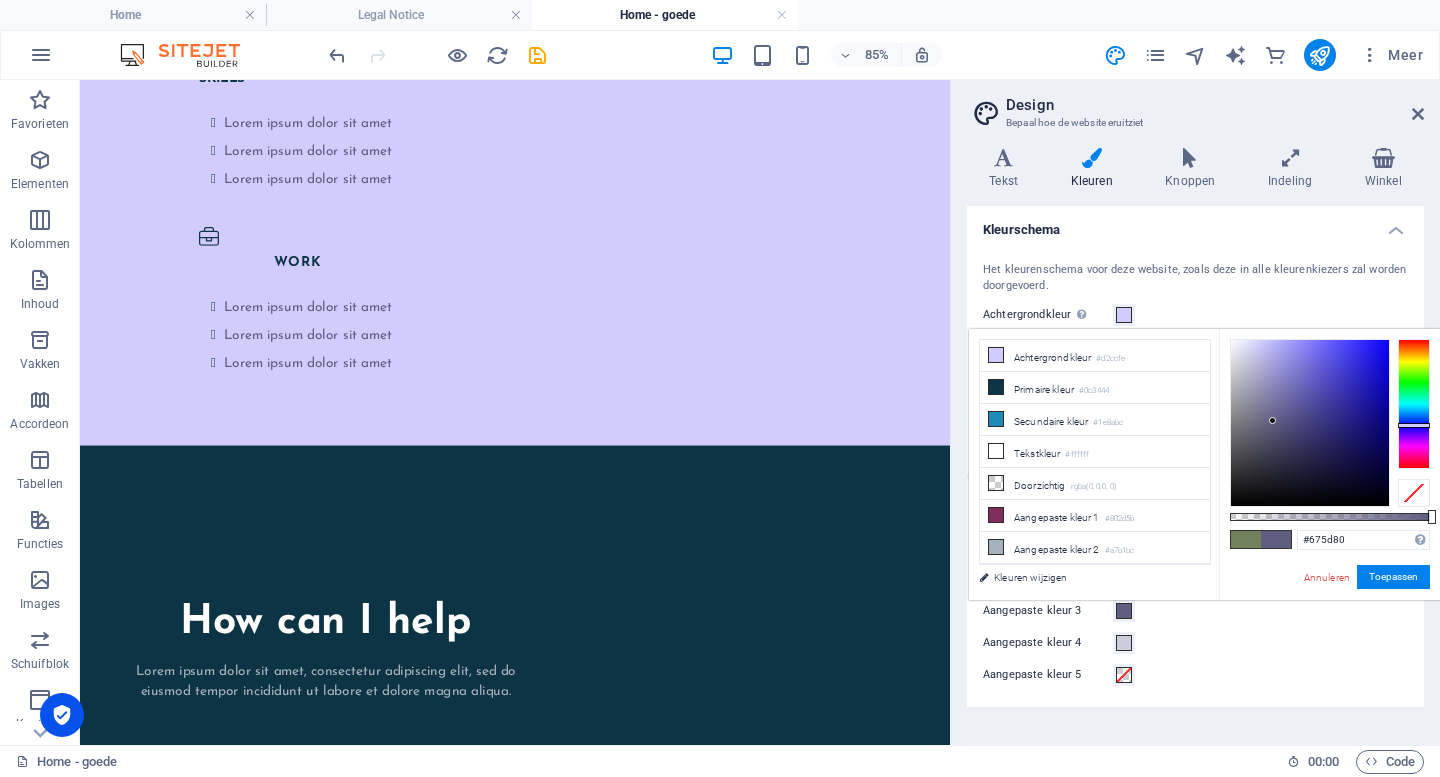 click at bounding box center [1414, 404] 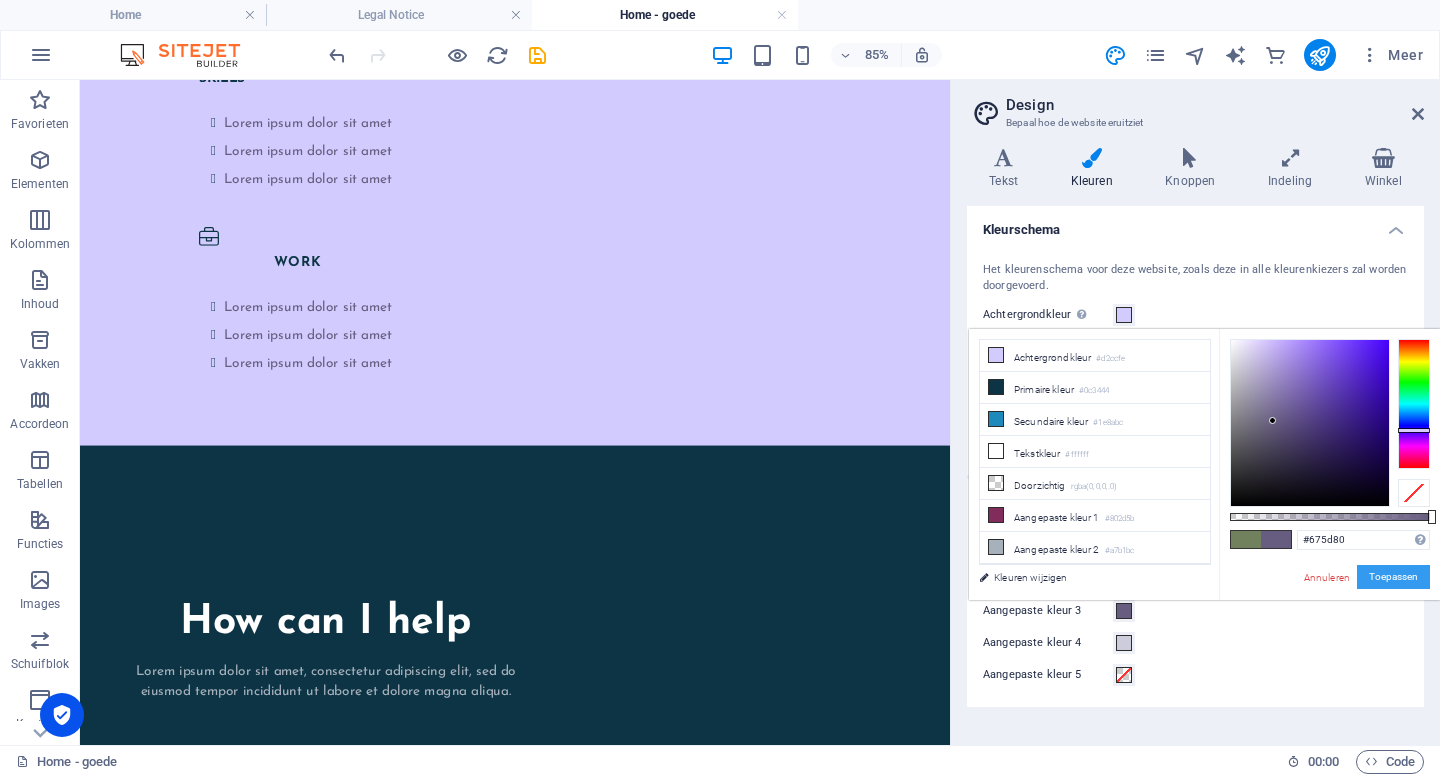 click on "Toepassen" at bounding box center (1393, 577) 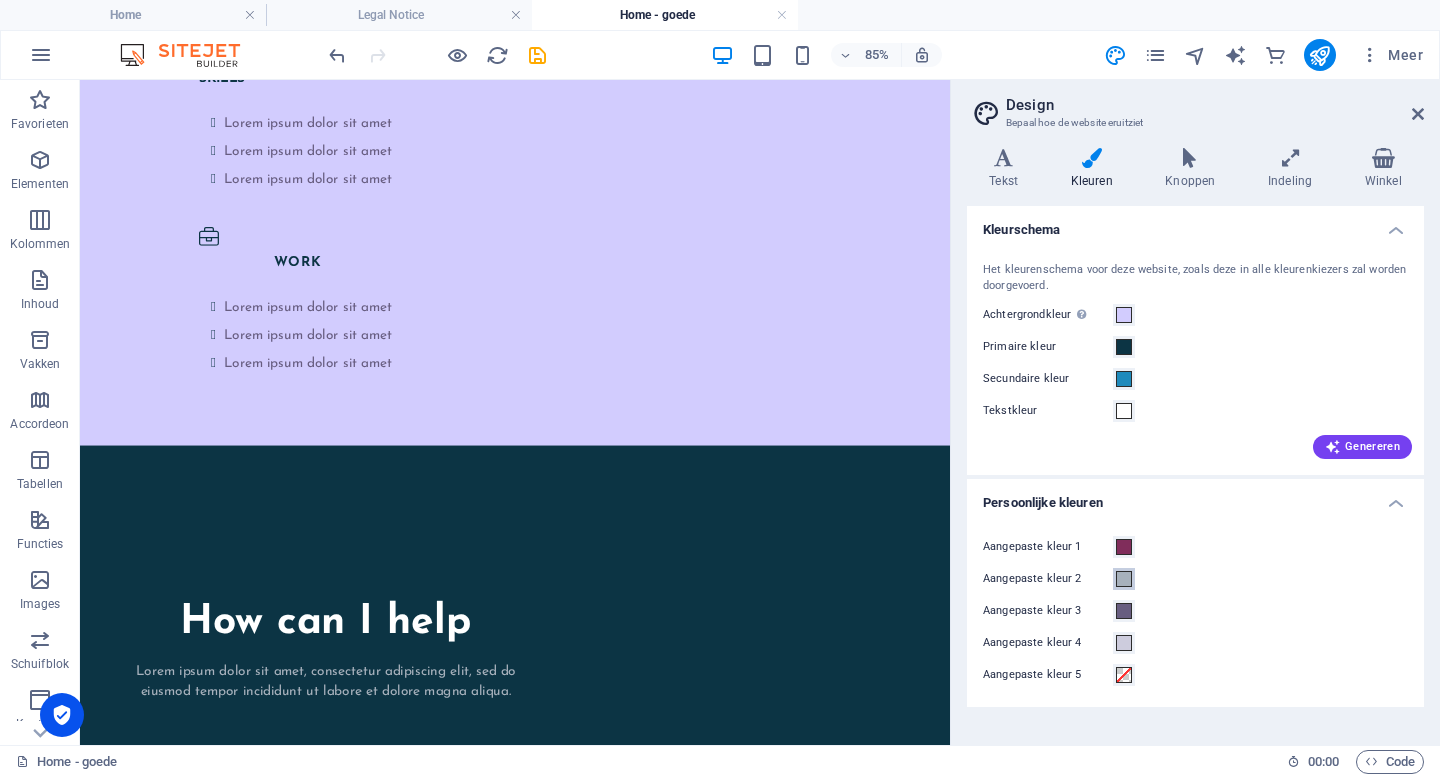 click at bounding box center [1124, 579] 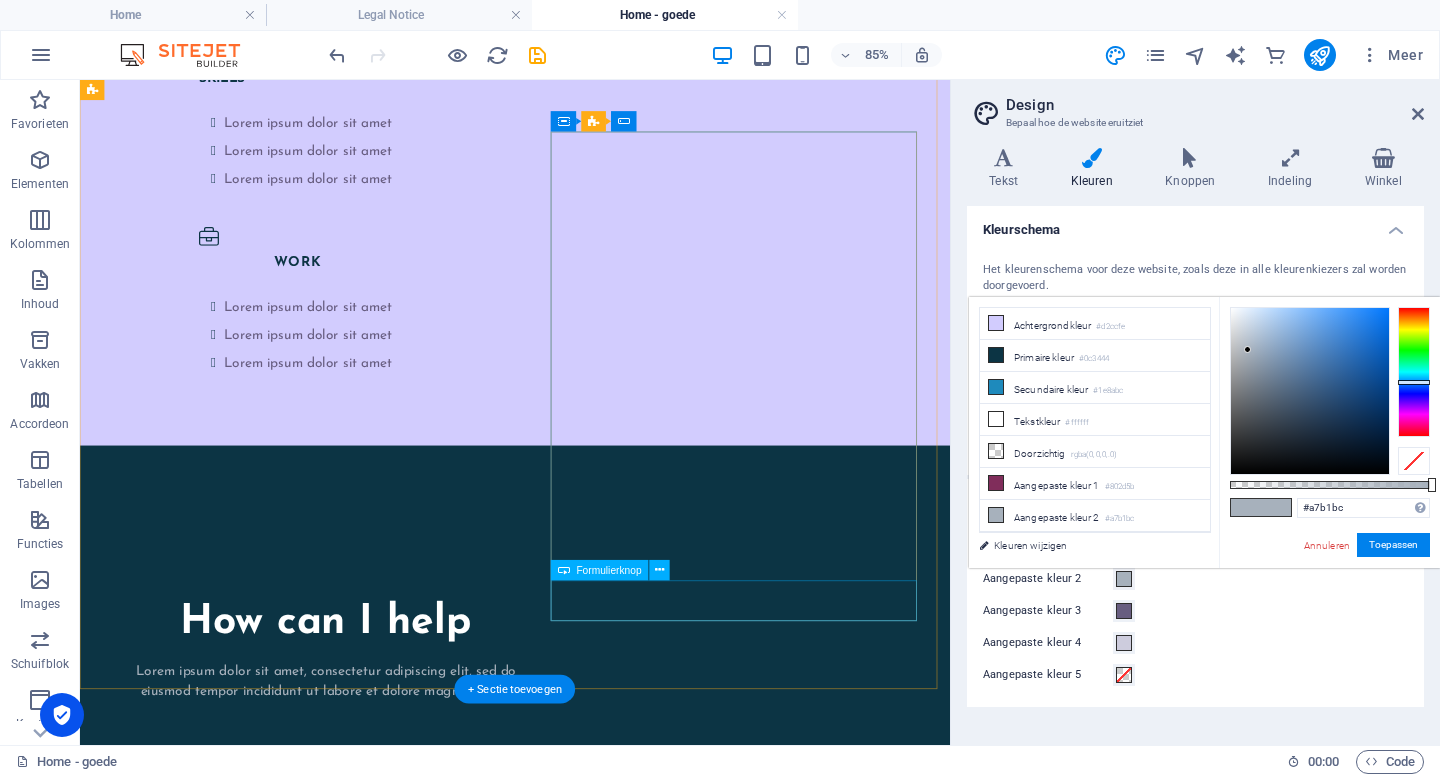 scroll, scrollTop: 4018, scrollLeft: 0, axis: vertical 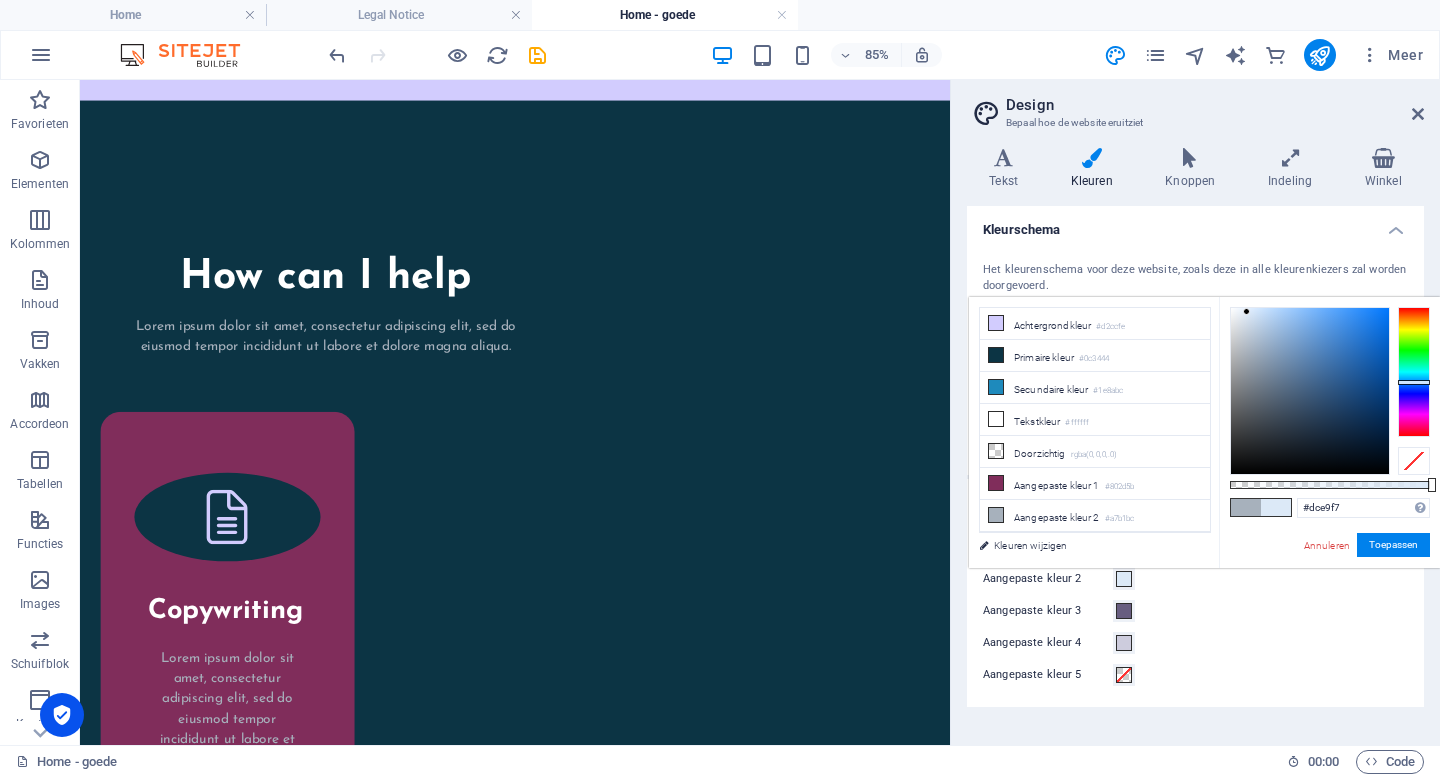 click at bounding box center [1310, 391] 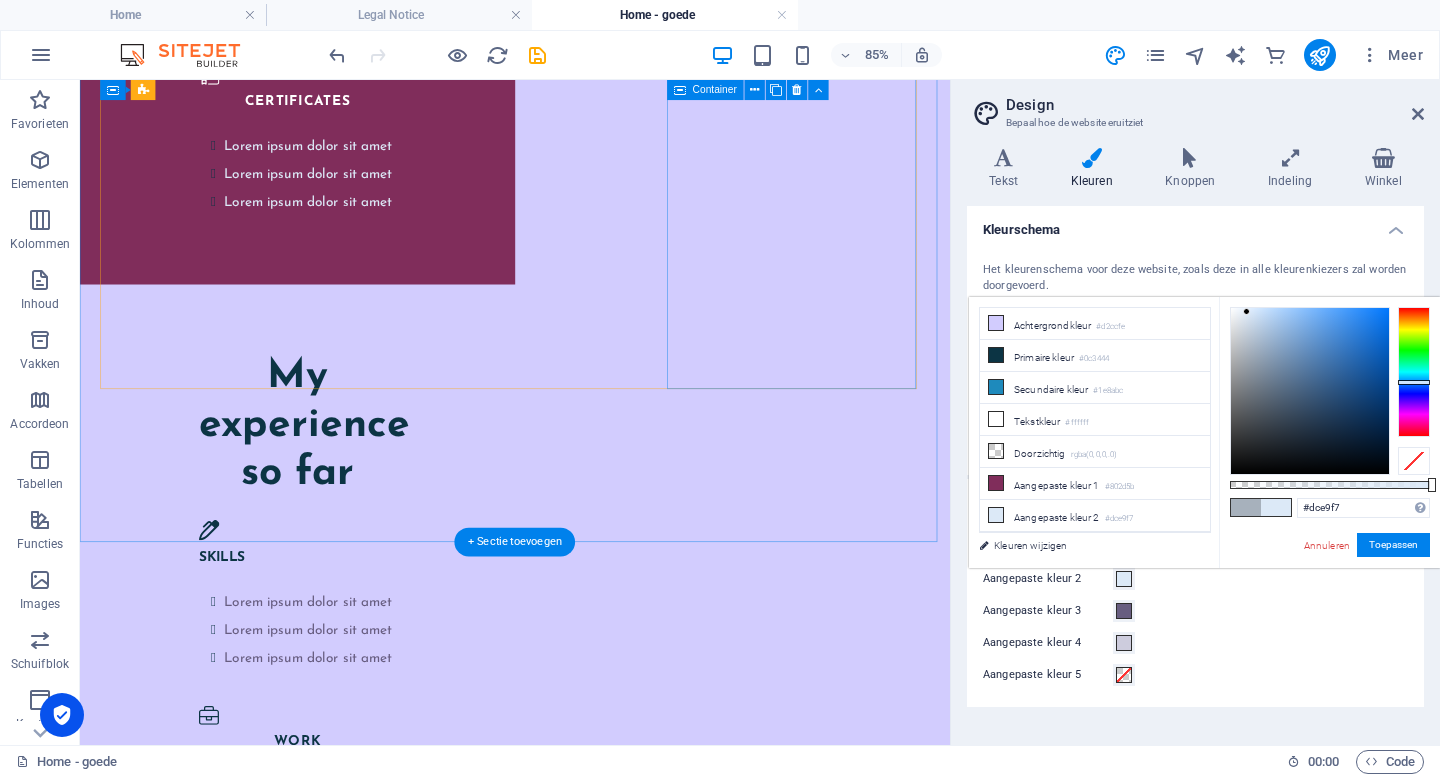 scroll, scrollTop: 2987, scrollLeft: 0, axis: vertical 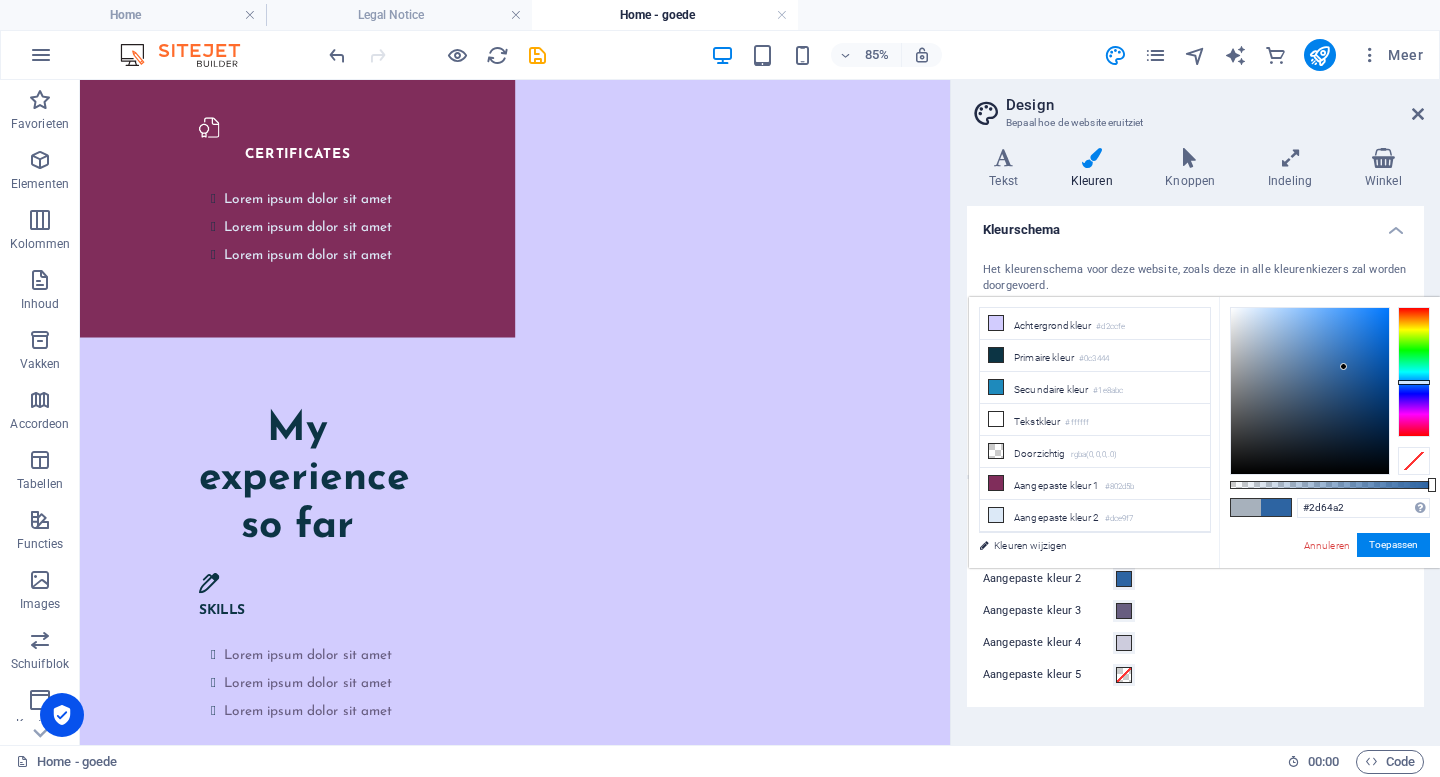 click at bounding box center (1310, 391) 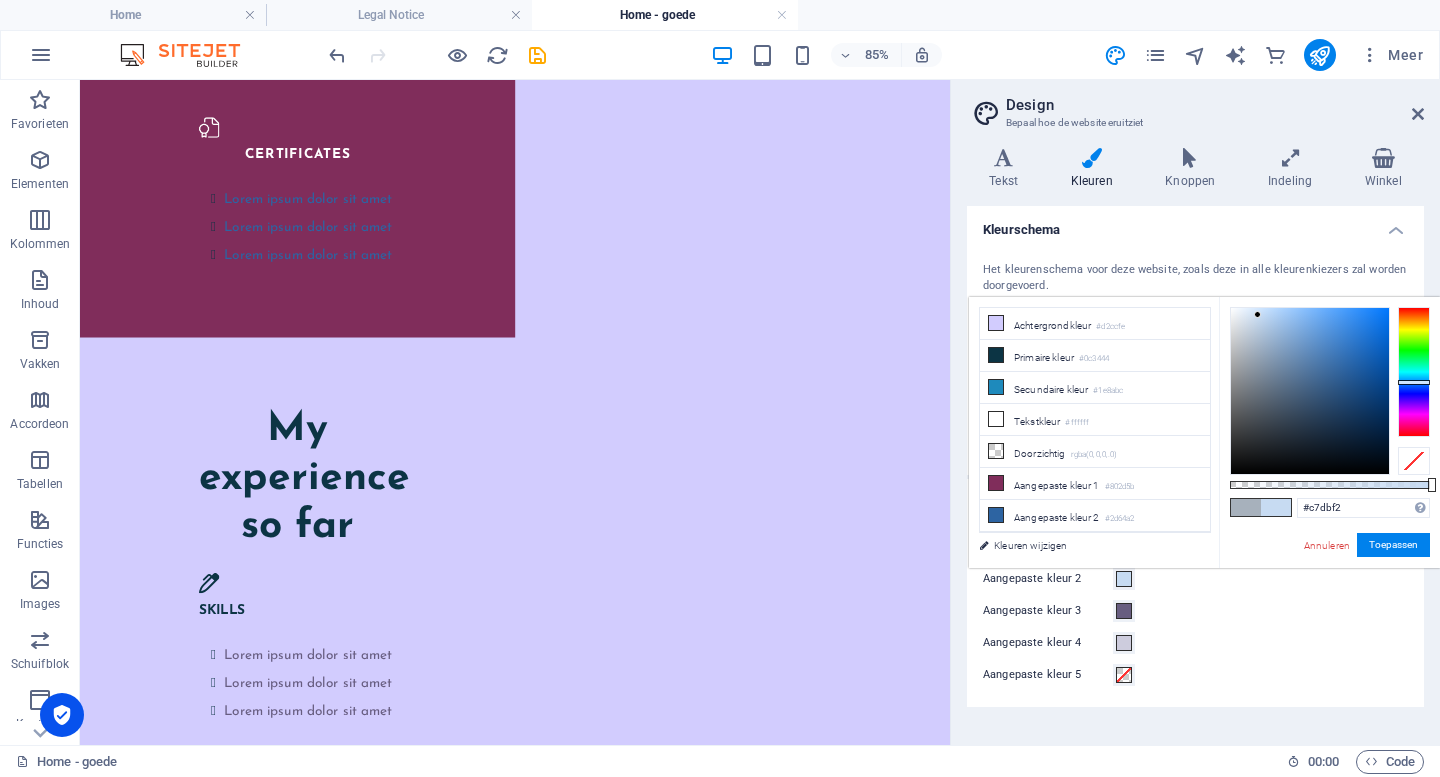 click at bounding box center [1310, 391] 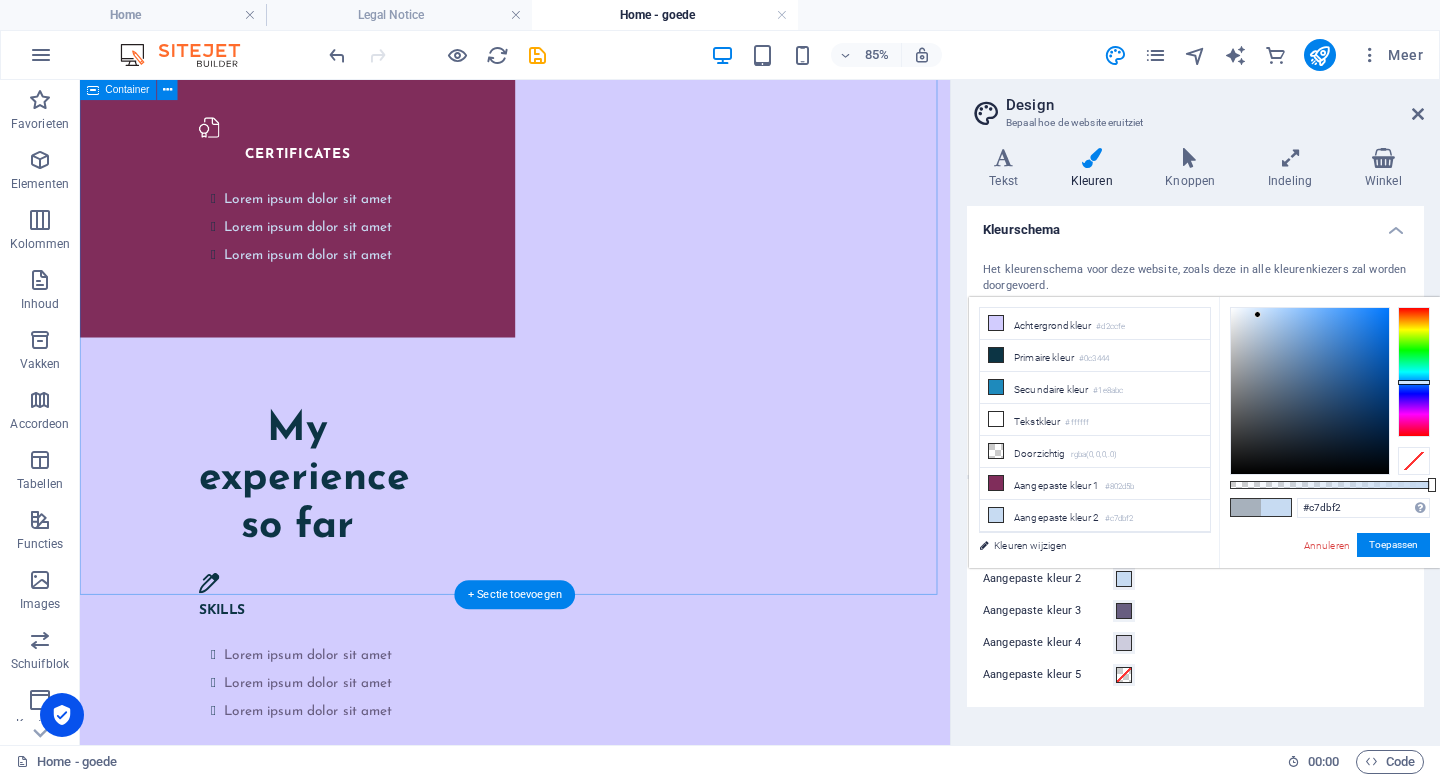 scroll, scrollTop: 2865, scrollLeft: 0, axis: vertical 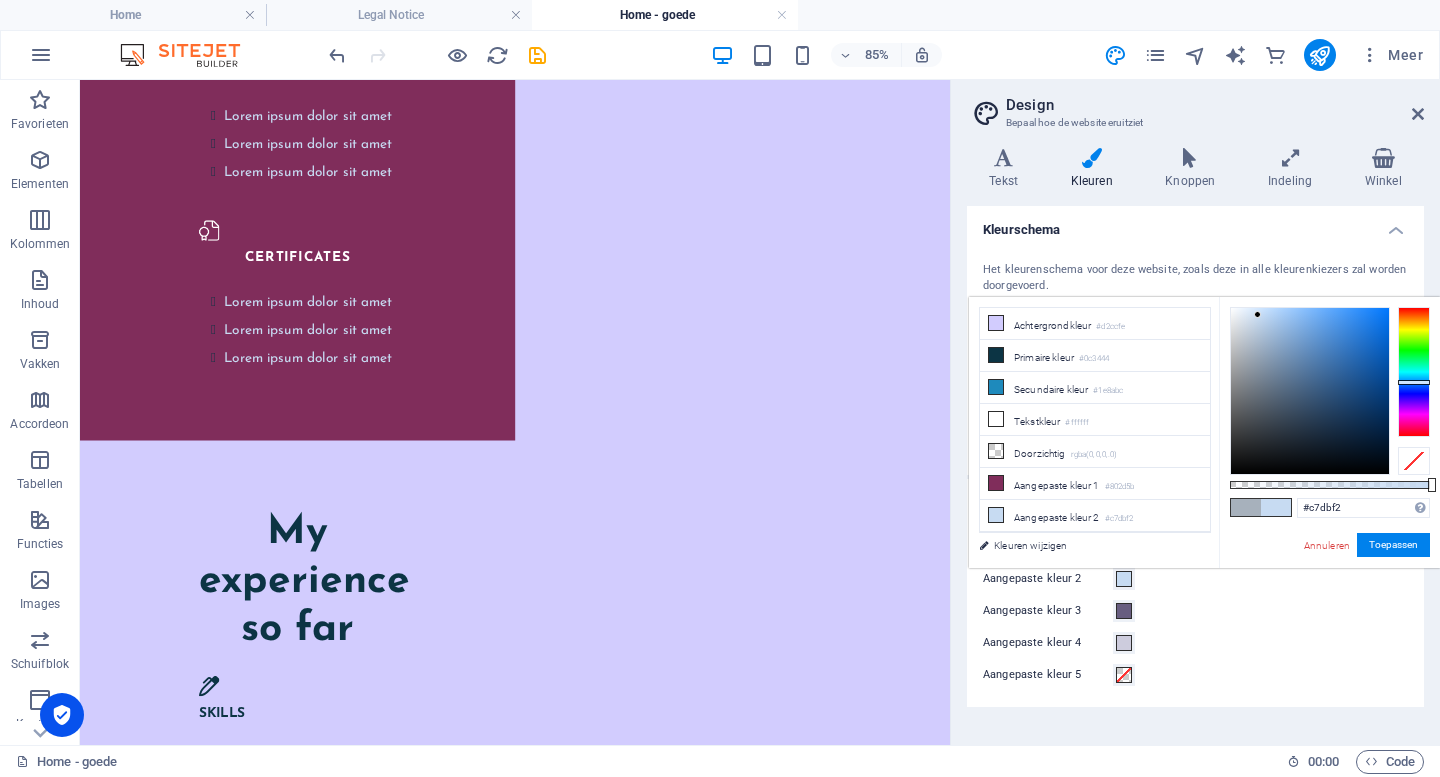type on "#c6d5e6" 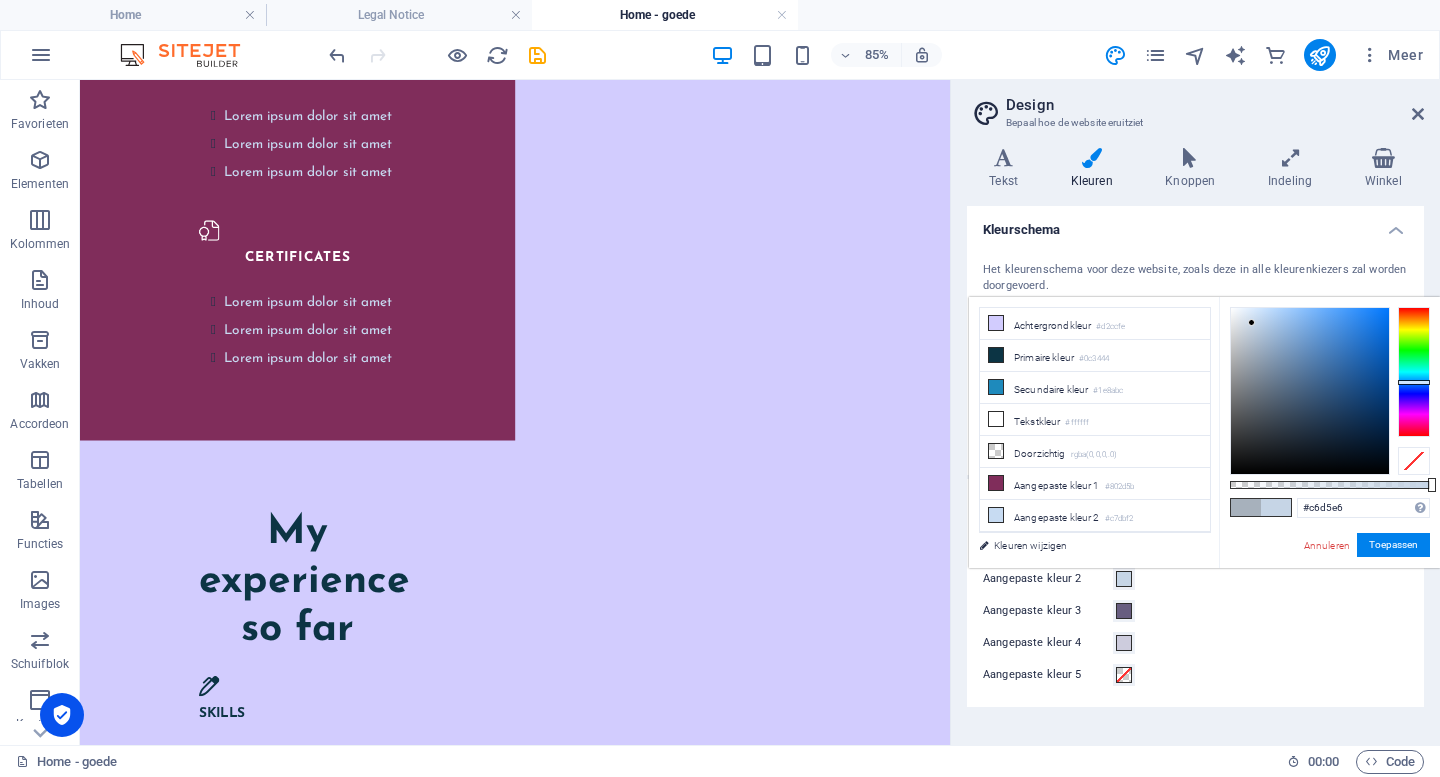 click at bounding box center [1310, 391] 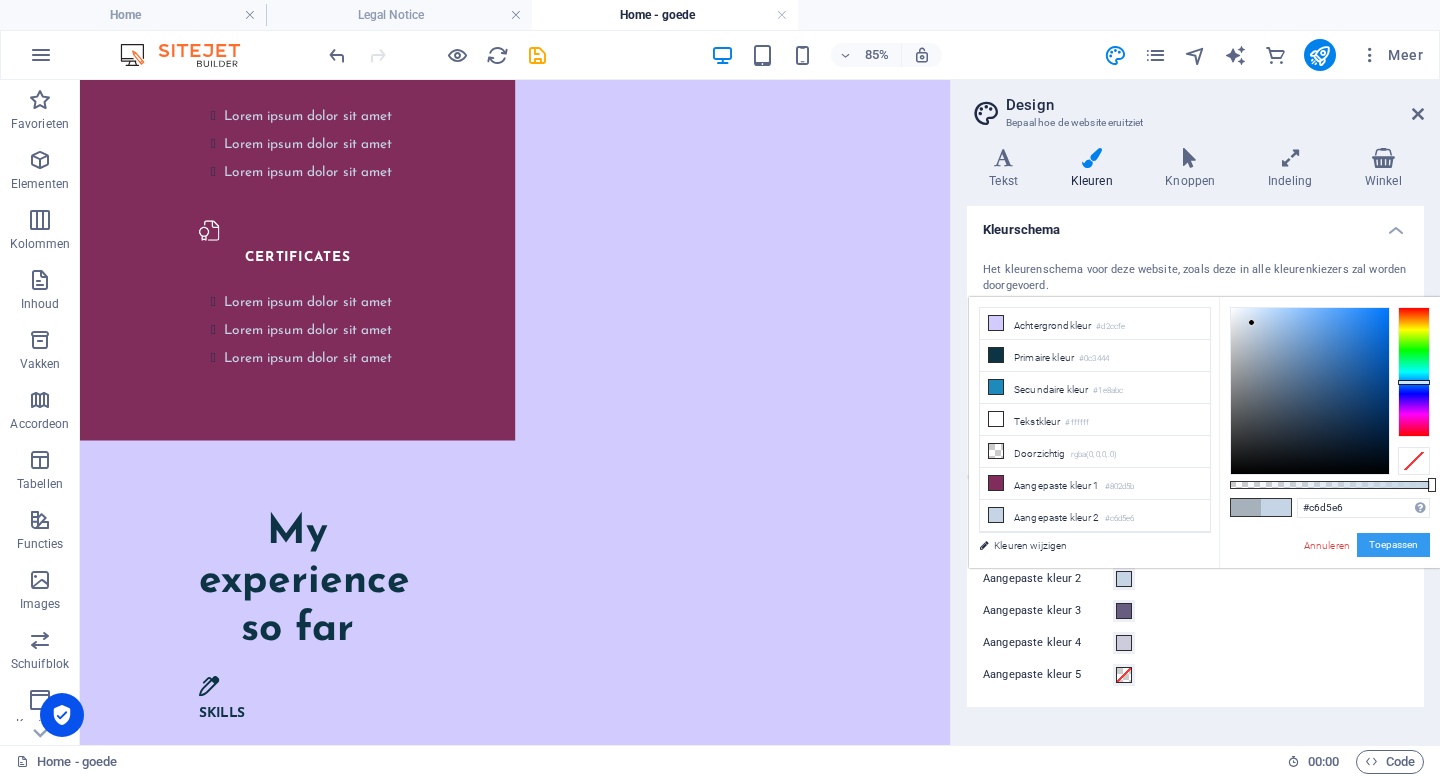 click on "Toepassen" at bounding box center [1393, 545] 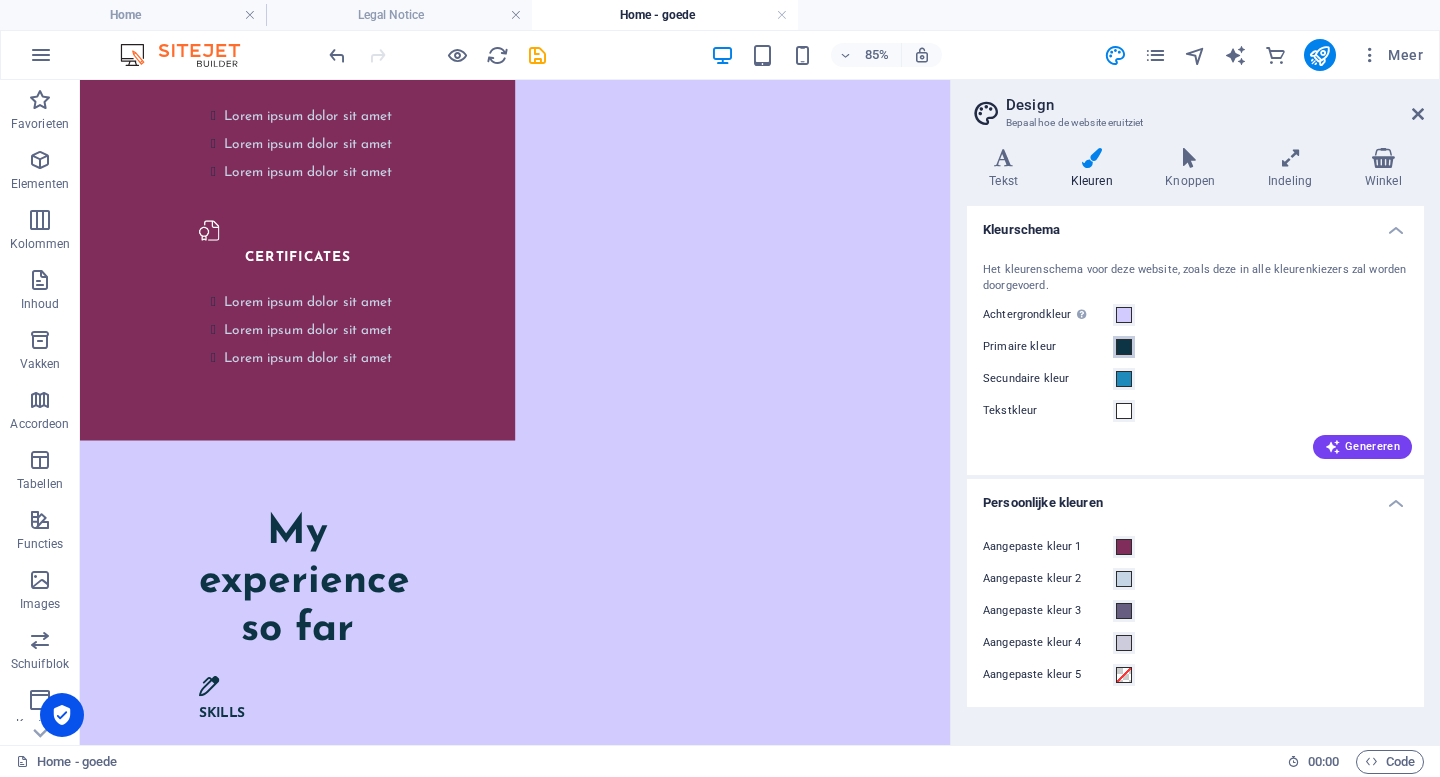 click at bounding box center (1124, 347) 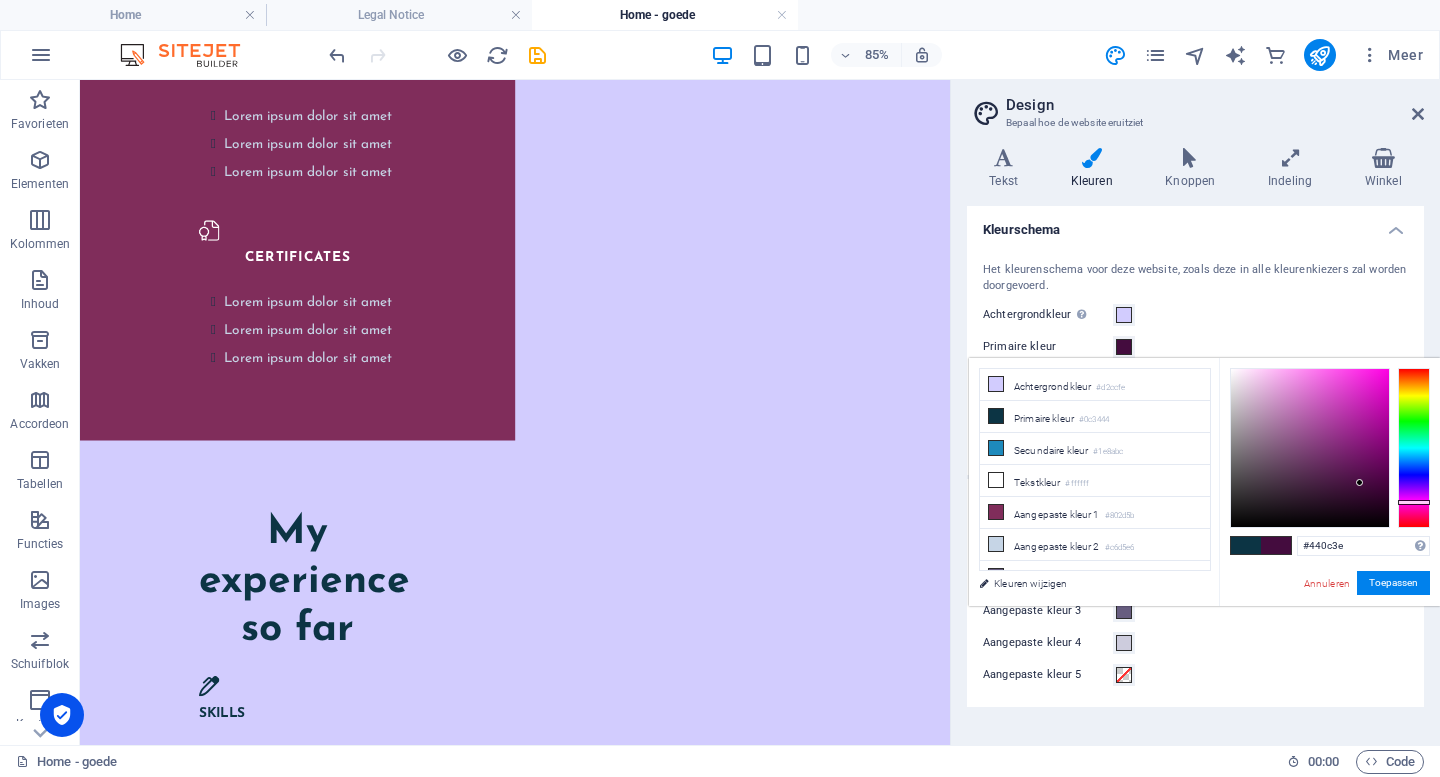 click at bounding box center (1414, 448) 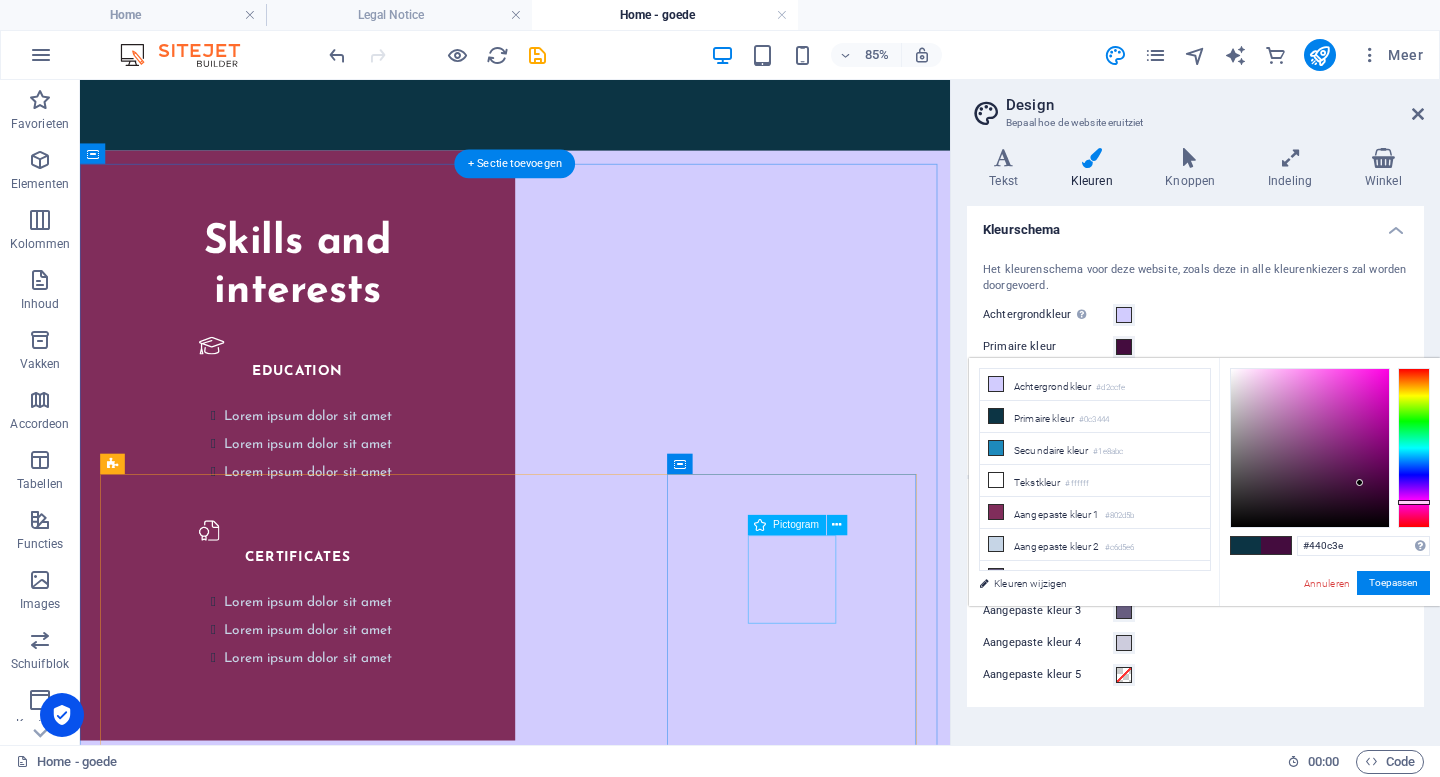 scroll, scrollTop: 2516, scrollLeft: 0, axis: vertical 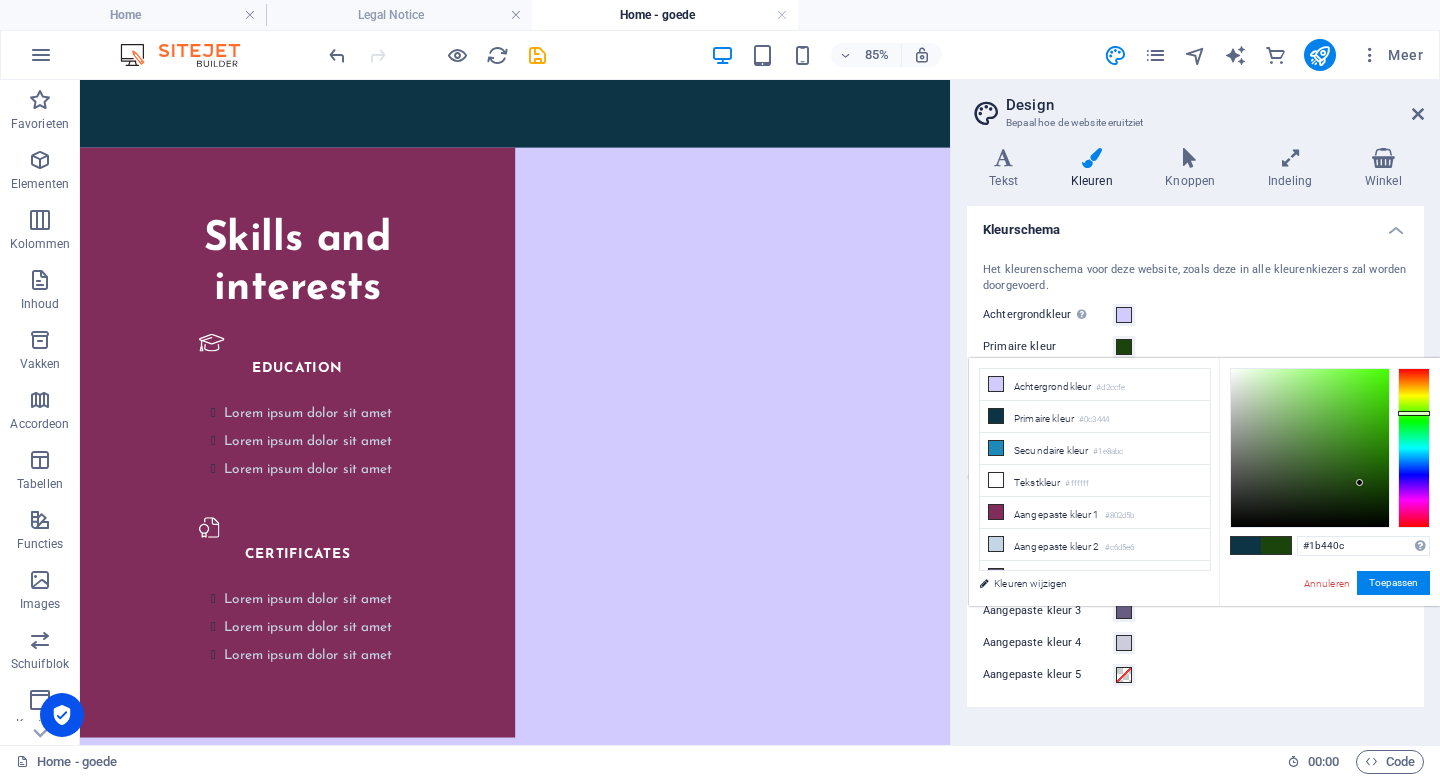 click at bounding box center (1414, 448) 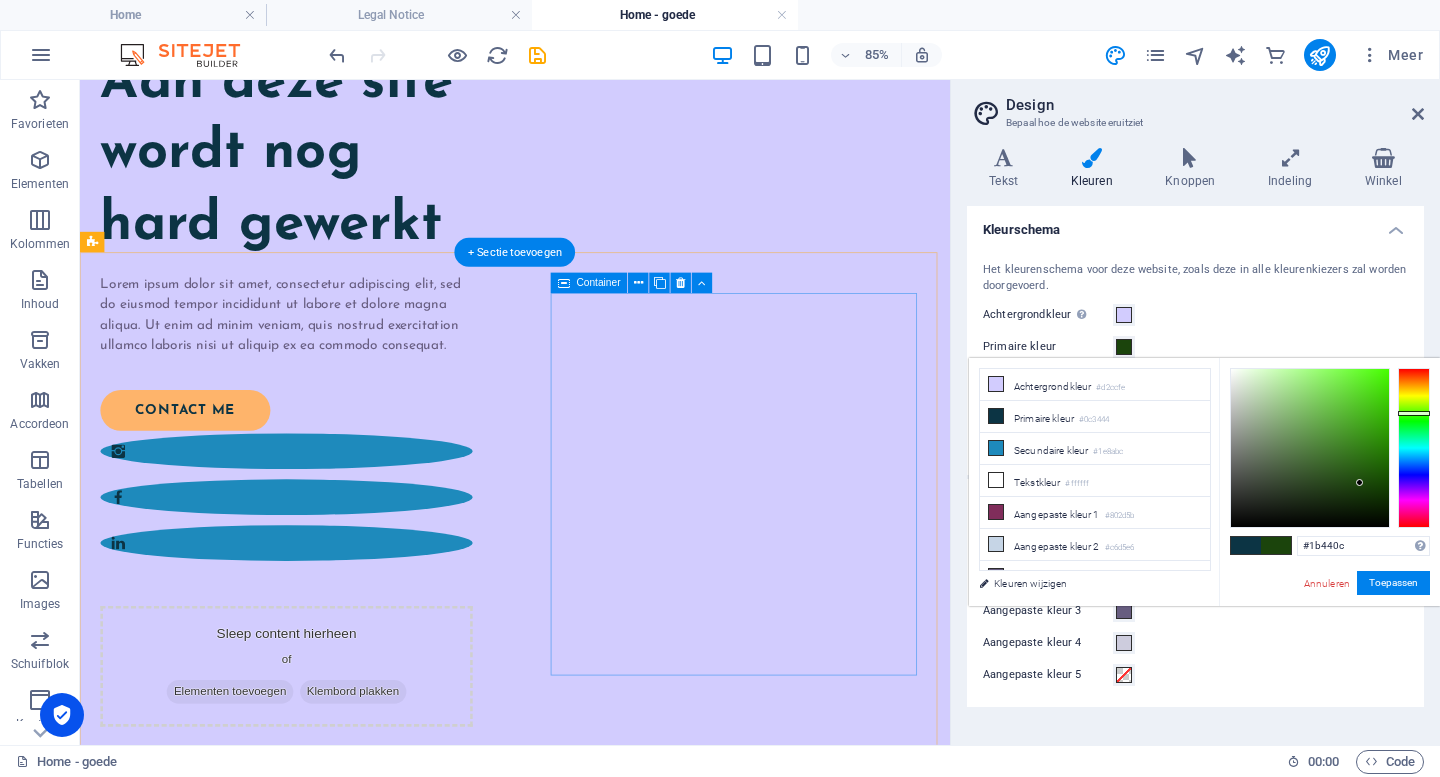 scroll, scrollTop: 545, scrollLeft: 0, axis: vertical 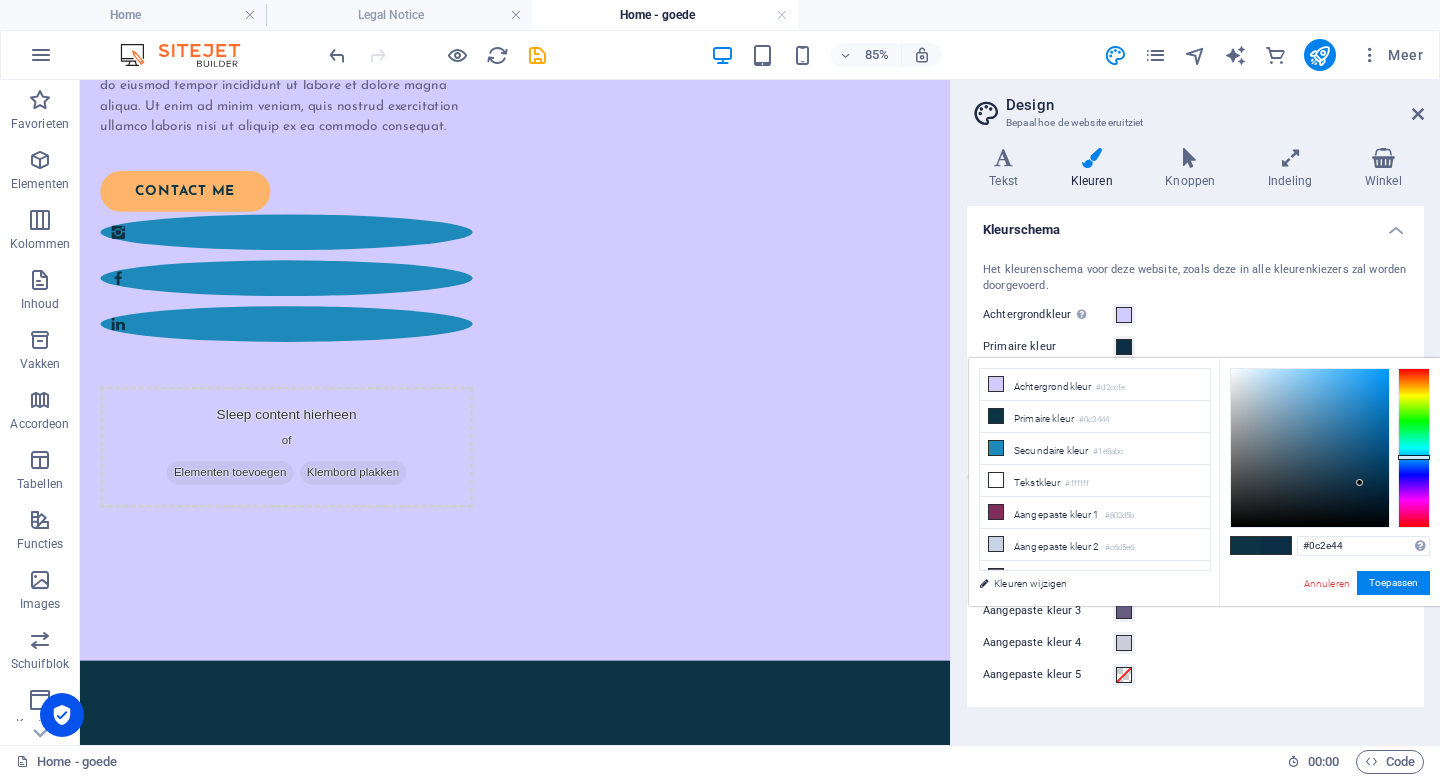 click at bounding box center (1414, 448) 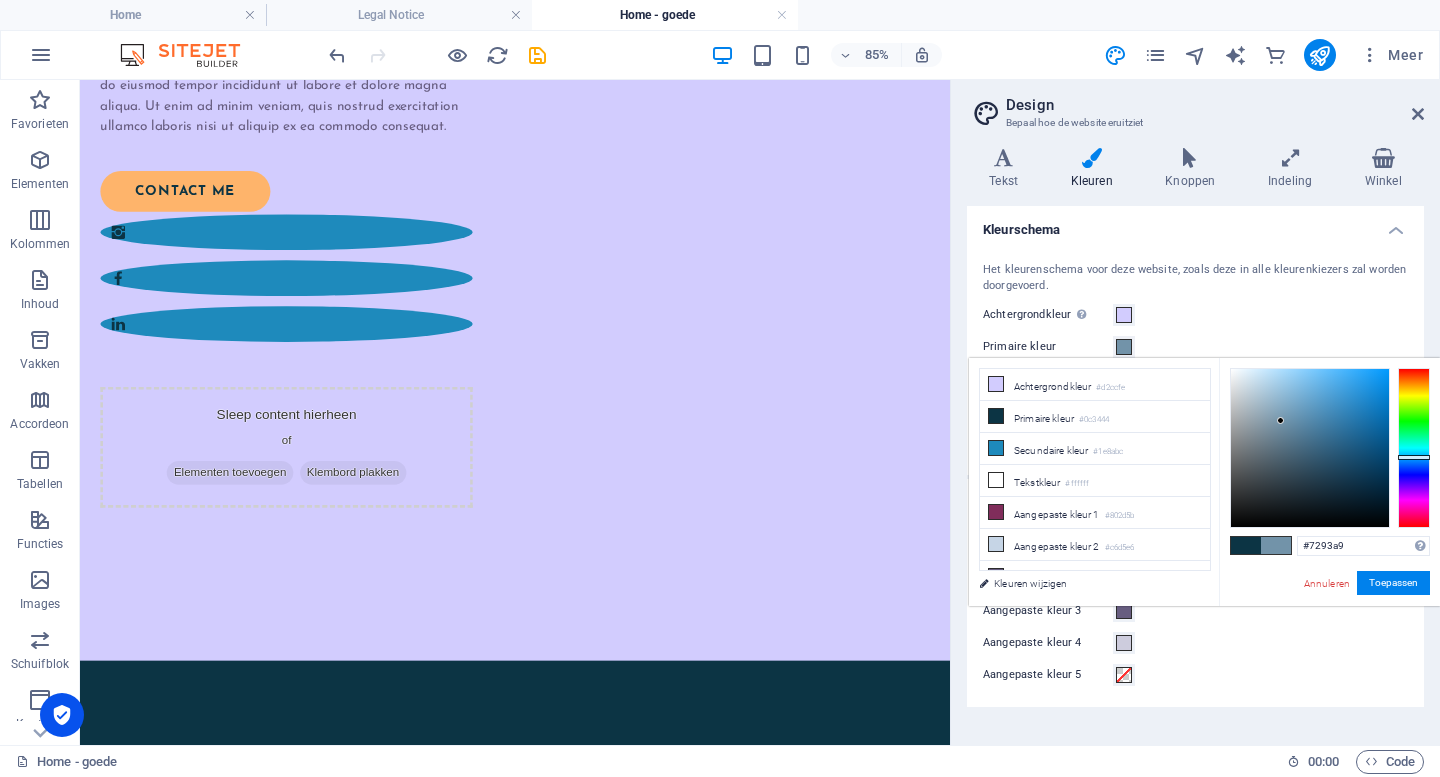 click at bounding box center (1310, 448) 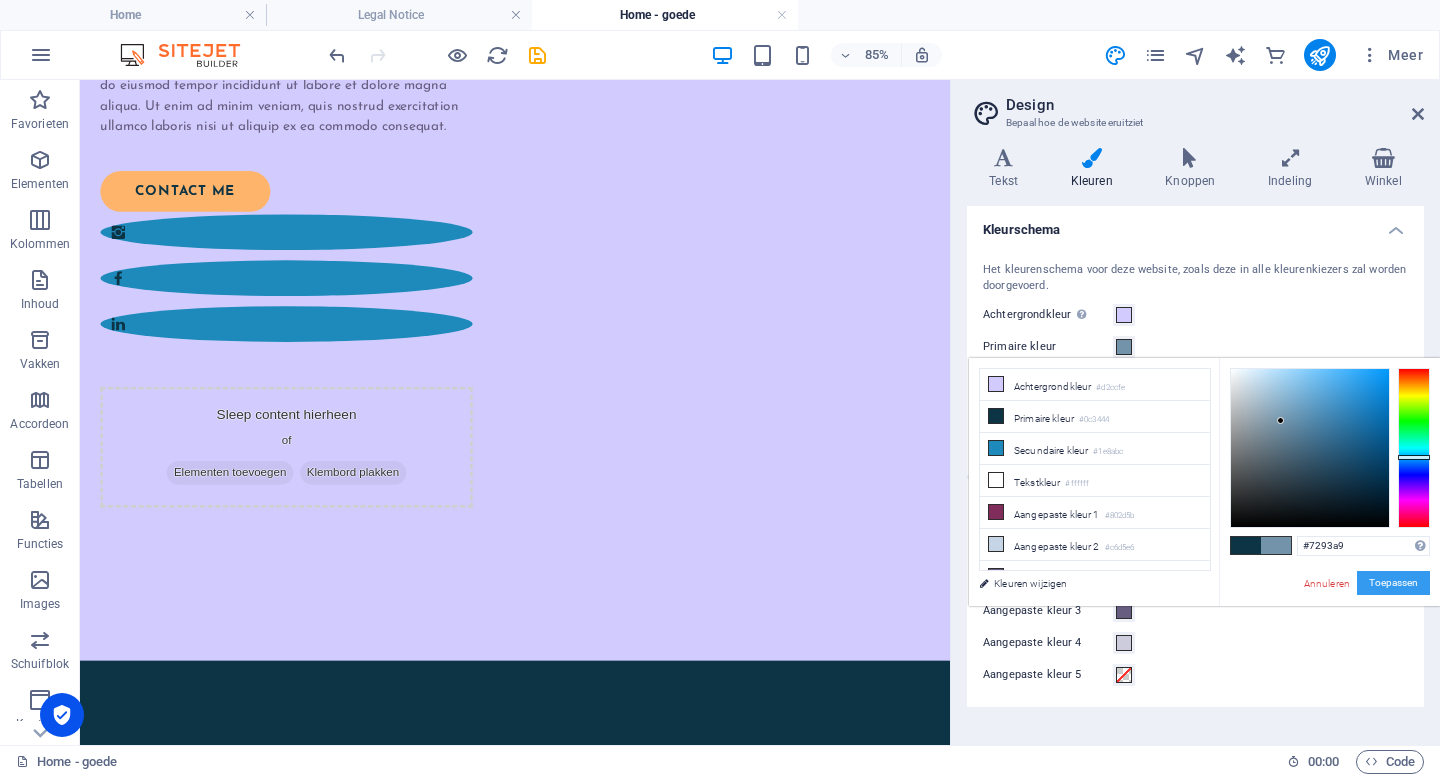 click on "Toepassen" at bounding box center (1393, 583) 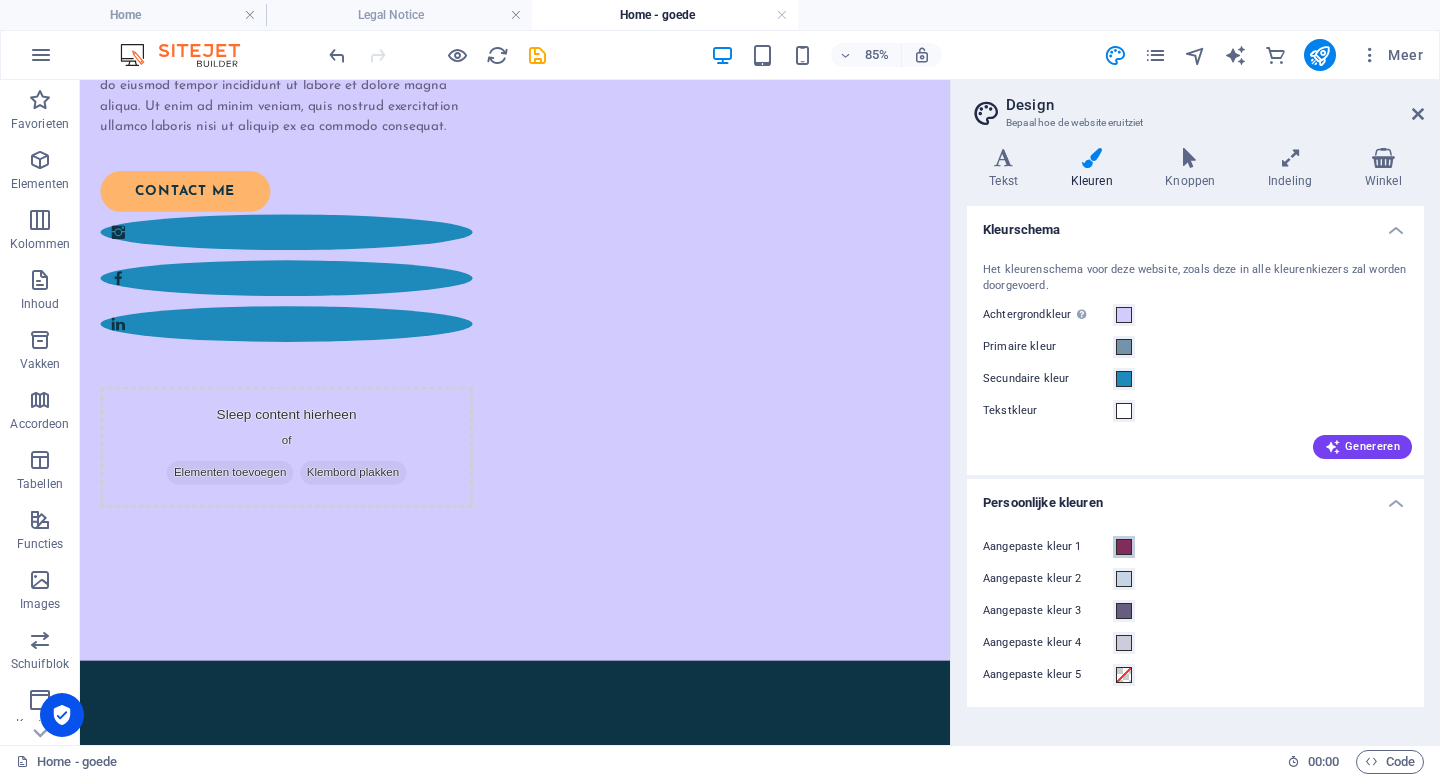 click at bounding box center (1124, 547) 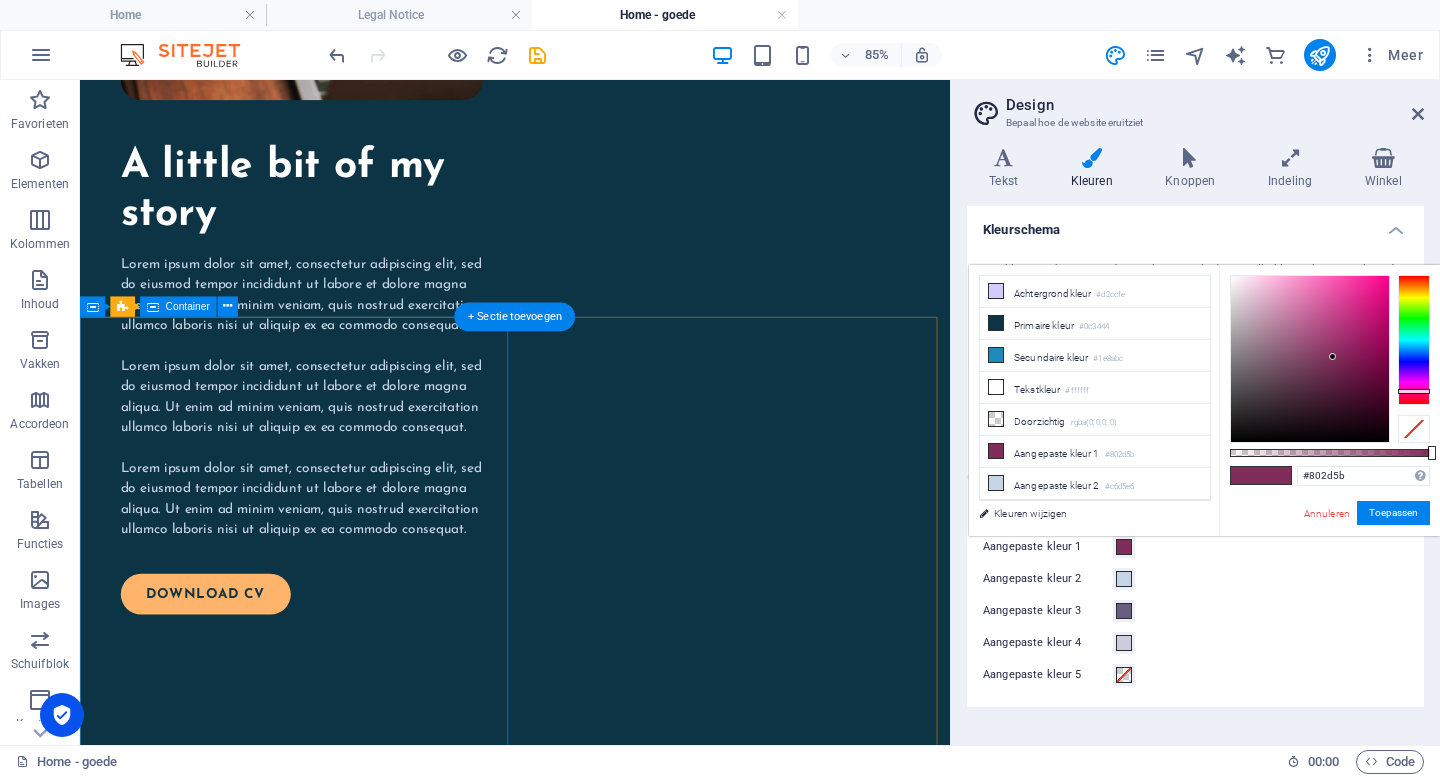 scroll, scrollTop: 1828, scrollLeft: 0, axis: vertical 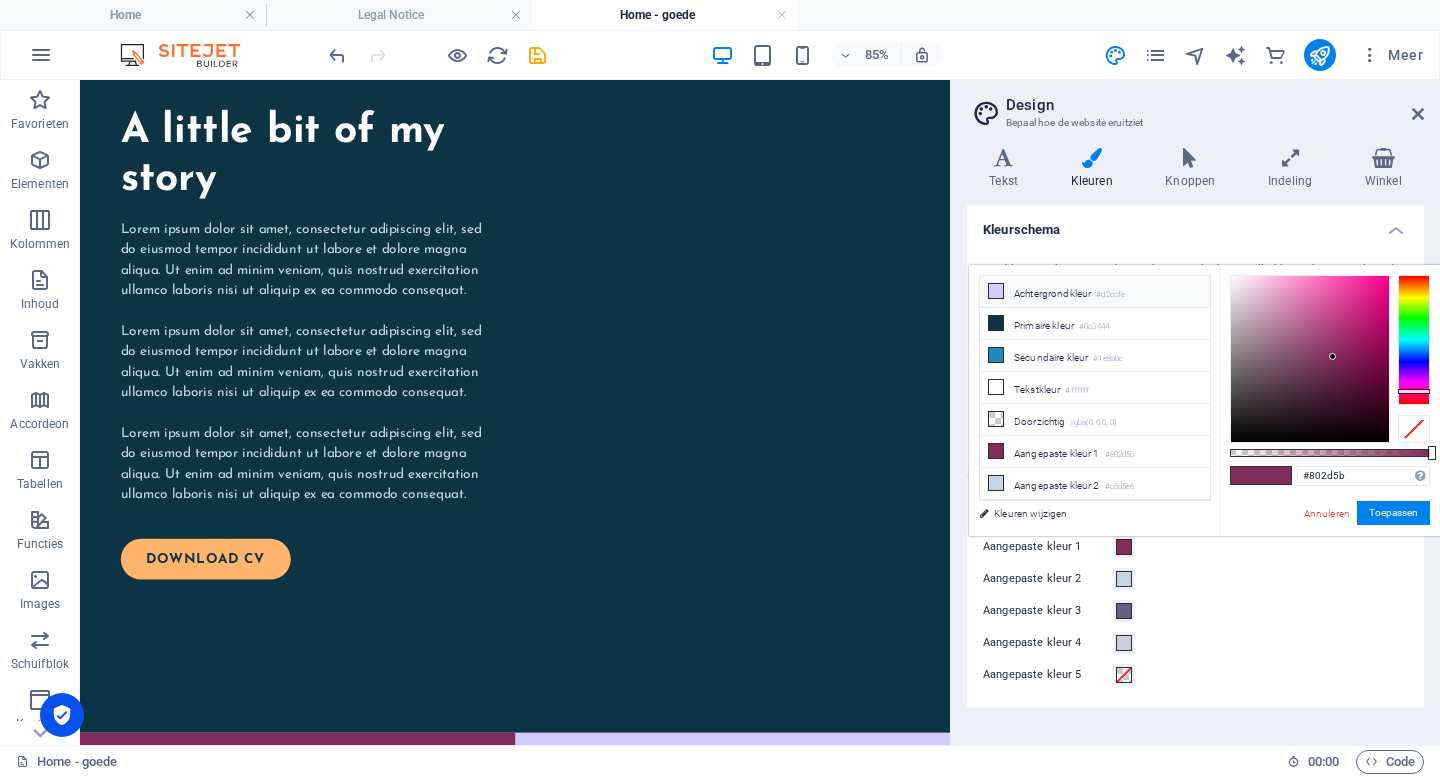click on "Achtergrondkleur
#d2ccfe" at bounding box center (1095, 292) 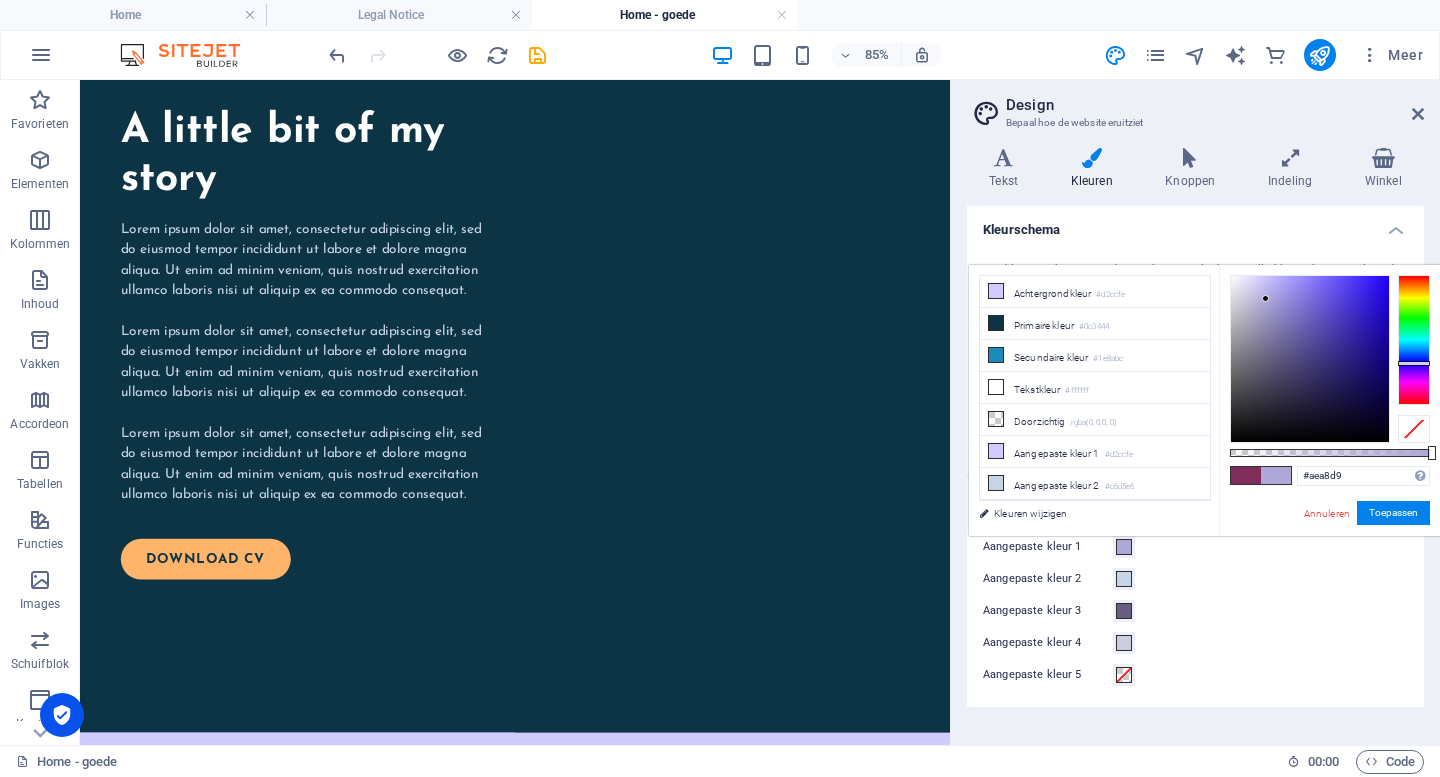 click at bounding box center [1310, 359] 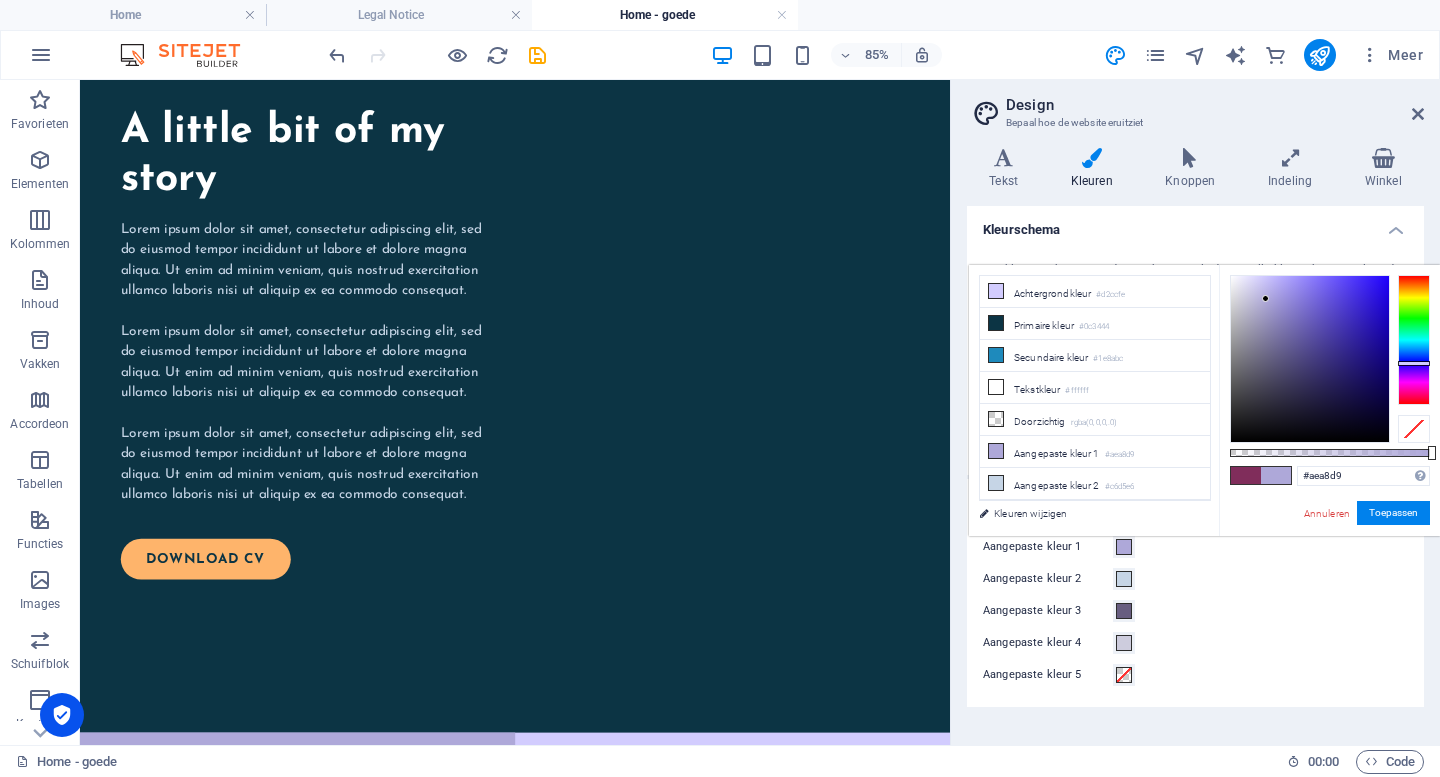click at bounding box center (1265, 298) 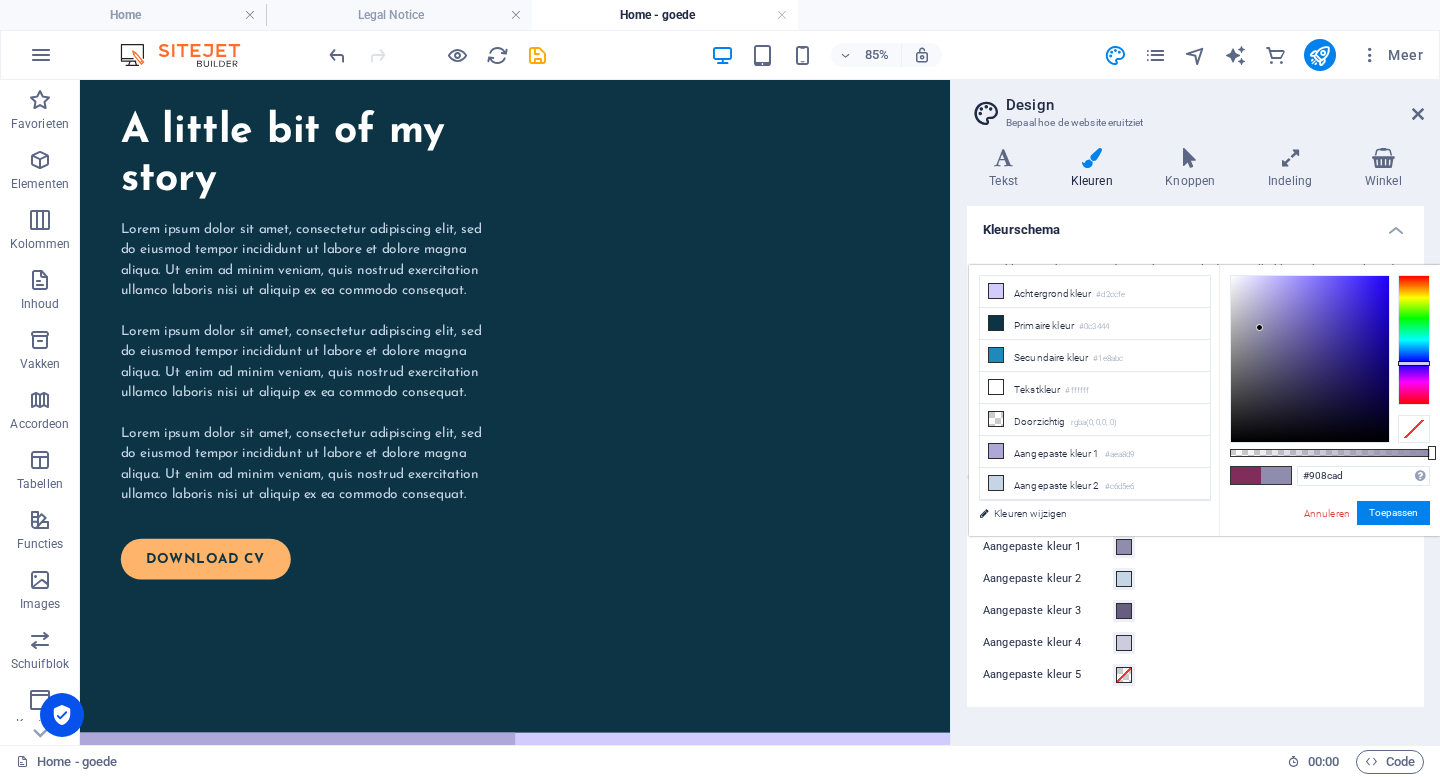 click at bounding box center (1310, 359) 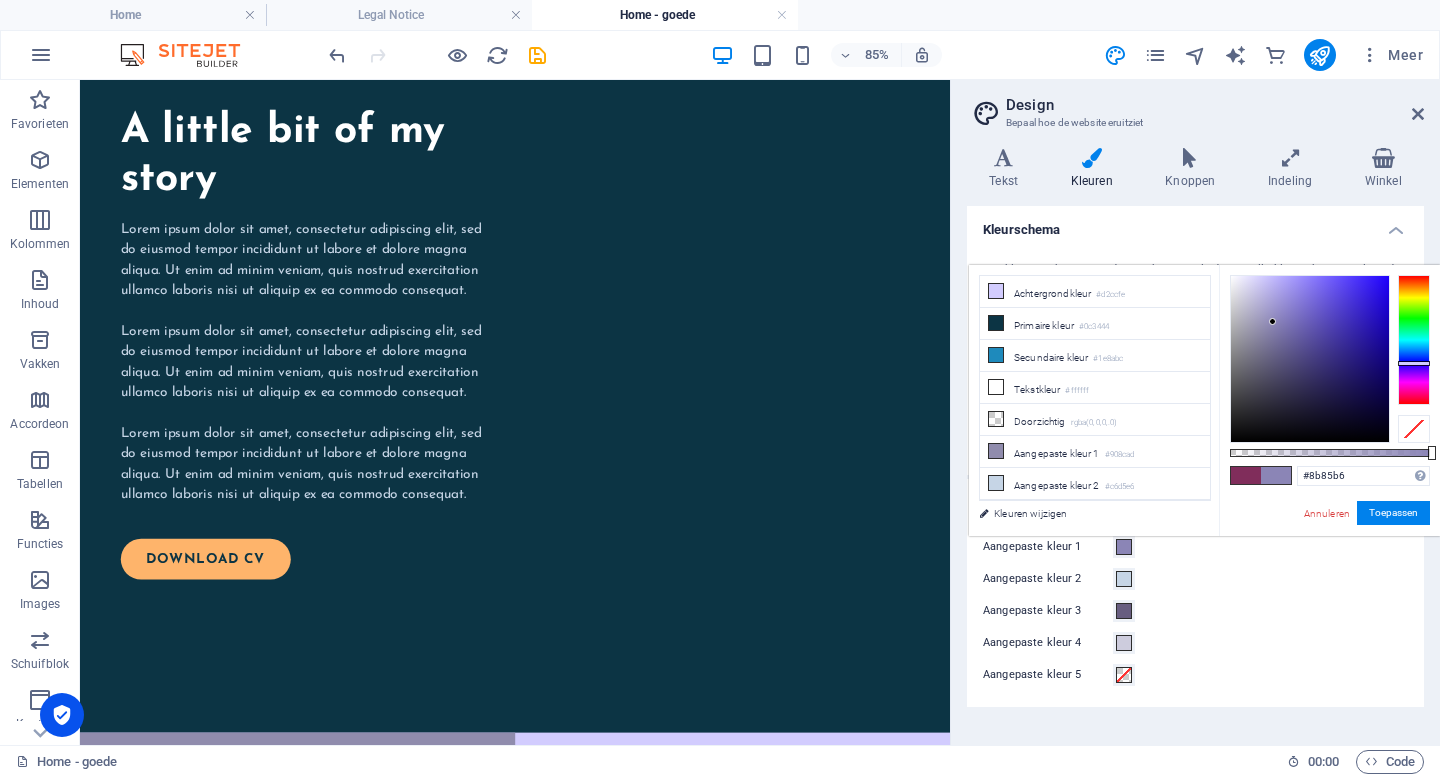 click at bounding box center [1310, 359] 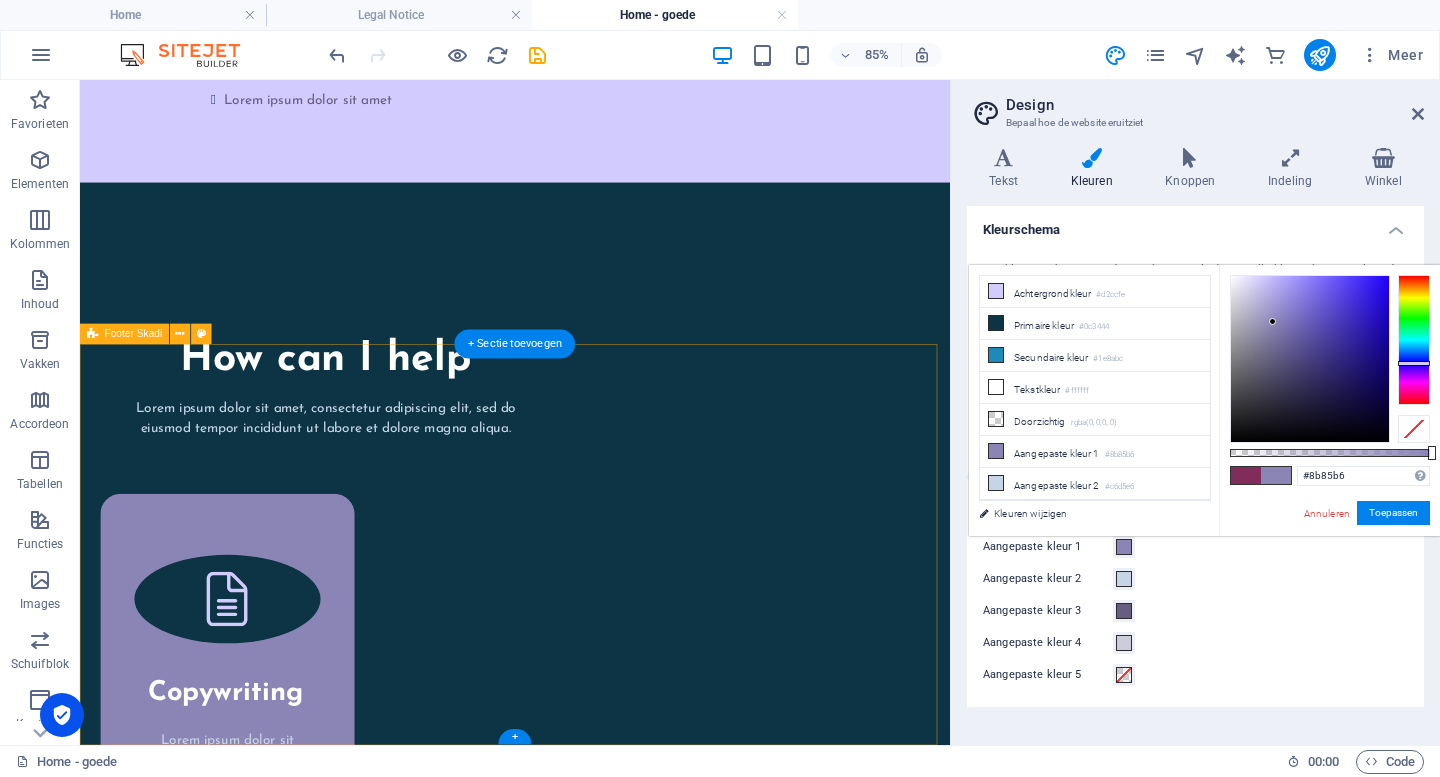 scroll, scrollTop: 4018, scrollLeft: 0, axis: vertical 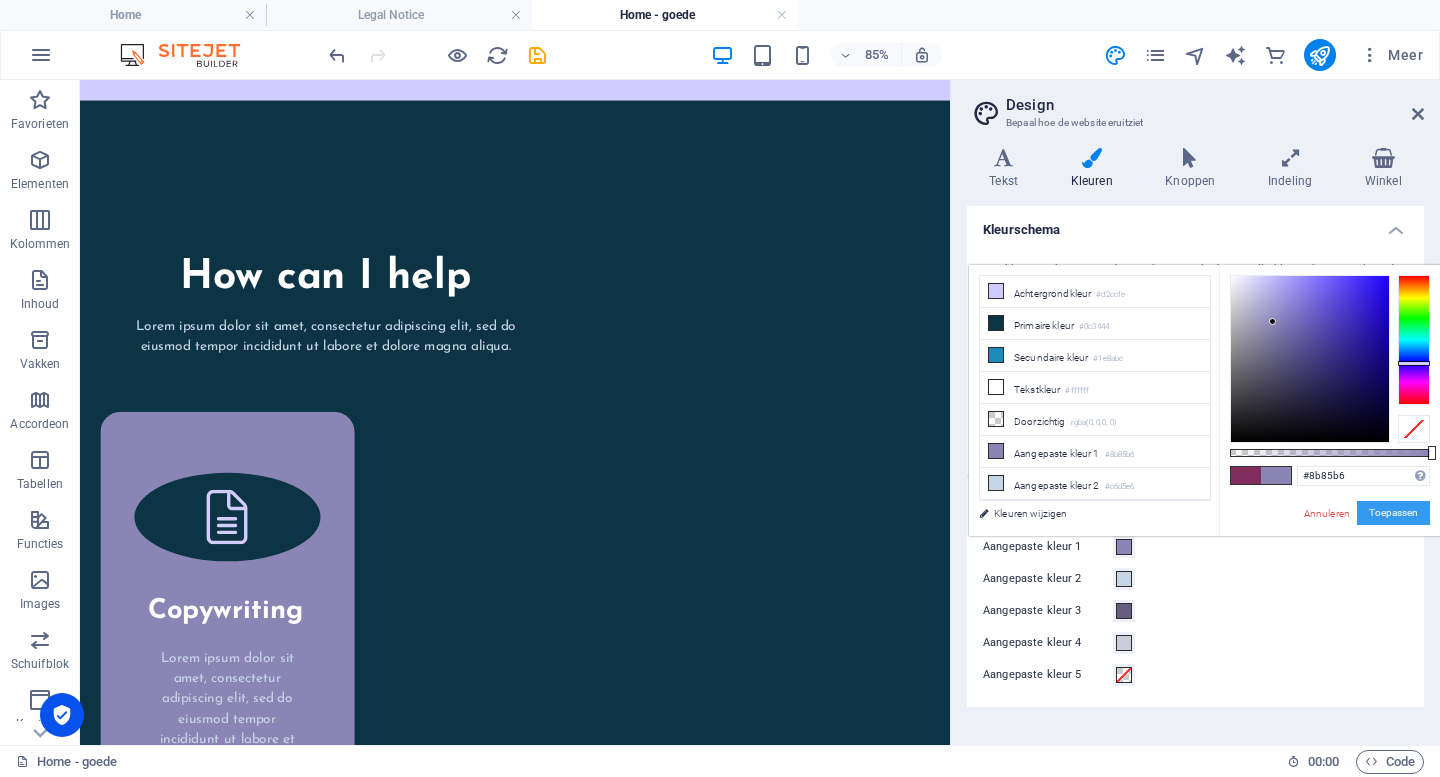 click on "Toepassen" at bounding box center (1393, 513) 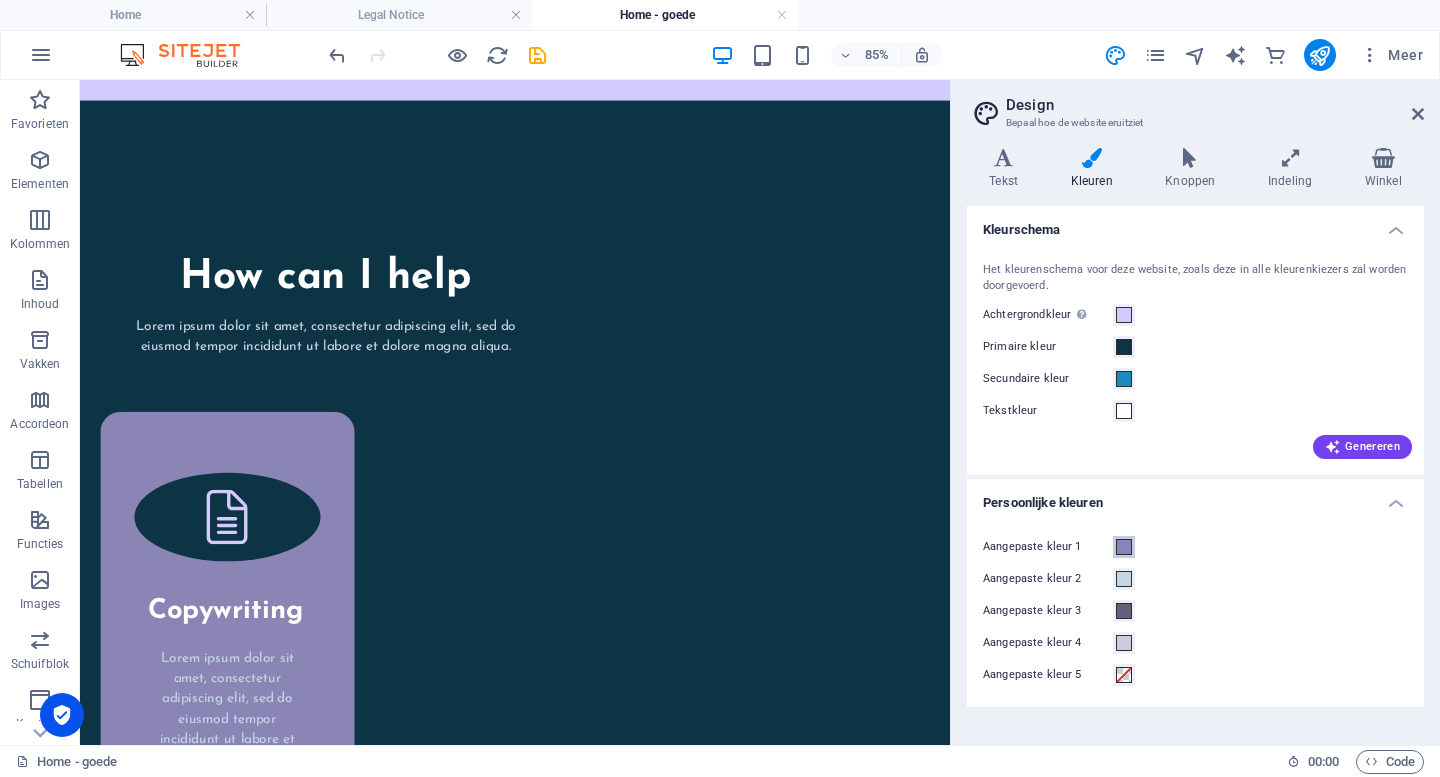 click at bounding box center (1124, 547) 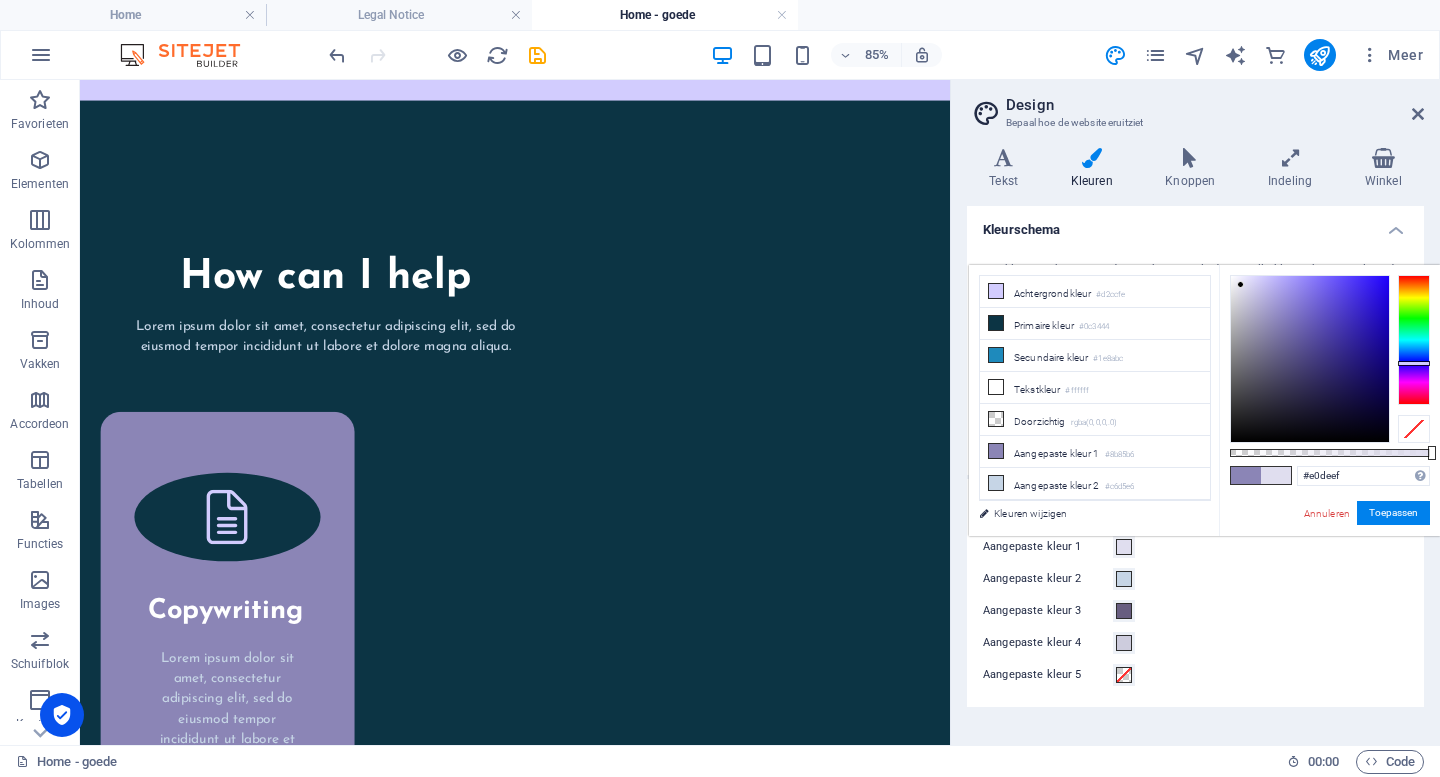 drag, startPoint x: 1273, startPoint y: 321, endPoint x: 1241, endPoint y: 285, distance: 48.166378 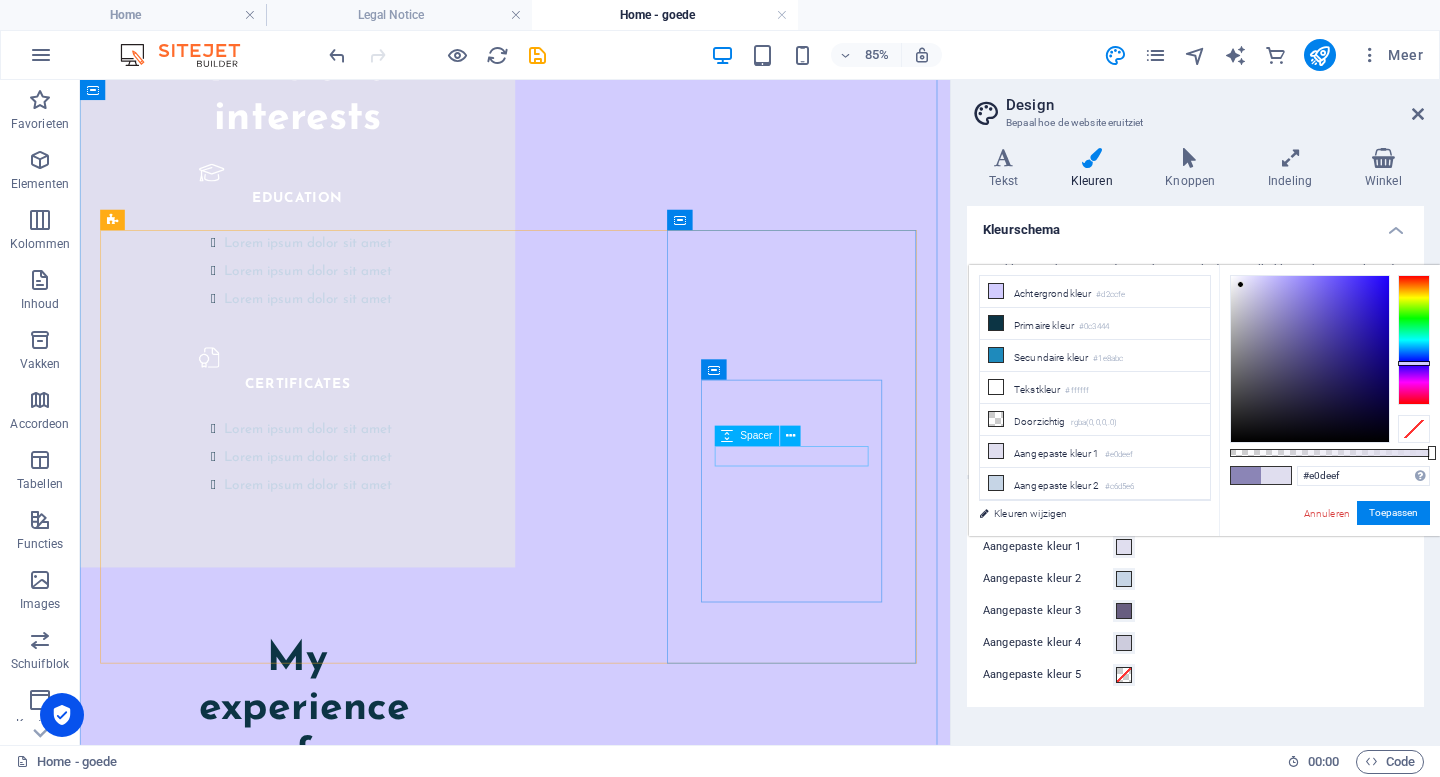 scroll, scrollTop: 2714, scrollLeft: 0, axis: vertical 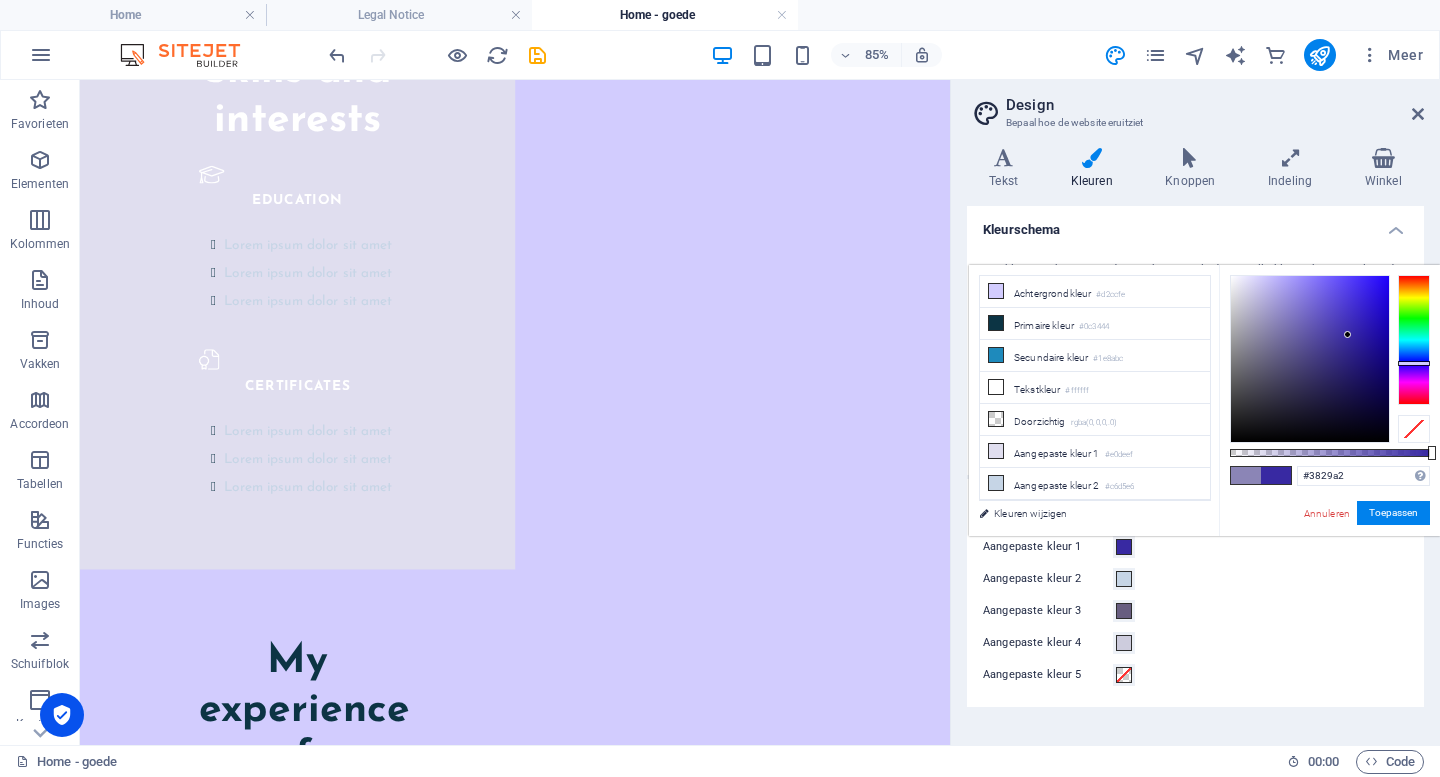 click at bounding box center (1310, 359) 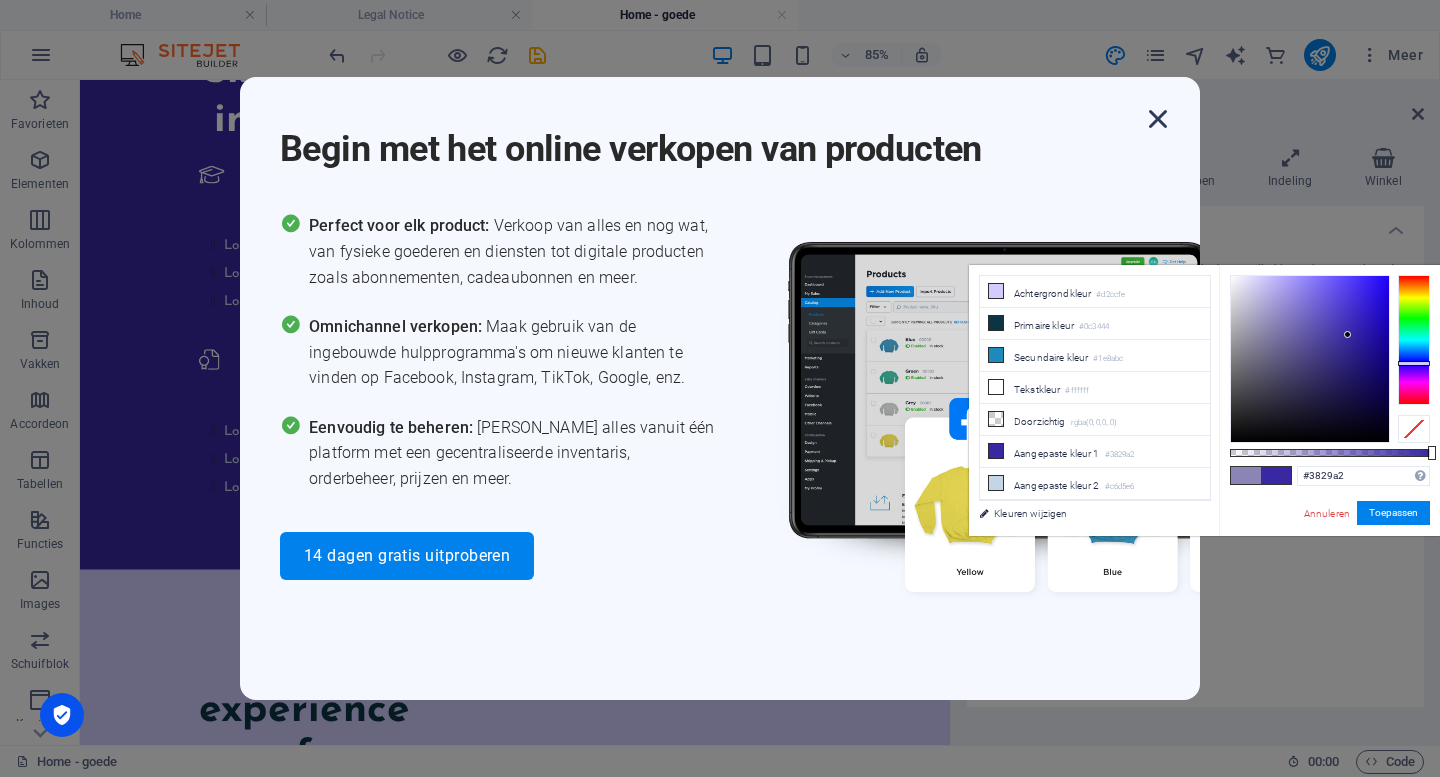 click at bounding box center [1158, 119] 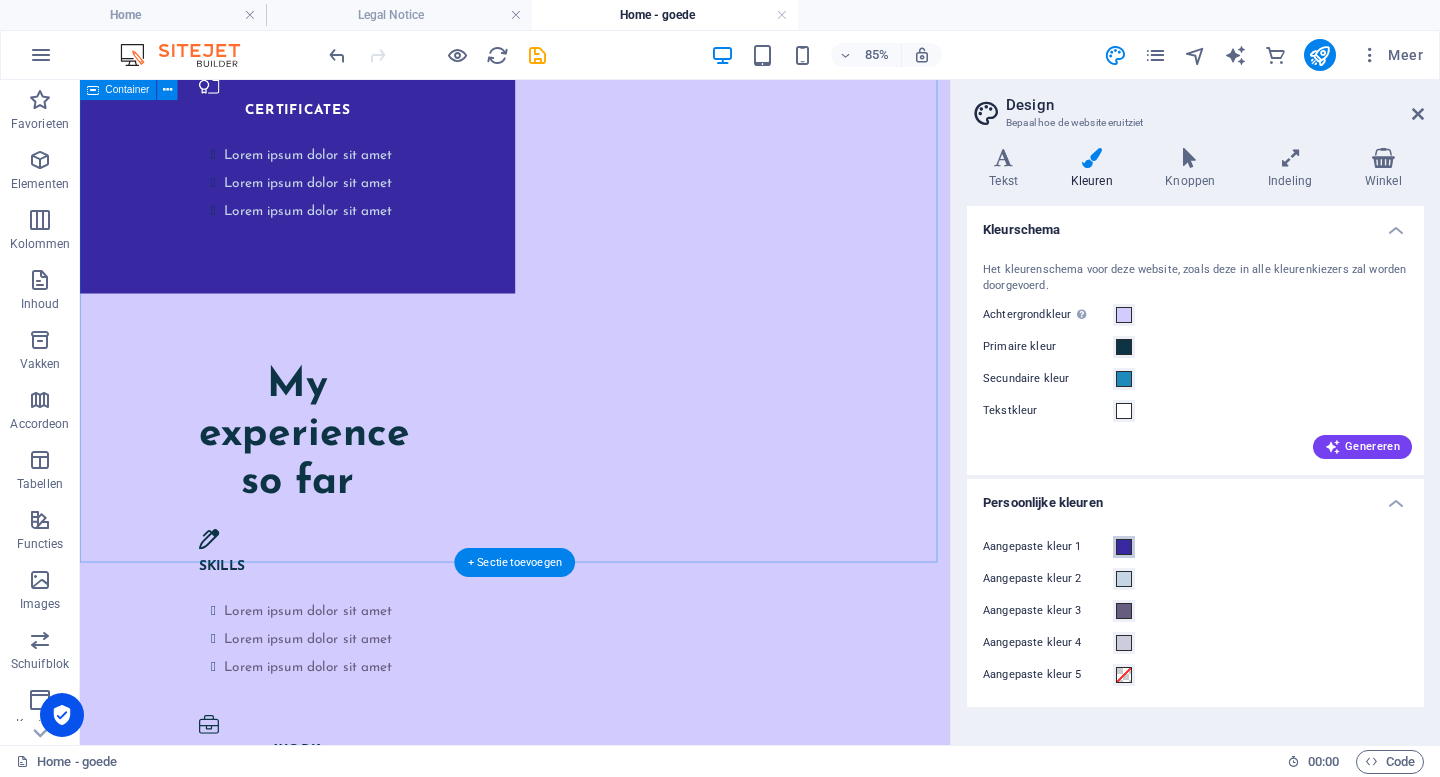 scroll, scrollTop: 3058, scrollLeft: 0, axis: vertical 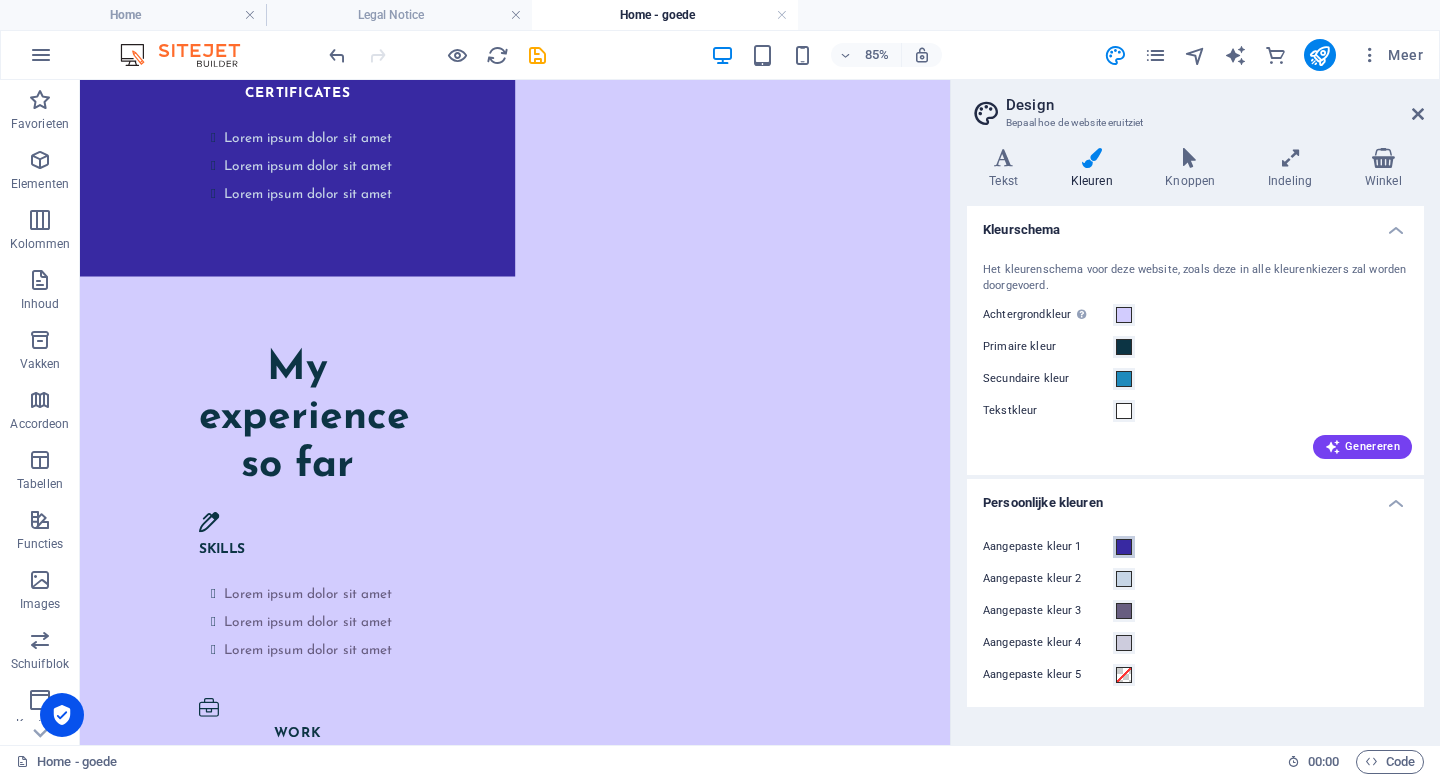 click at bounding box center [1124, 547] 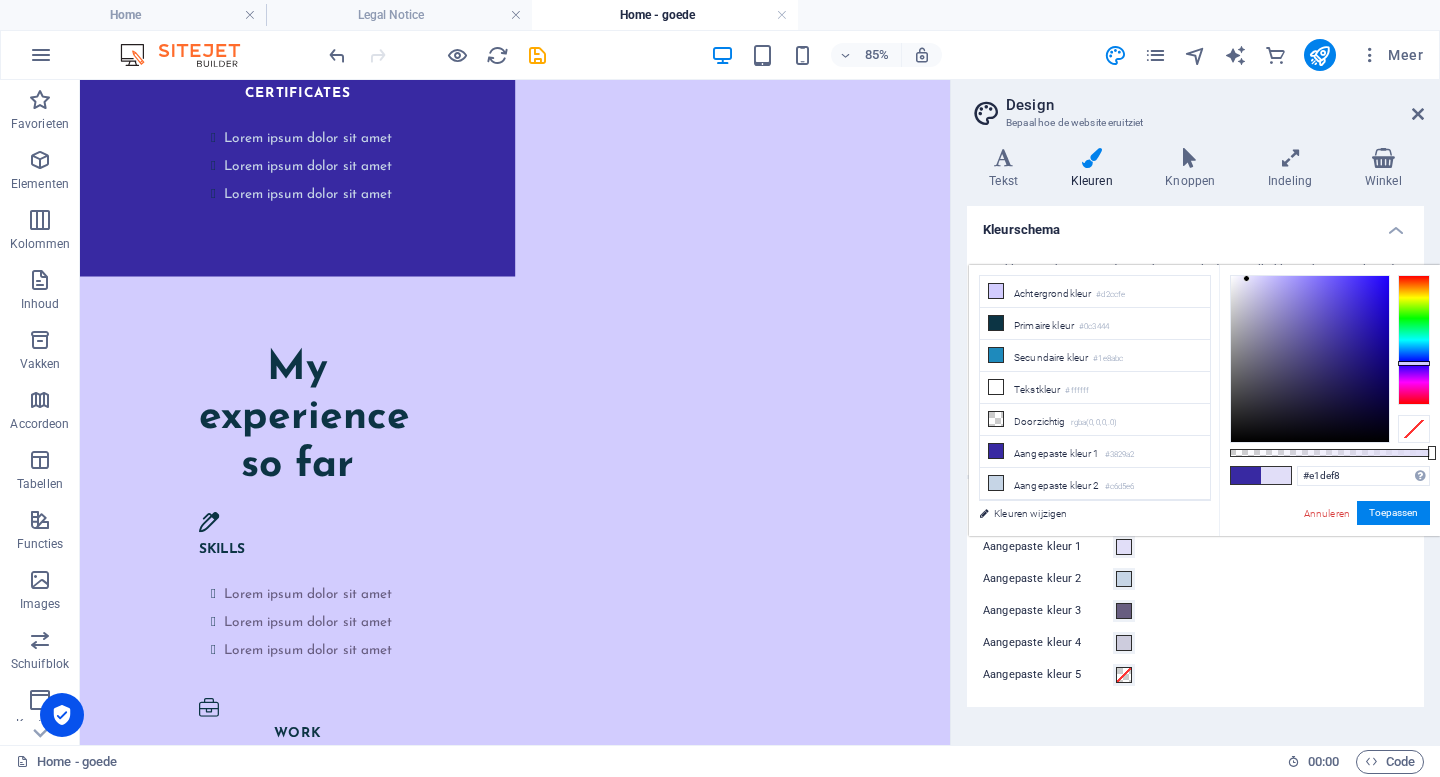 click at bounding box center [1310, 359] 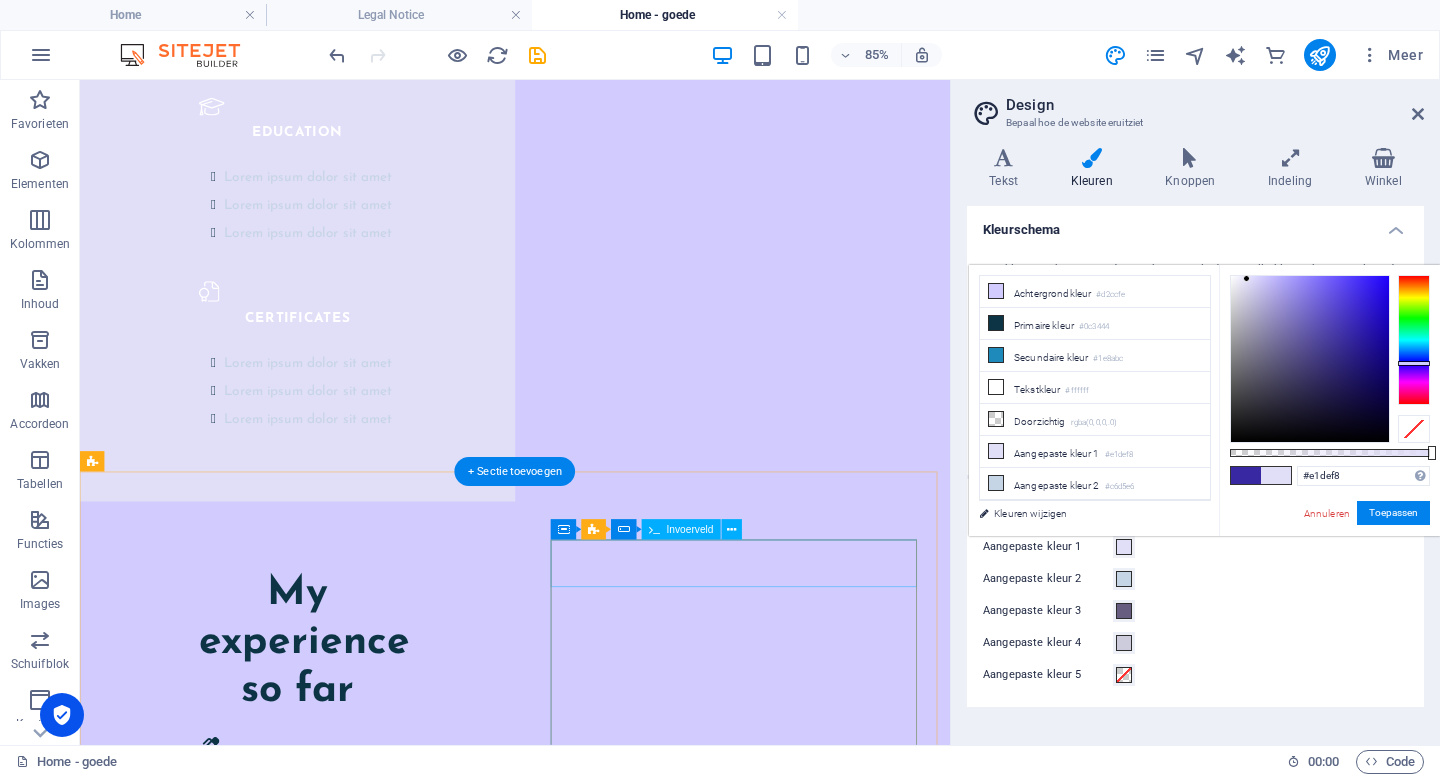 scroll, scrollTop: 2793, scrollLeft: 0, axis: vertical 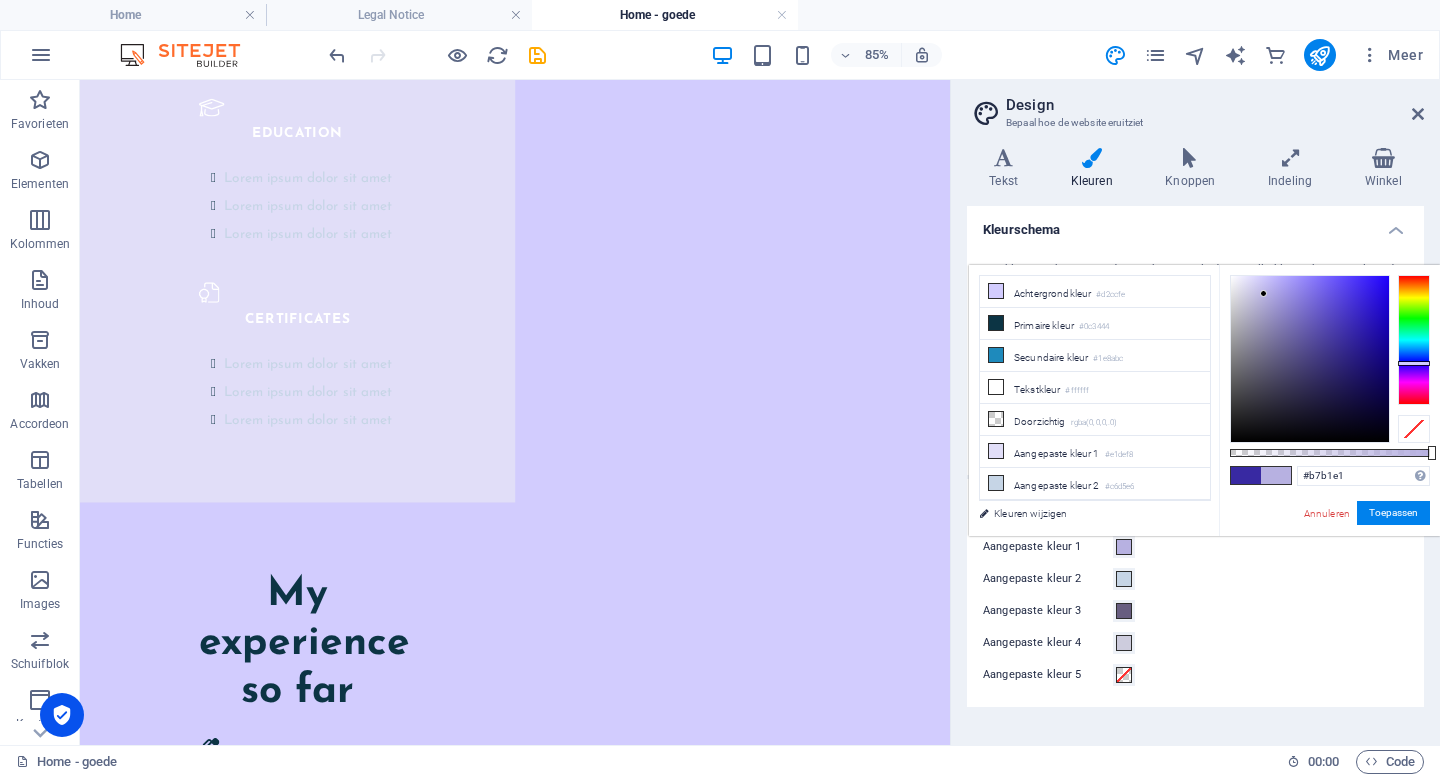 click at bounding box center [1310, 359] 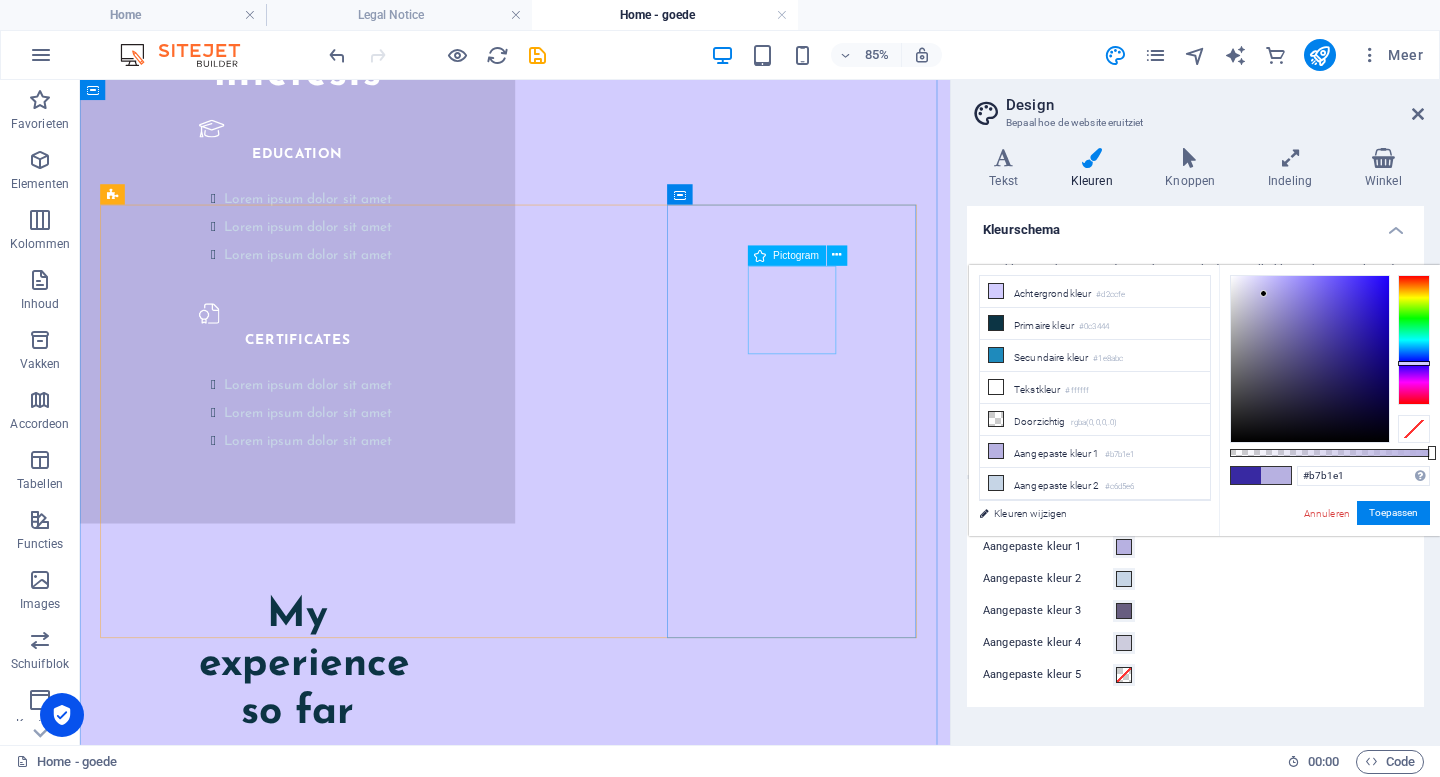scroll, scrollTop: 2770, scrollLeft: 0, axis: vertical 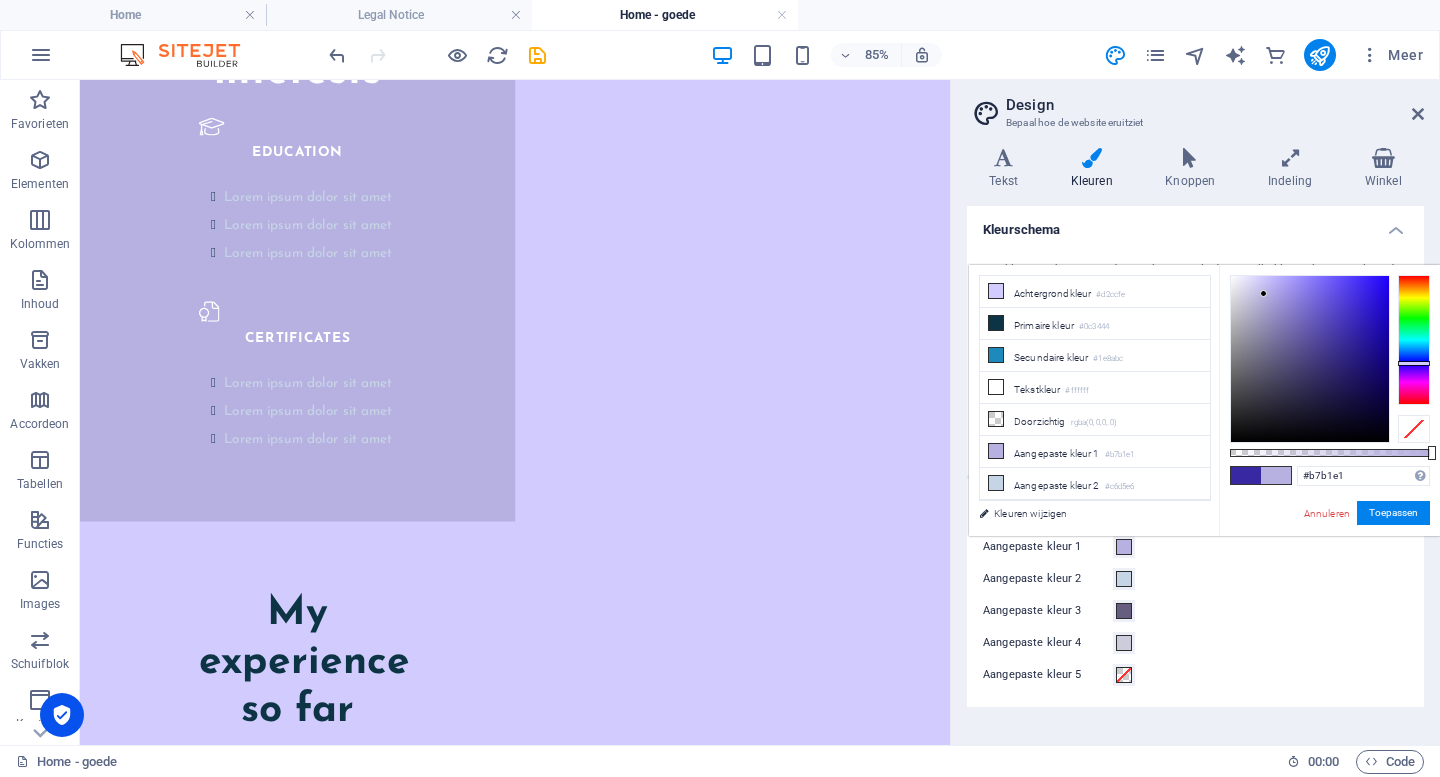type on "#bebadb" 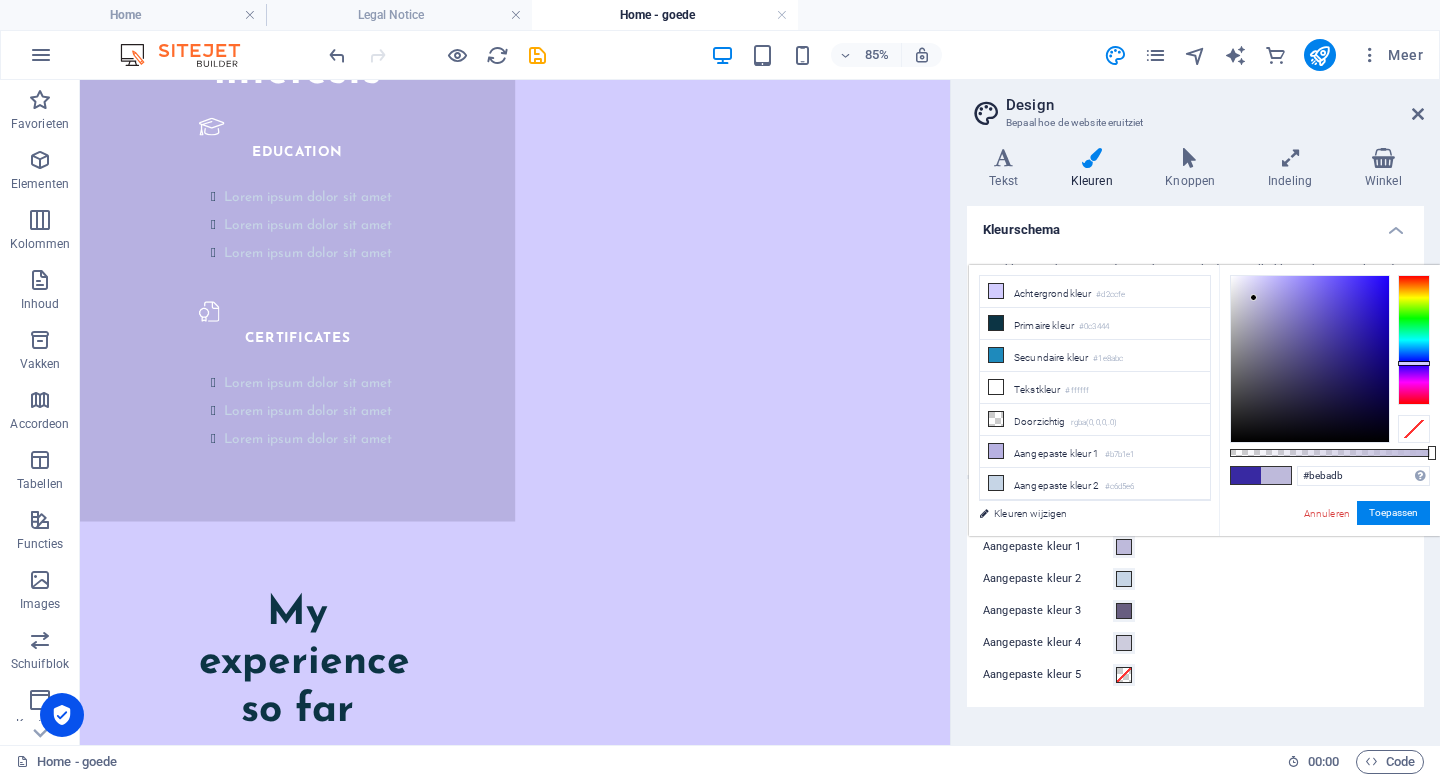 click at bounding box center [1310, 359] 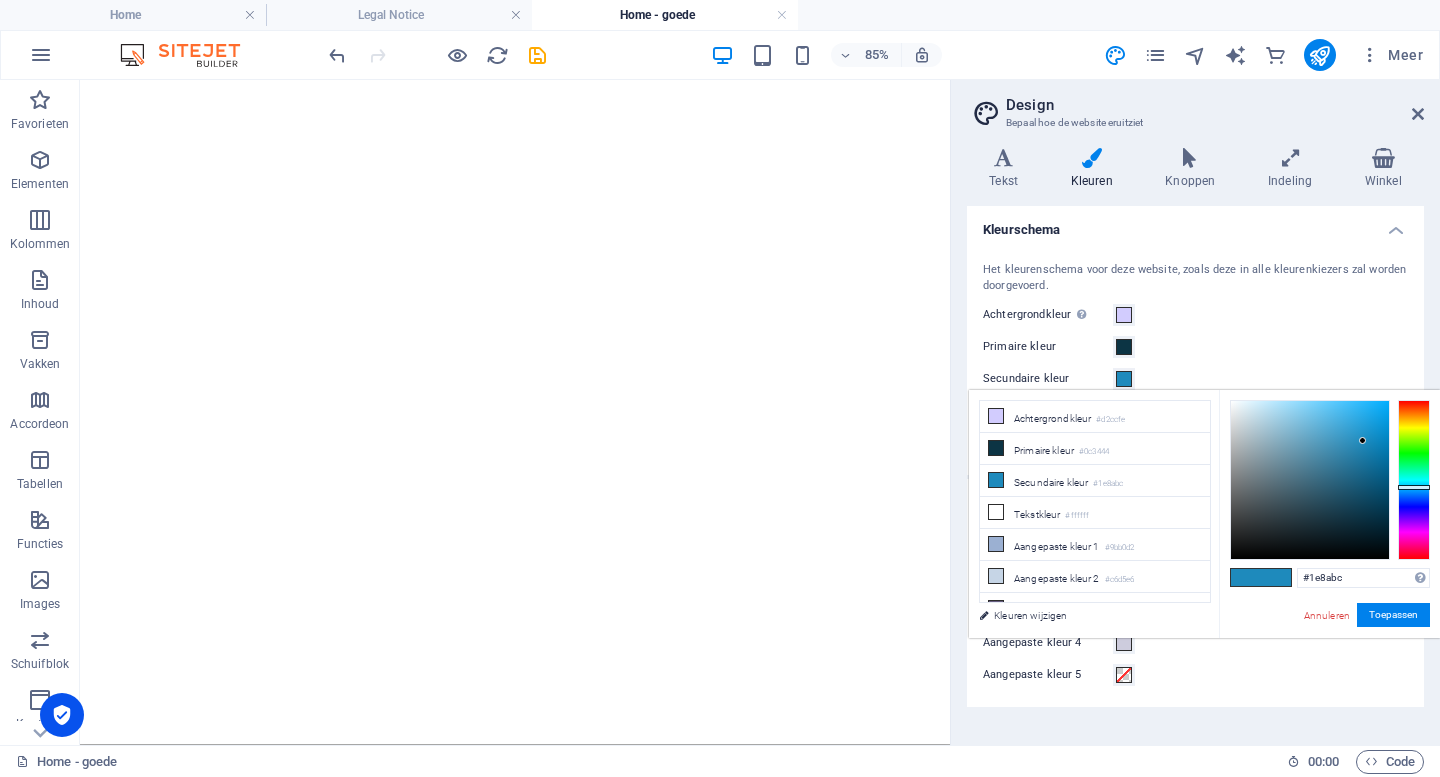 scroll, scrollTop: 0, scrollLeft: 0, axis: both 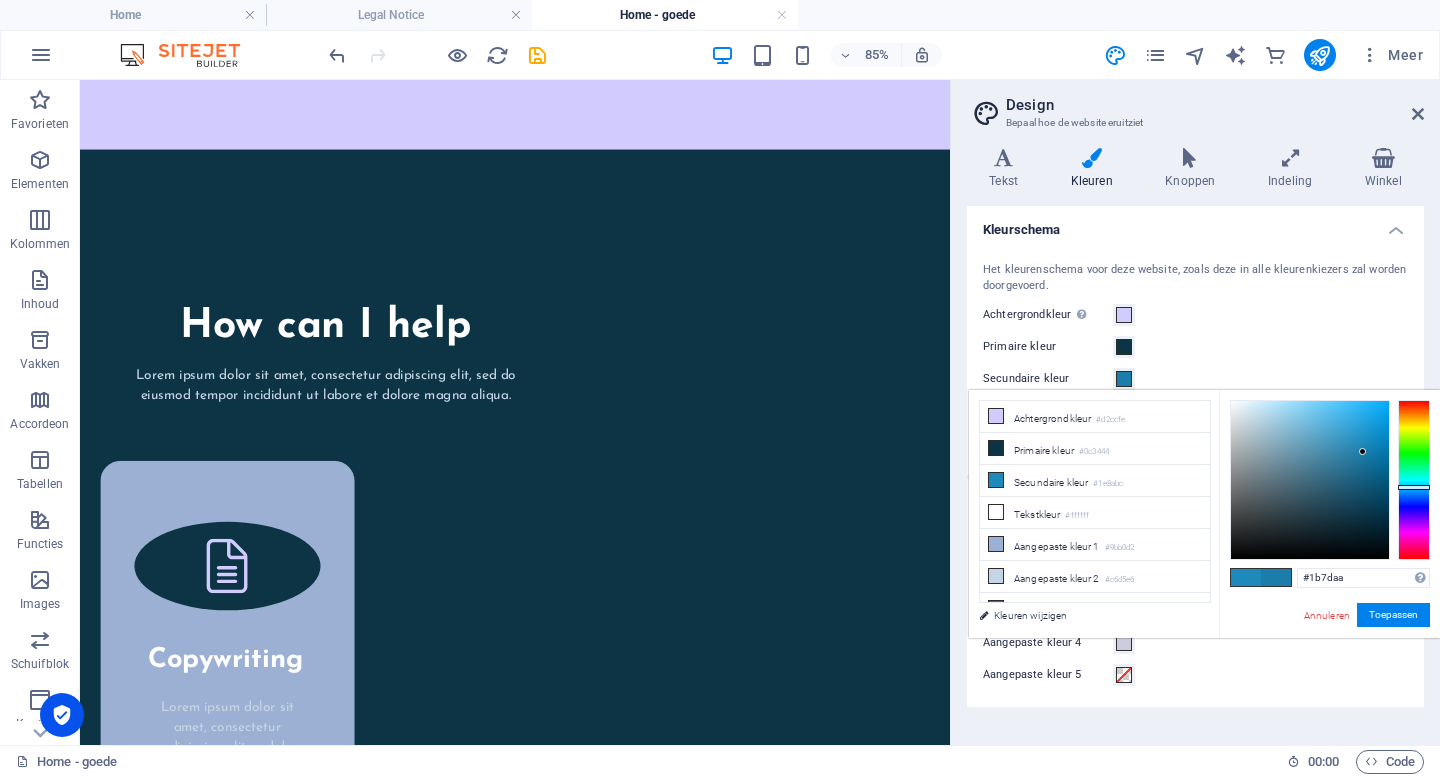click at bounding box center [1310, 480] 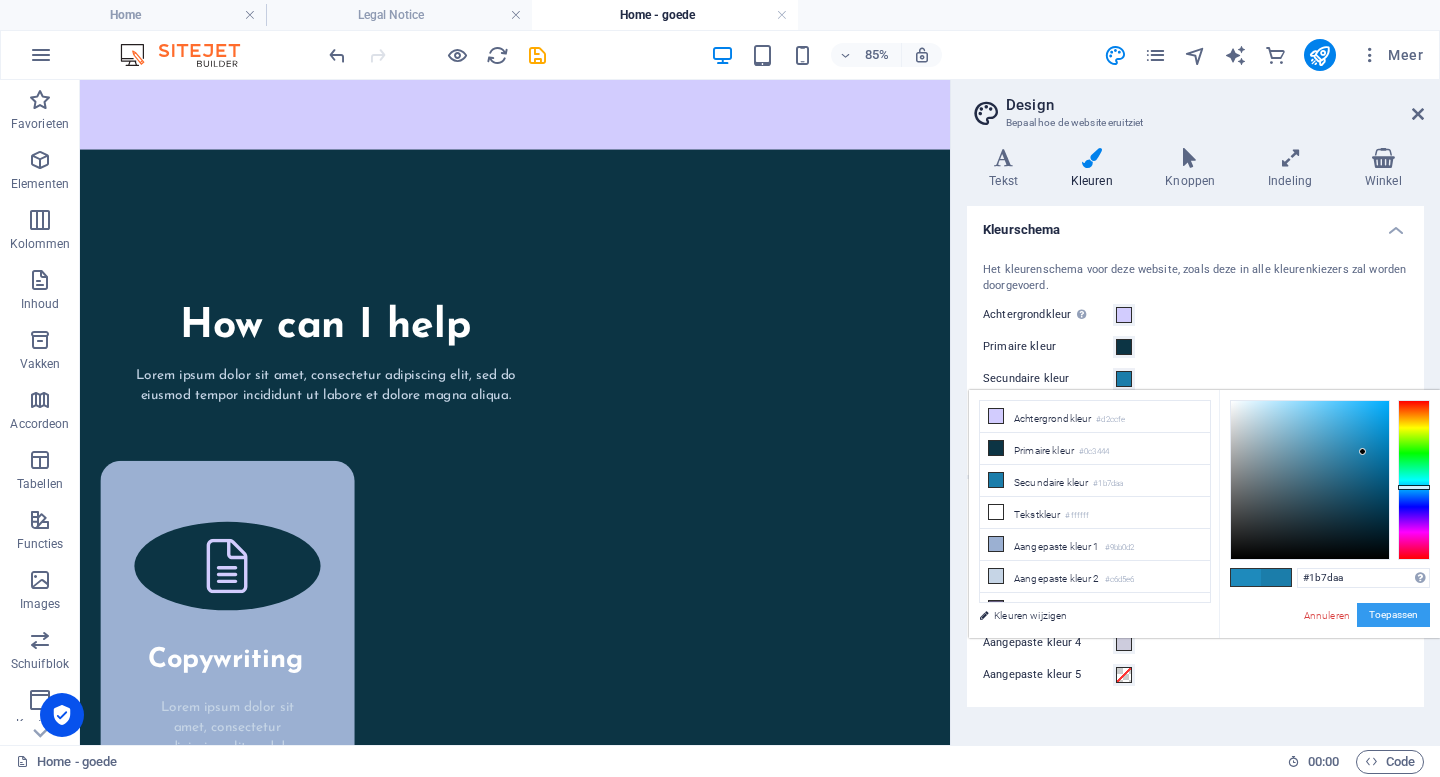 click on "Toepassen" at bounding box center (1393, 615) 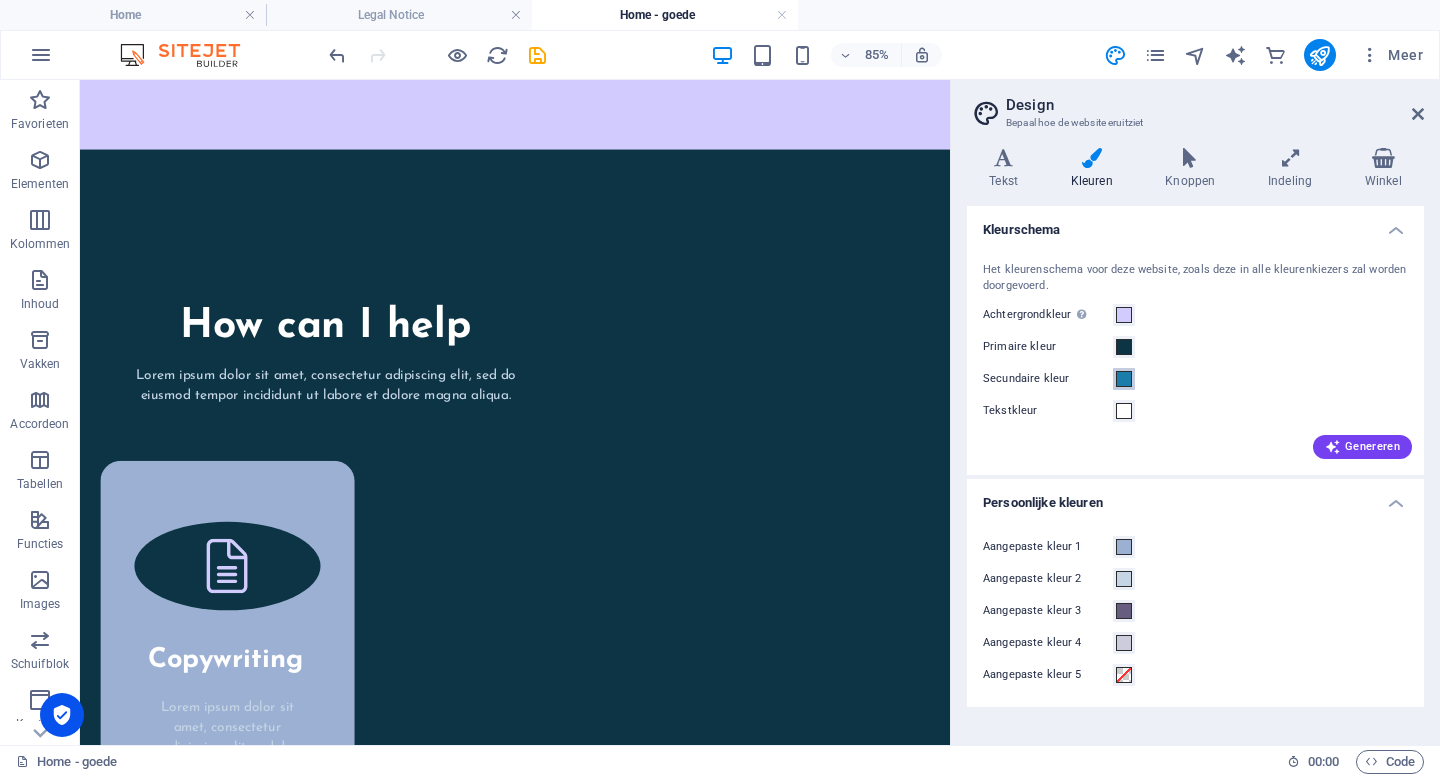 click at bounding box center (1124, 379) 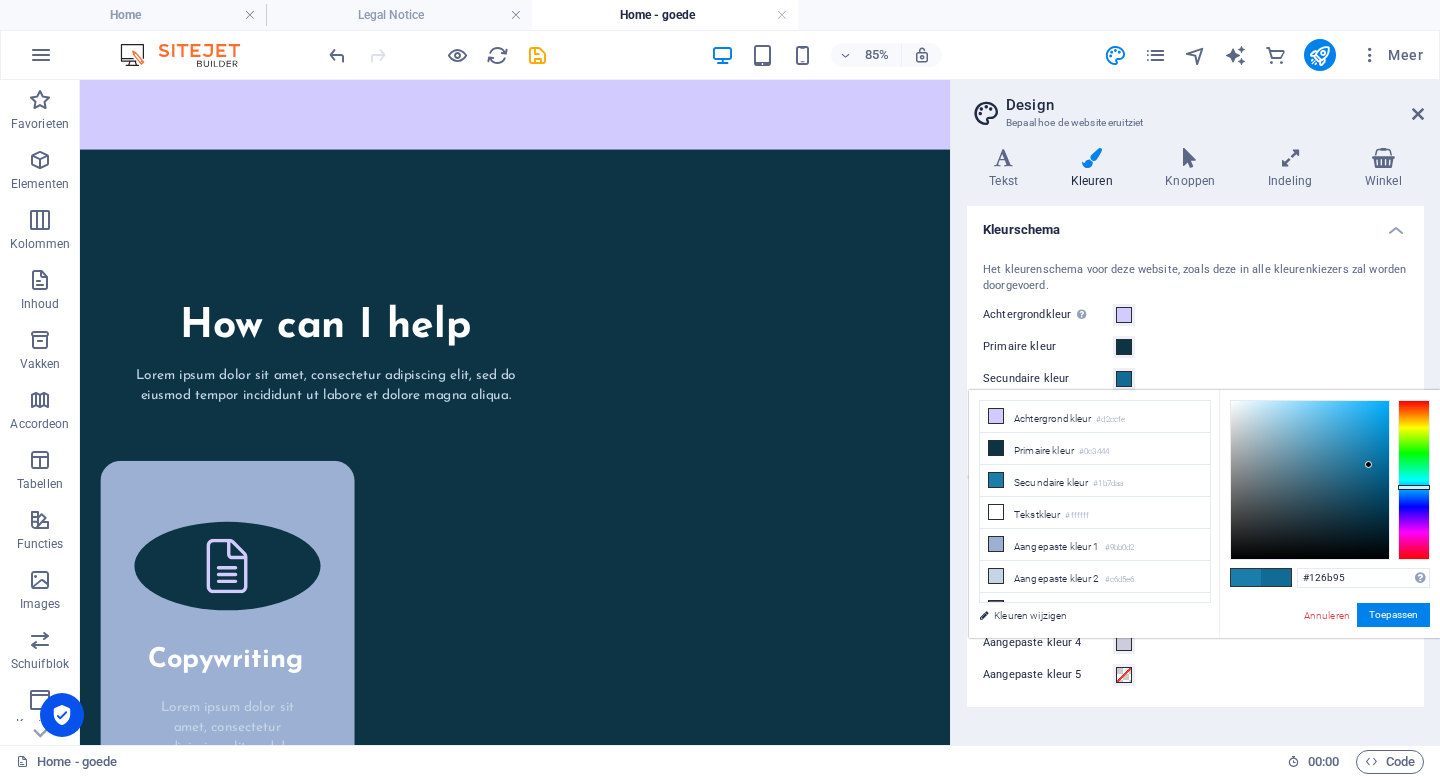 click at bounding box center [1310, 480] 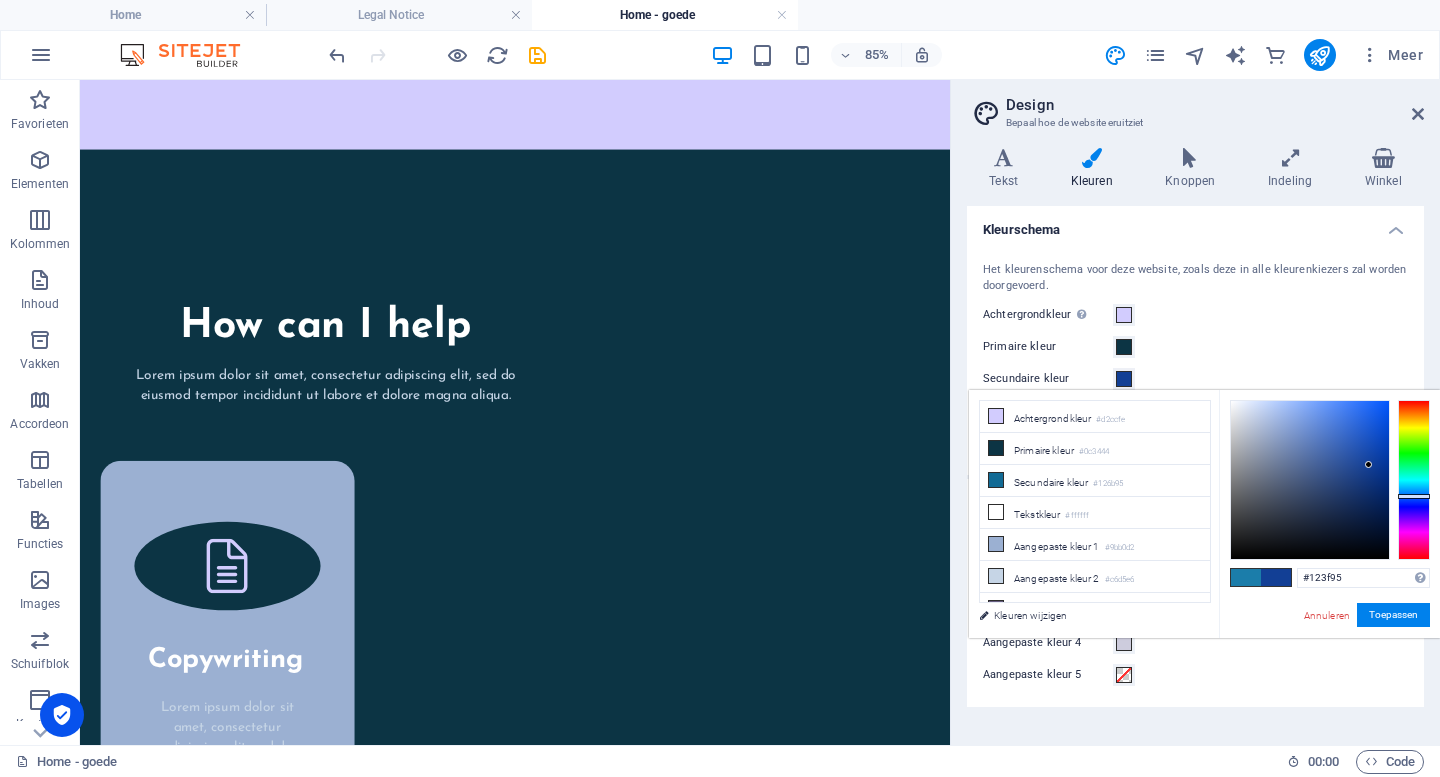 click at bounding box center [1414, 480] 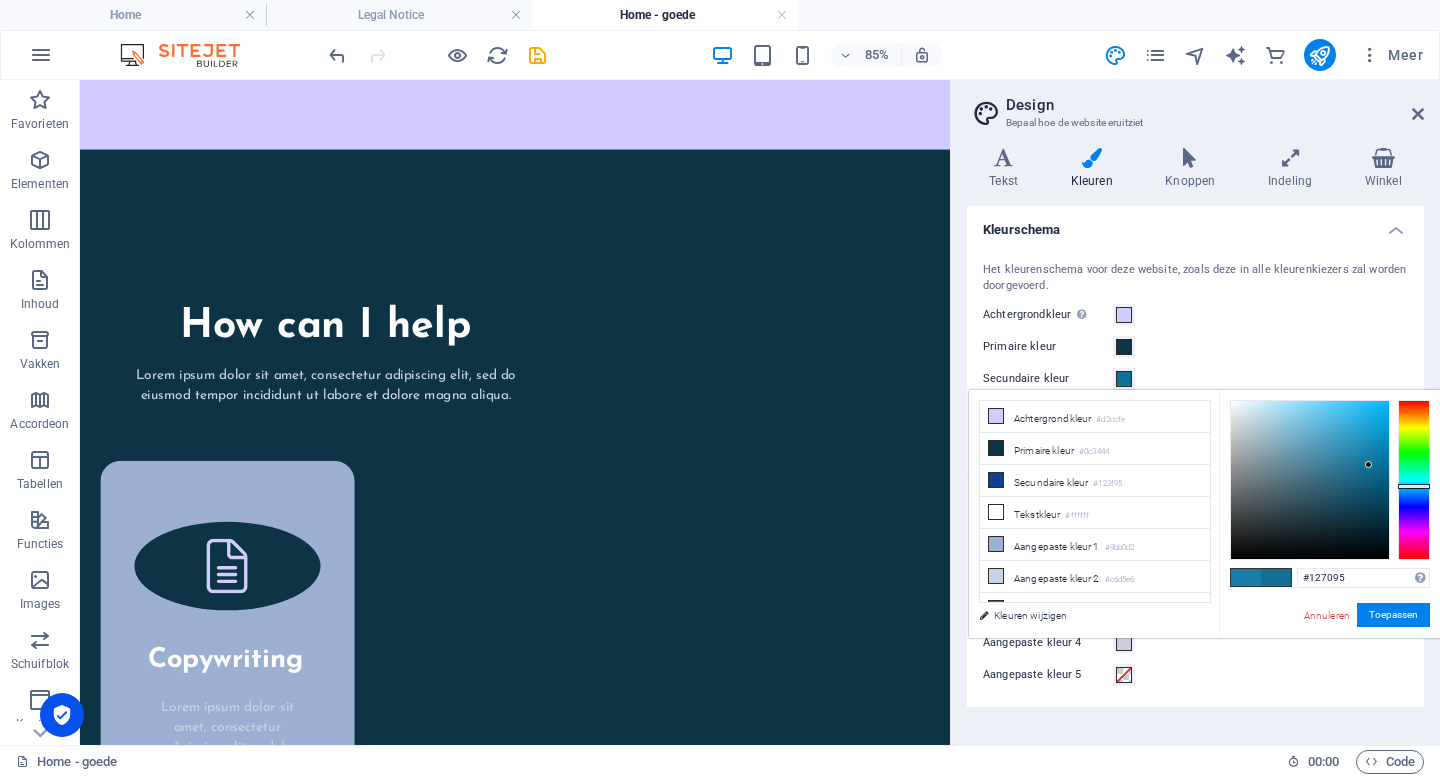 click at bounding box center [1414, 480] 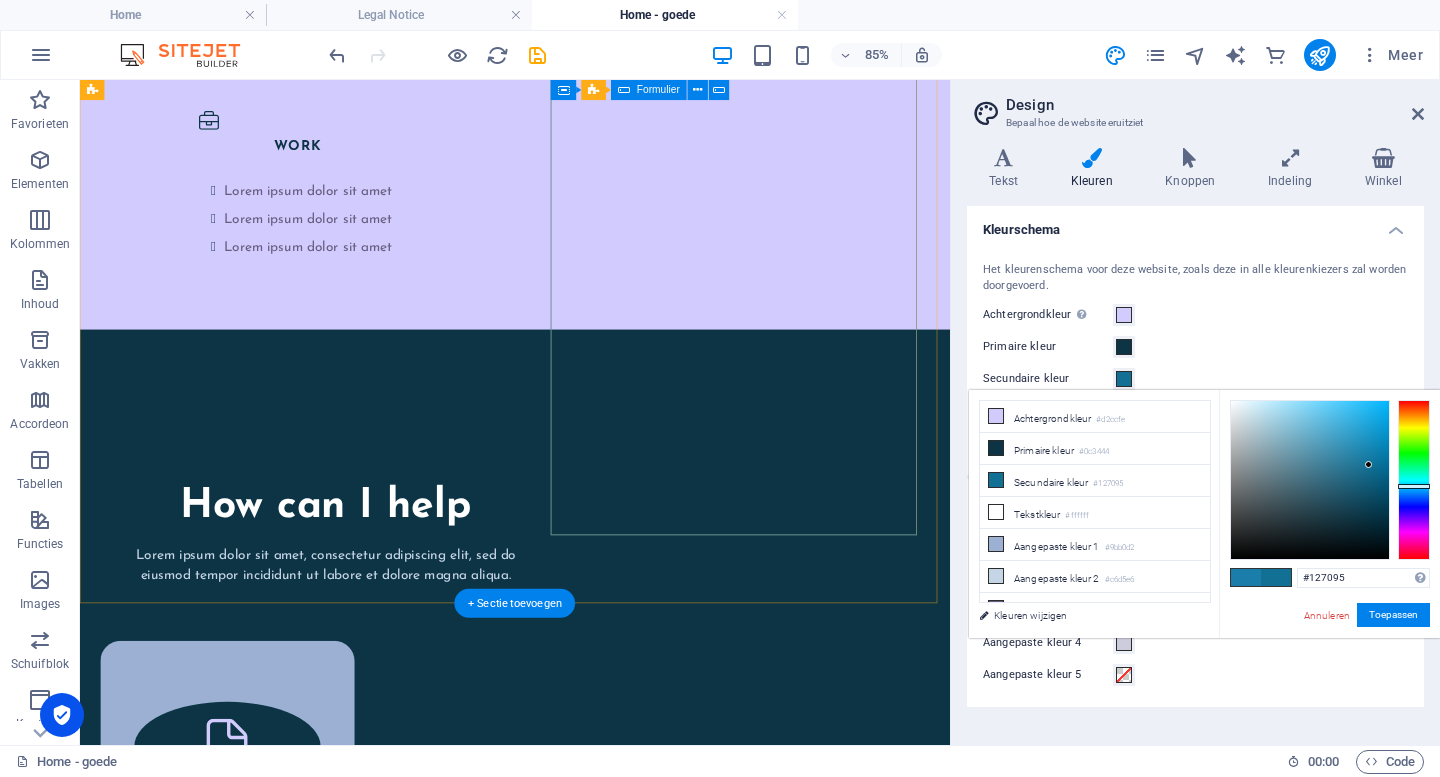 scroll, scrollTop: 4018, scrollLeft: 0, axis: vertical 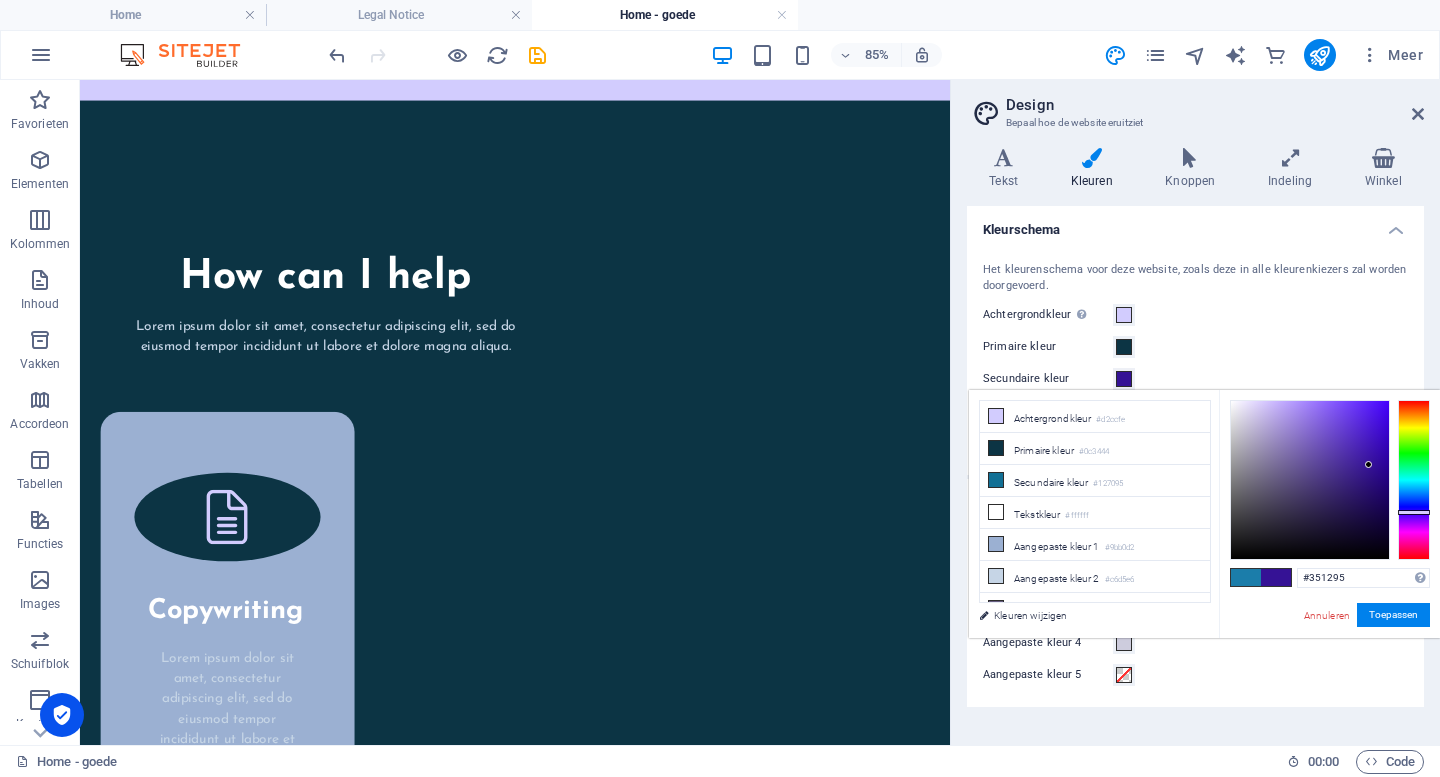 click at bounding box center (1414, 480) 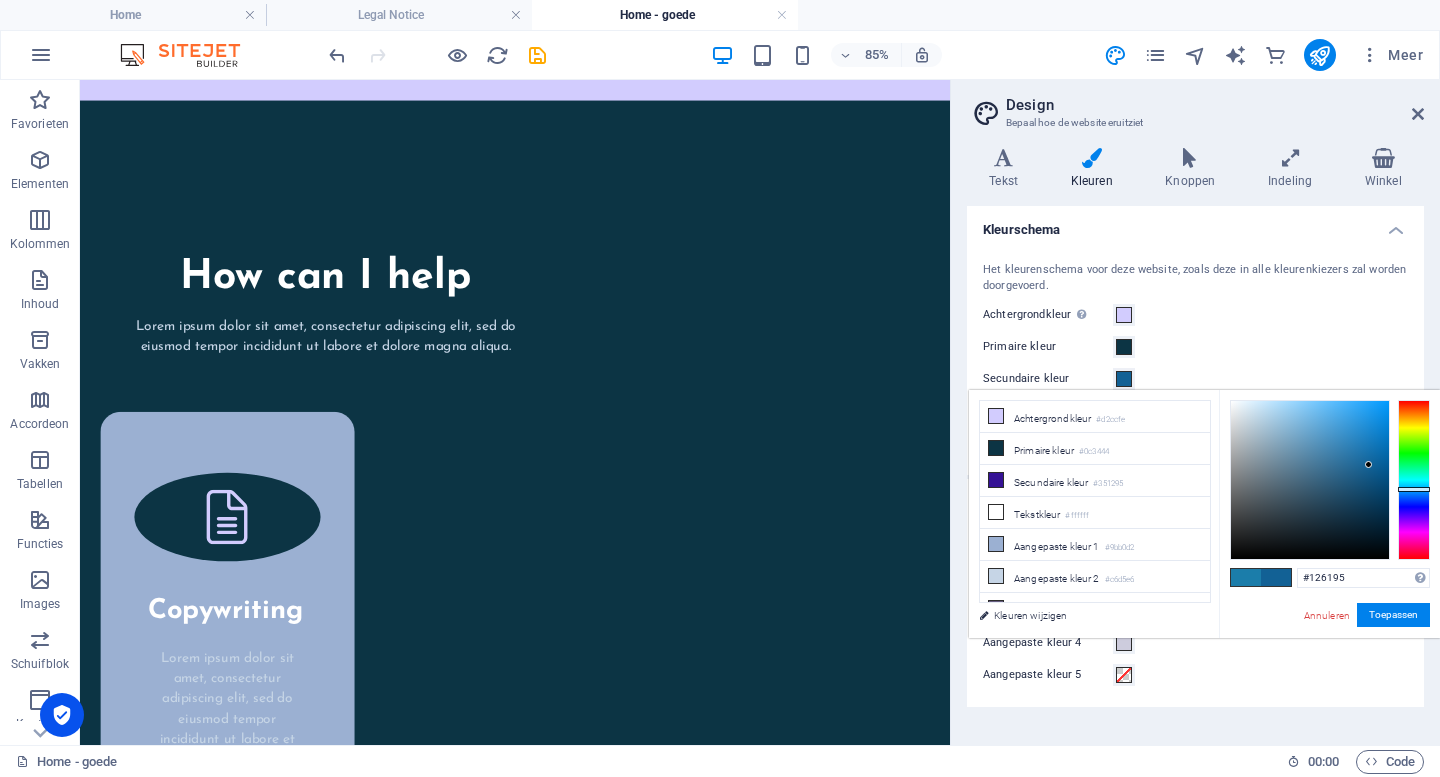 click at bounding box center [1414, 480] 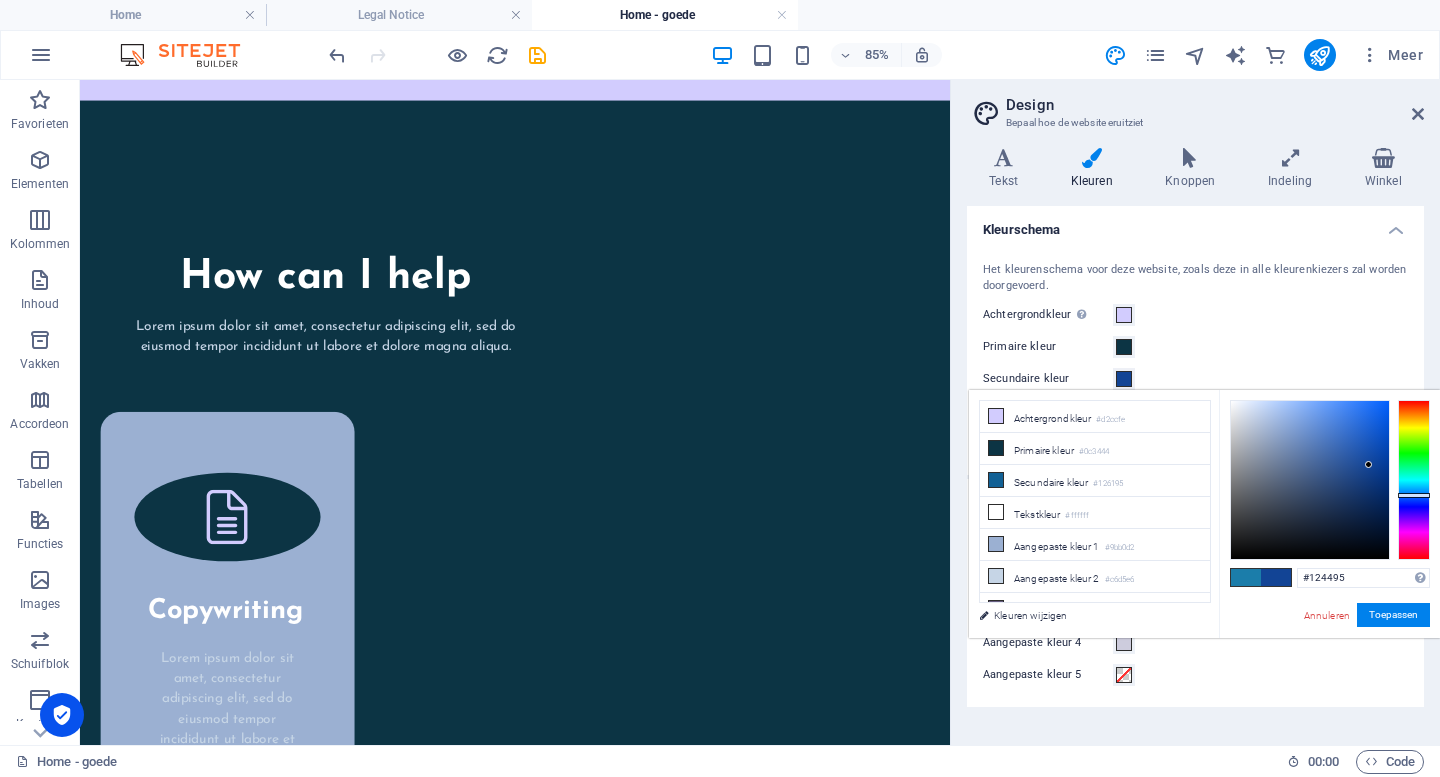 click at bounding box center (1414, 480) 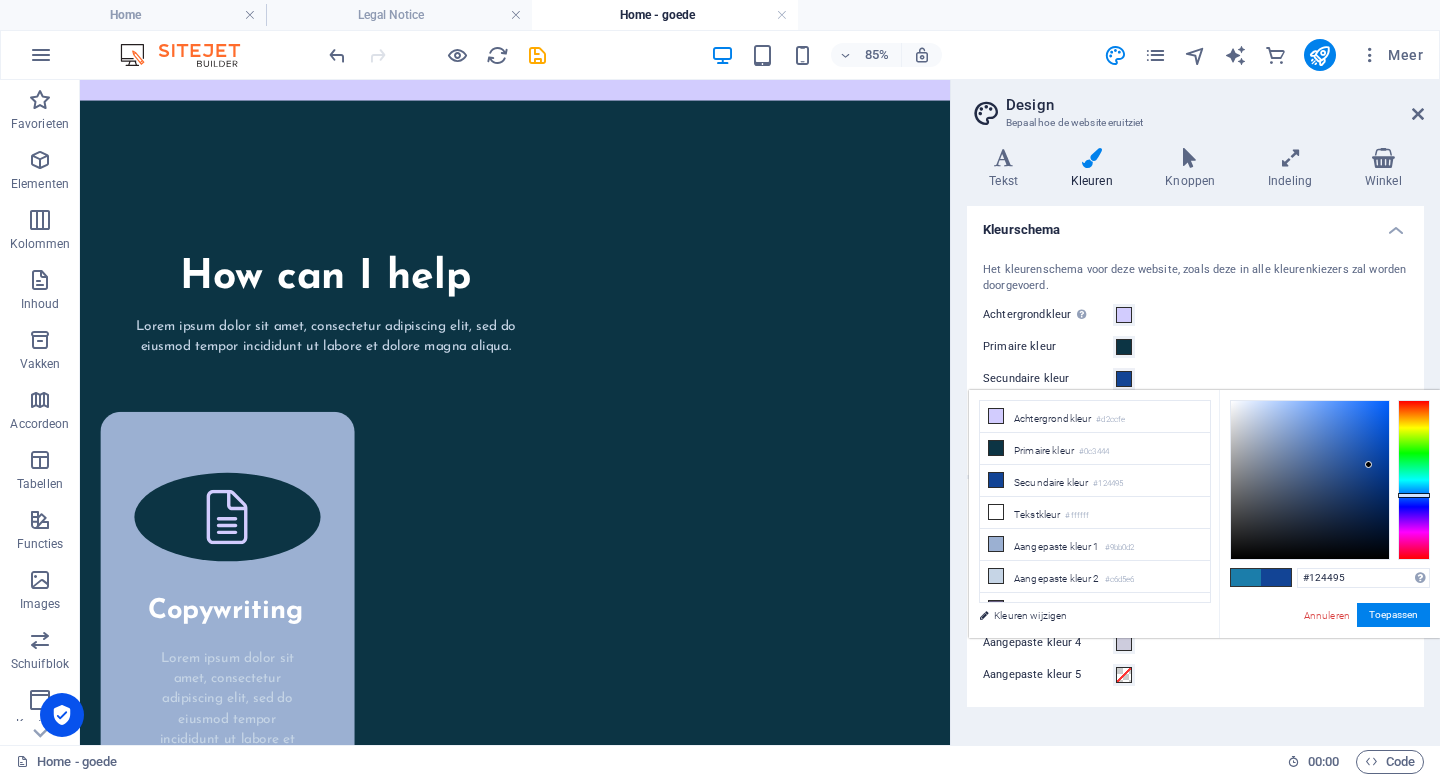 type on "#27529a" 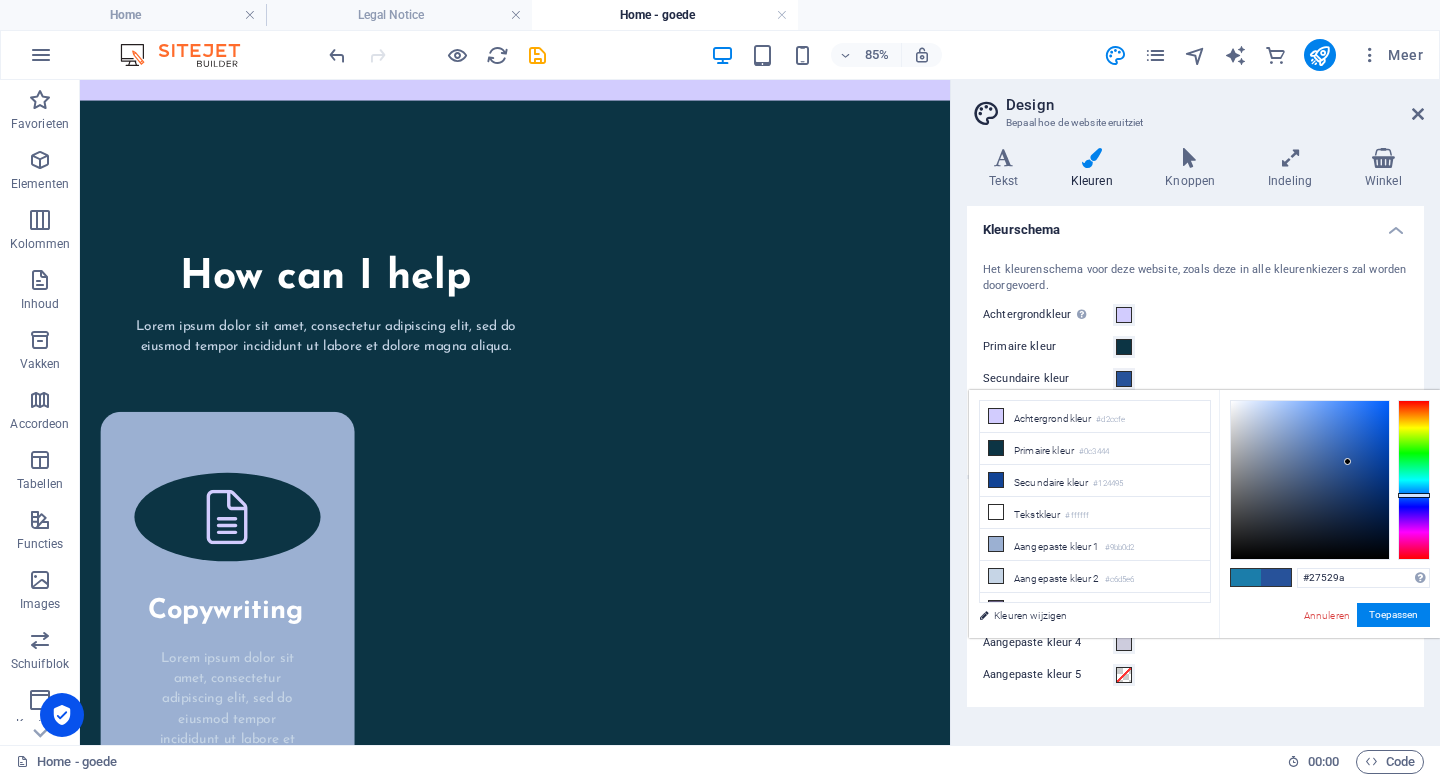 click at bounding box center [1310, 480] 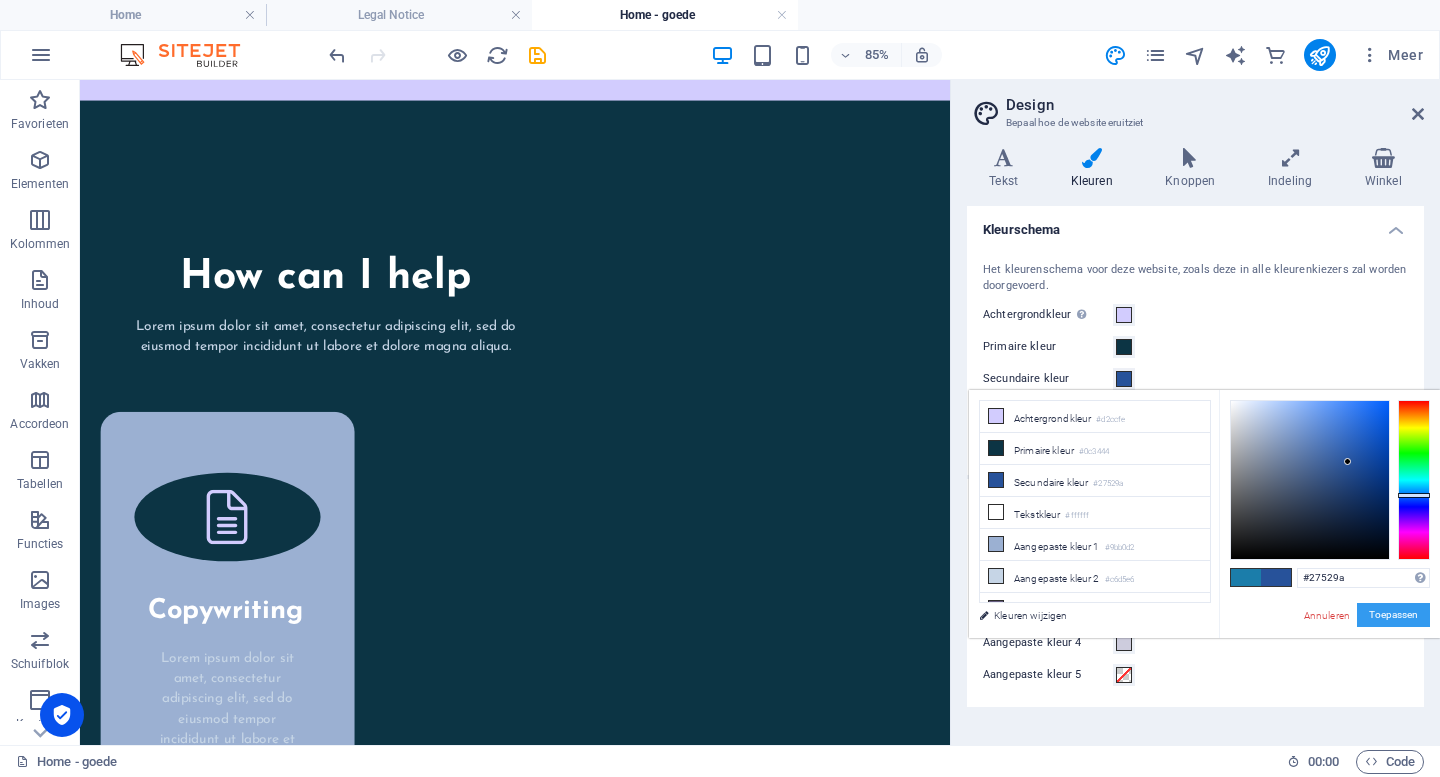 click on "Toepassen" at bounding box center (1393, 615) 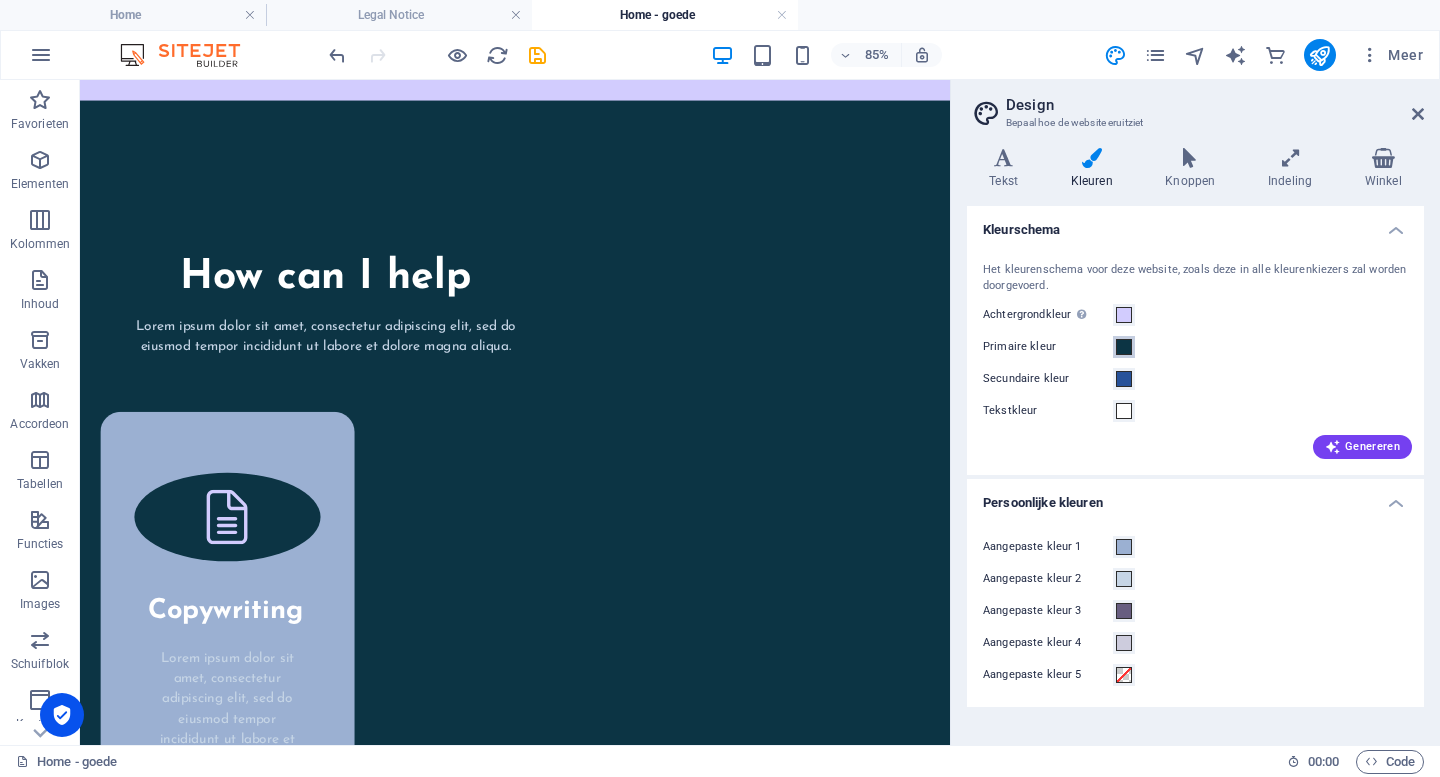click at bounding box center (1124, 347) 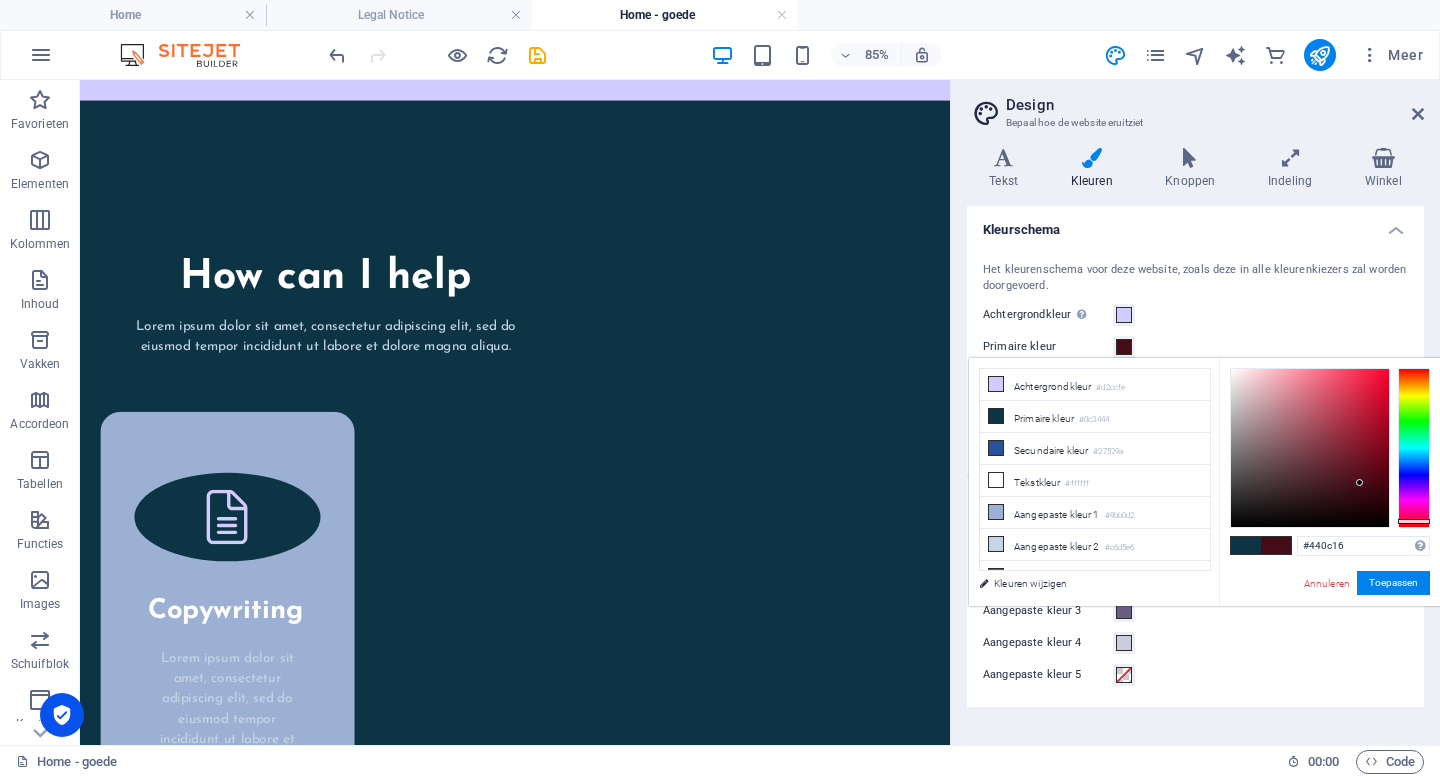 click at bounding box center (1414, 448) 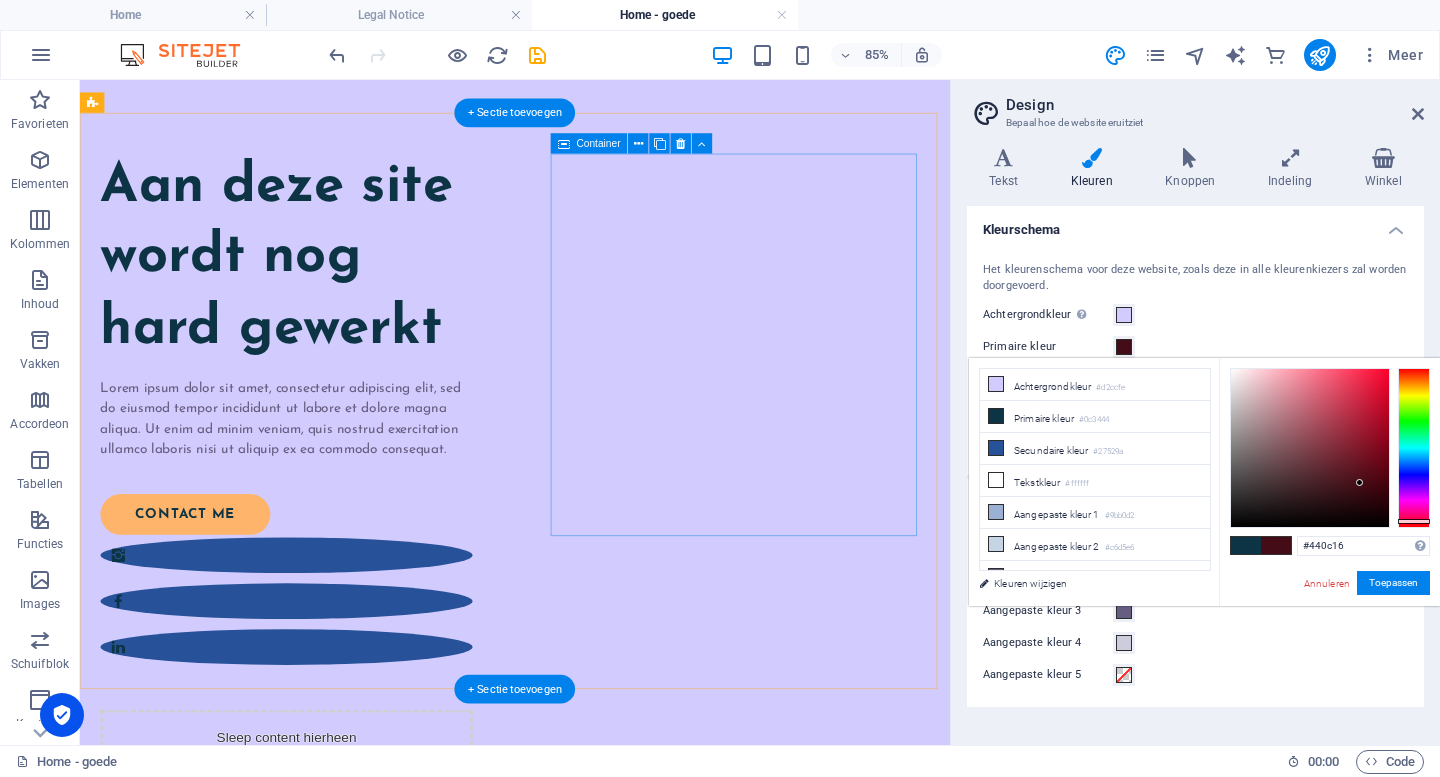 scroll, scrollTop: 169, scrollLeft: 0, axis: vertical 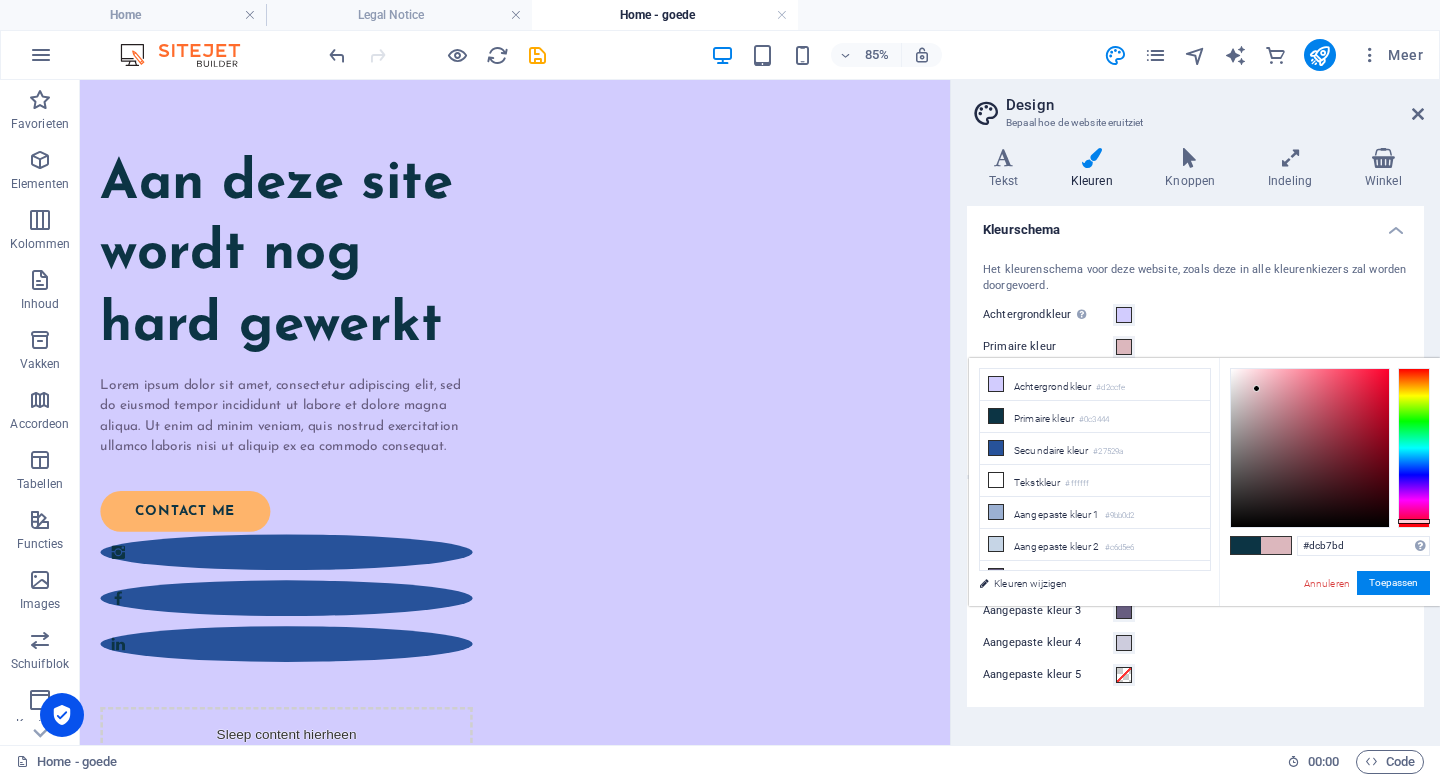 click at bounding box center [1310, 448] 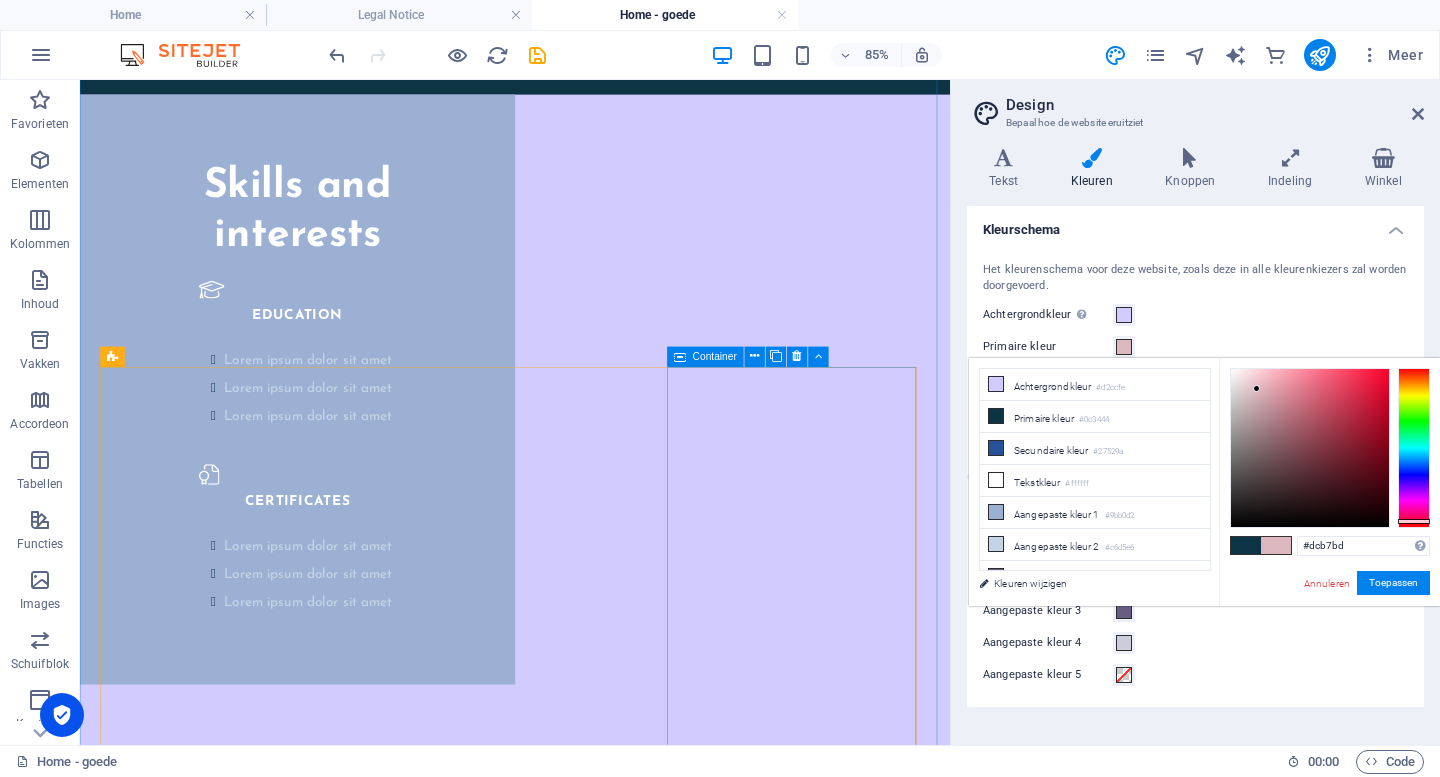 scroll, scrollTop: 2586, scrollLeft: 0, axis: vertical 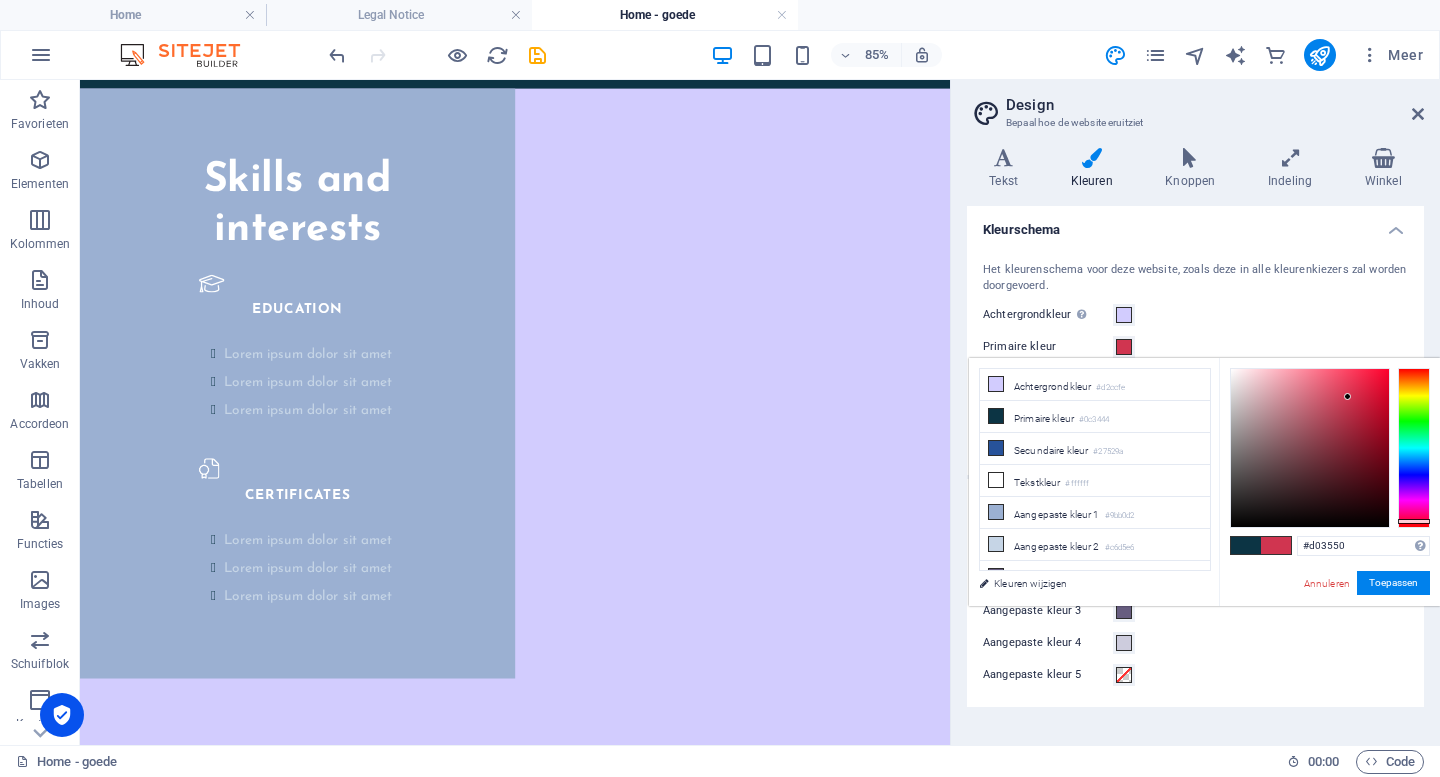 click at bounding box center [1310, 448] 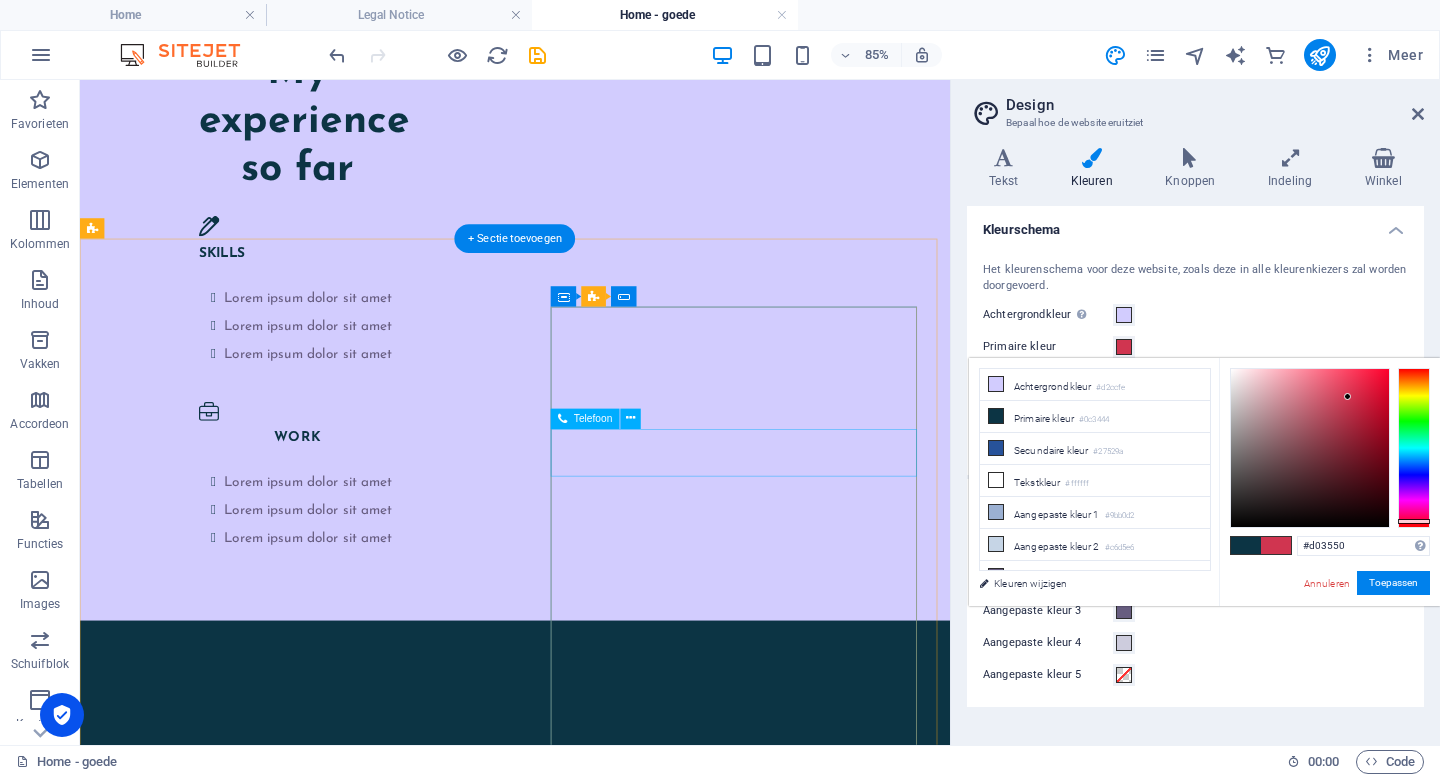 scroll, scrollTop: 4018, scrollLeft: 0, axis: vertical 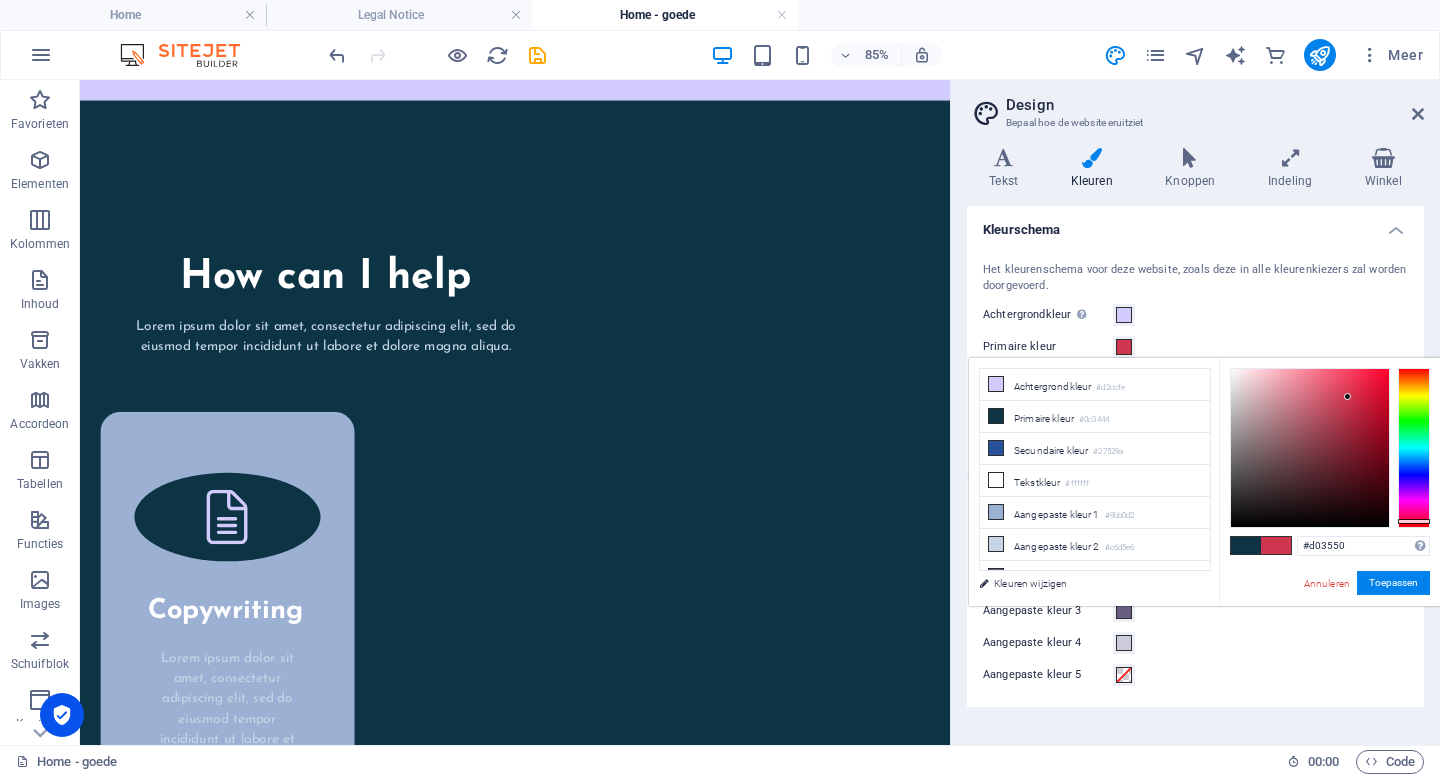 type on "#9f35d0" 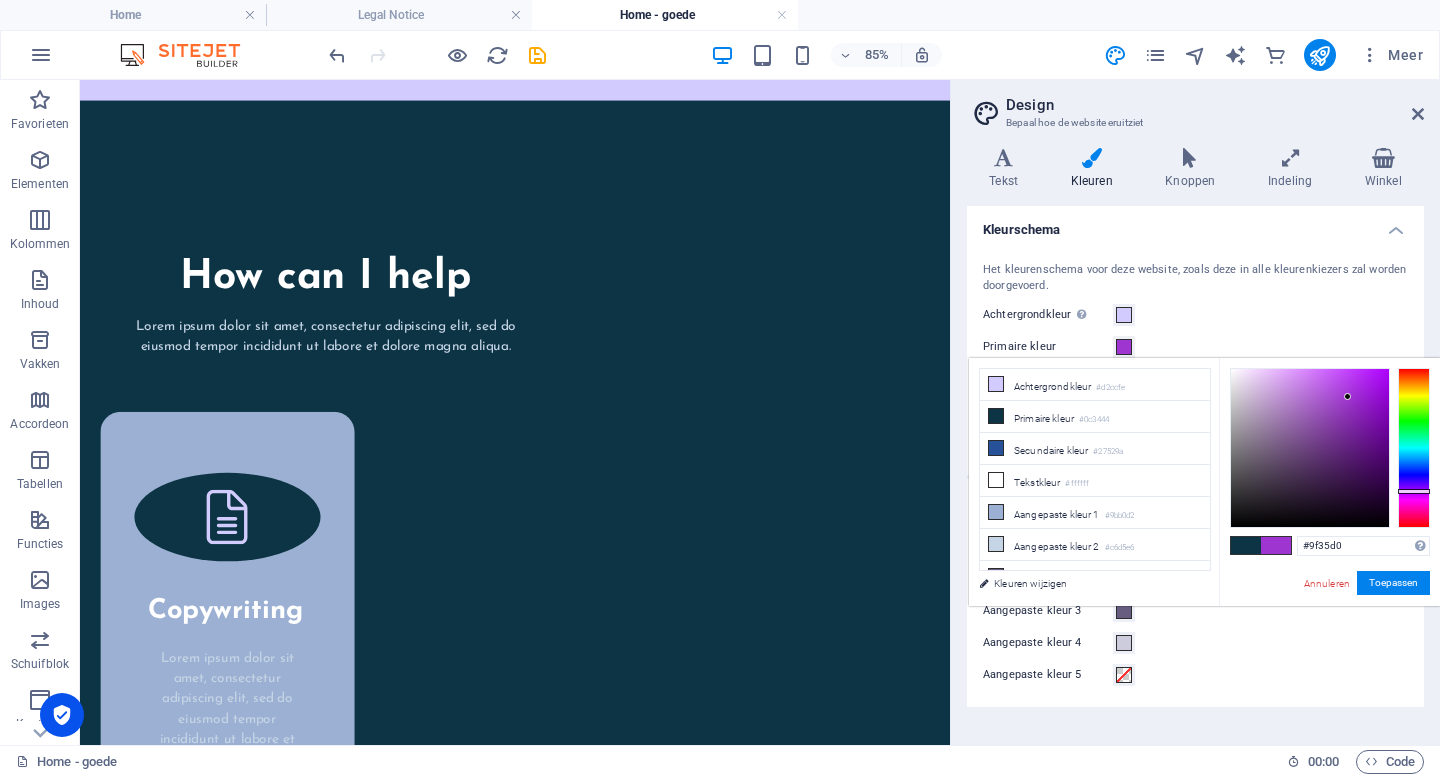click at bounding box center (1414, 448) 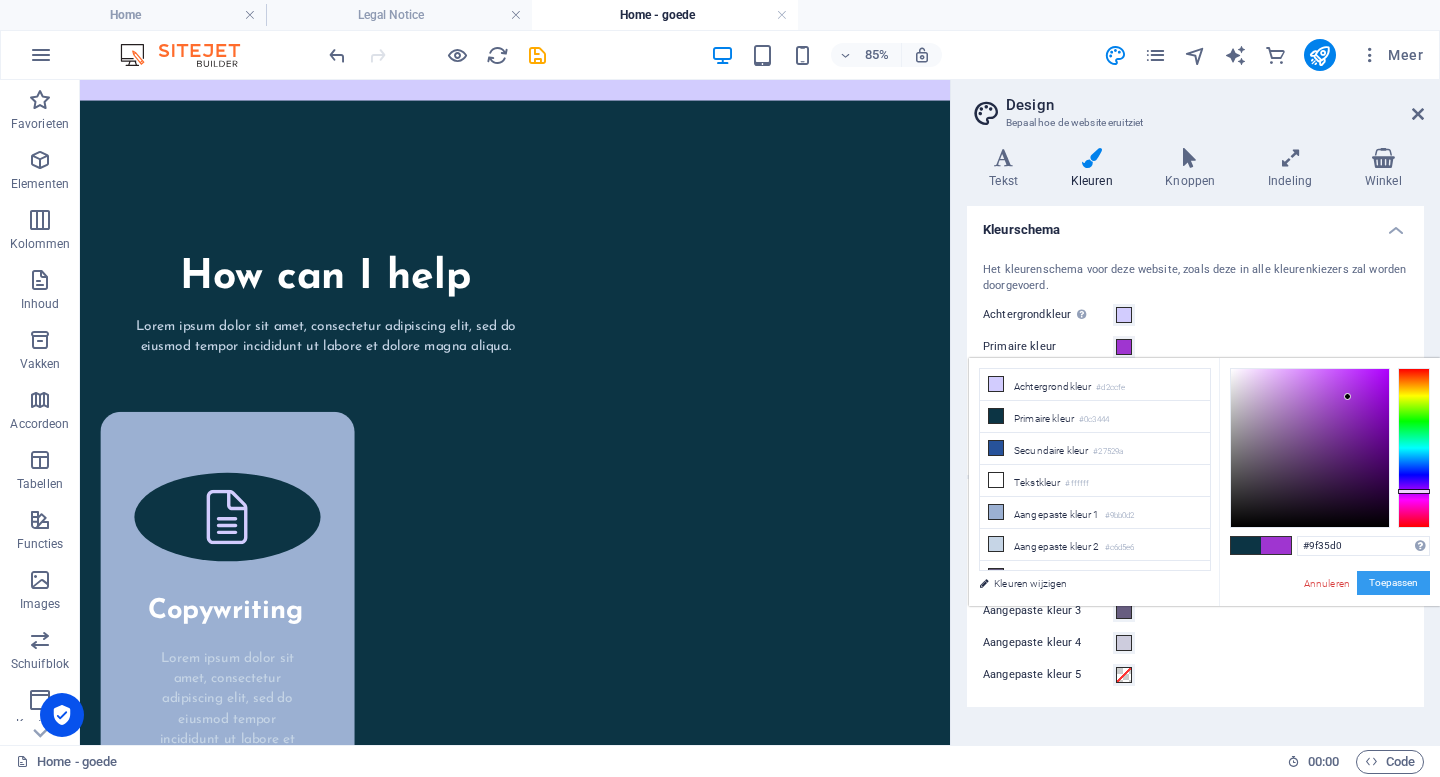 click on "Toepassen" at bounding box center (1393, 583) 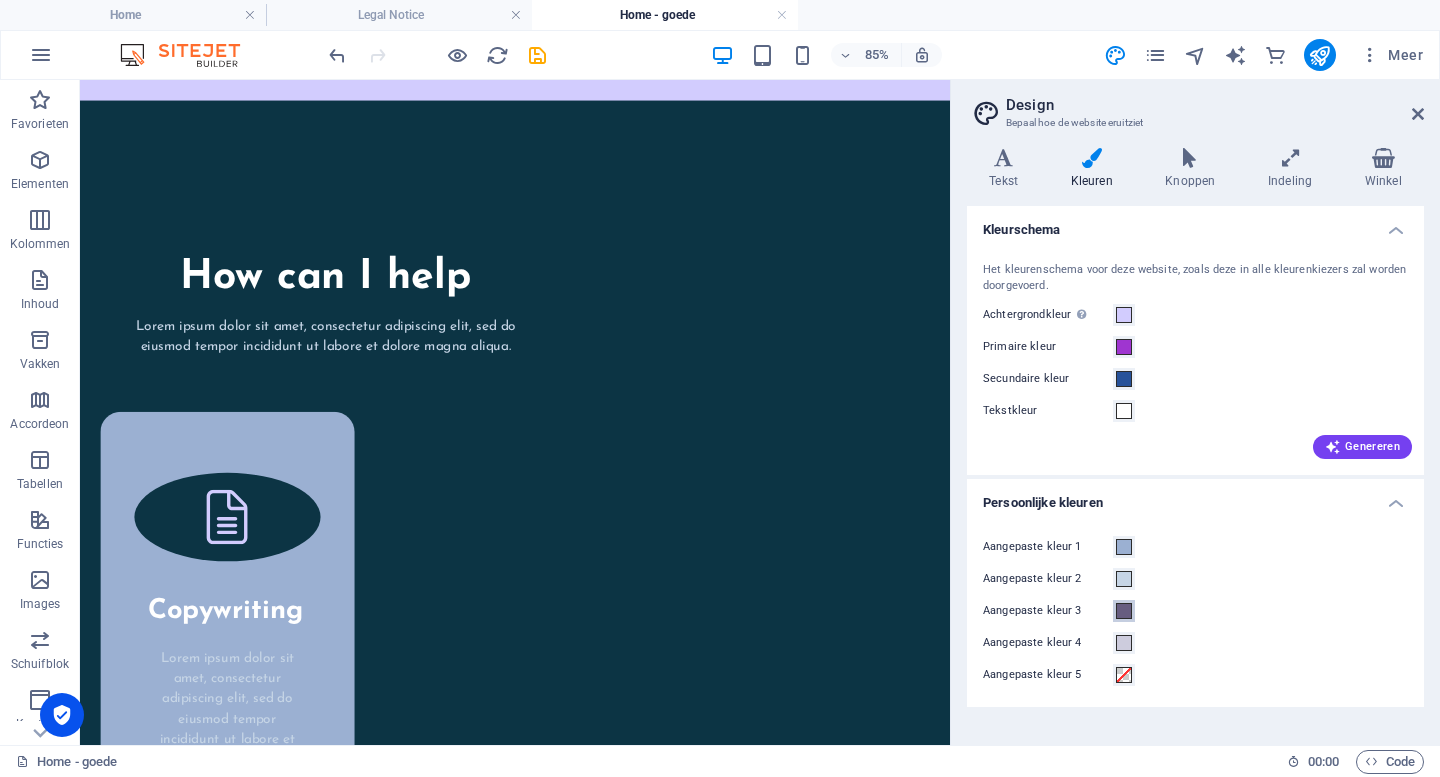 click at bounding box center (1124, 611) 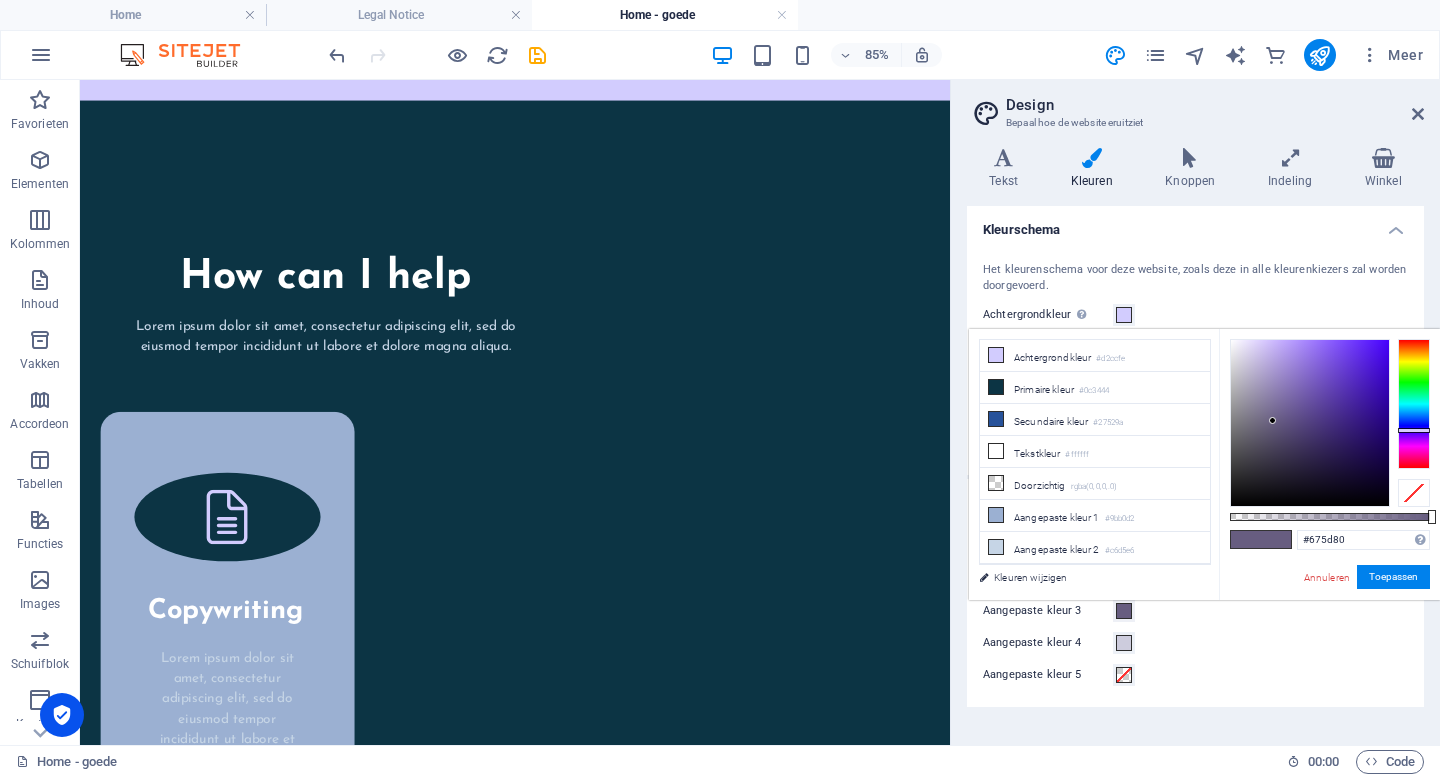 type on "#5114f1" 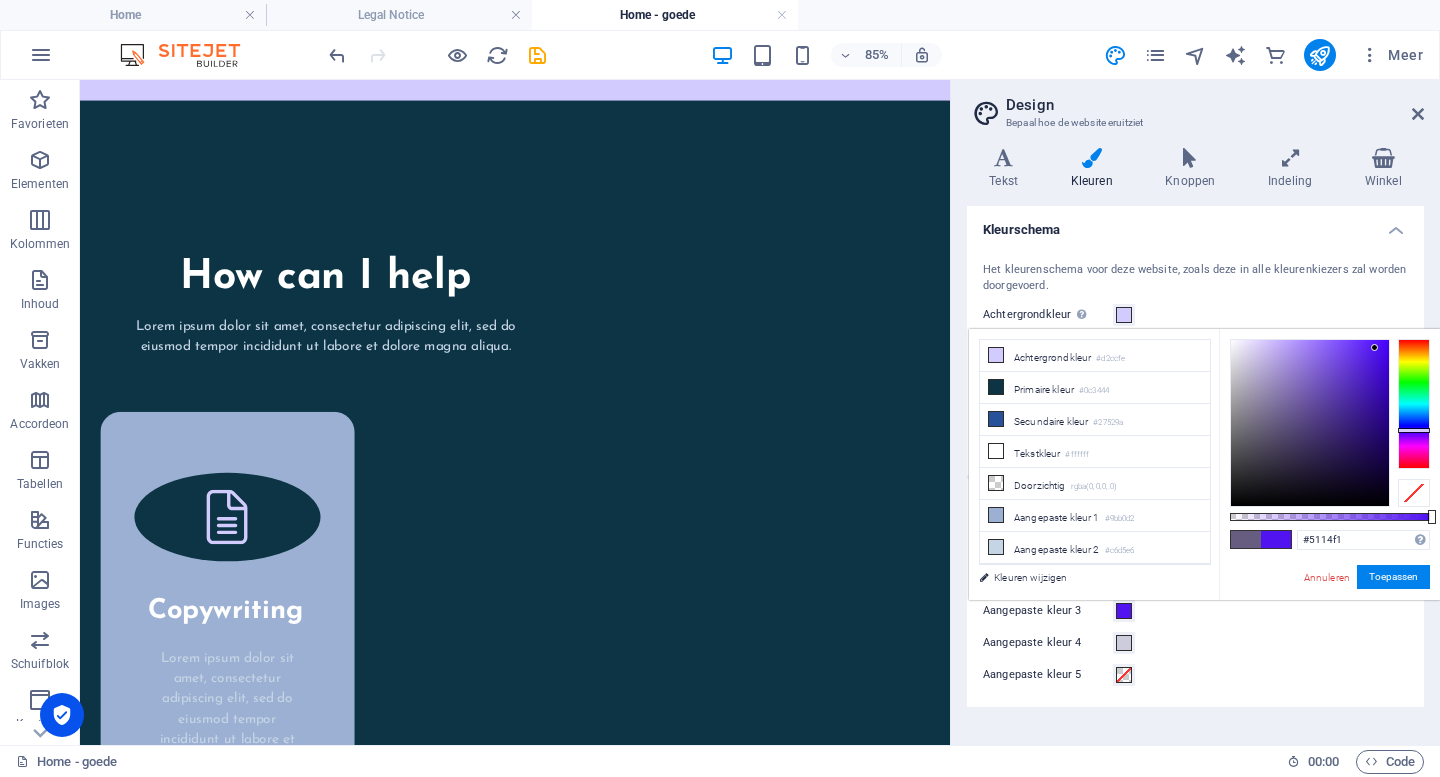 click at bounding box center [1310, 423] 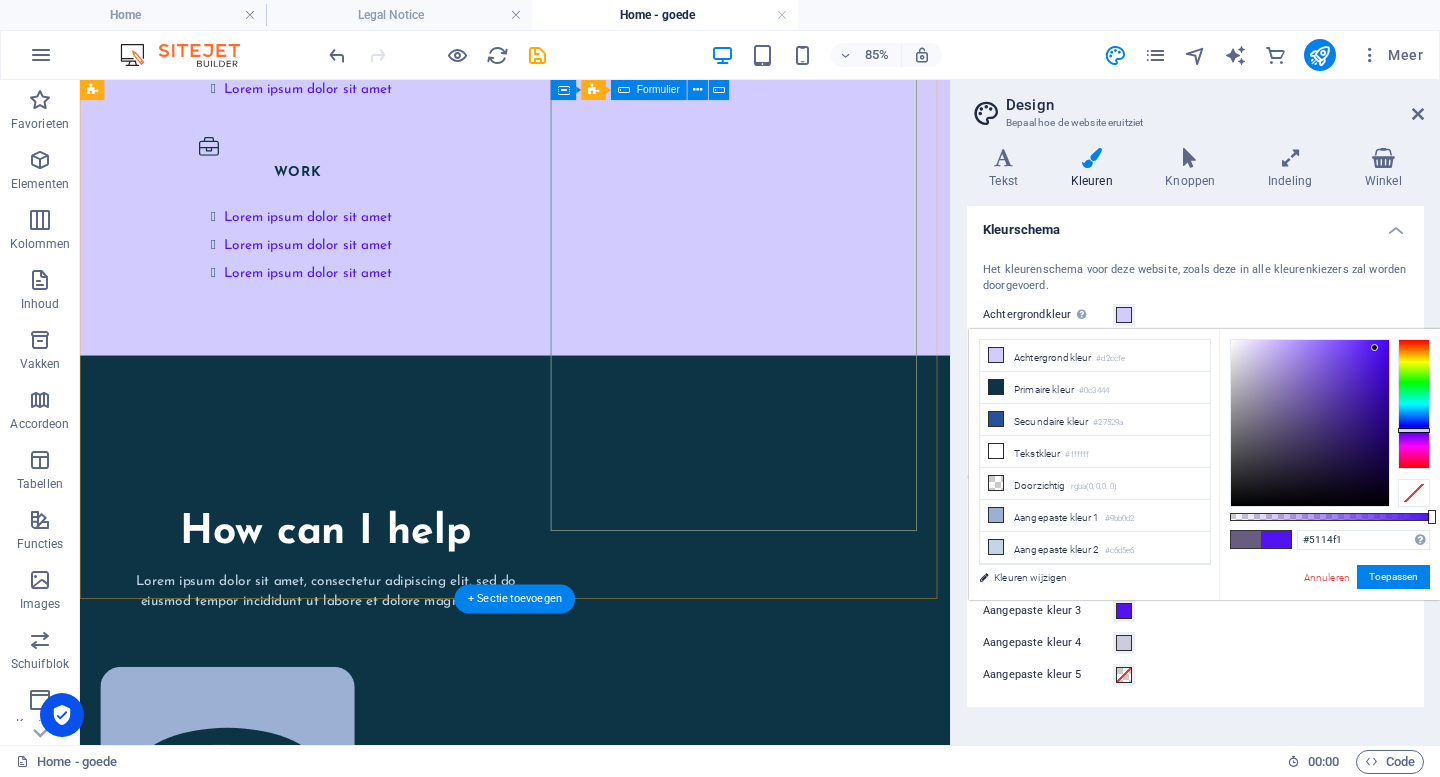 scroll, scrollTop: 3719, scrollLeft: 0, axis: vertical 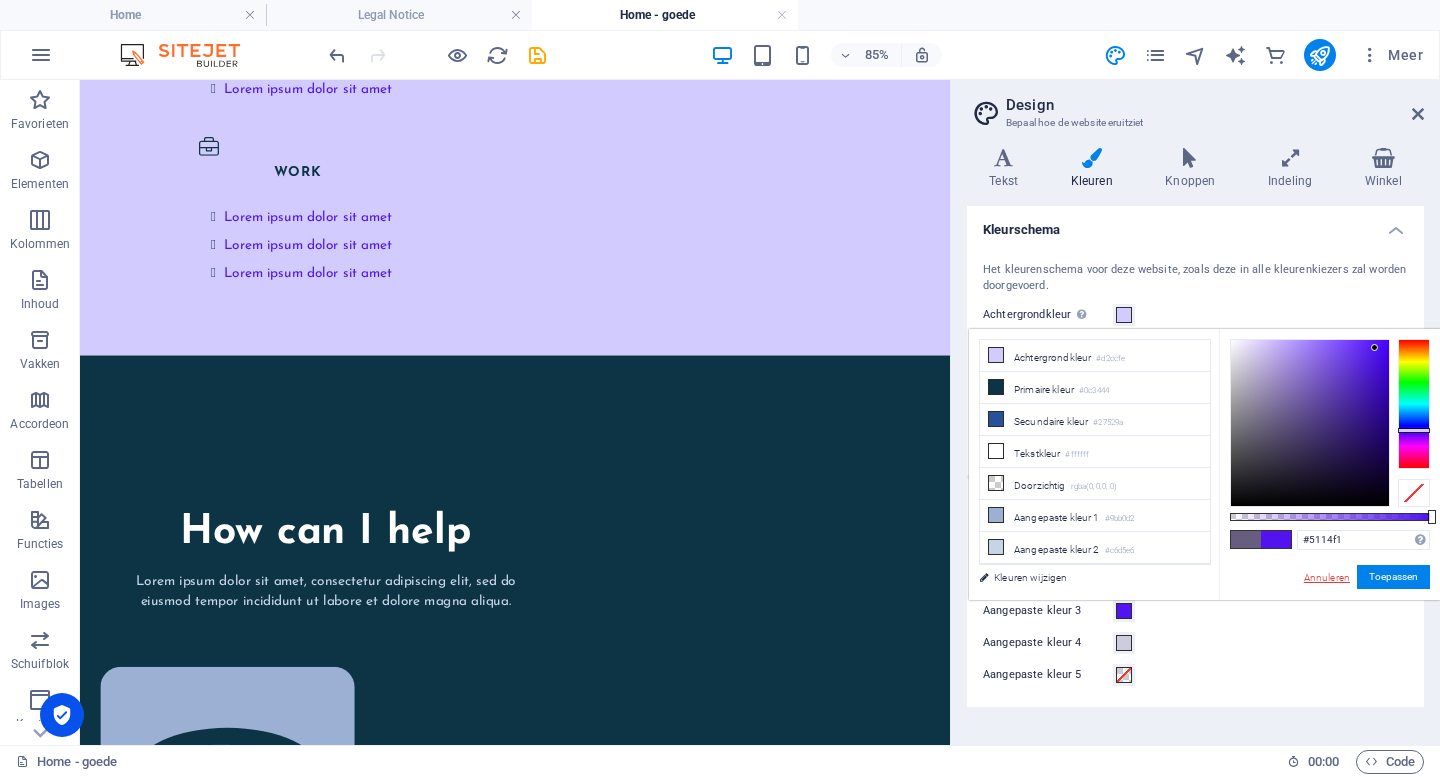 click on "Annuleren" at bounding box center (1327, 577) 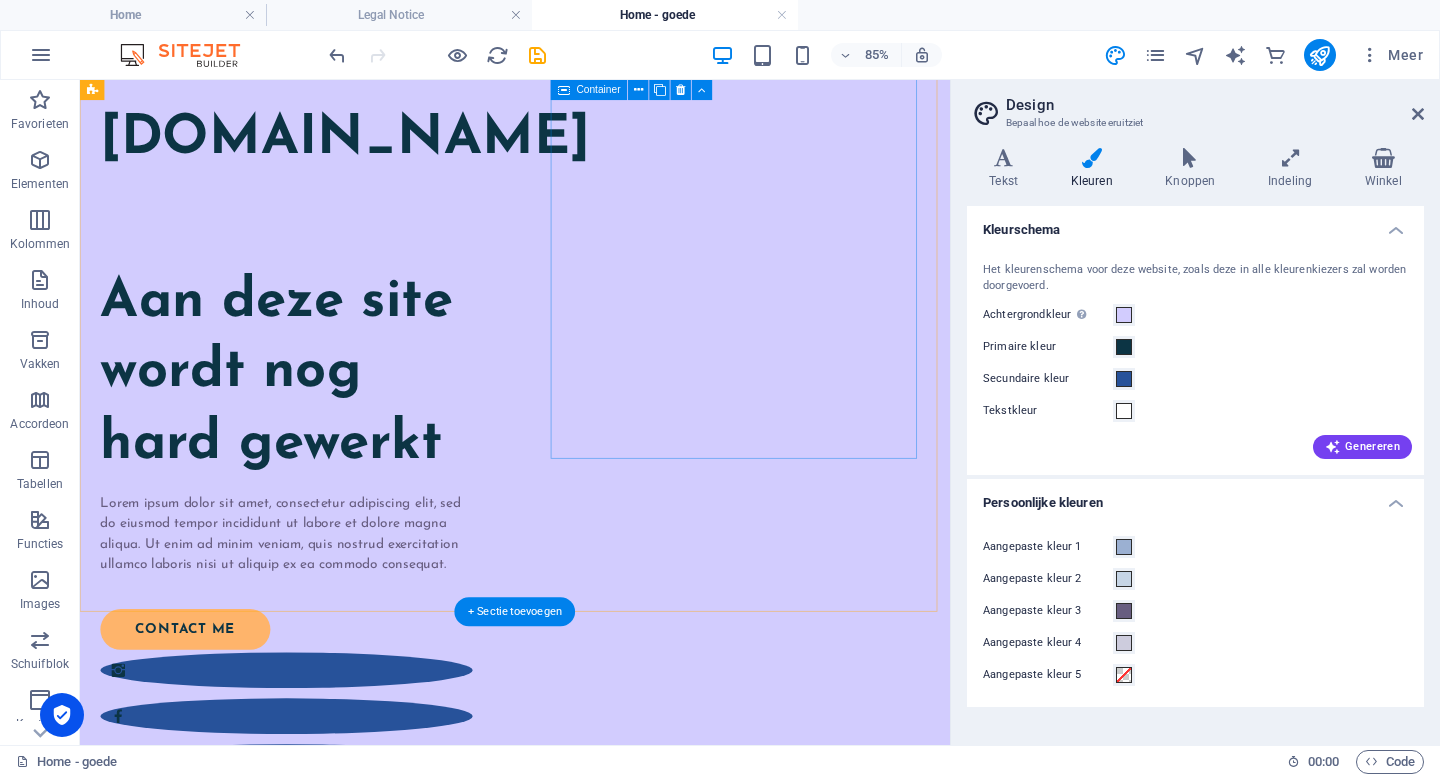 scroll, scrollTop: 0, scrollLeft: 0, axis: both 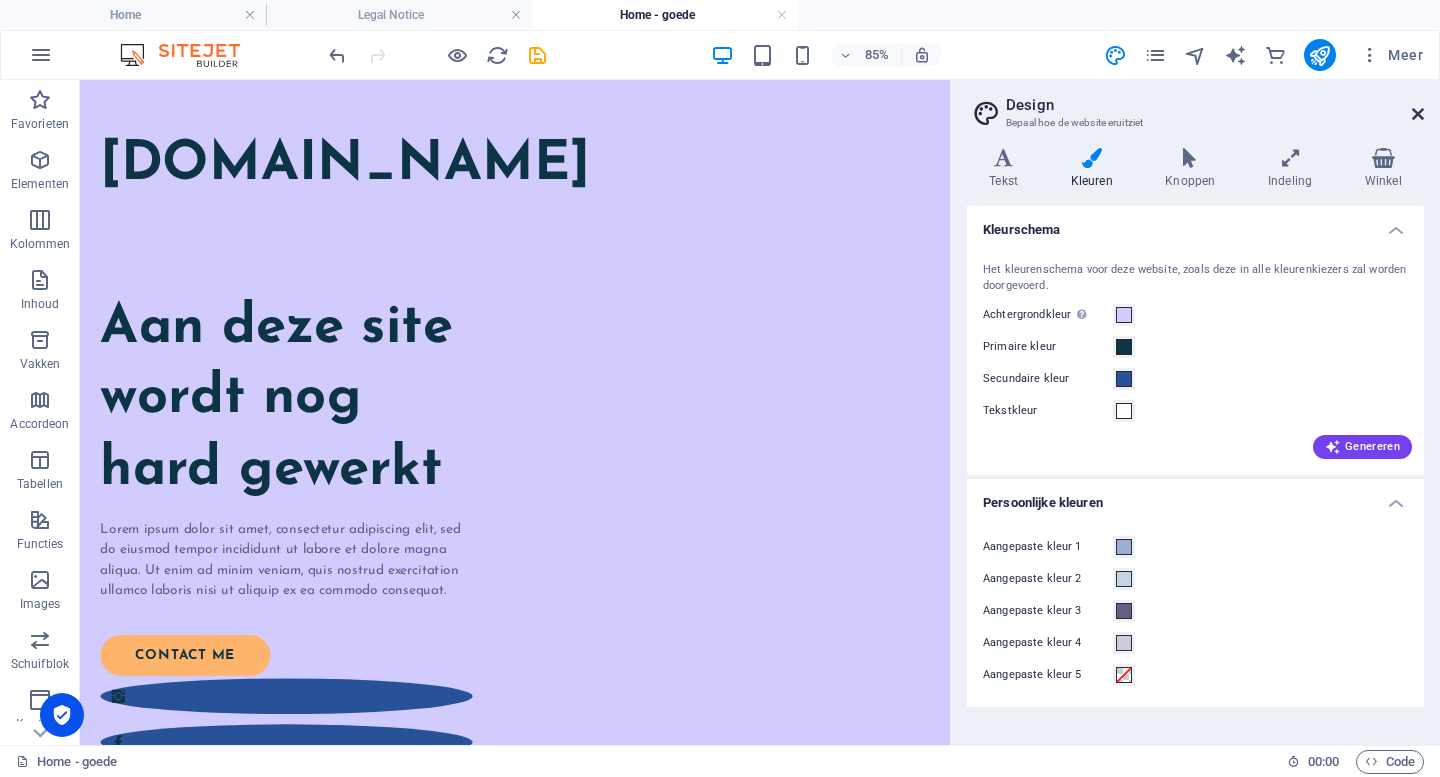 click at bounding box center [1418, 114] 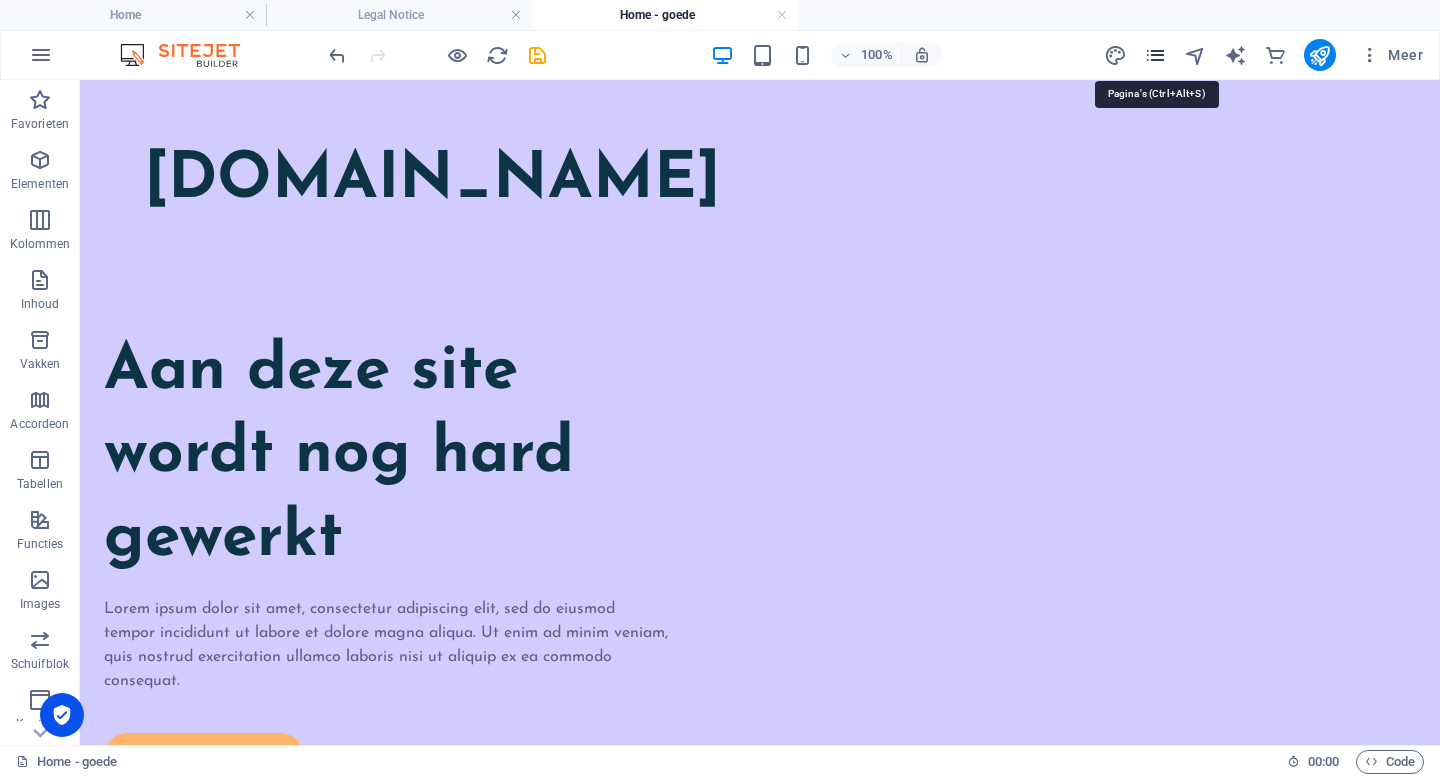 click at bounding box center (1155, 55) 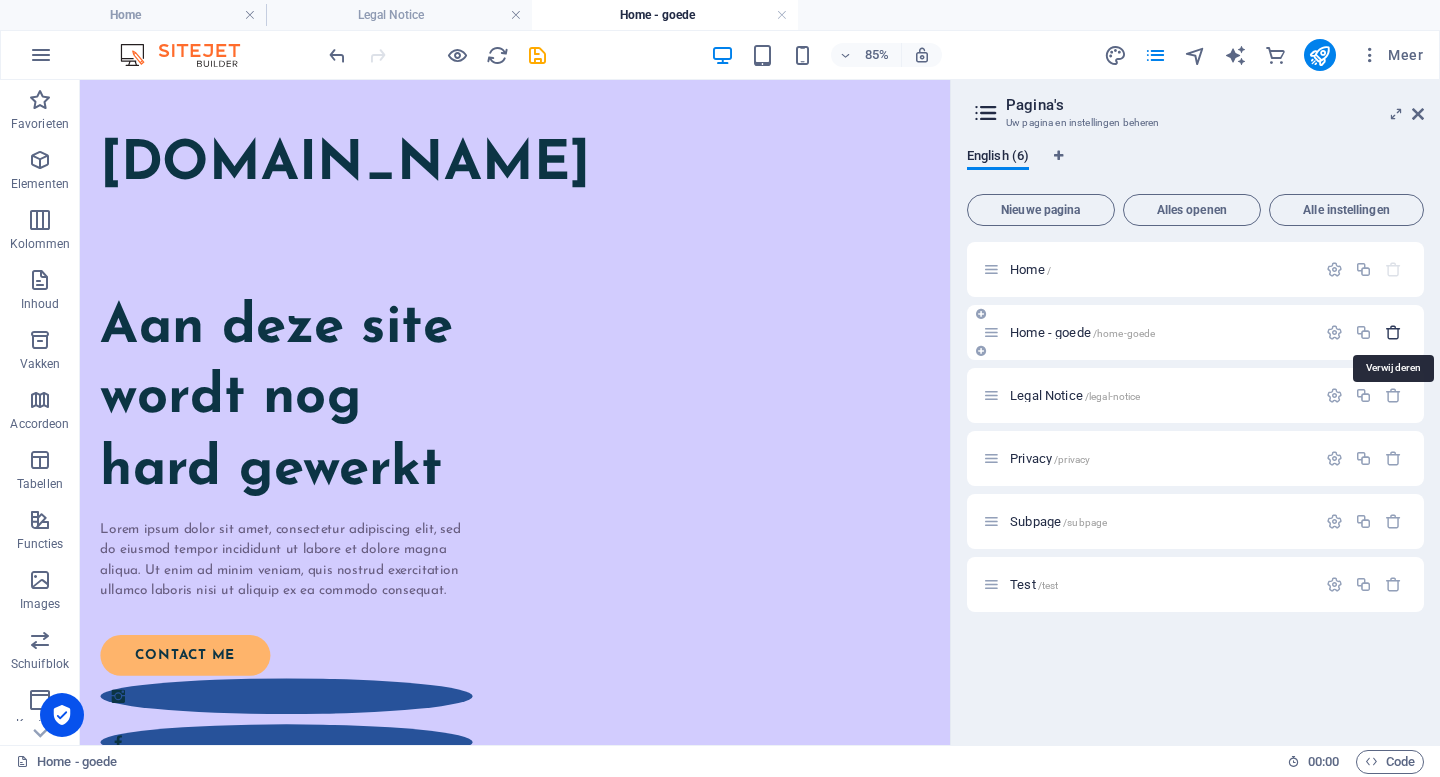 click at bounding box center (1393, 332) 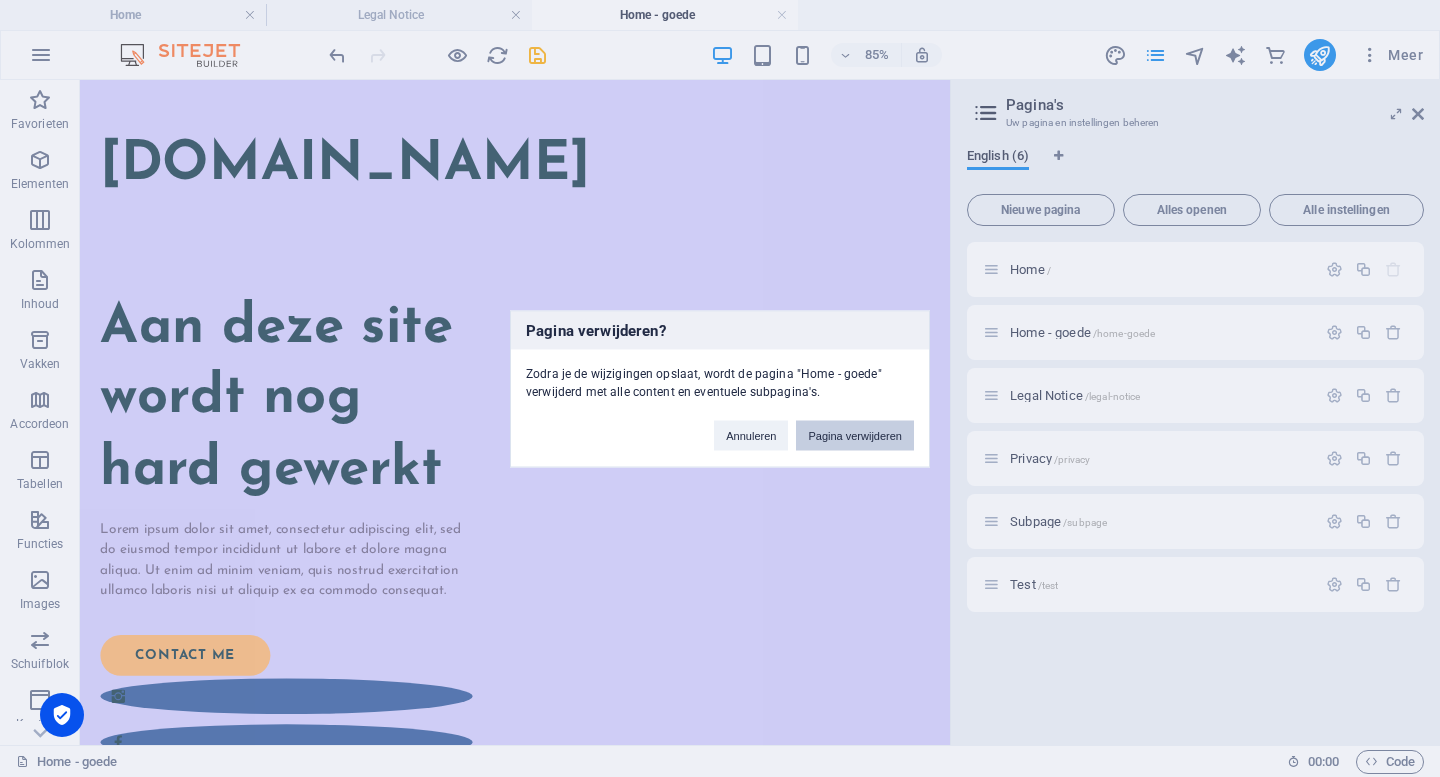 click on "Pagina verwijderen" at bounding box center [855, 435] 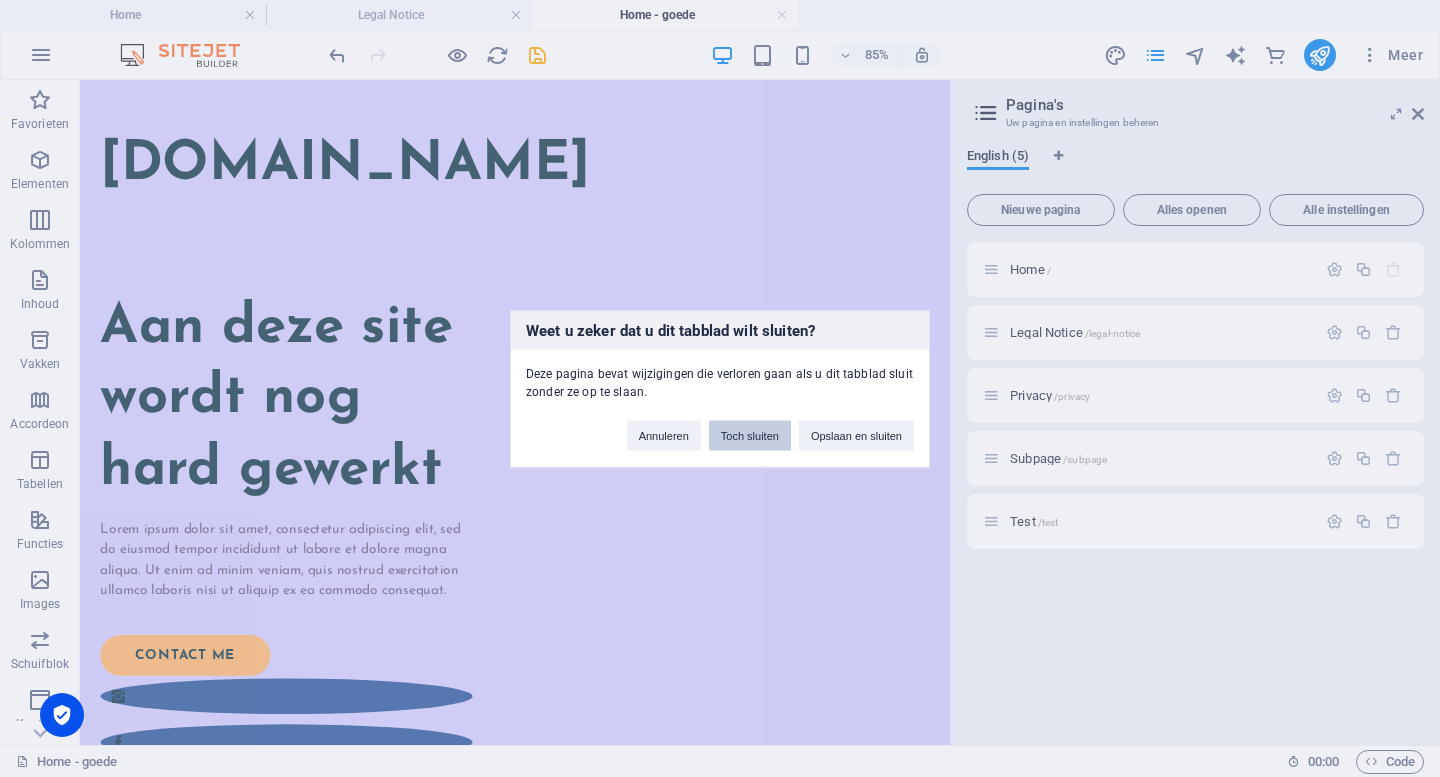 drag, startPoint x: 736, startPoint y: 432, endPoint x: 718, endPoint y: 591, distance: 160.01562 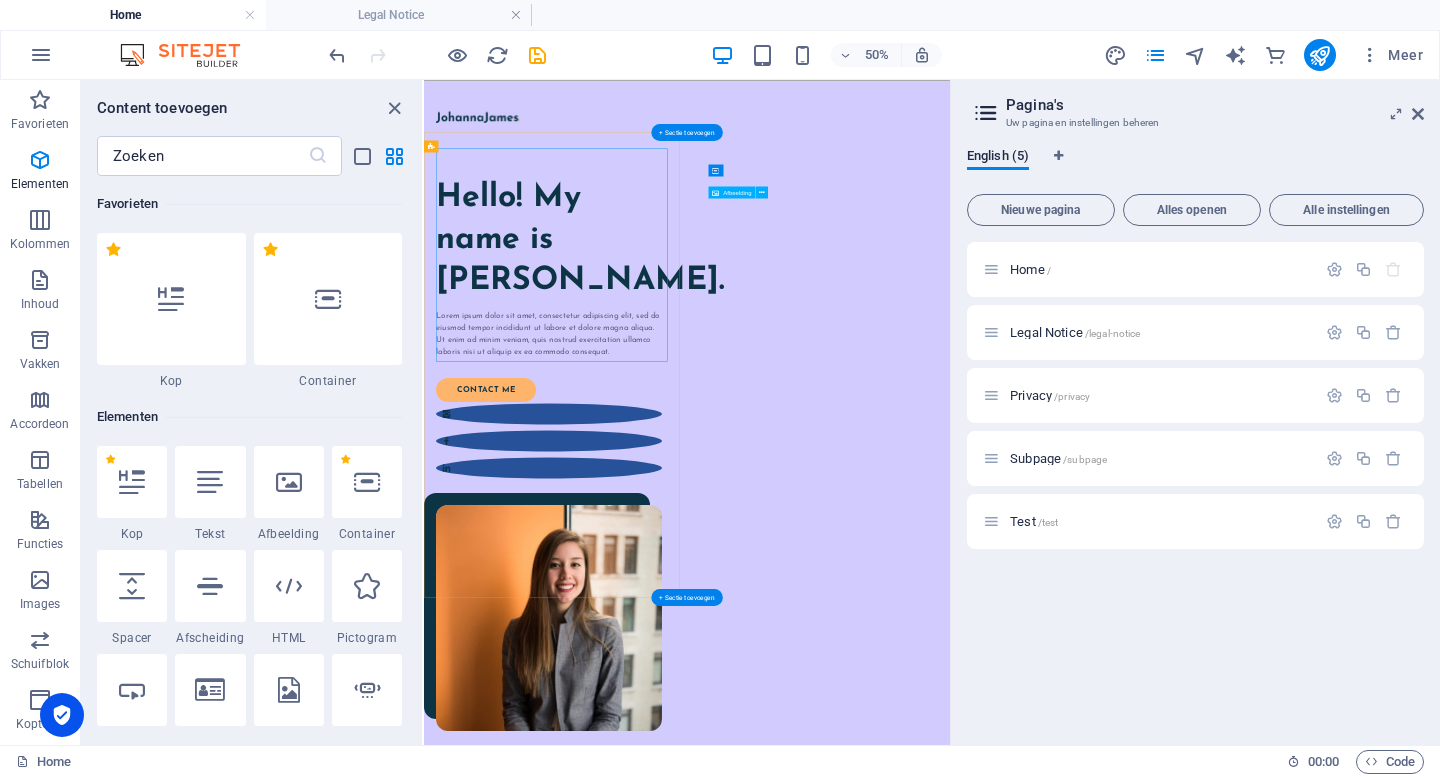 scroll, scrollTop: 2, scrollLeft: 0, axis: vertical 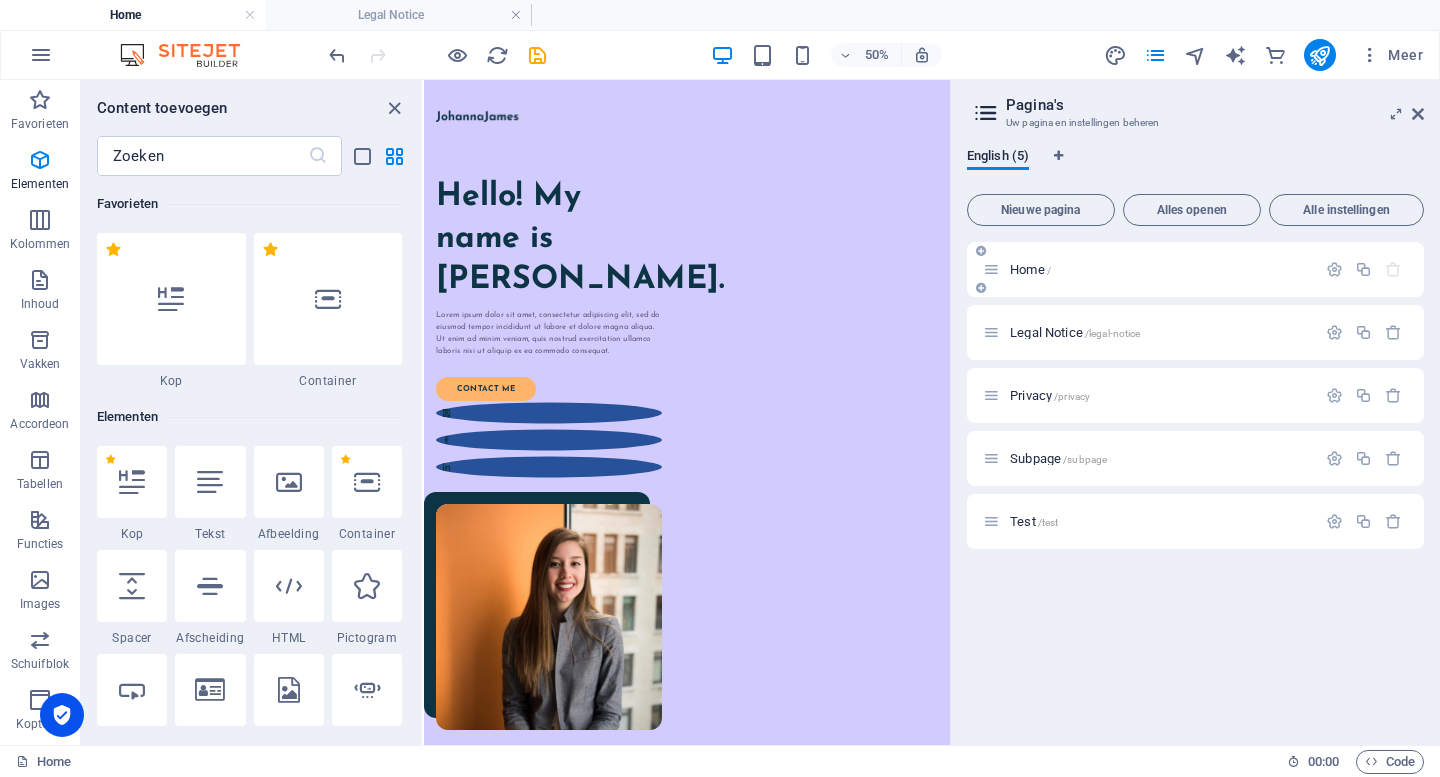 click on "Home /" at bounding box center [1030, 269] 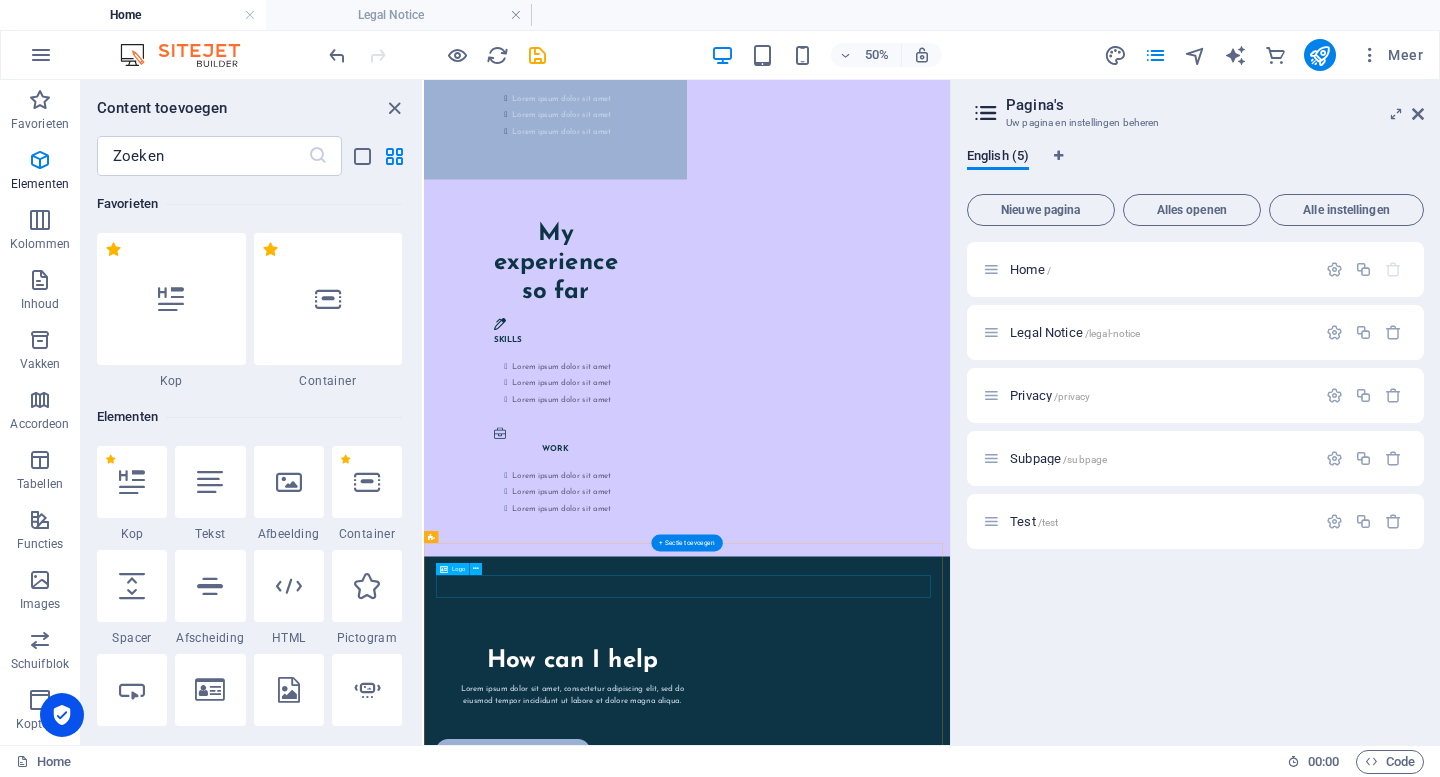 scroll, scrollTop: 3423, scrollLeft: 0, axis: vertical 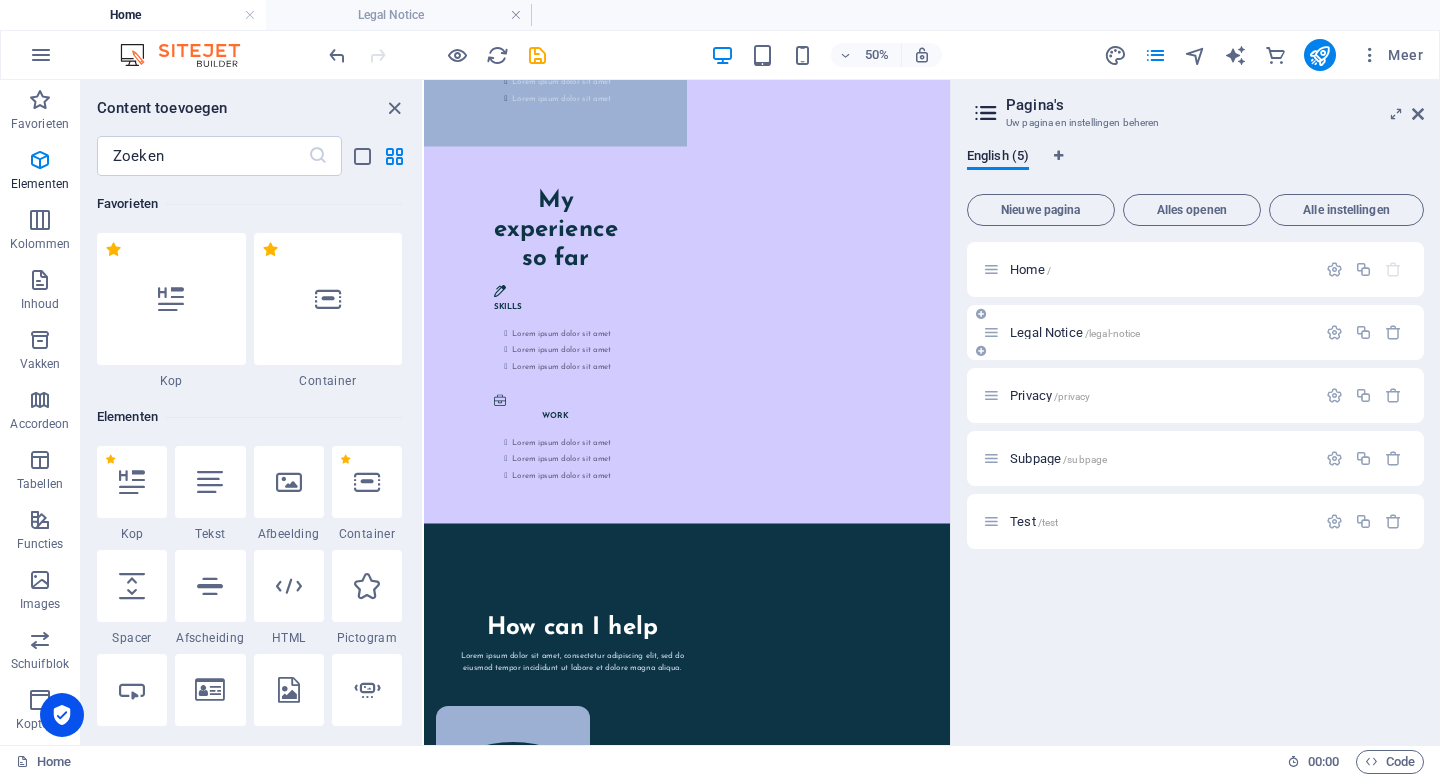 click on "Legal Notice /legal-notice" at bounding box center [1160, 332] 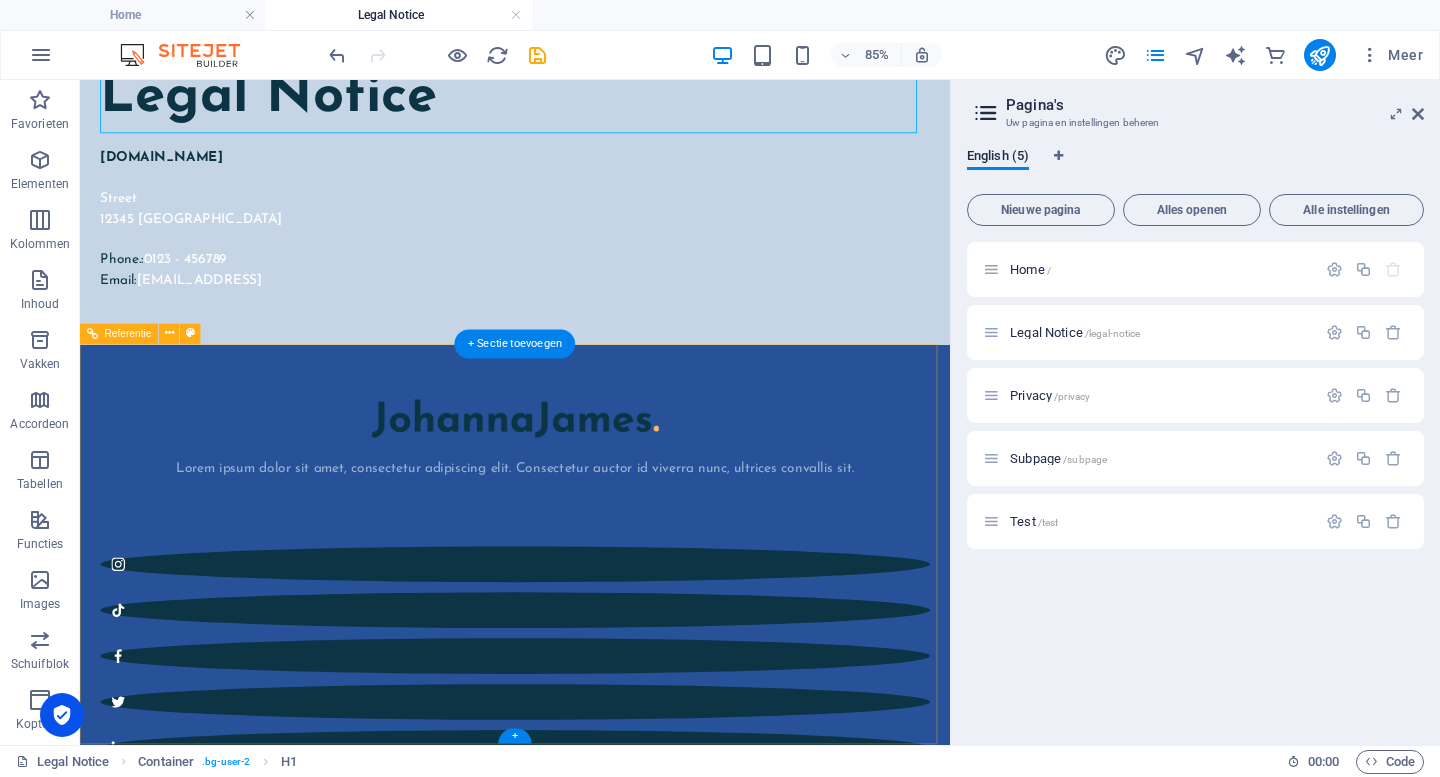 scroll, scrollTop: 0, scrollLeft: 0, axis: both 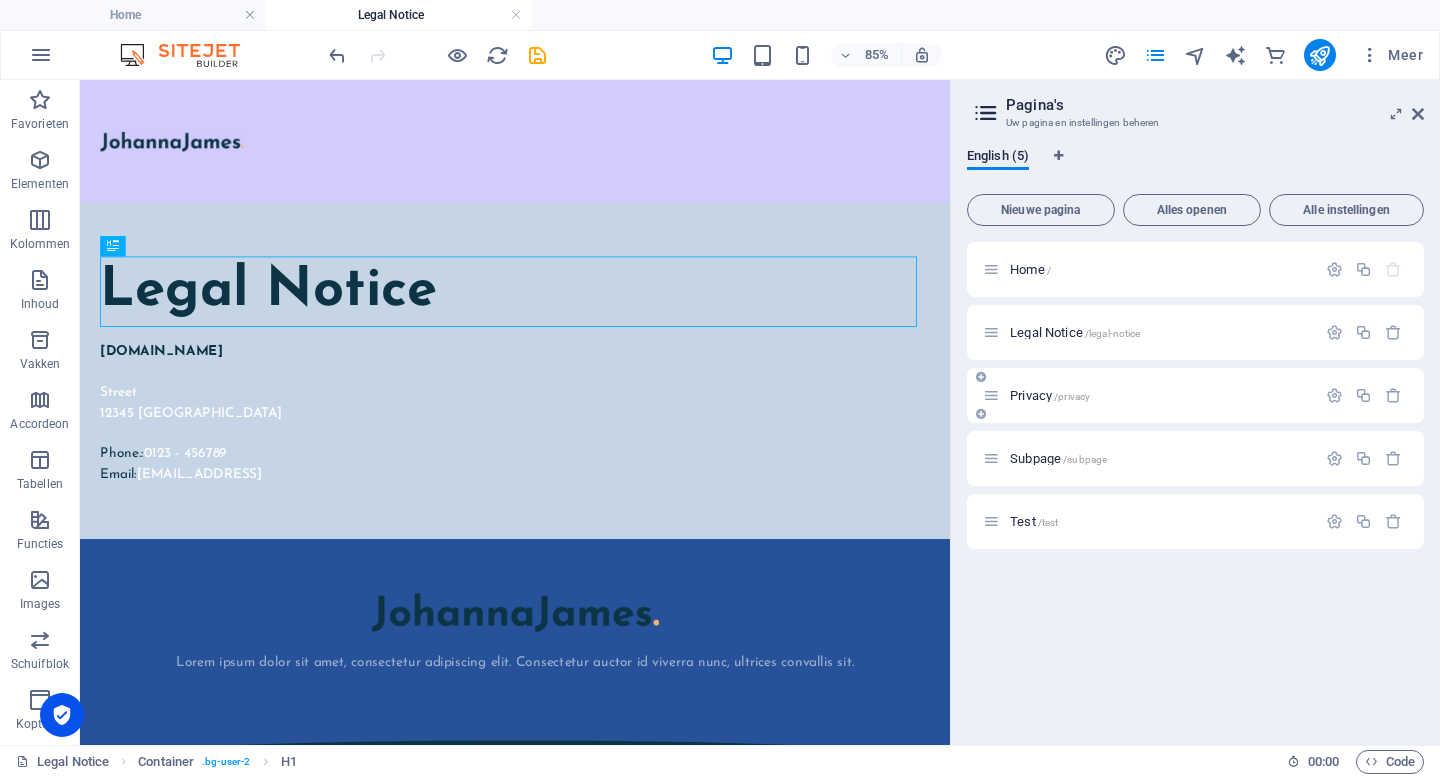 click on "Privacy /privacy" at bounding box center (1160, 395) 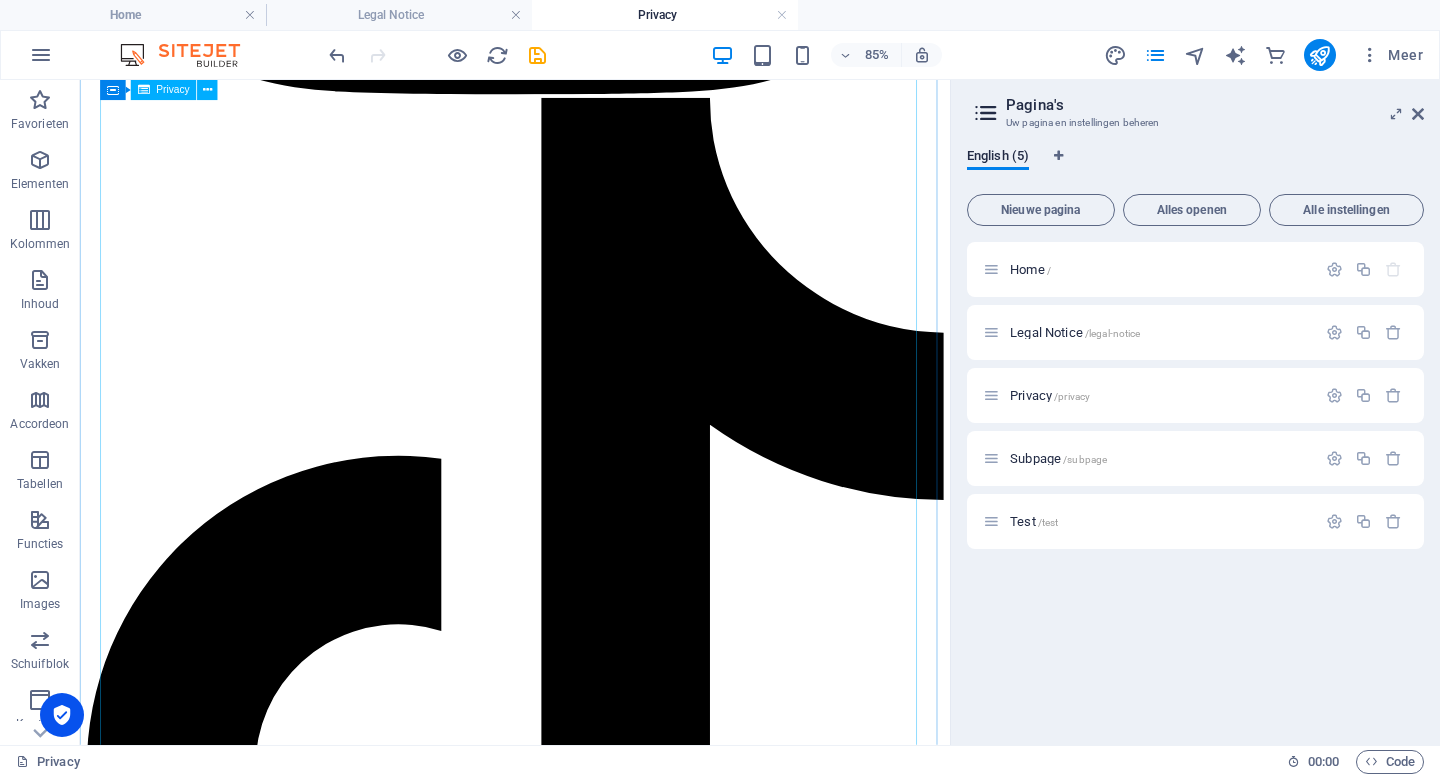 scroll, scrollTop: 5839, scrollLeft: 0, axis: vertical 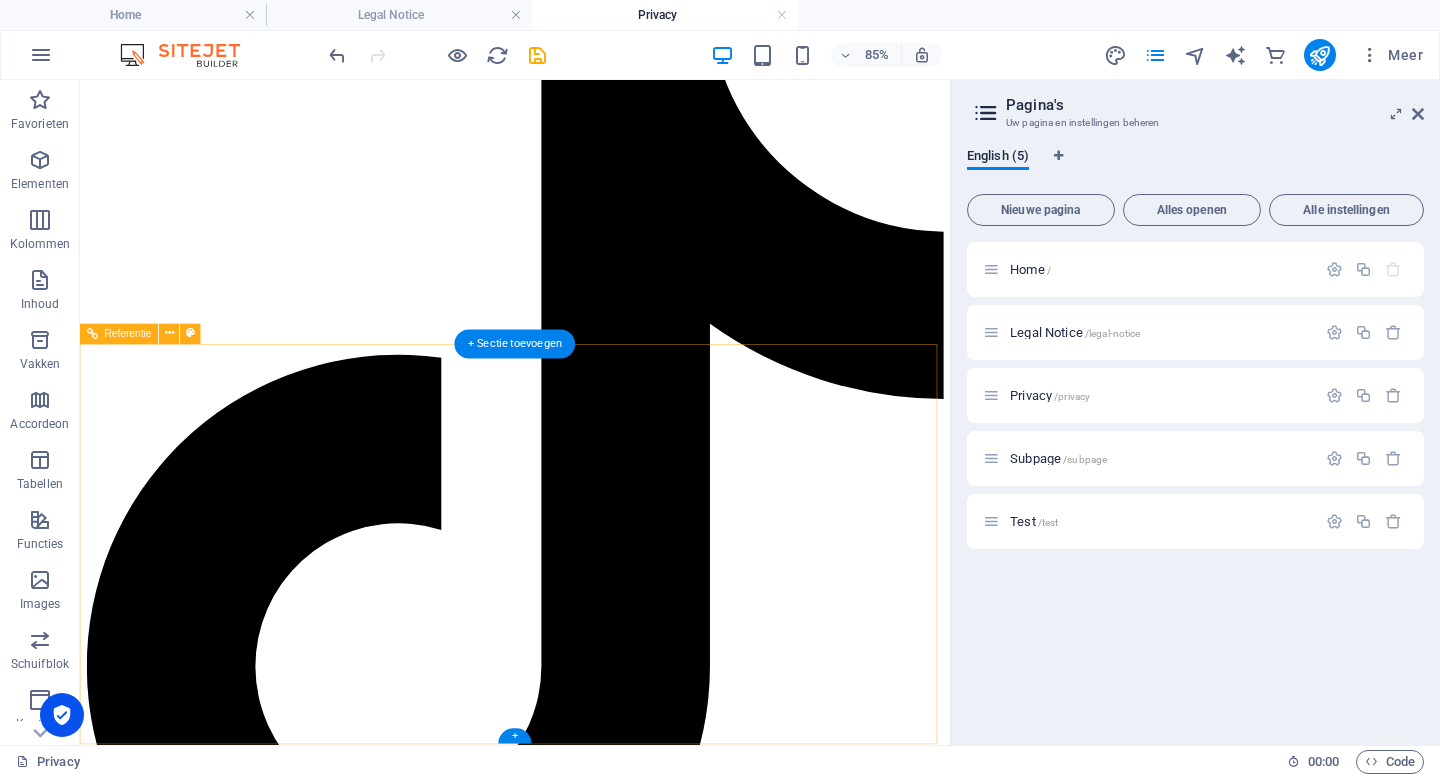click at bounding box center (592, -1070) 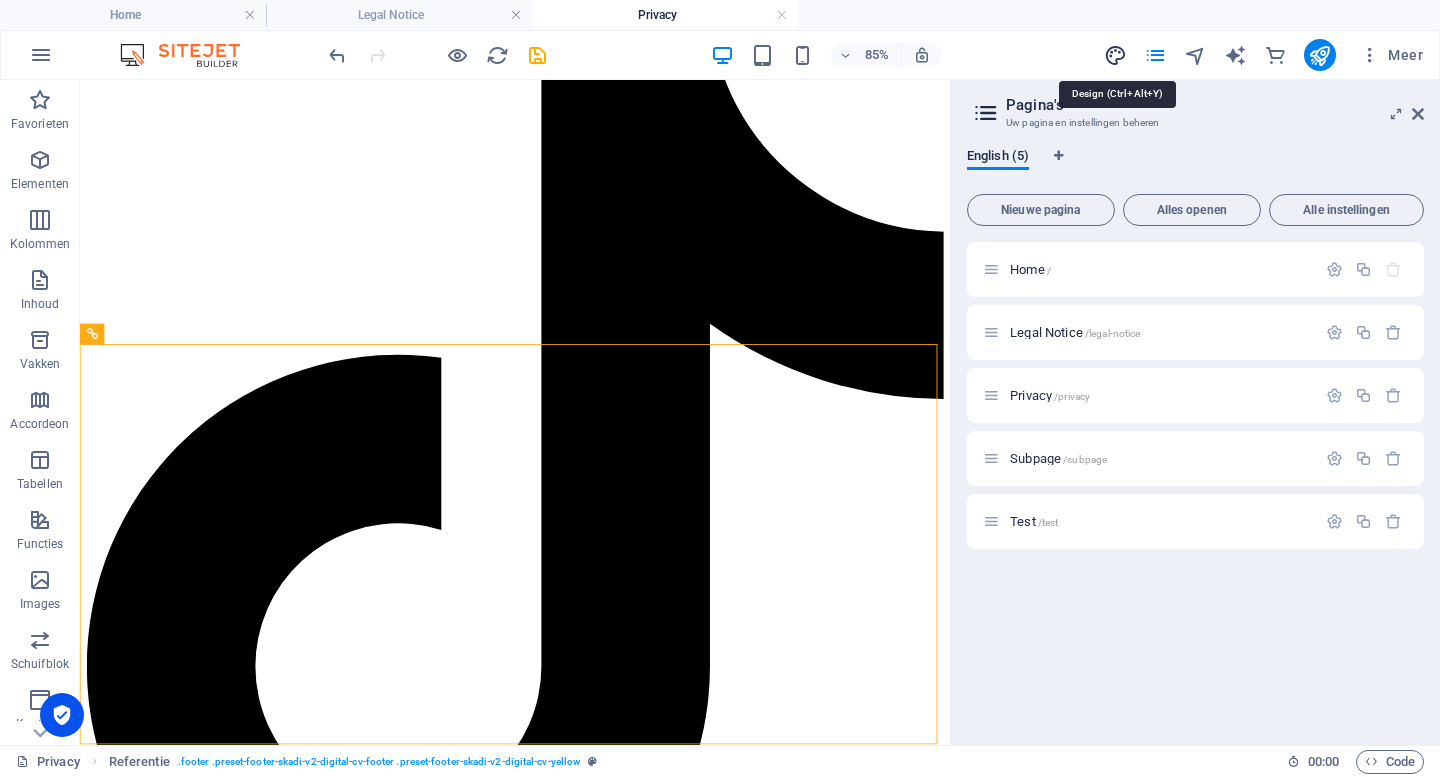 click at bounding box center (1115, 55) 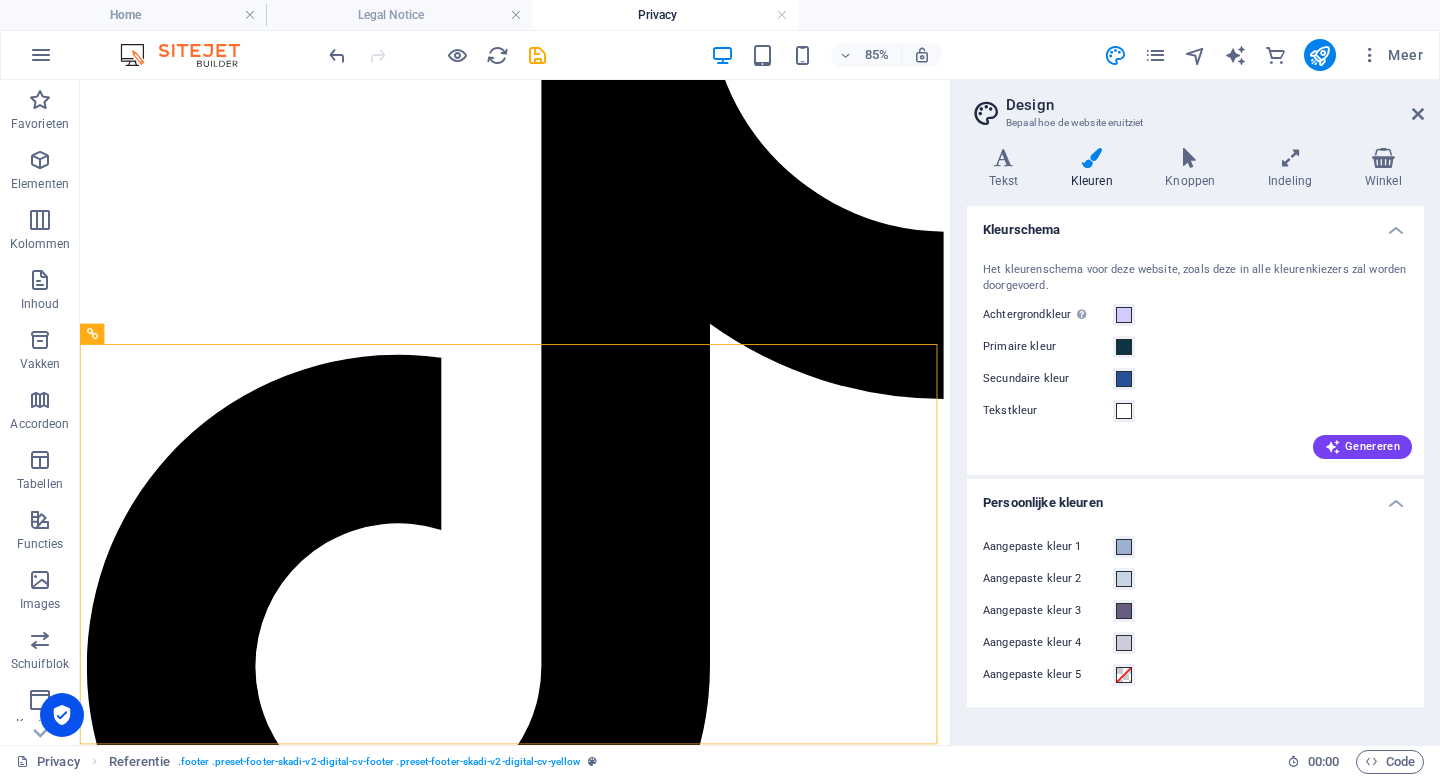 click on "Kleurschema" at bounding box center (1195, 224) 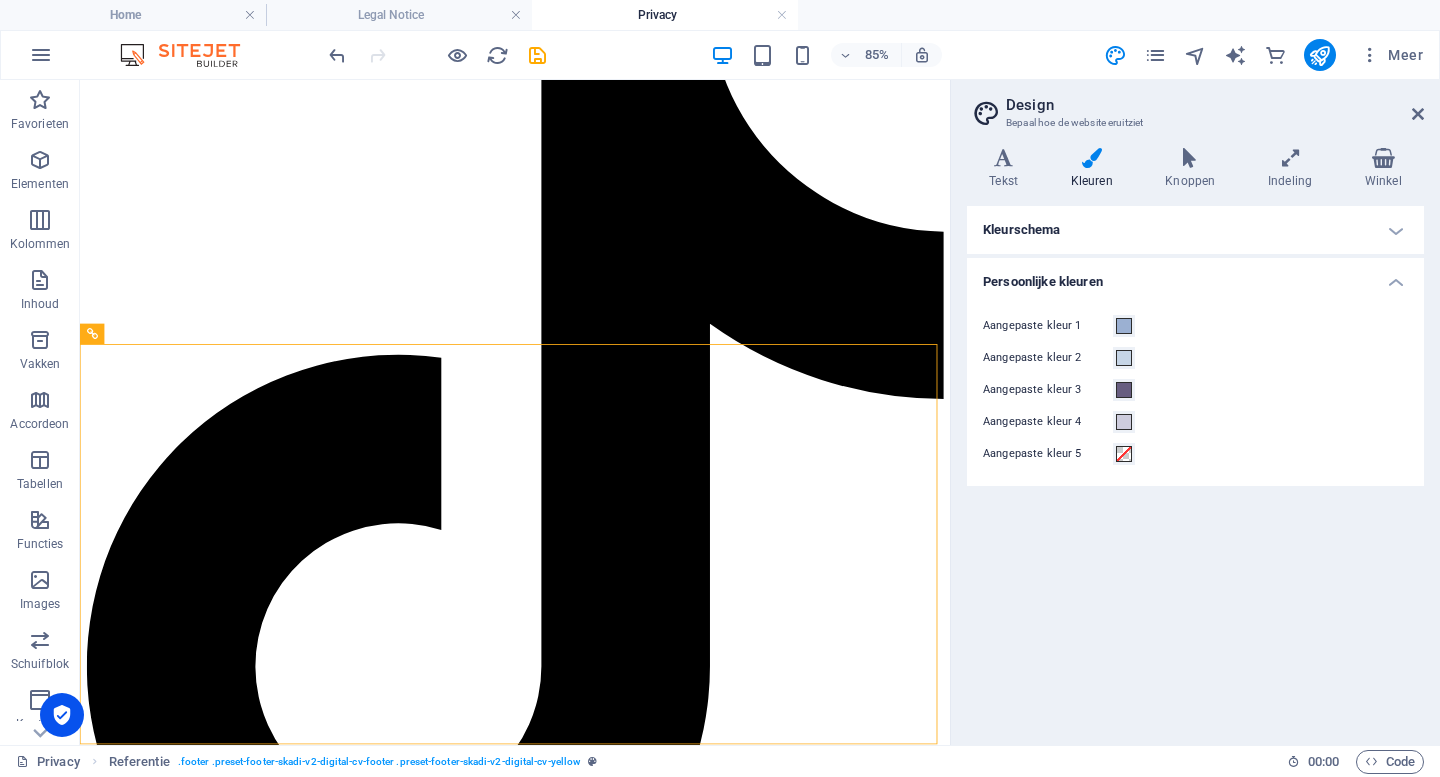 click on "Kleurschema" at bounding box center [1195, 230] 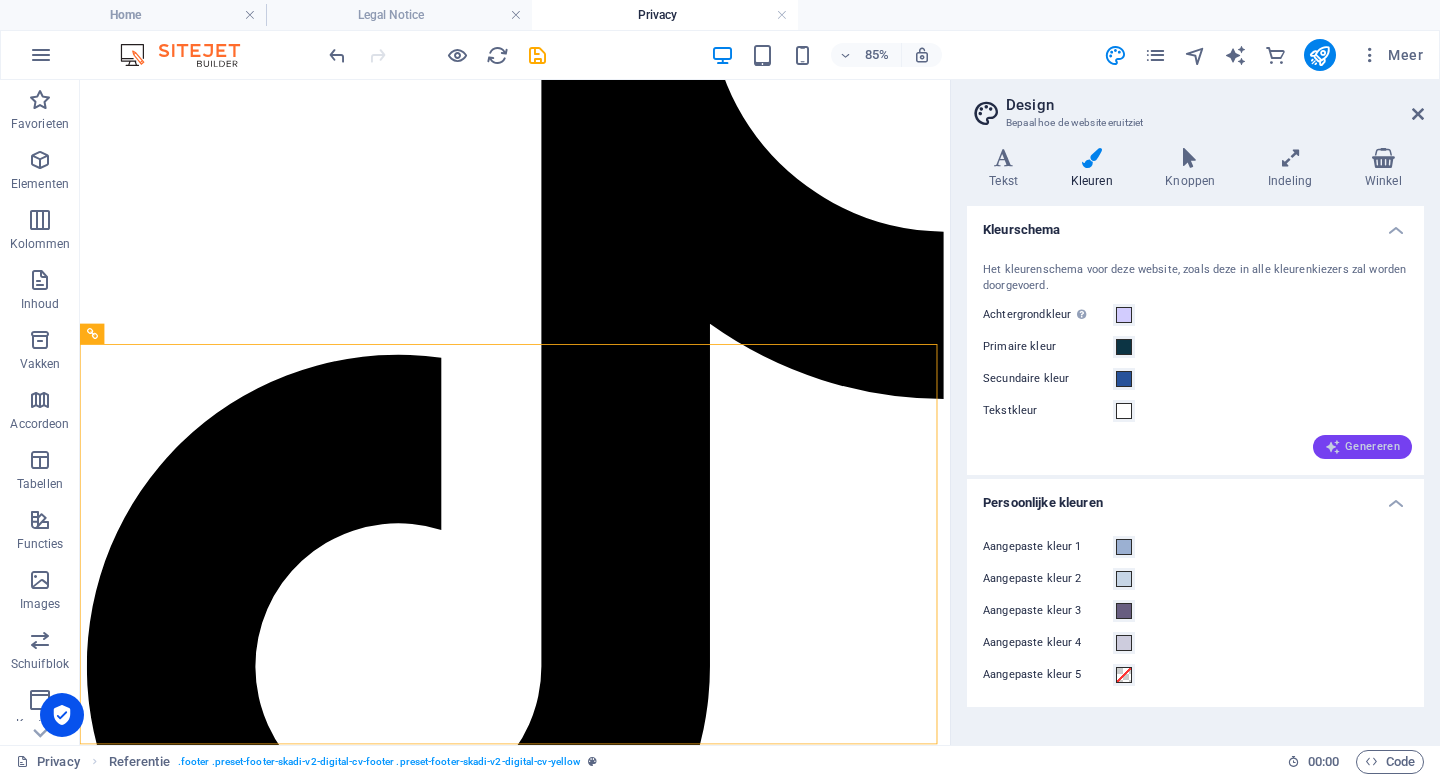 click on "Genereren" at bounding box center [1362, 447] 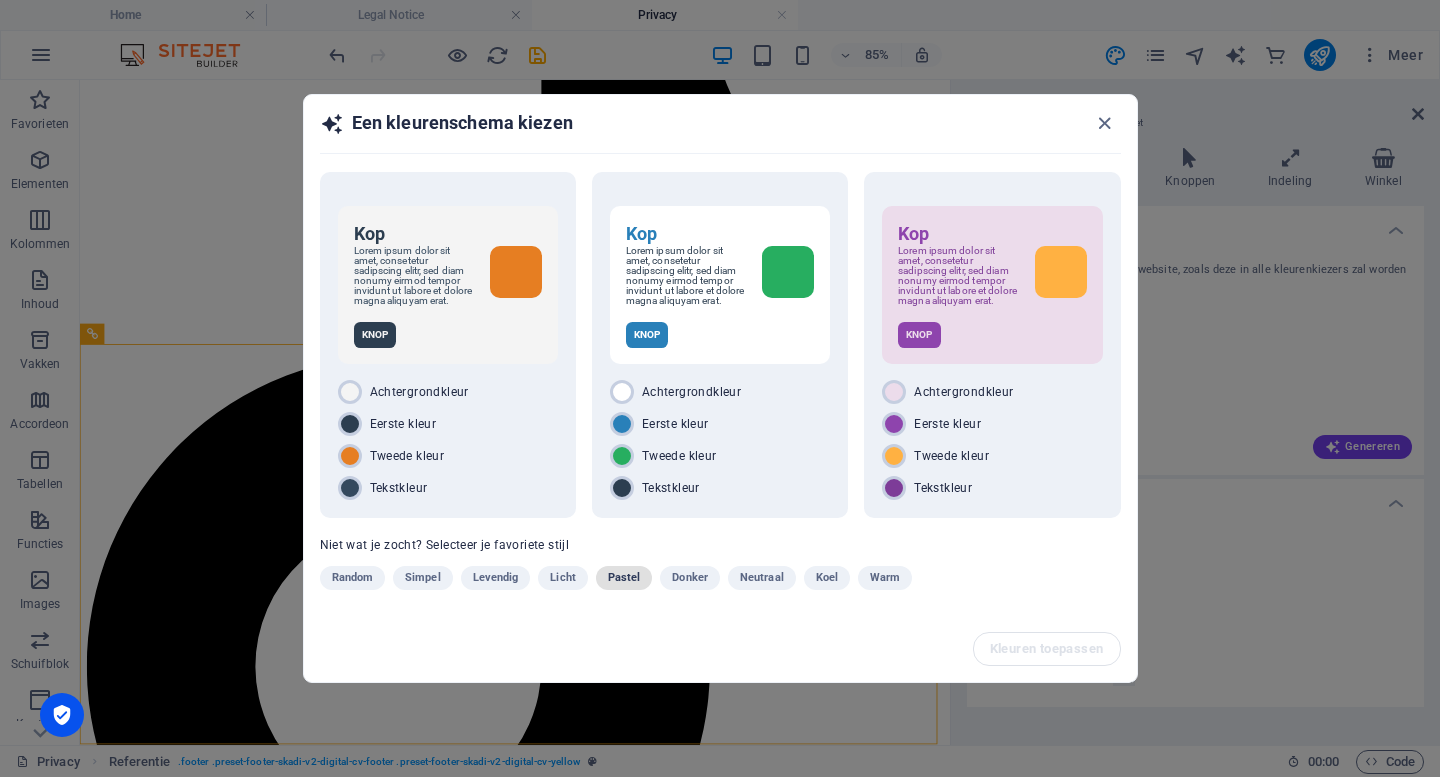 click on "Pastel" at bounding box center [624, 578] 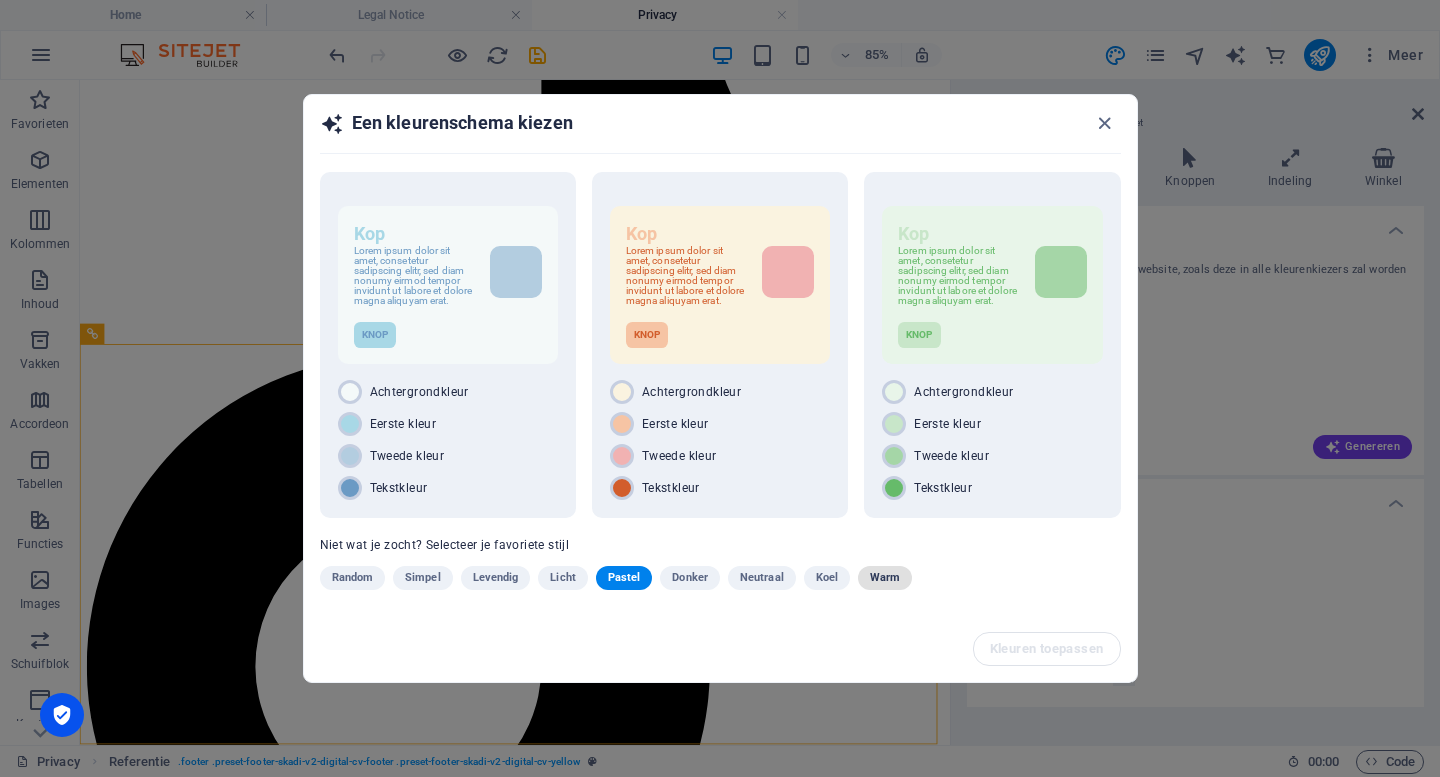 click on "Warm" at bounding box center (885, 578) 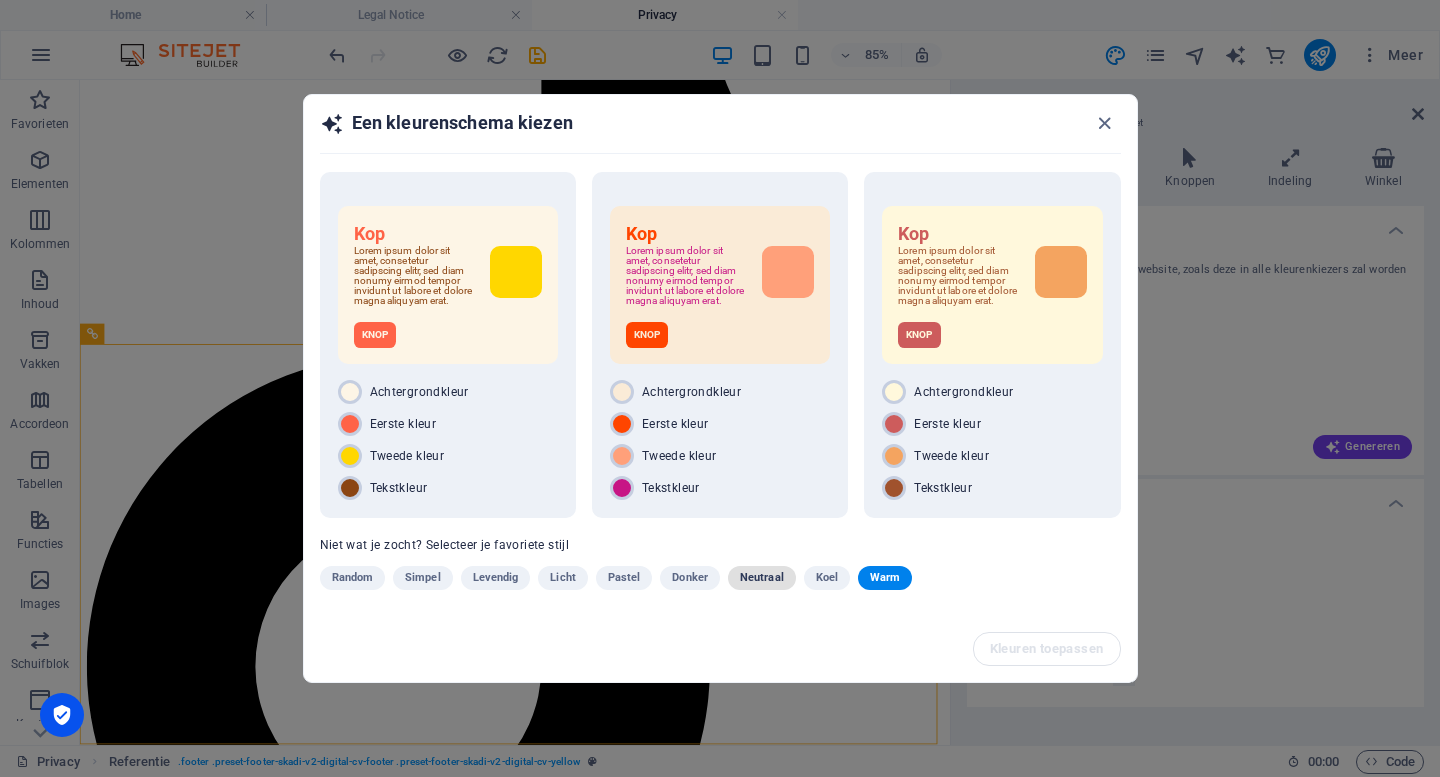 click on "Neutraal" at bounding box center (762, 578) 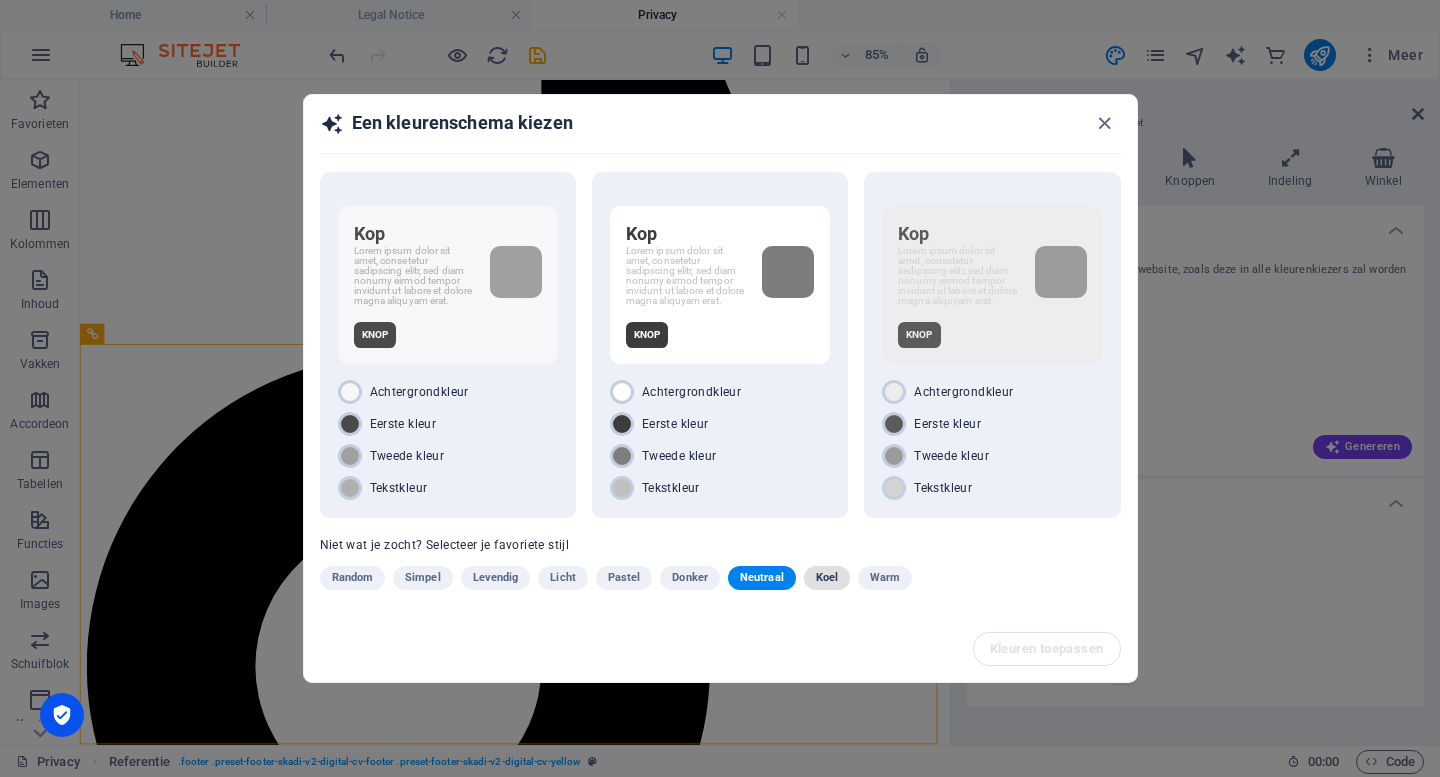 click on "Koel" at bounding box center [827, 578] 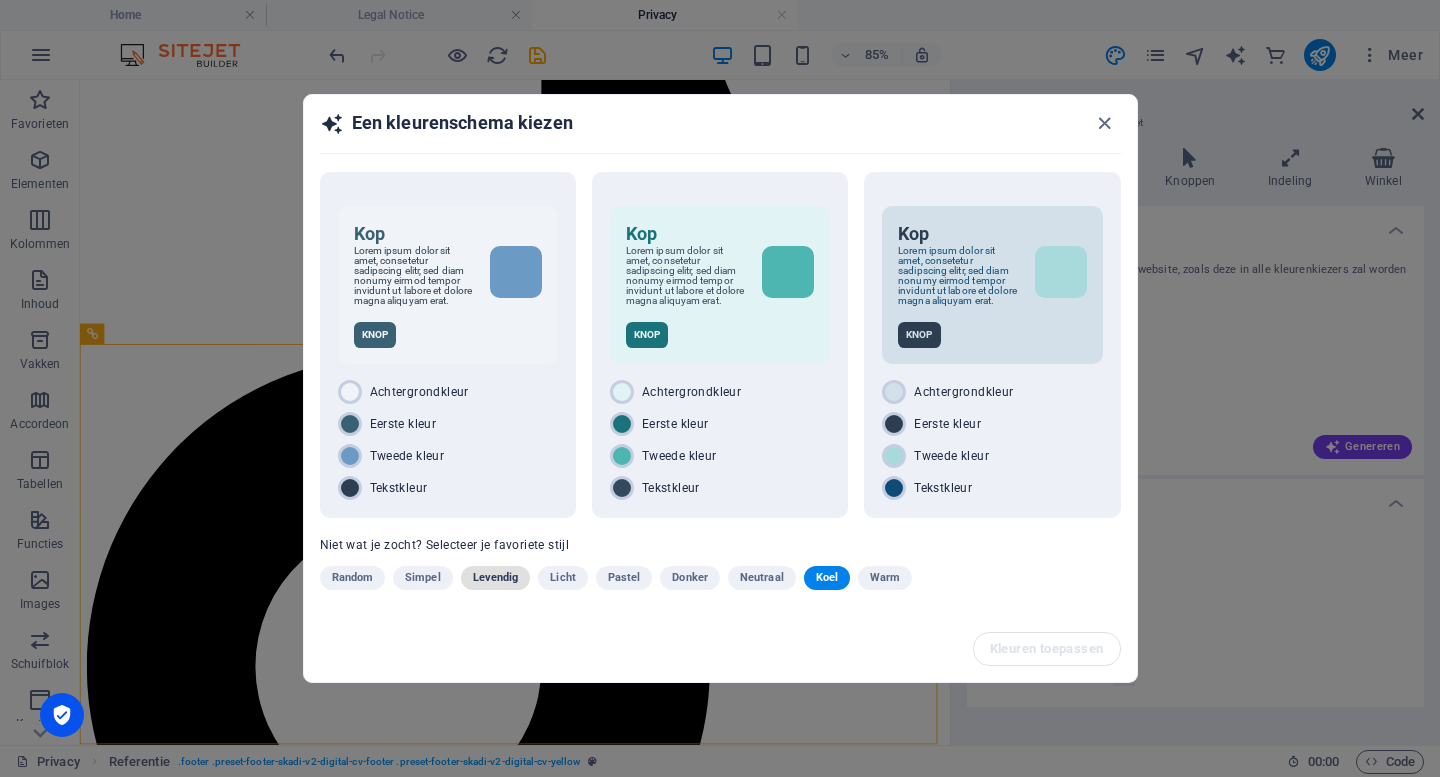click on "Levendig" at bounding box center [496, 578] 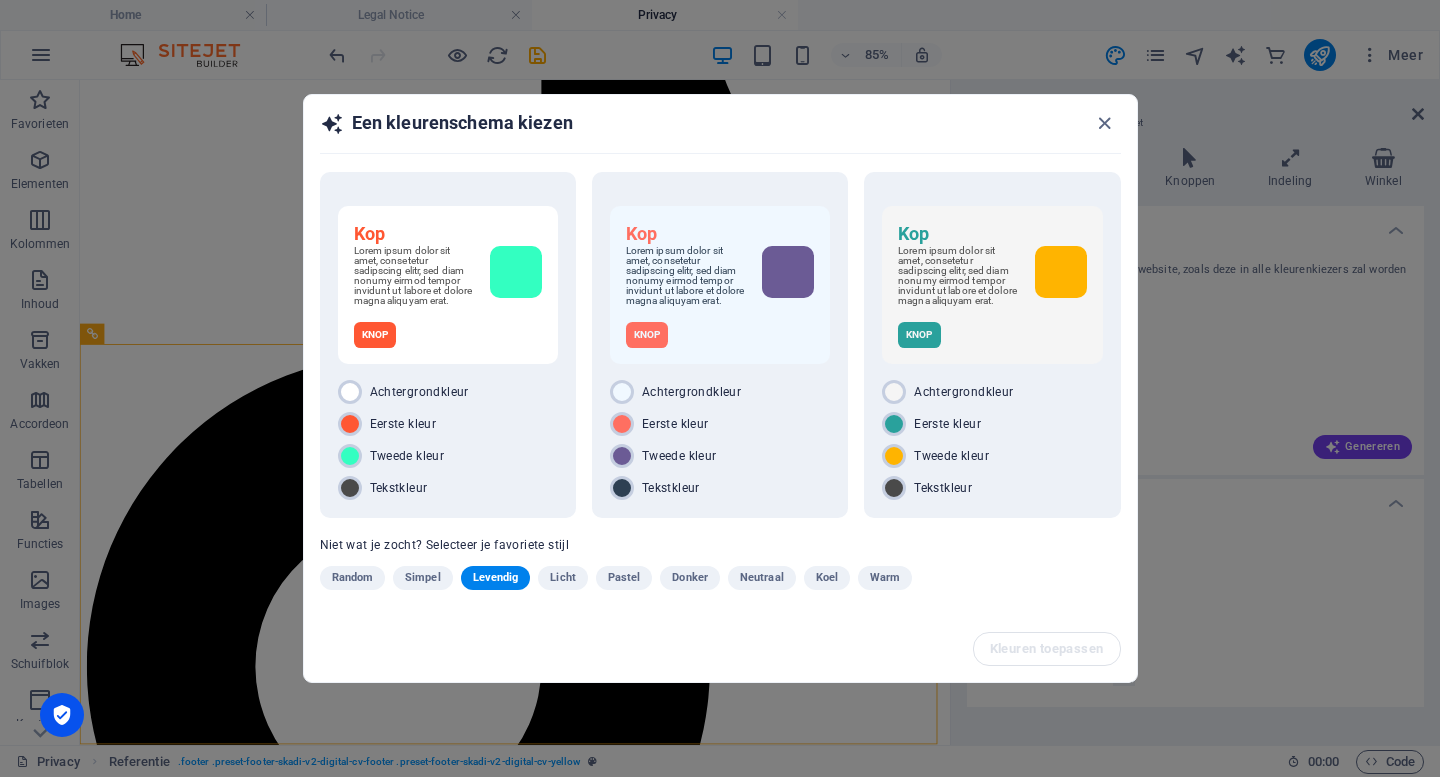 click on "Licht" at bounding box center (562, 578) 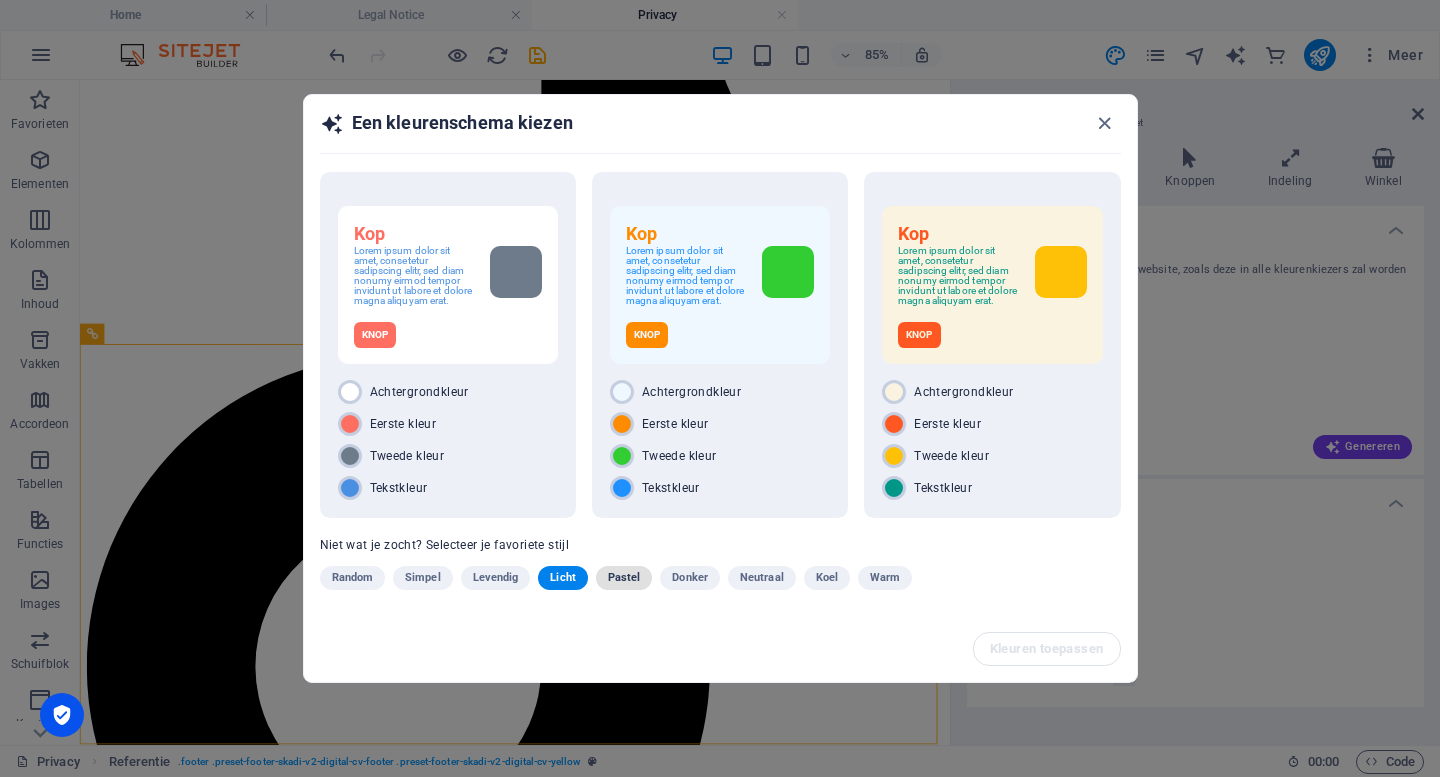 click on "Pastel" at bounding box center [624, 578] 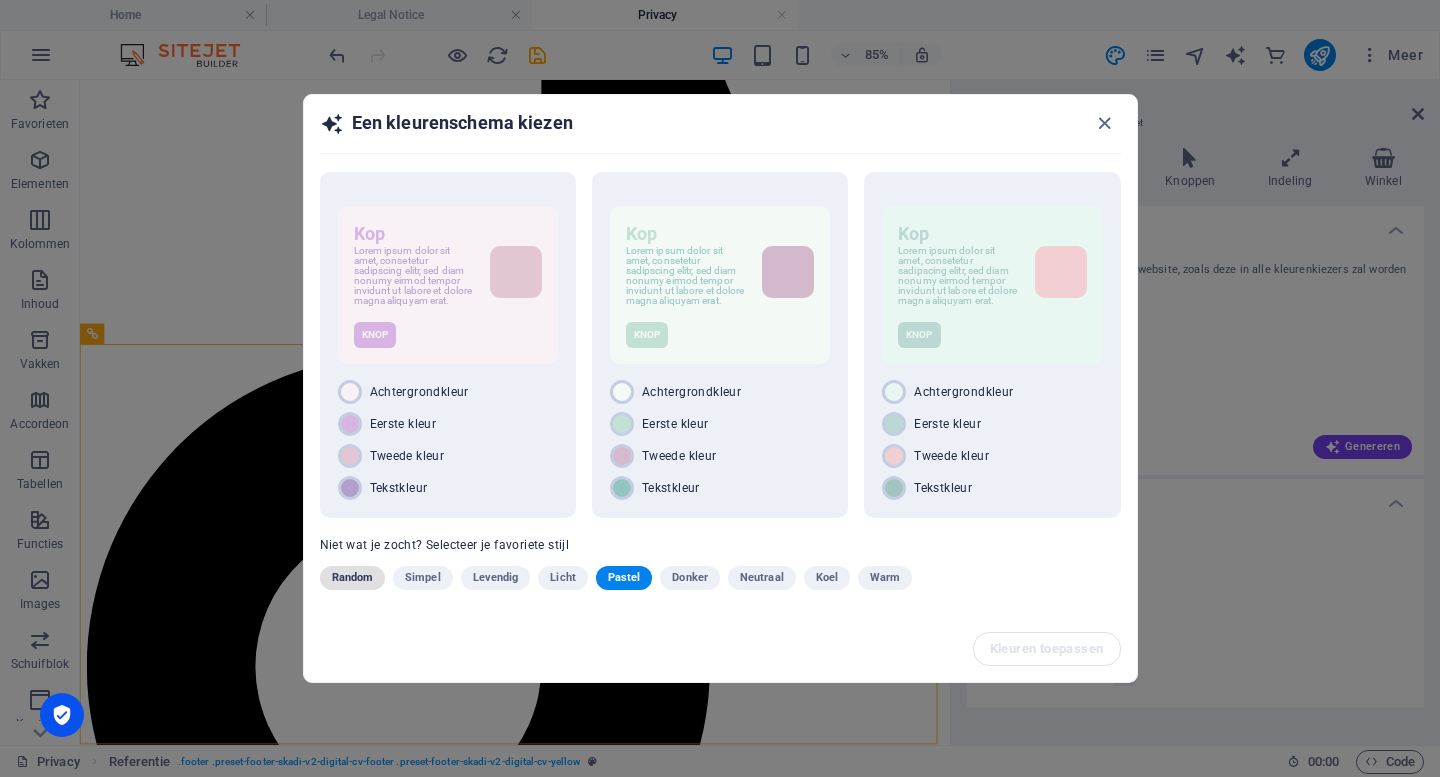 click on "Random" at bounding box center [353, 578] 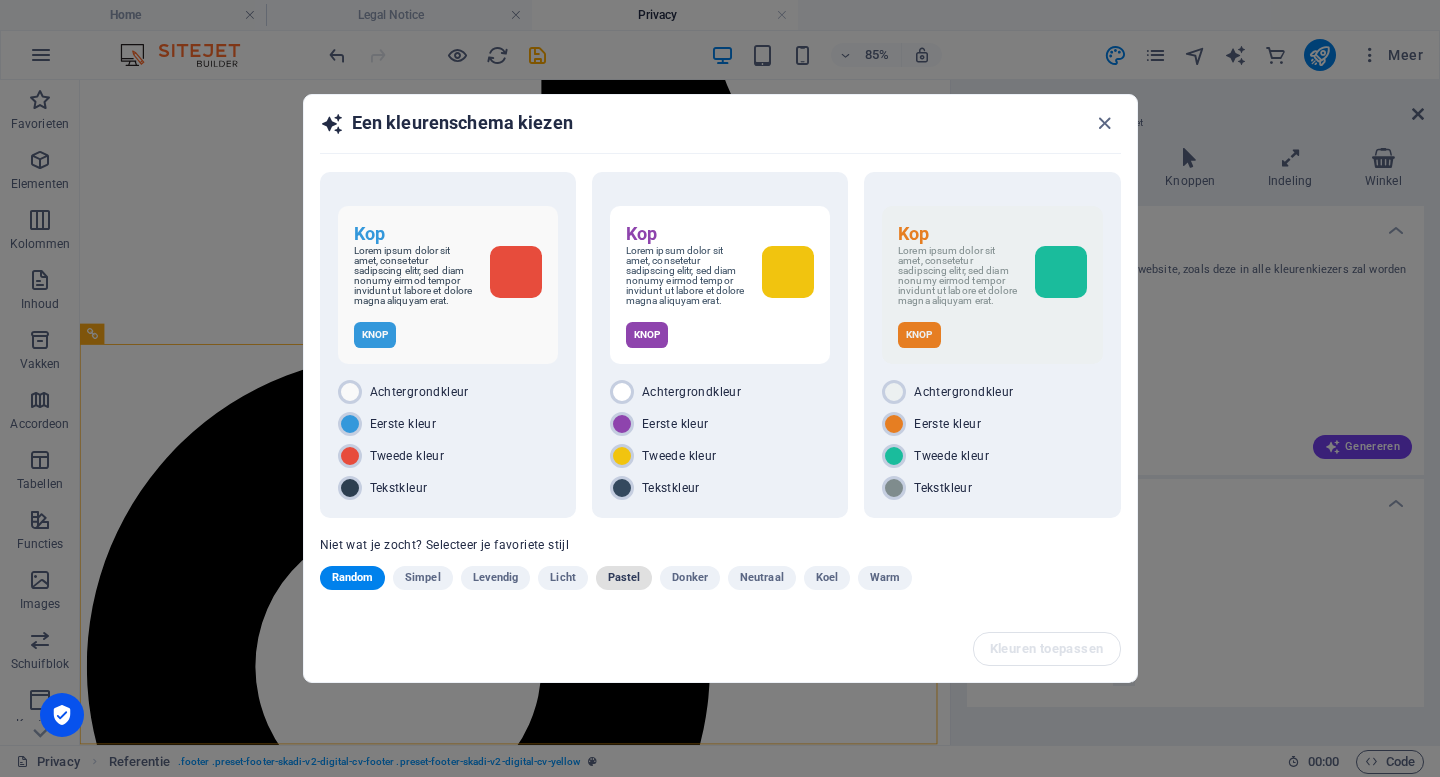 click on "Pastel" at bounding box center (624, 578) 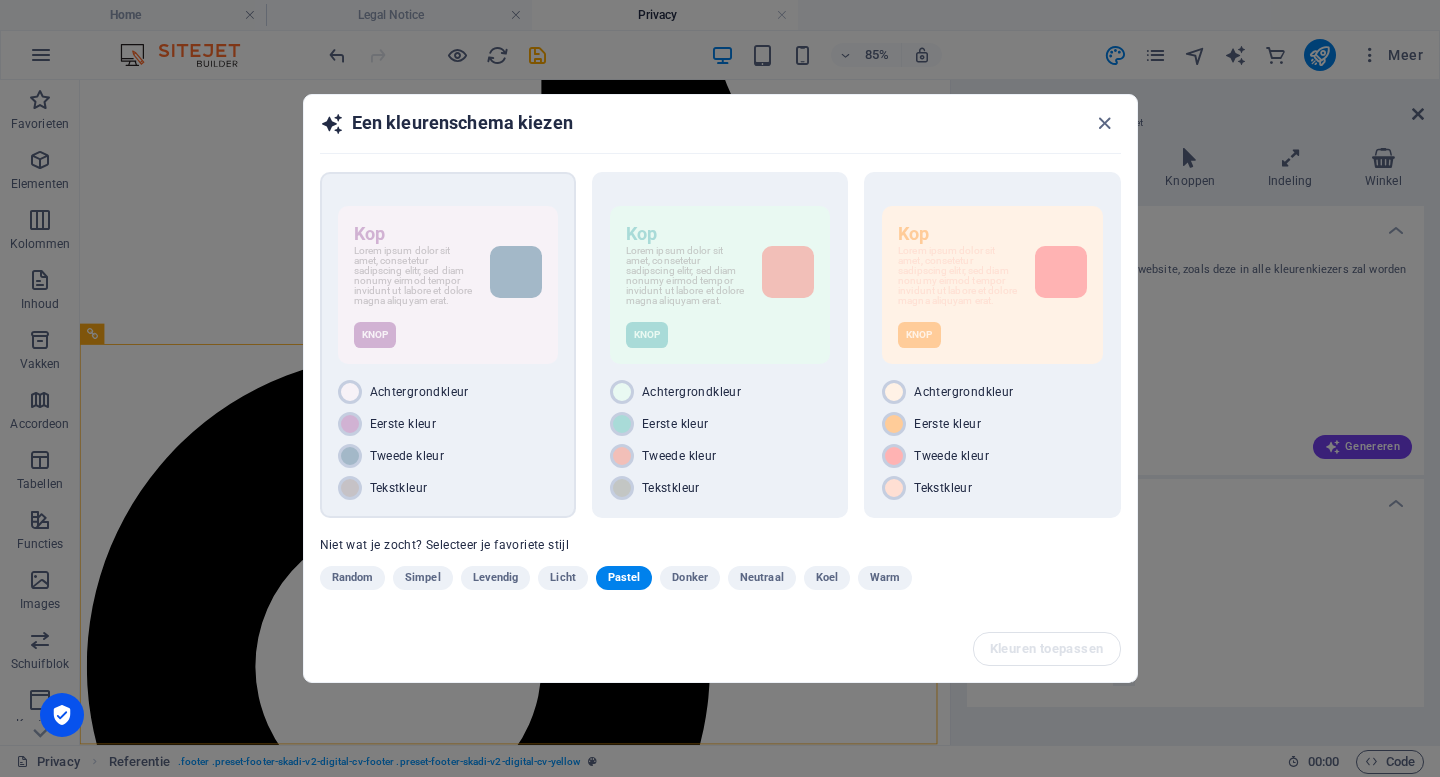 click on "Achtergrondkleur" at bounding box center (448, 392) 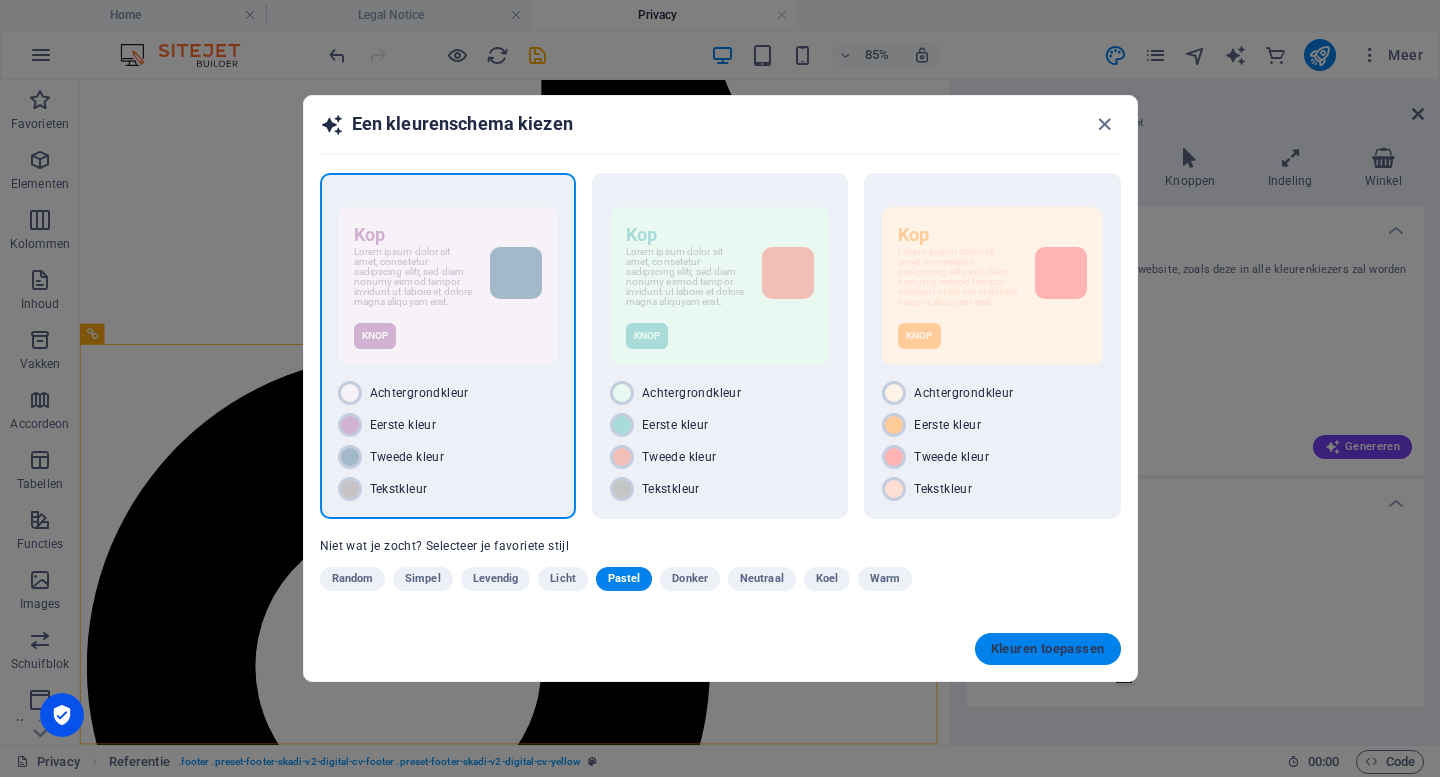 click on "Kleuren toepassen" at bounding box center (1048, 649) 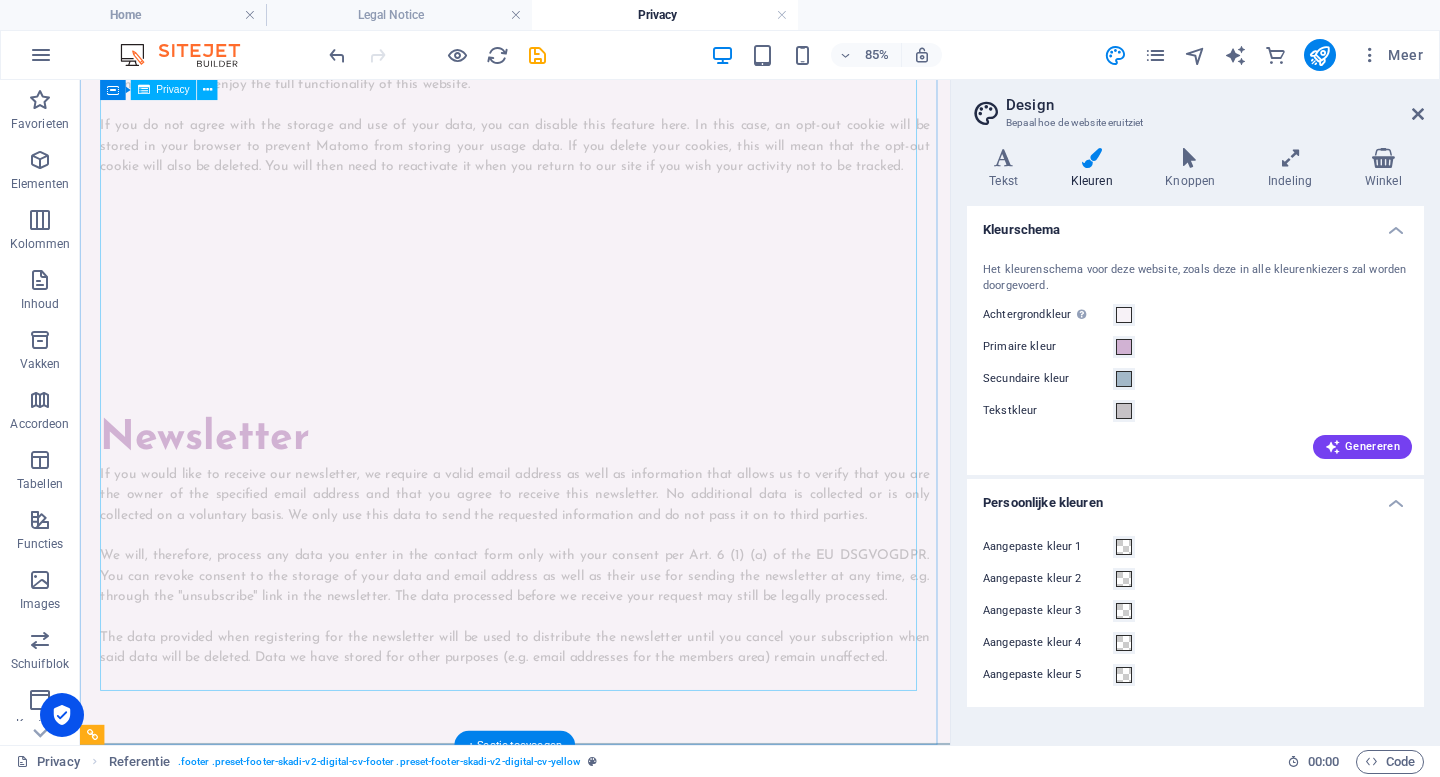 scroll, scrollTop: 5141, scrollLeft: 0, axis: vertical 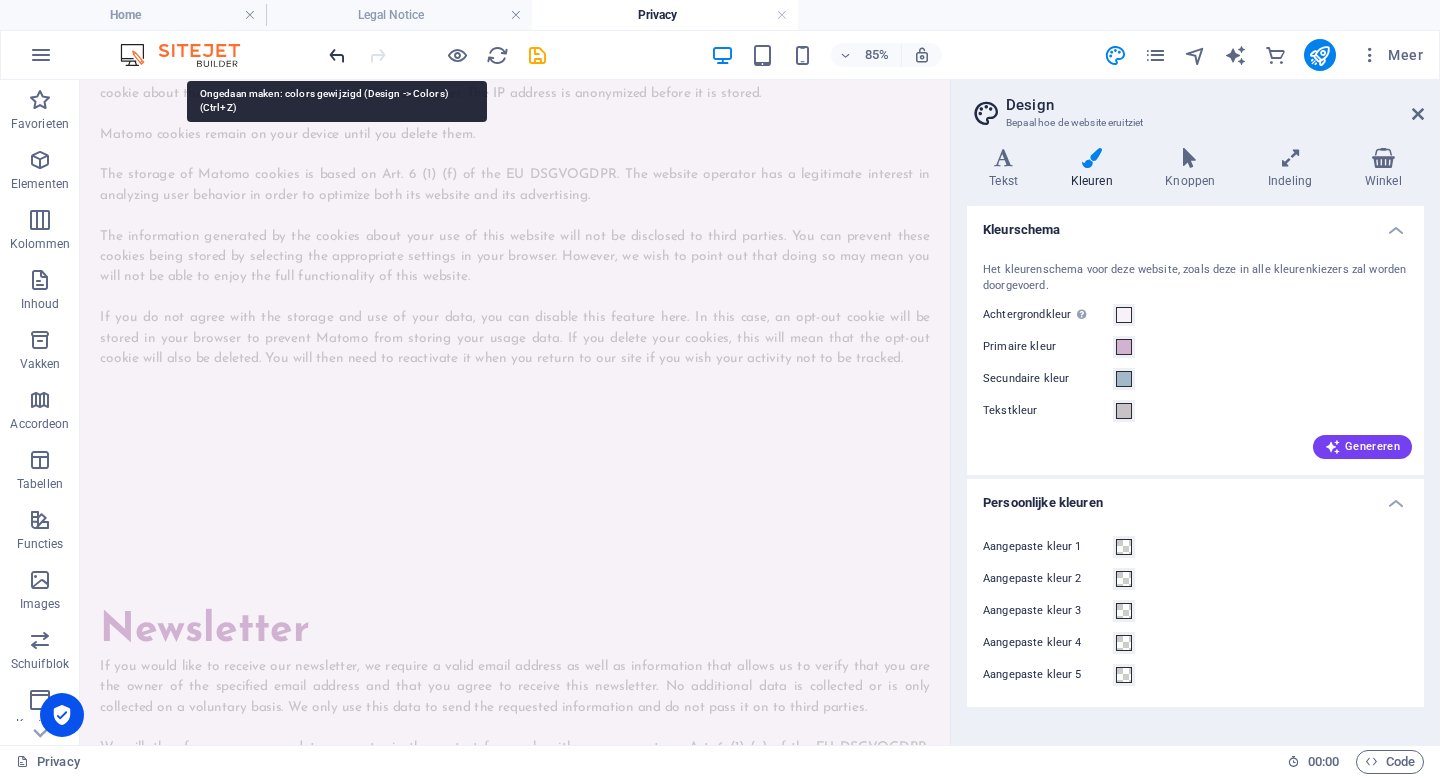 click at bounding box center [337, 55] 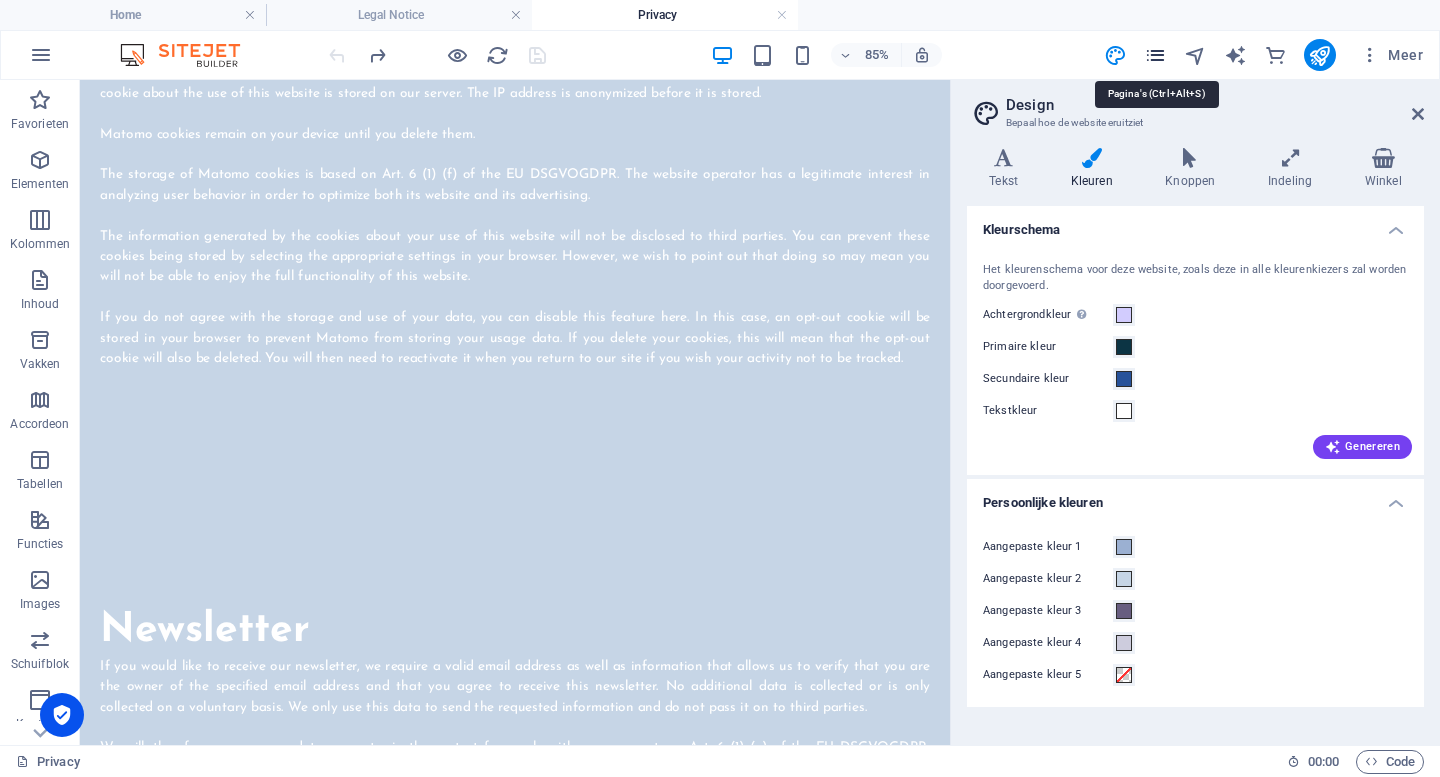click at bounding box center [1155, 55] 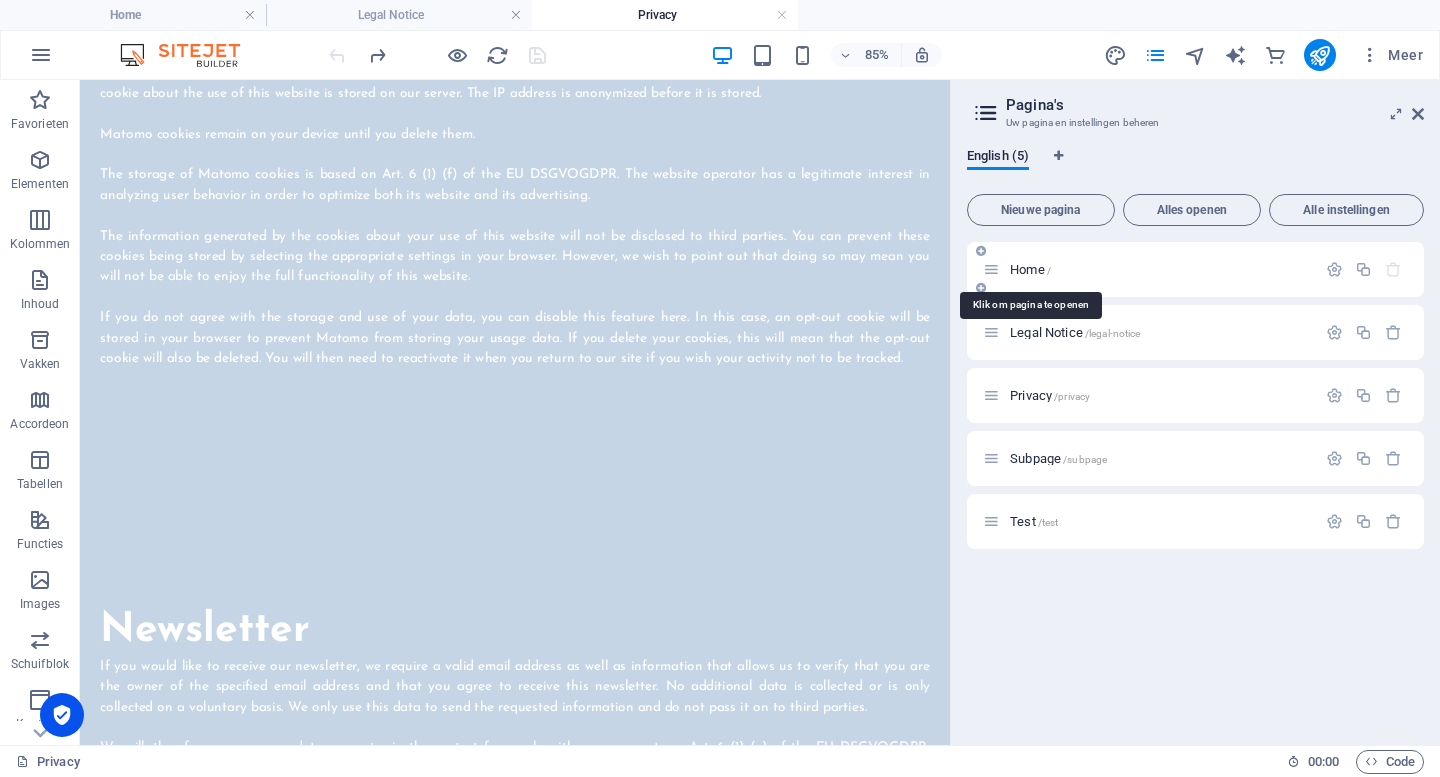 click on "Home /" at bounding box center (1030, 269) 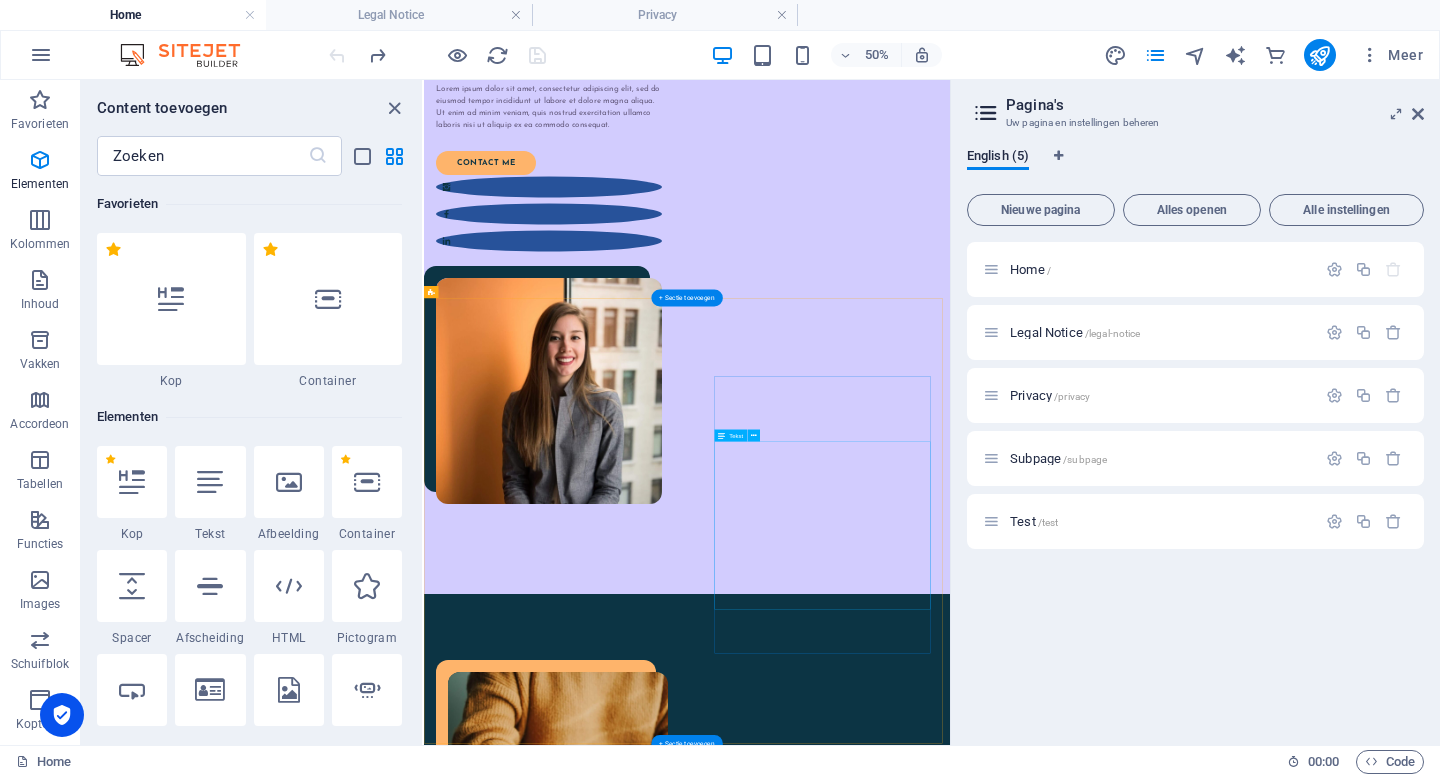 scroll, scrollTop: 0, scrollLeft: 0, axis: both 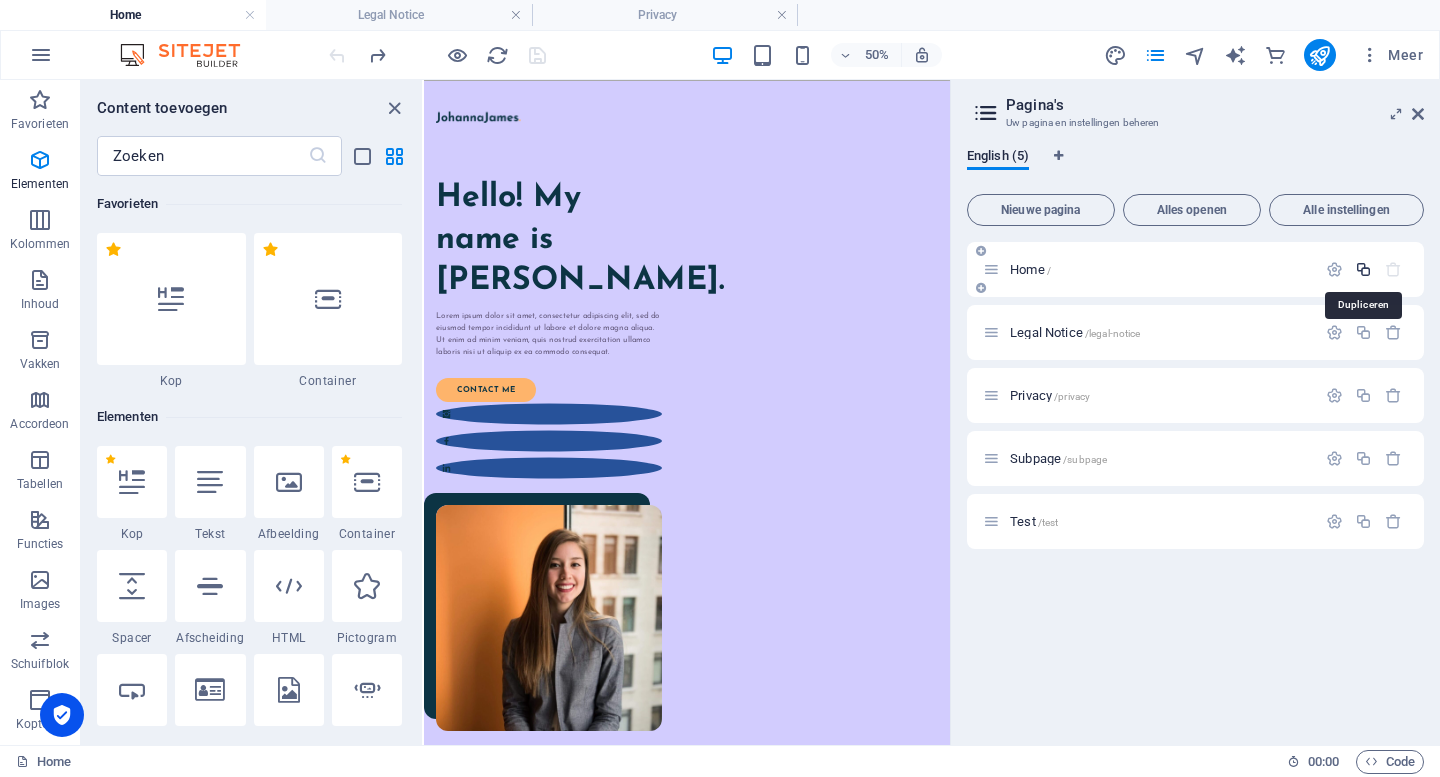 click at bounding box center (1363, 269) 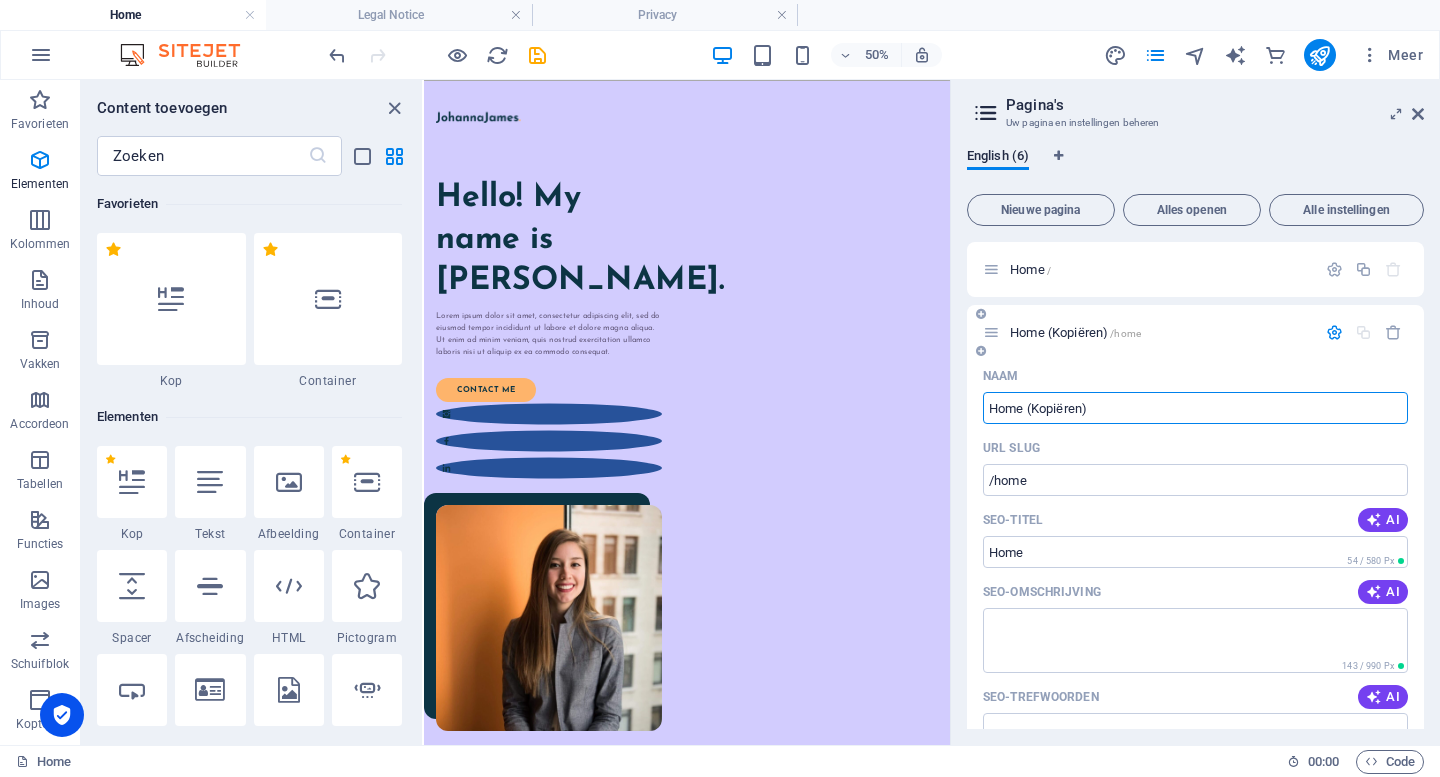 click on "Home (Kopiëren)" at bounding box center (1195, 408) 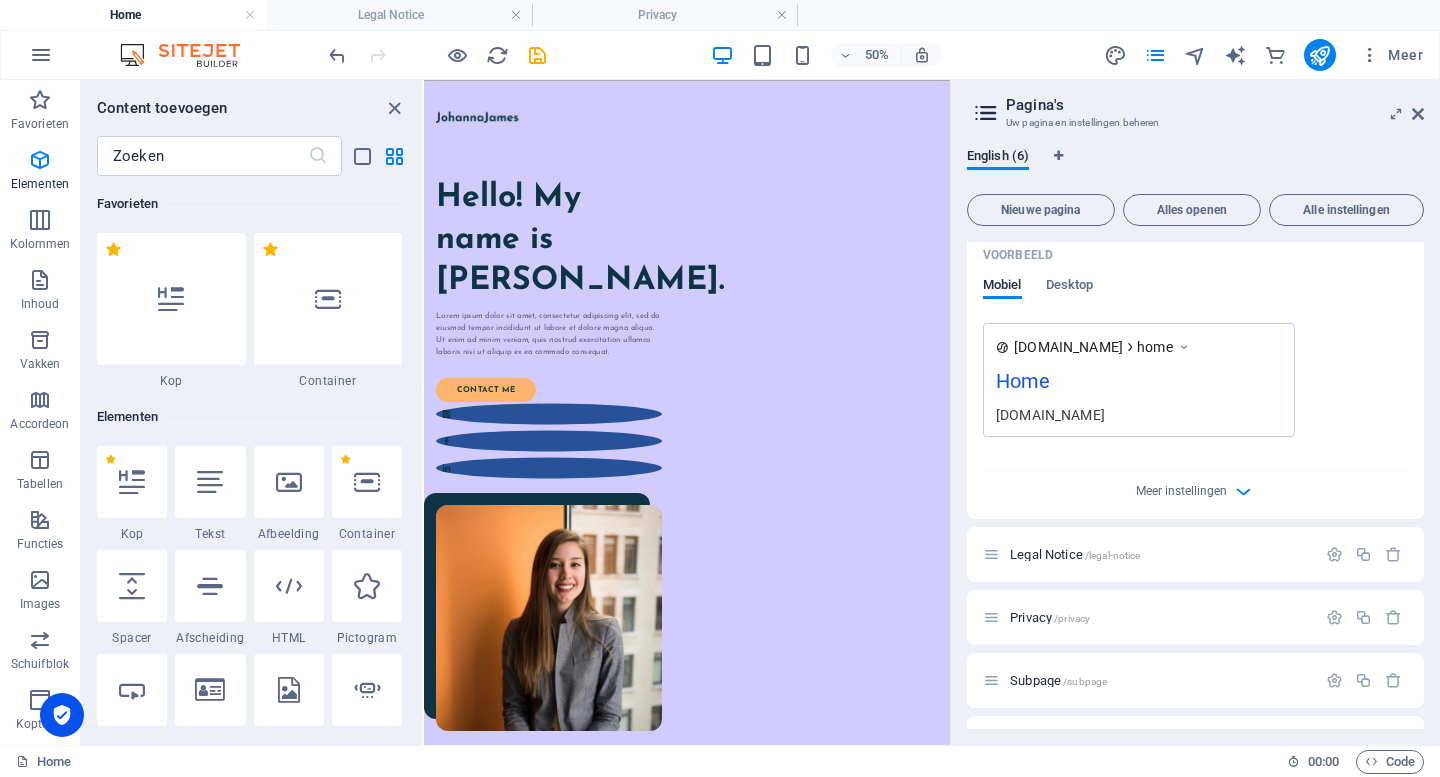scroll, scrollTop: 583, scrollLeft: 0, axis: vertical 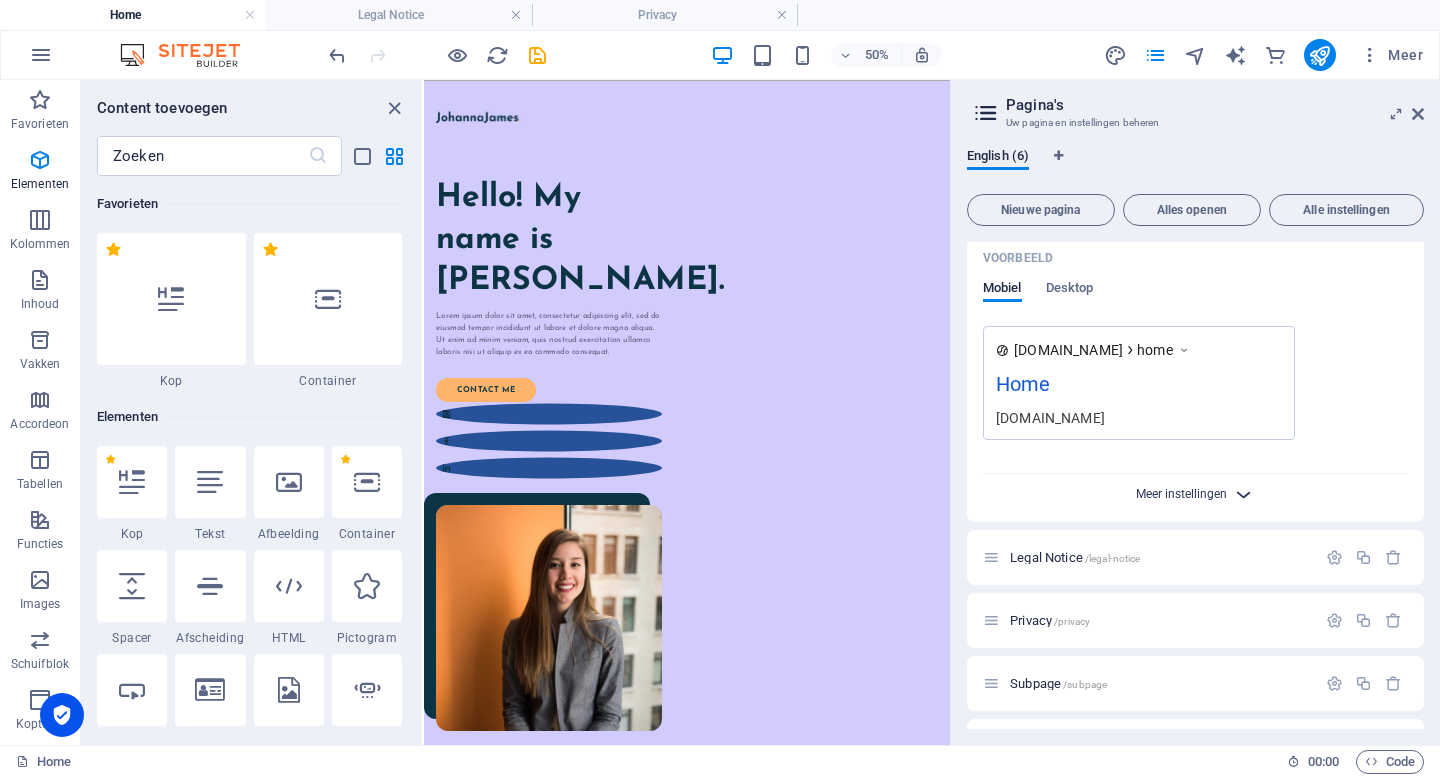 type on "Home - goede" 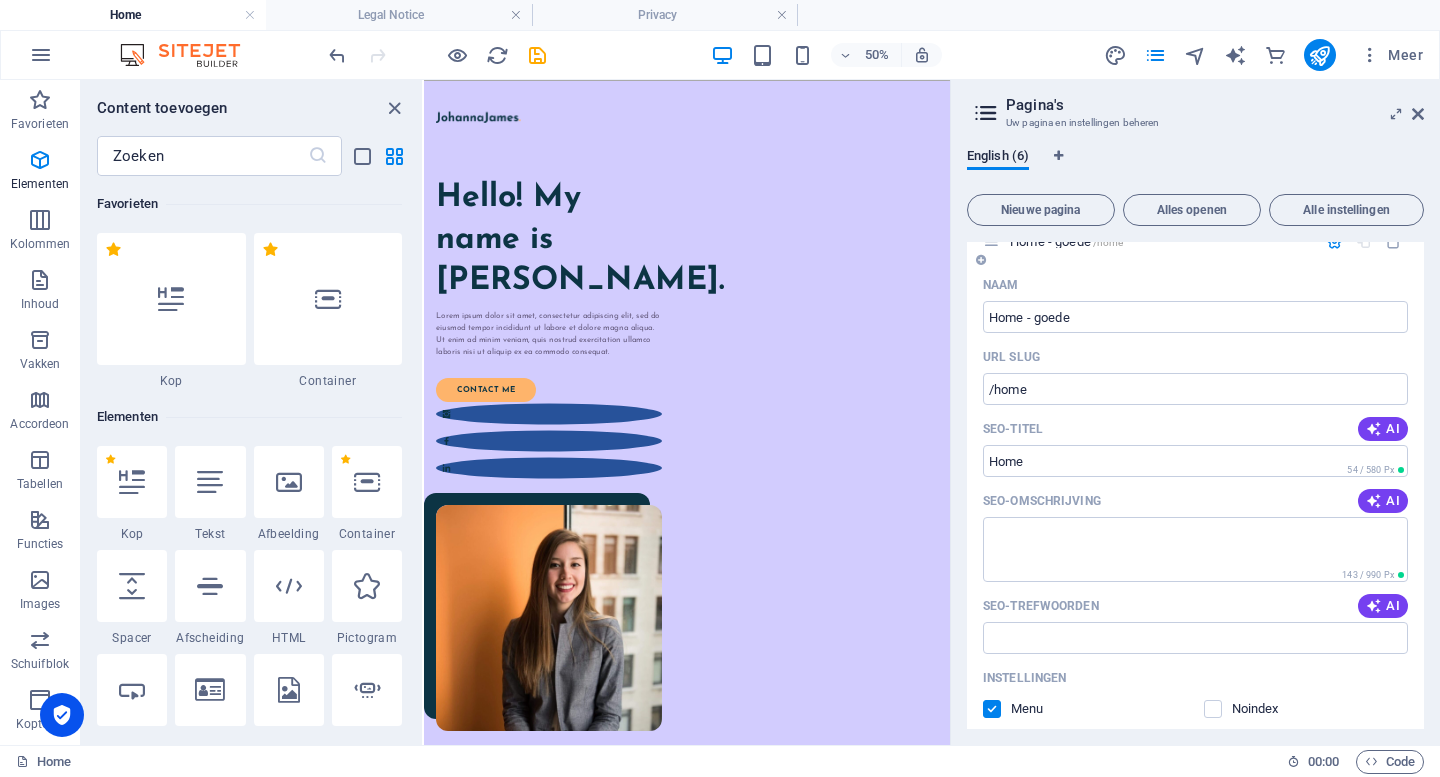 scroll, scrollTop: 0, scrollLeft: 0, axis: both 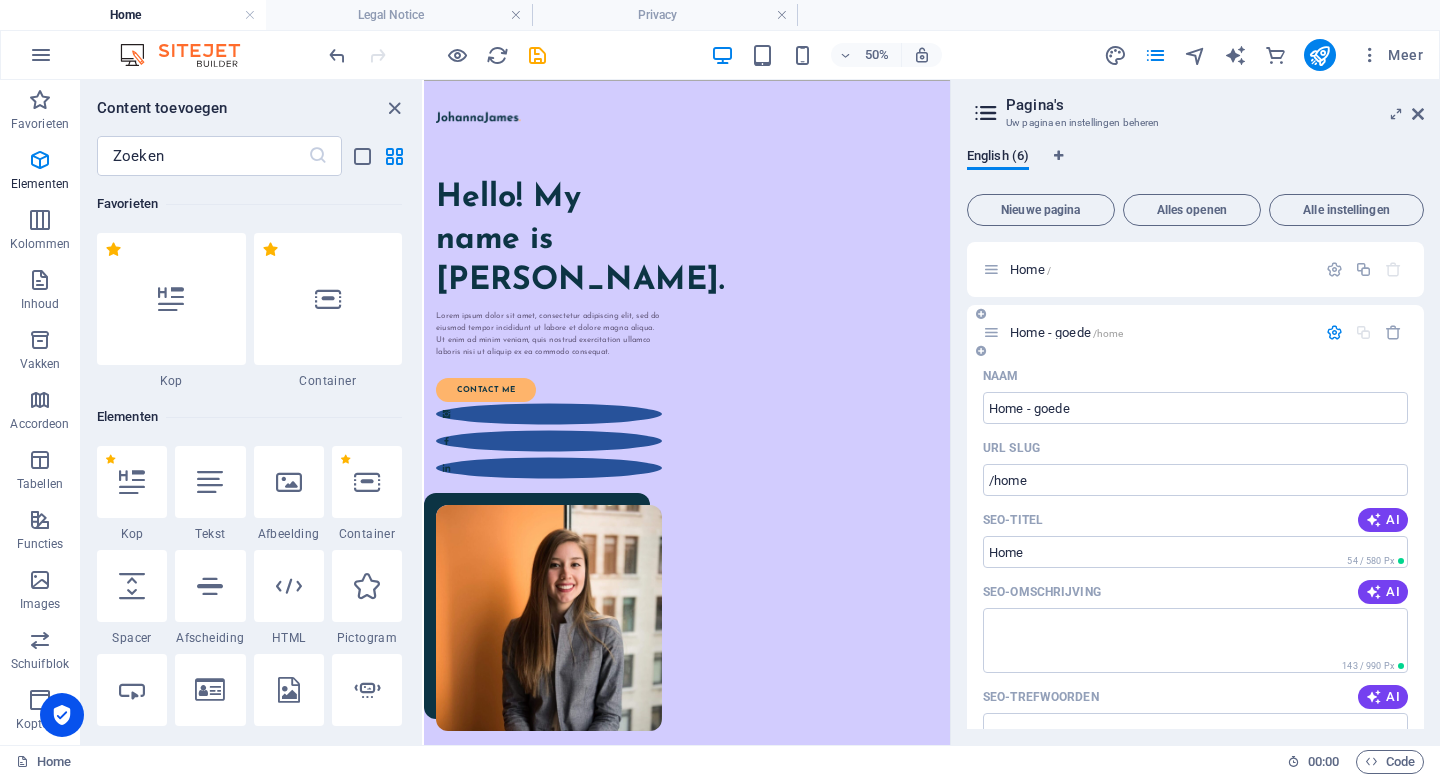 click on "Home - goede /home" at bounding box center [1195, 332] 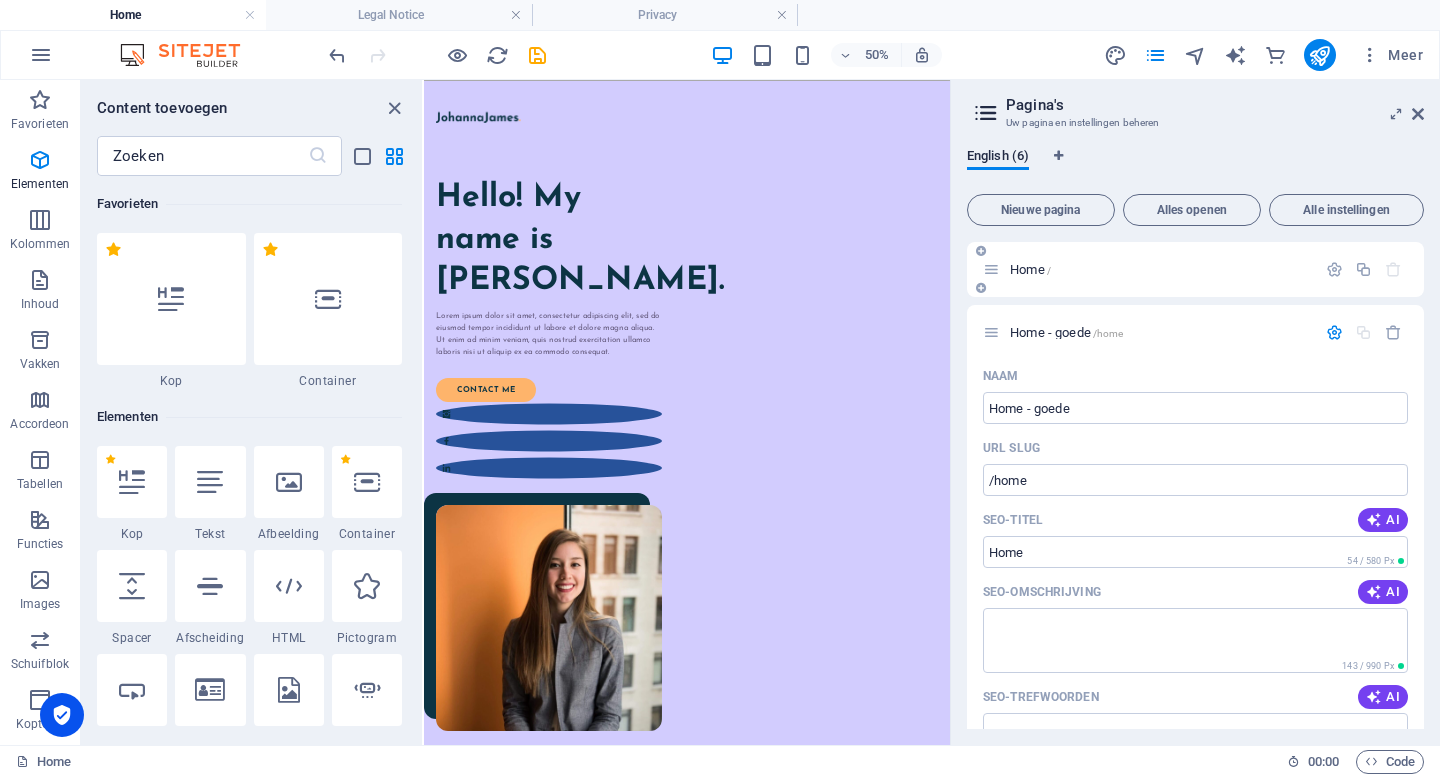 click on "Home /" at bounding box center [1030, 269] 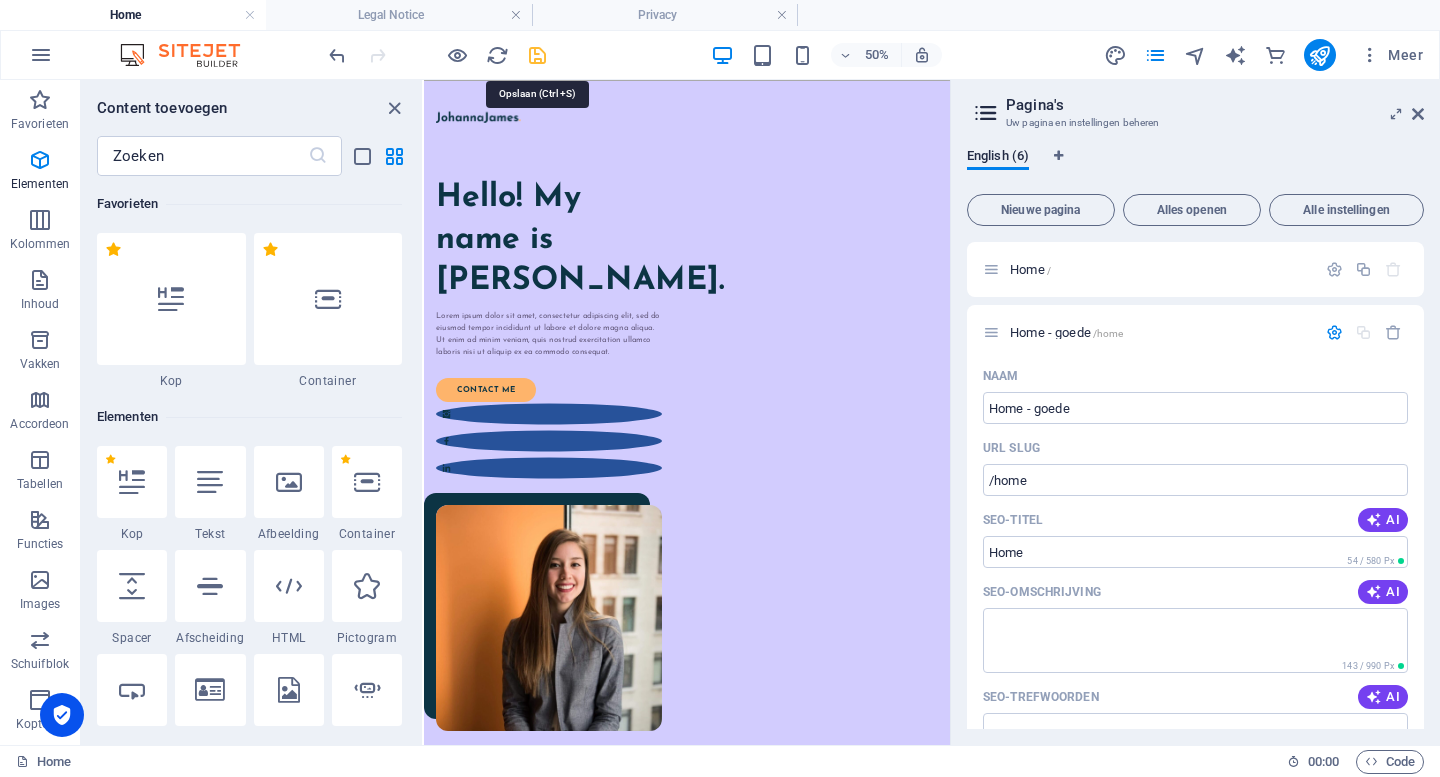 click at bounding box center [537, 55] 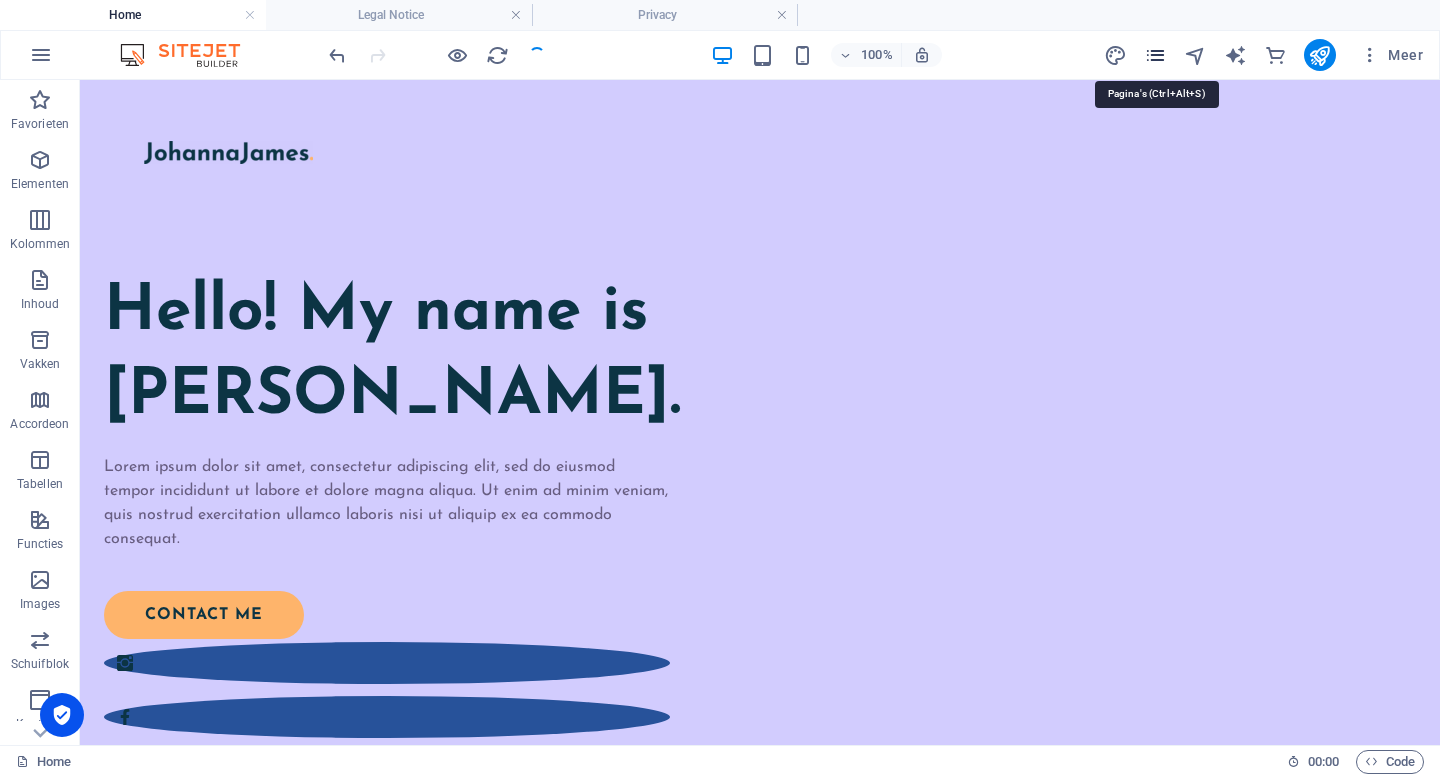 click at bounding box center (1155, 55) 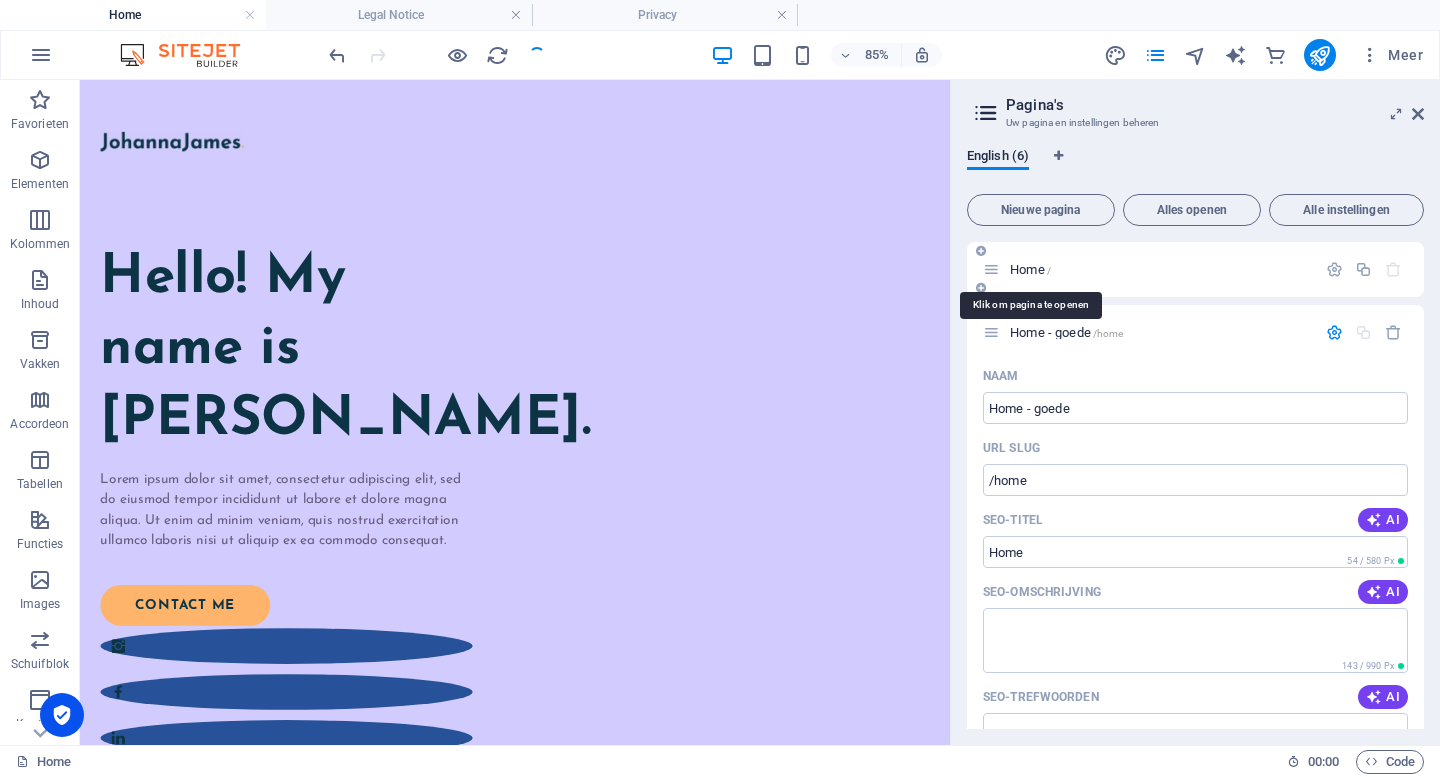 click on "Home /" at bounding box center (1030, 269) 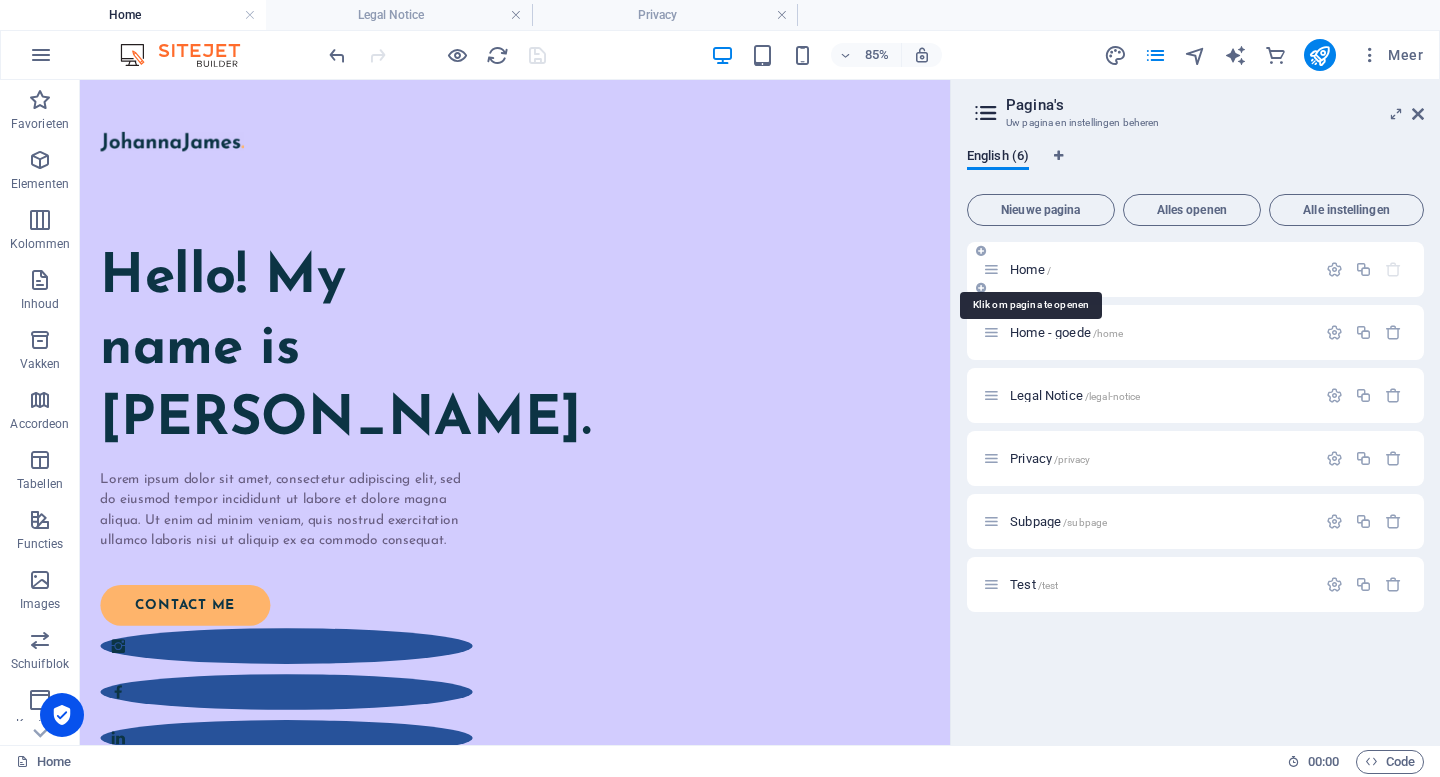 click on "Home /" at bounding box center [1030, 269] 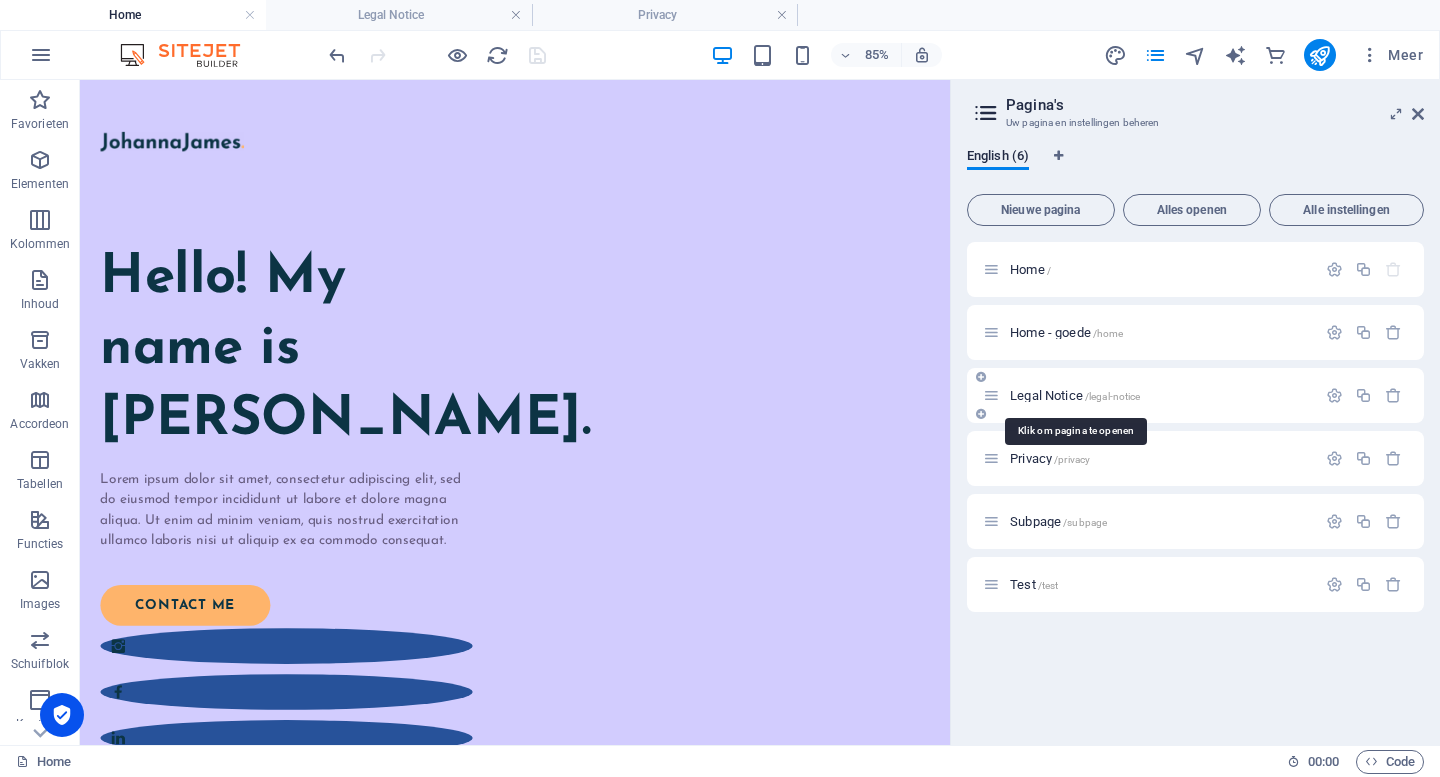 click on "Legal Notice /legal-notice" at bounding box center (1075, 395) 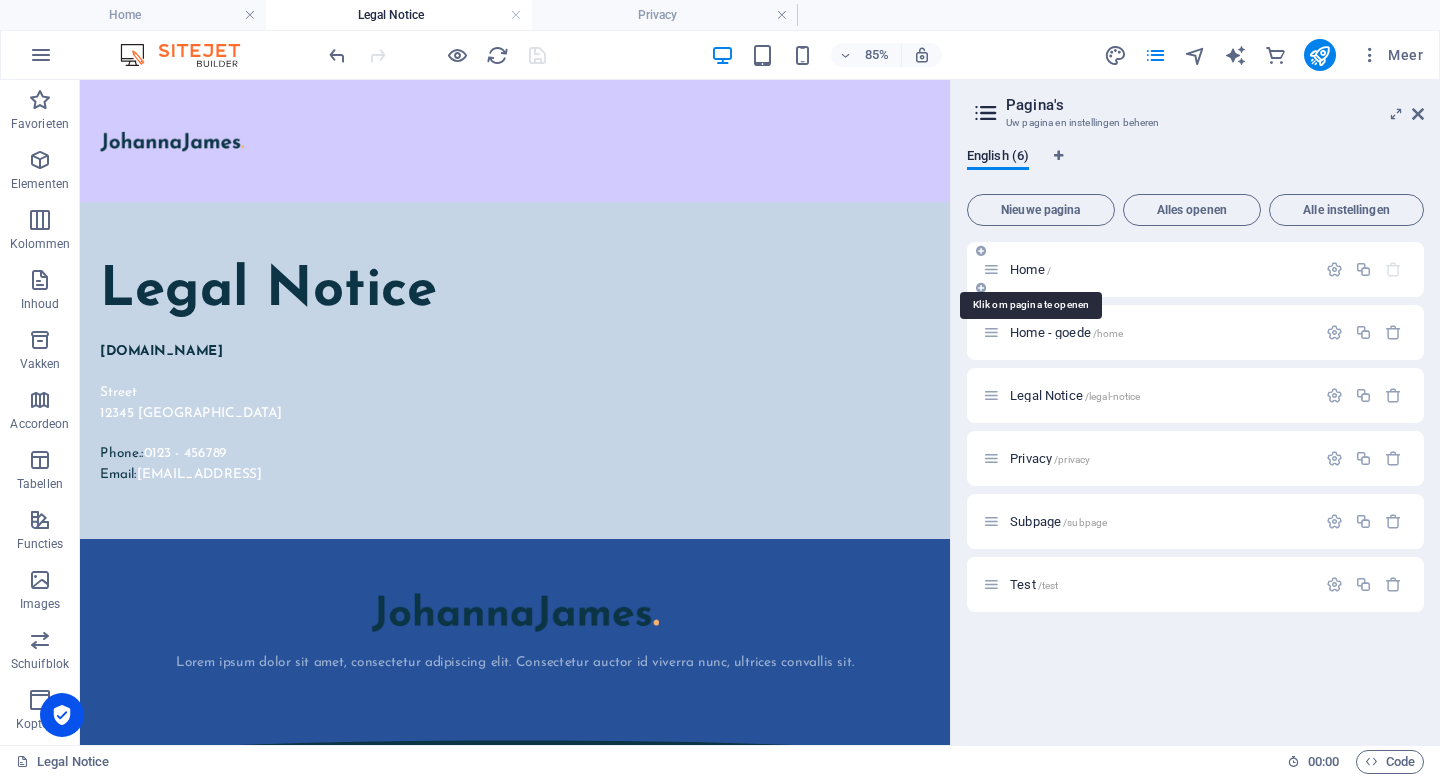 click on "Home /" at bounding box center (1030, 269) 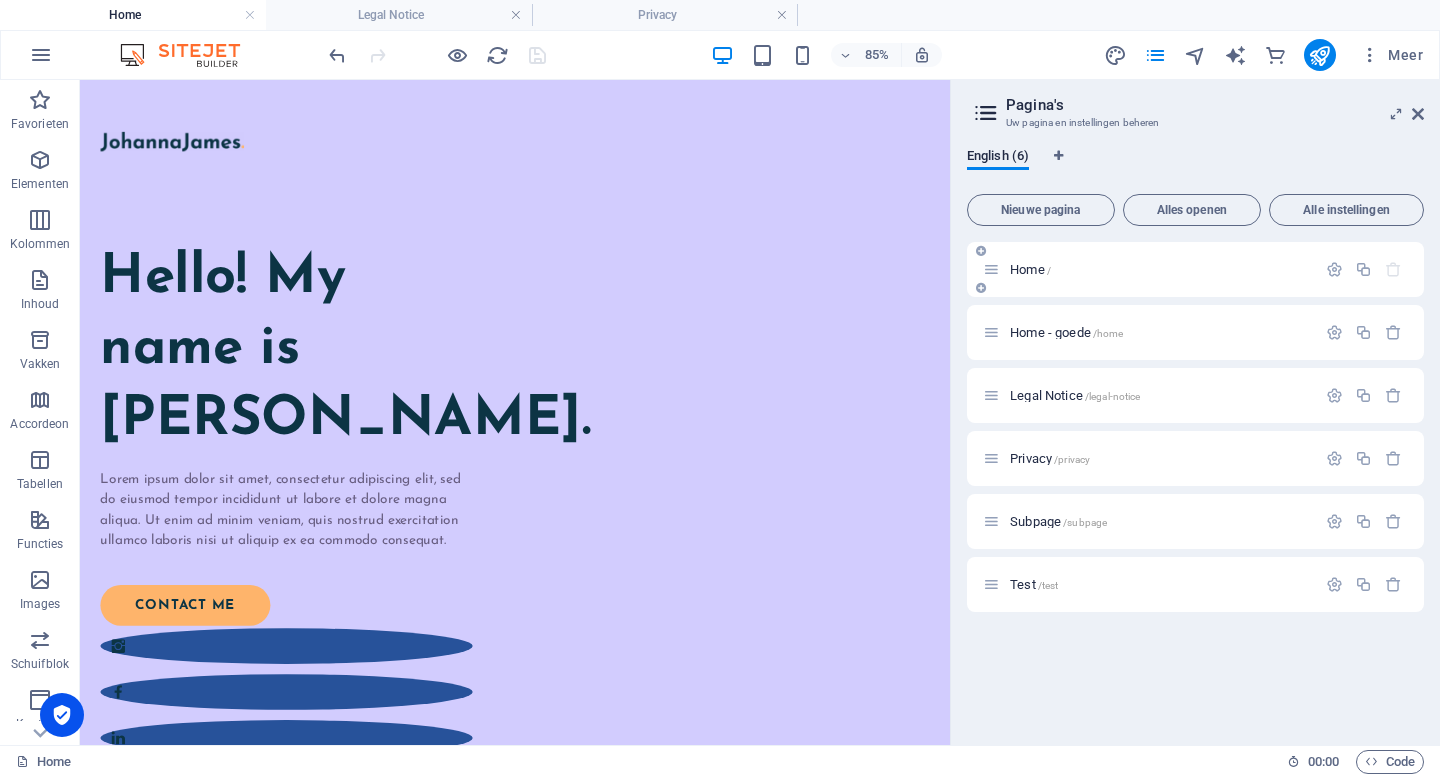 click on "Home /" at bounding box center (1160, 269) 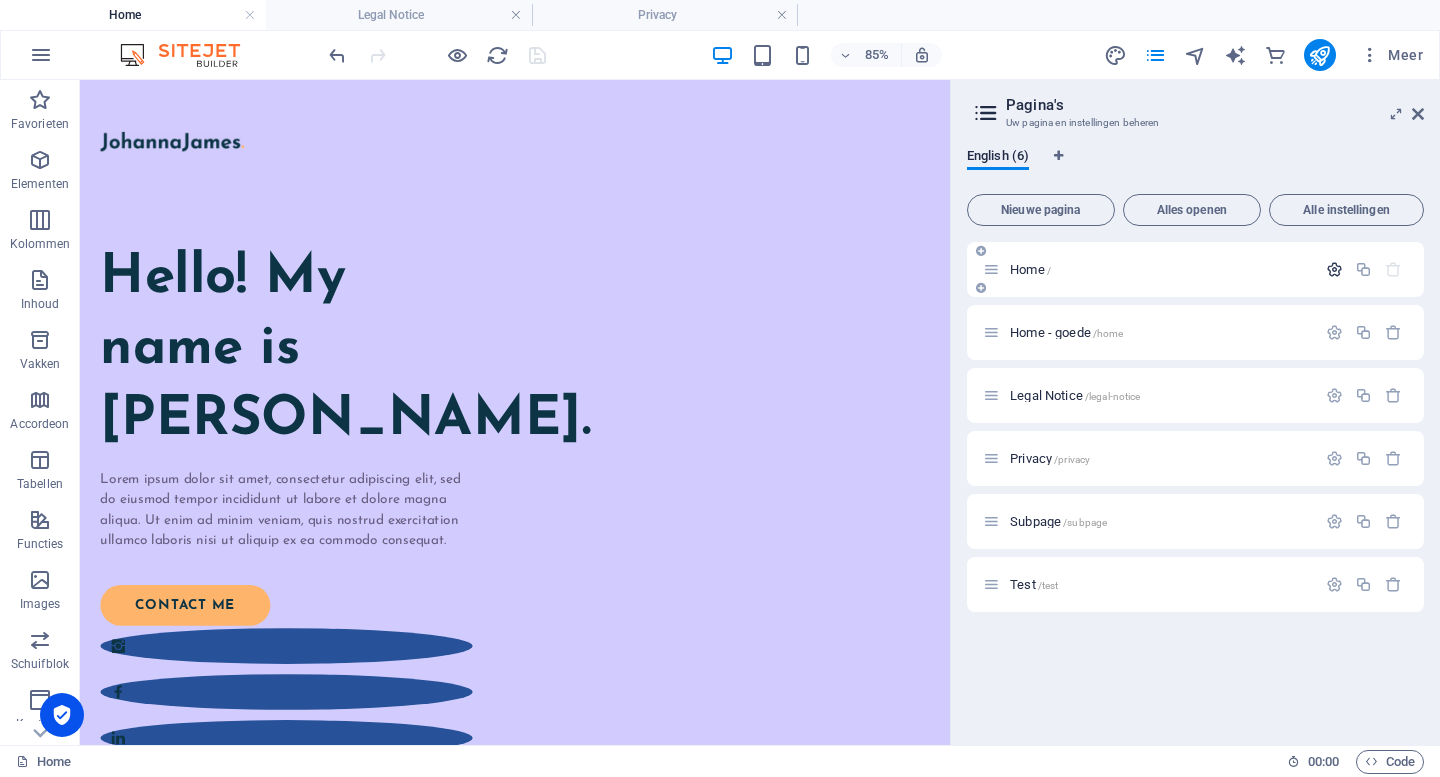click at bounding box center [1334, 269] 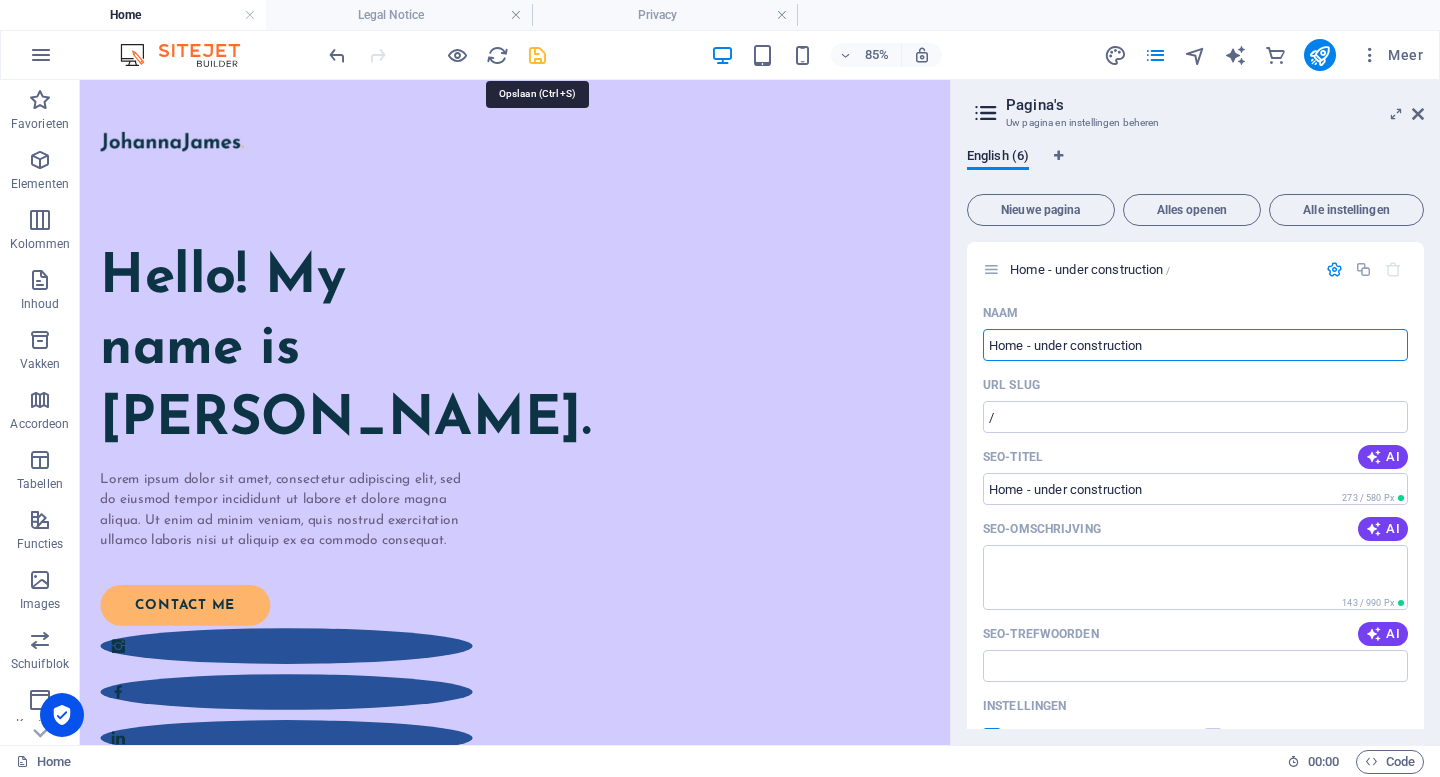 type on "Home - under construction" 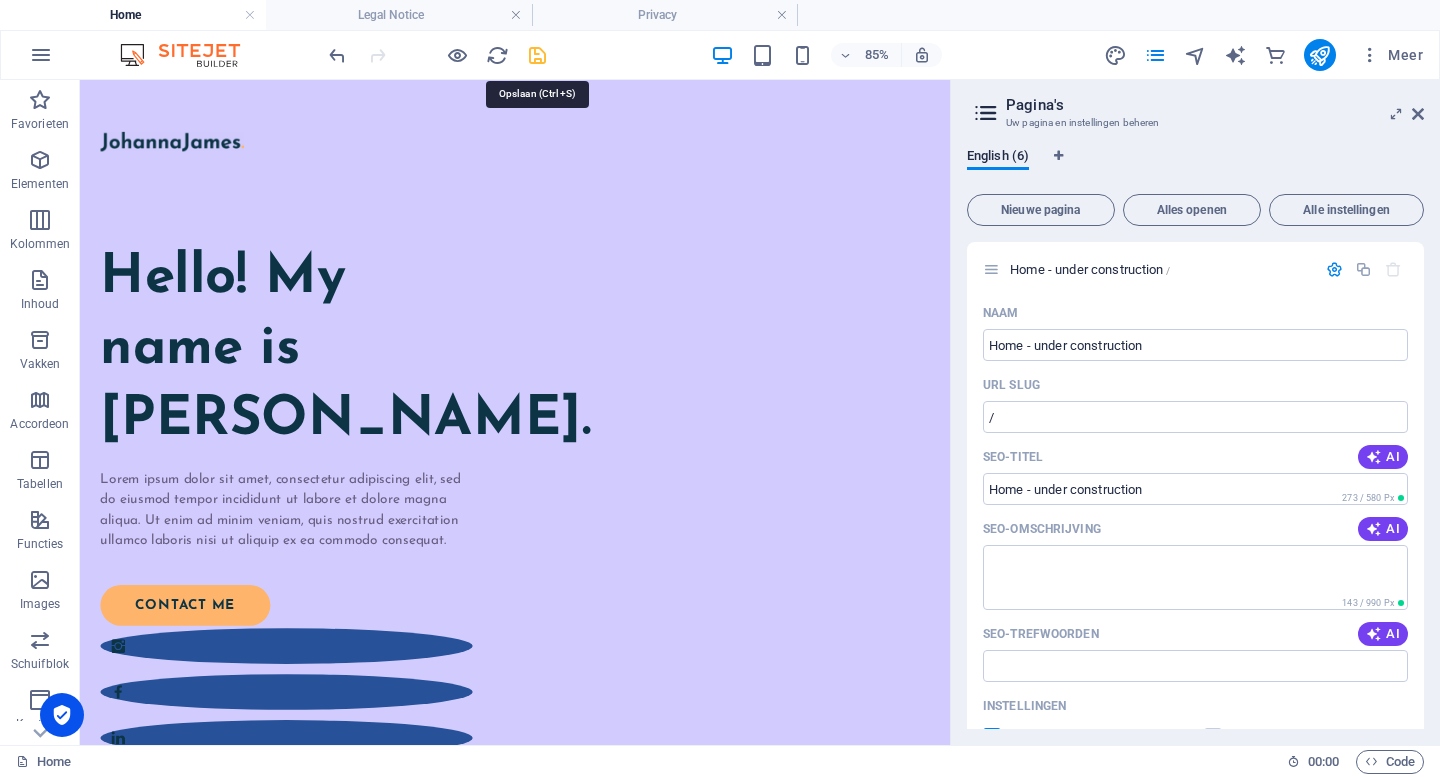 click at bounding box center [537, 55] 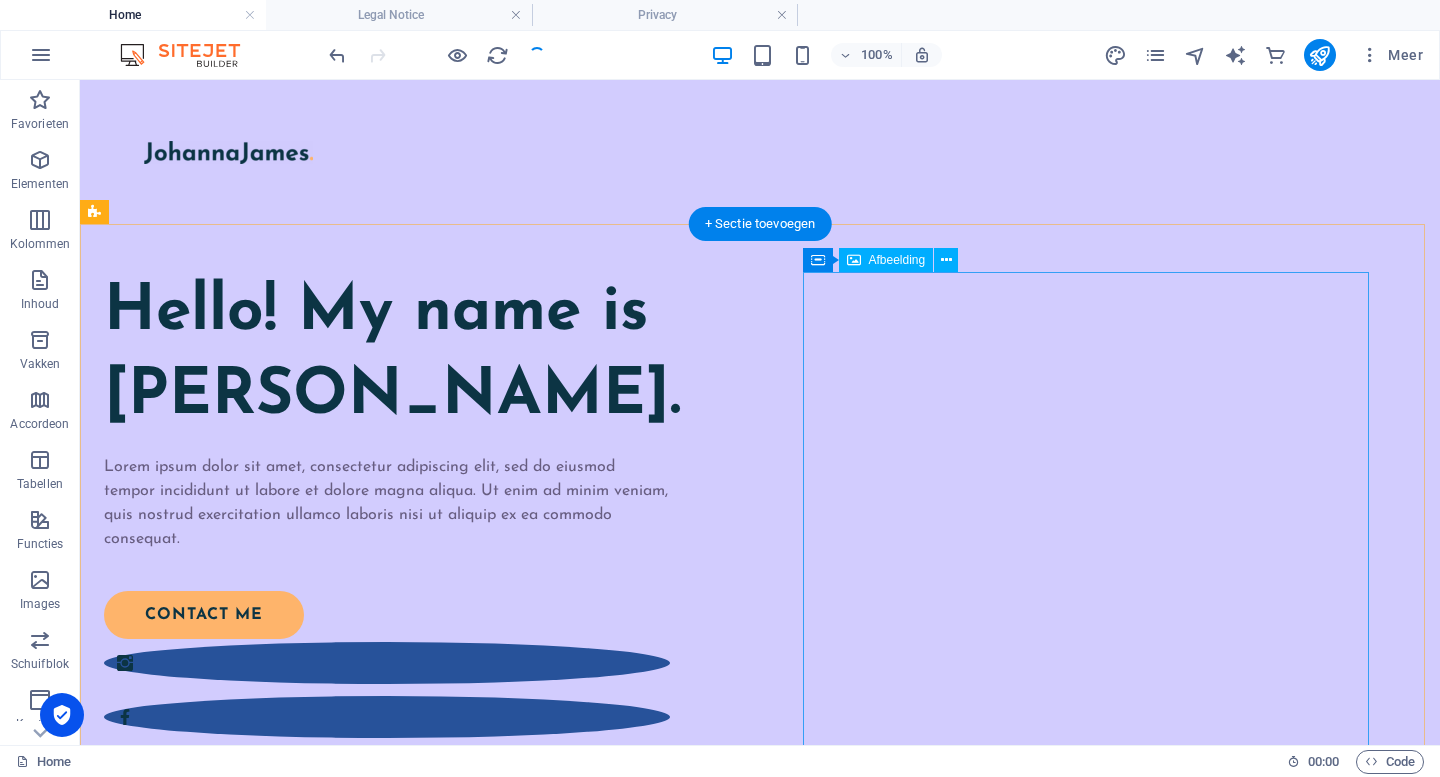 click at bounding box center [387, 1128] 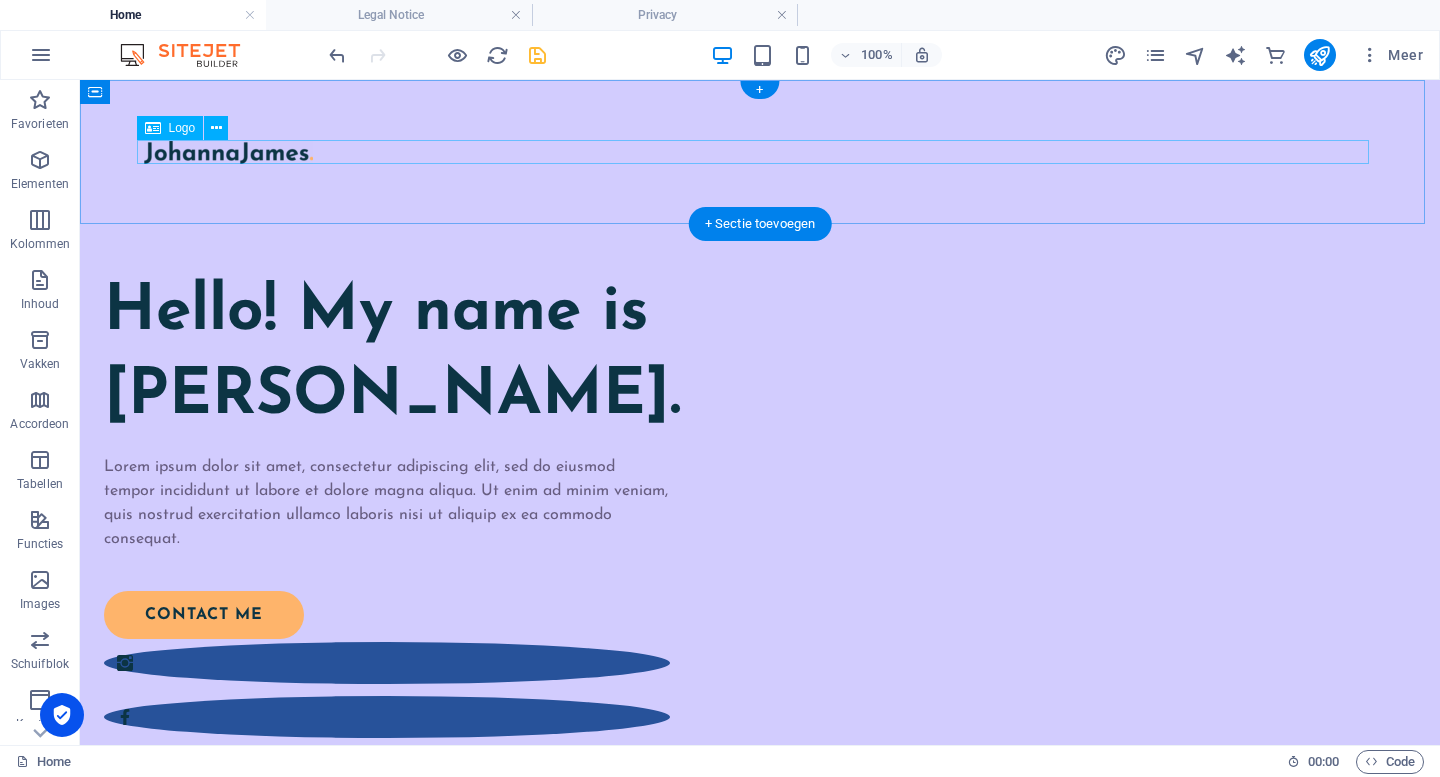 click at bounding box center [760, 152] 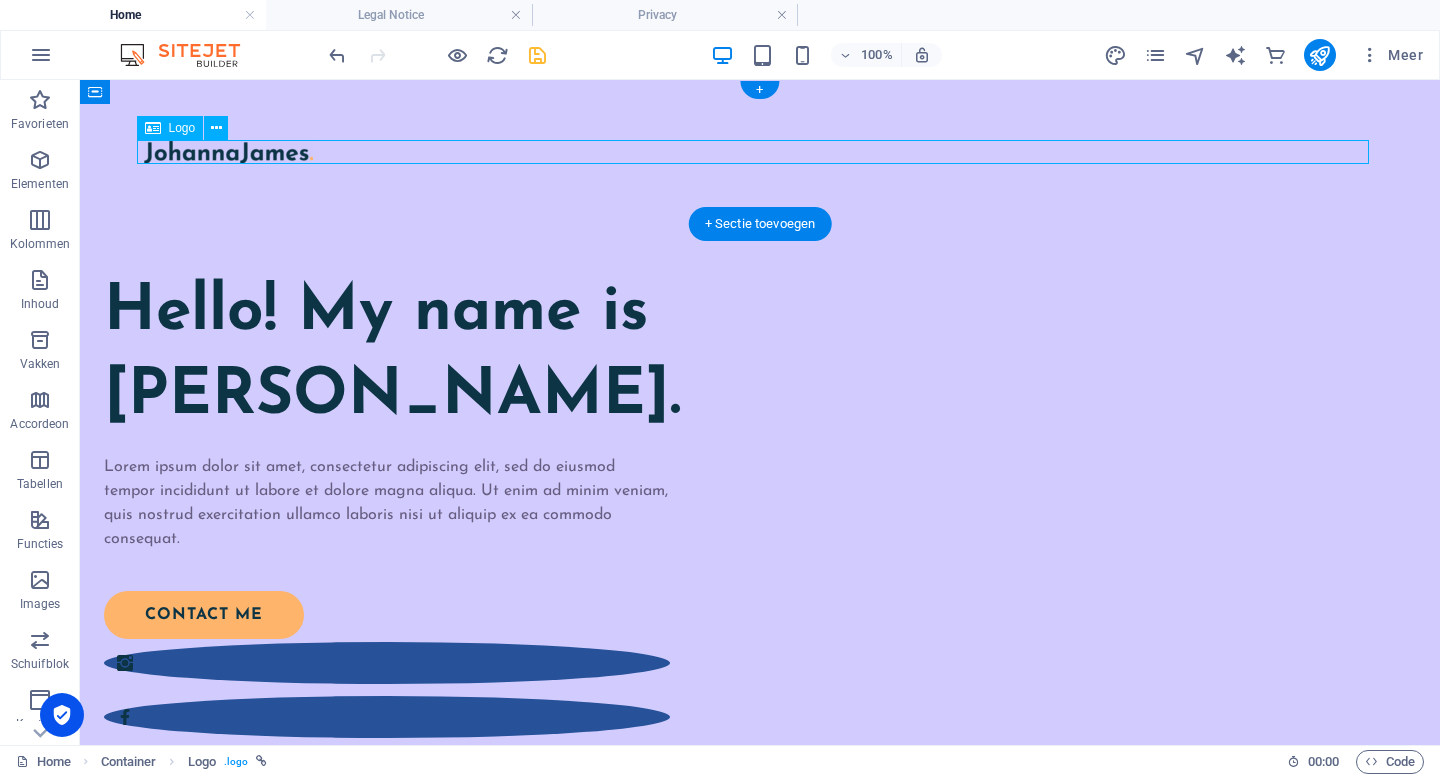 click at bounding box center [760, 152] 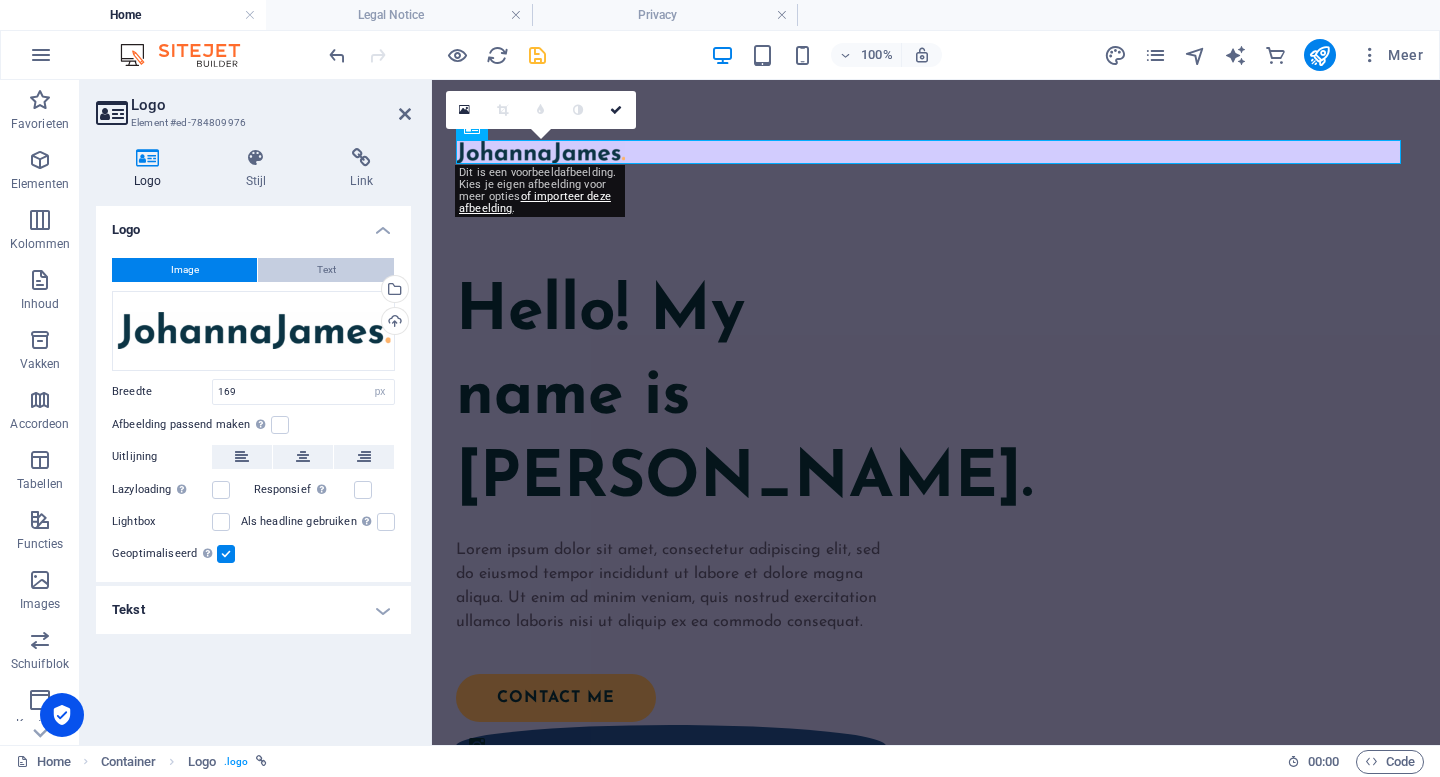 click on "Text" at bounding box center (326, 270) 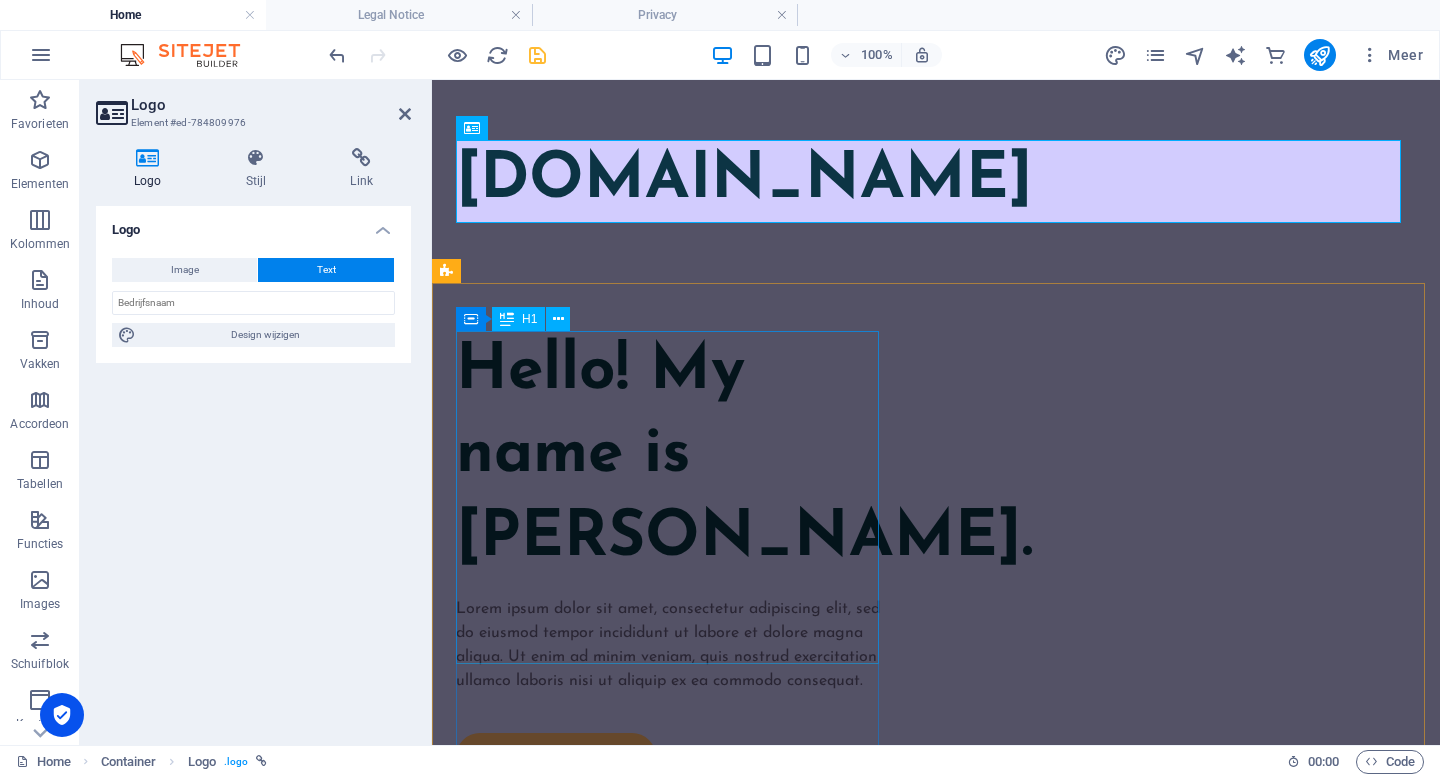 click on "Hello! My name is Johanna James." at bounding box center (671, 456) 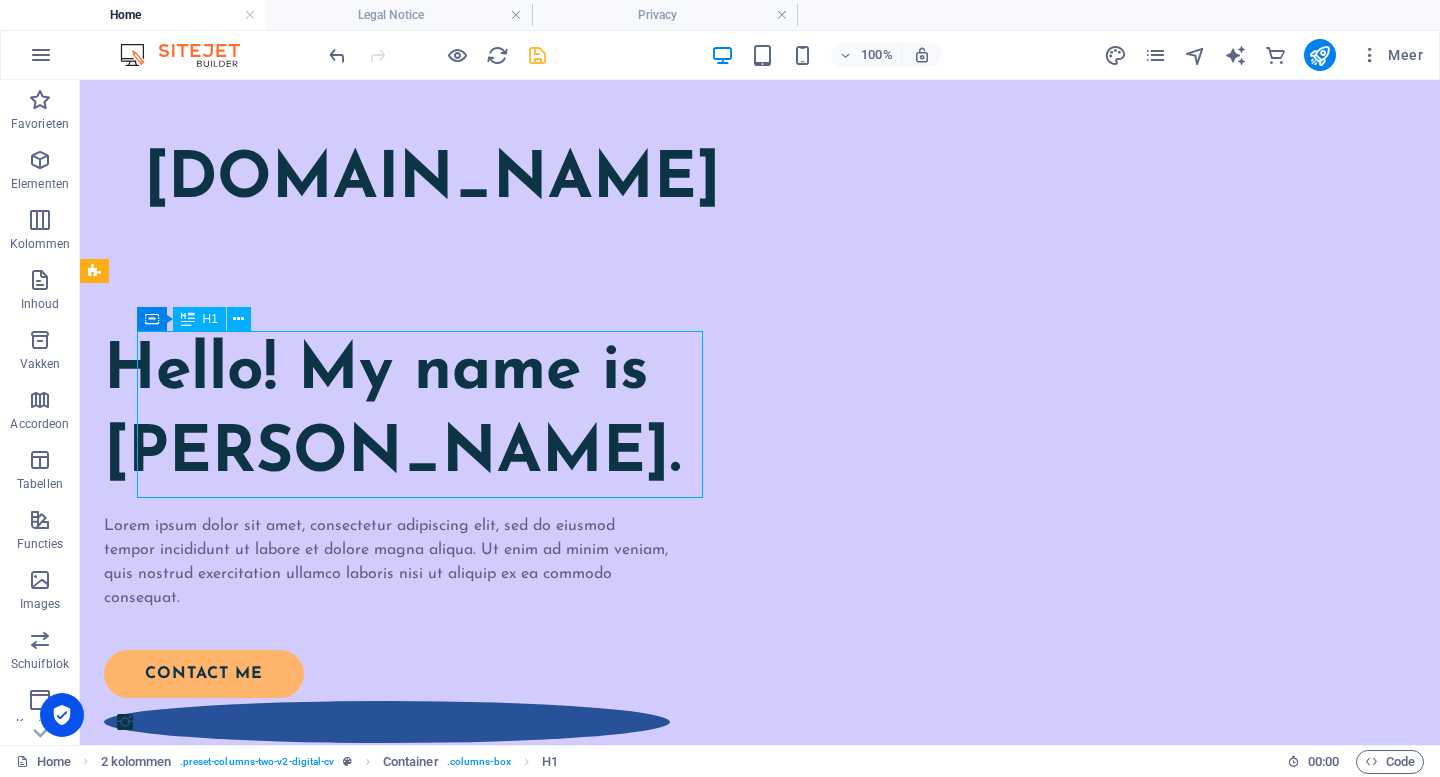 click on "Hello! My name is Johanna James." at bounding box center (387, 414) 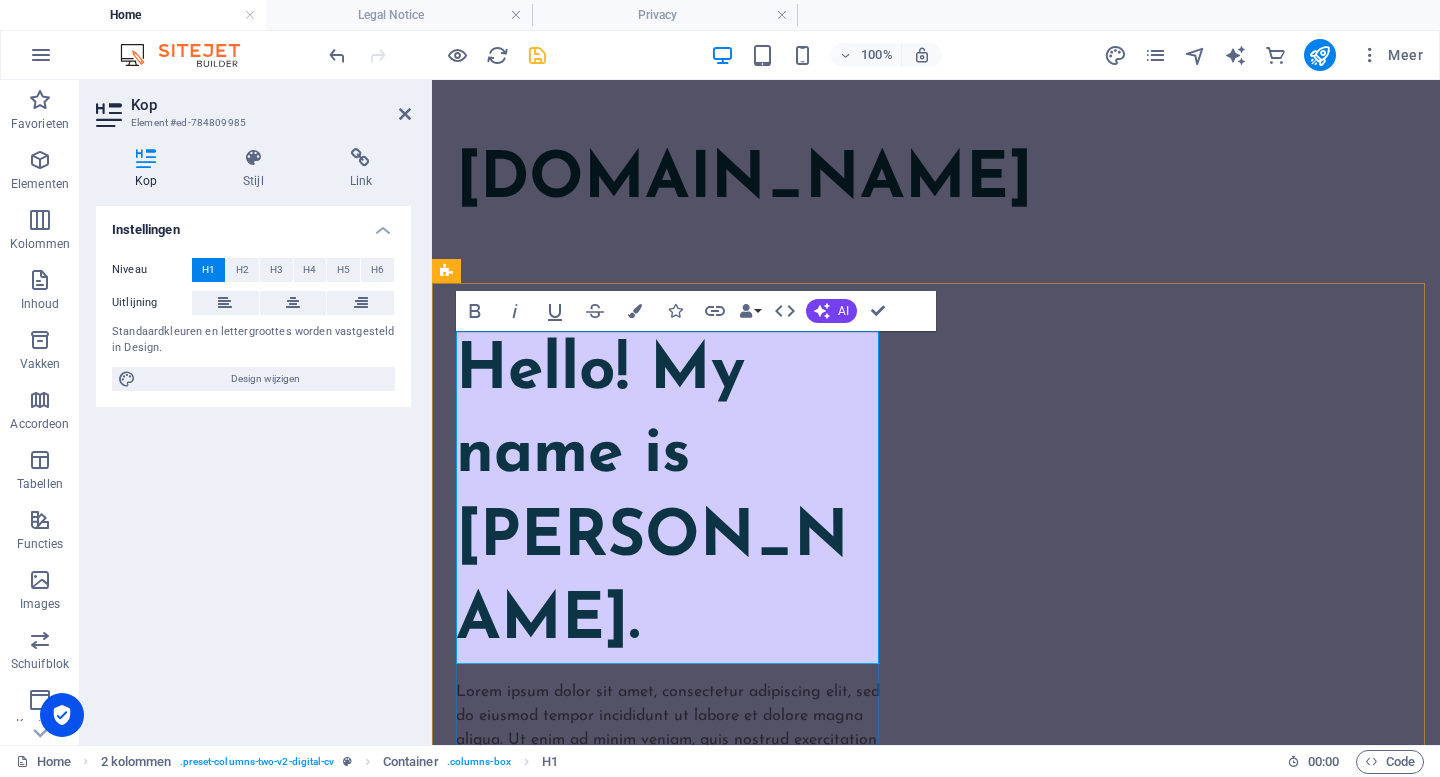 type 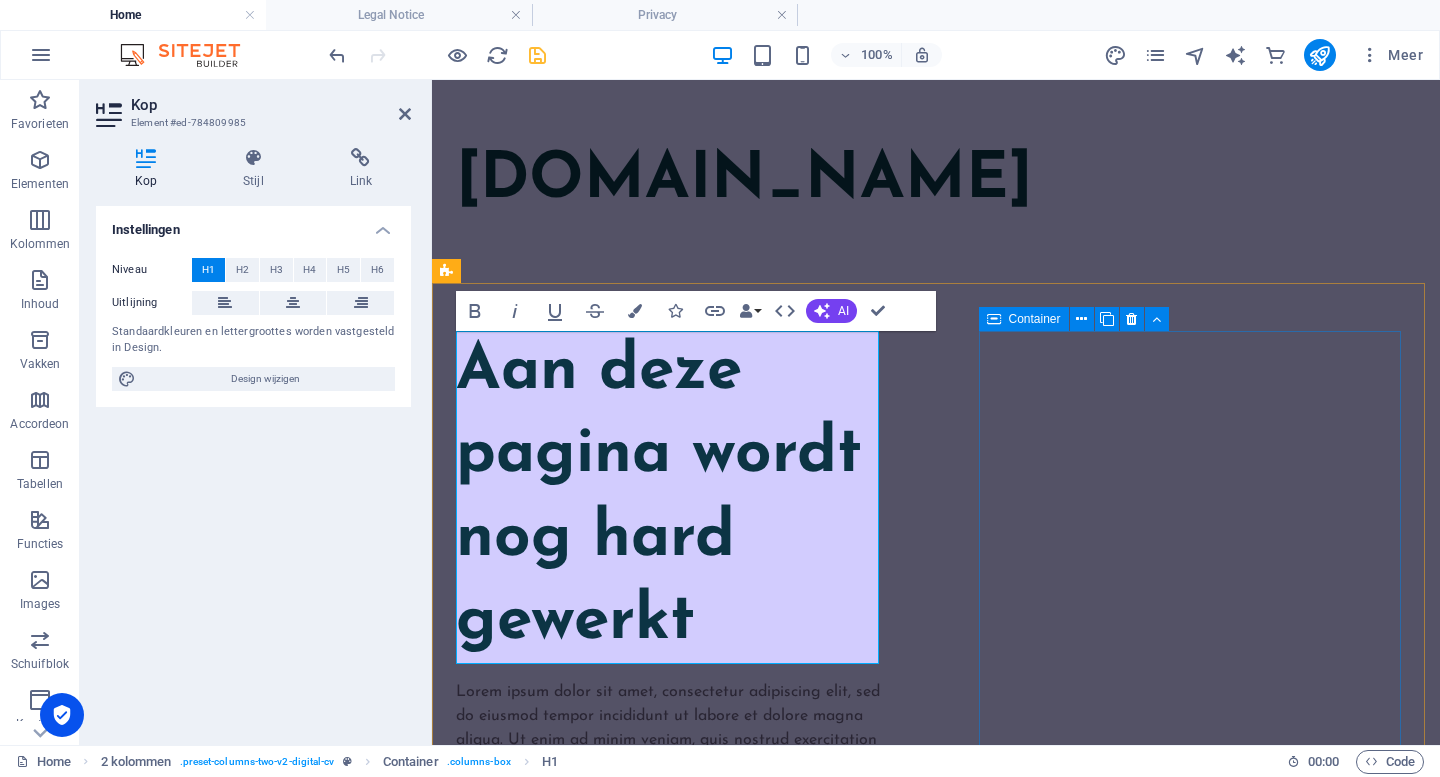 click on "Sleep content hierheen of  Elementen toevoegen  Klembord plakken" at bounding box center [671, 1141] 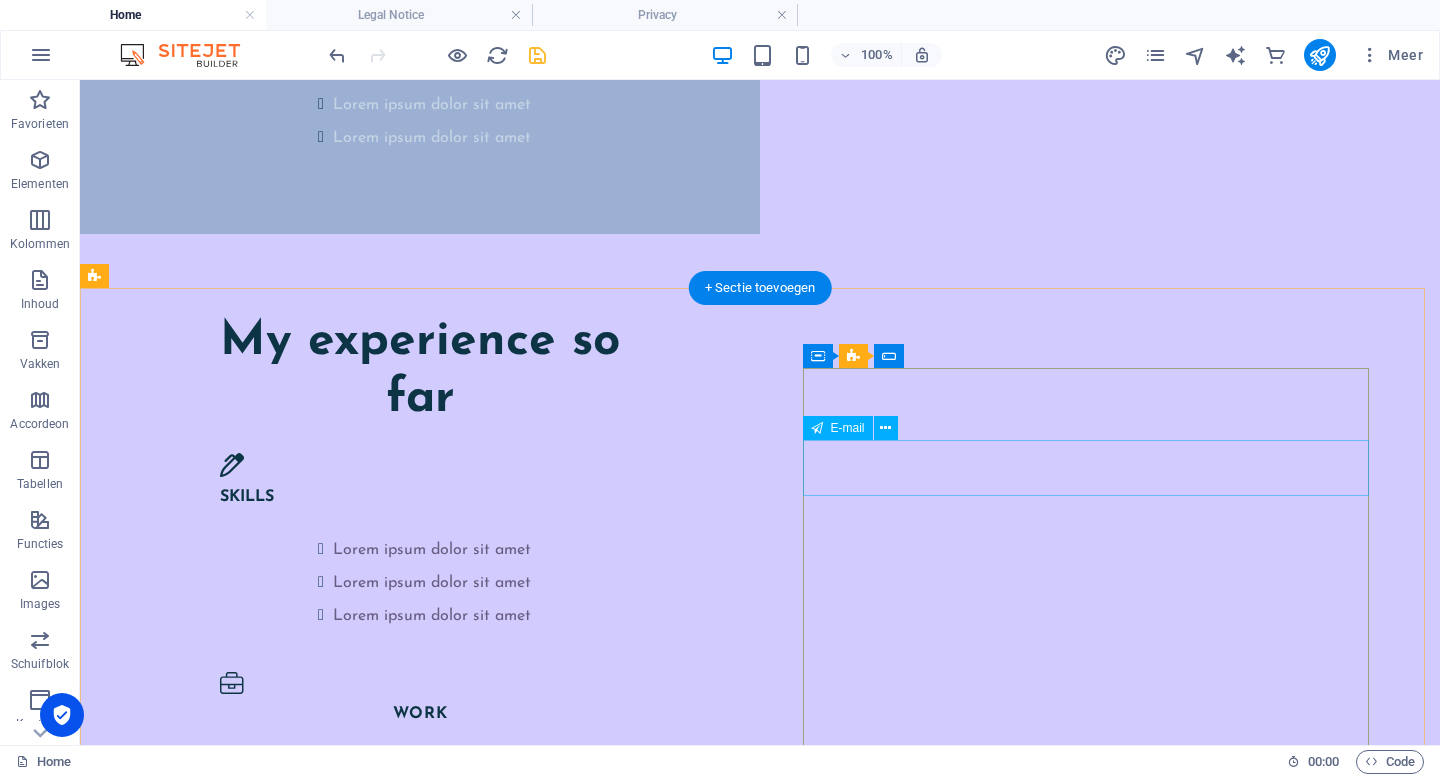 scroll, scrollTop: 2616, scrollLeft: 0, axis: vertical 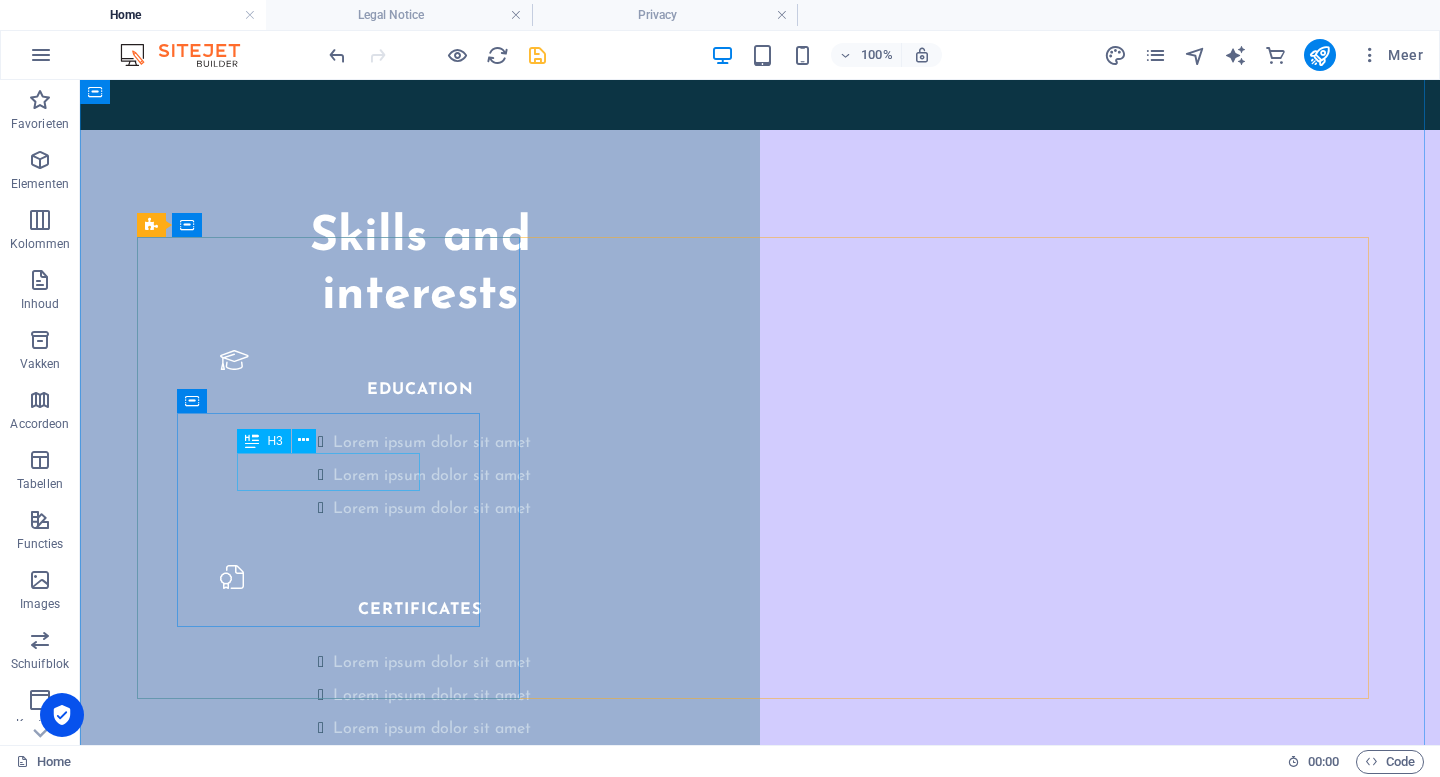 click on "Copywriting" at bounding box center [336, 2121] 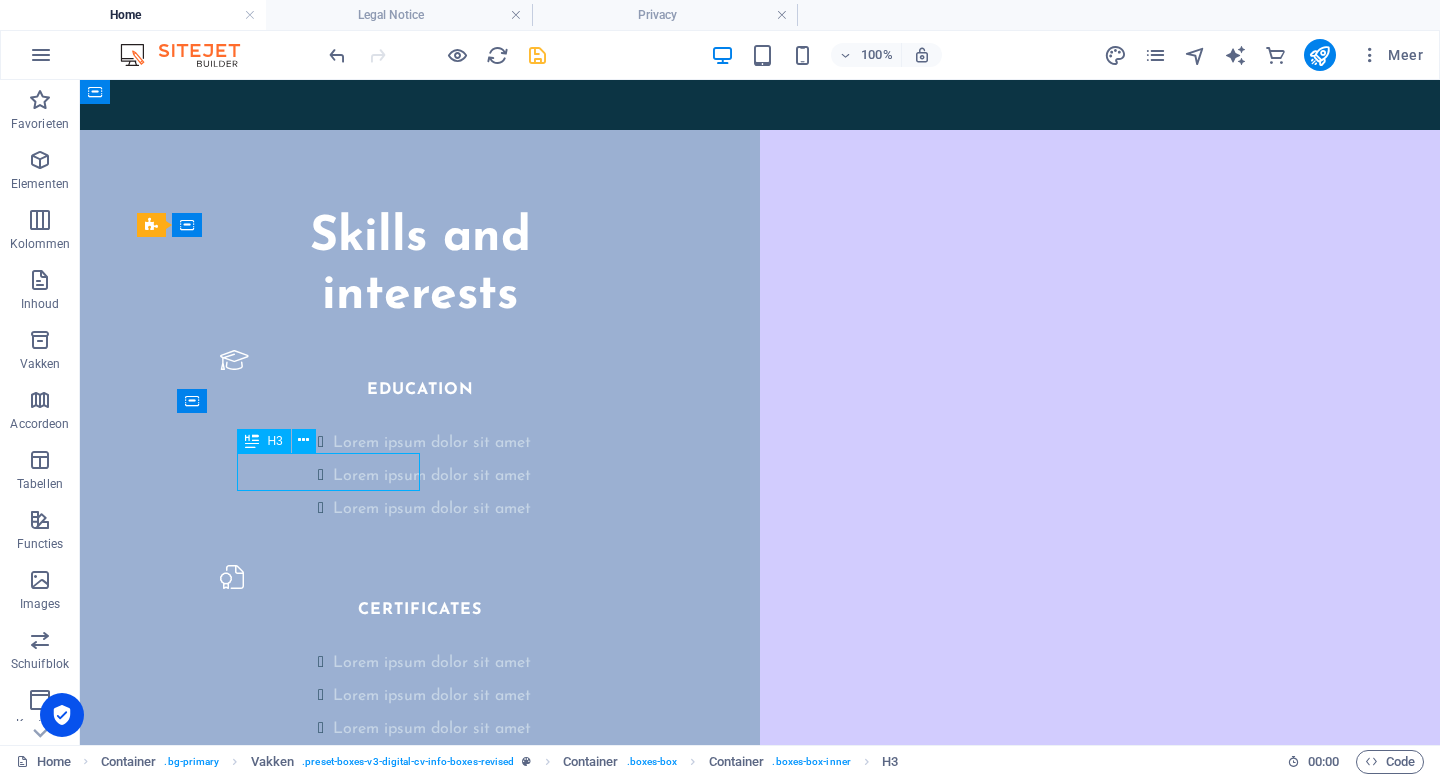 click on "Copywriting" at bounding box center (336, 2121) 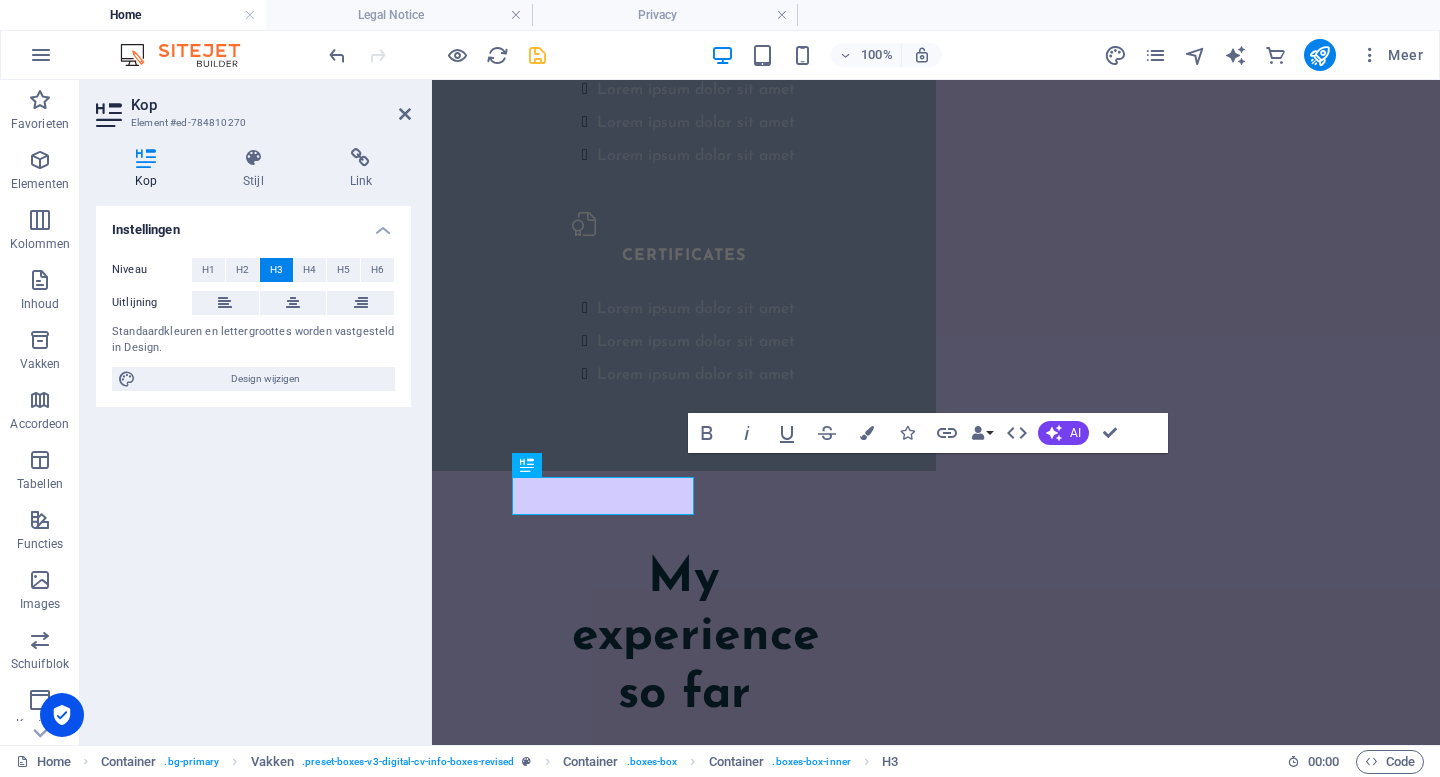 scroll, scrollTop: 3022, scrollLeft: 0, axis: vertical 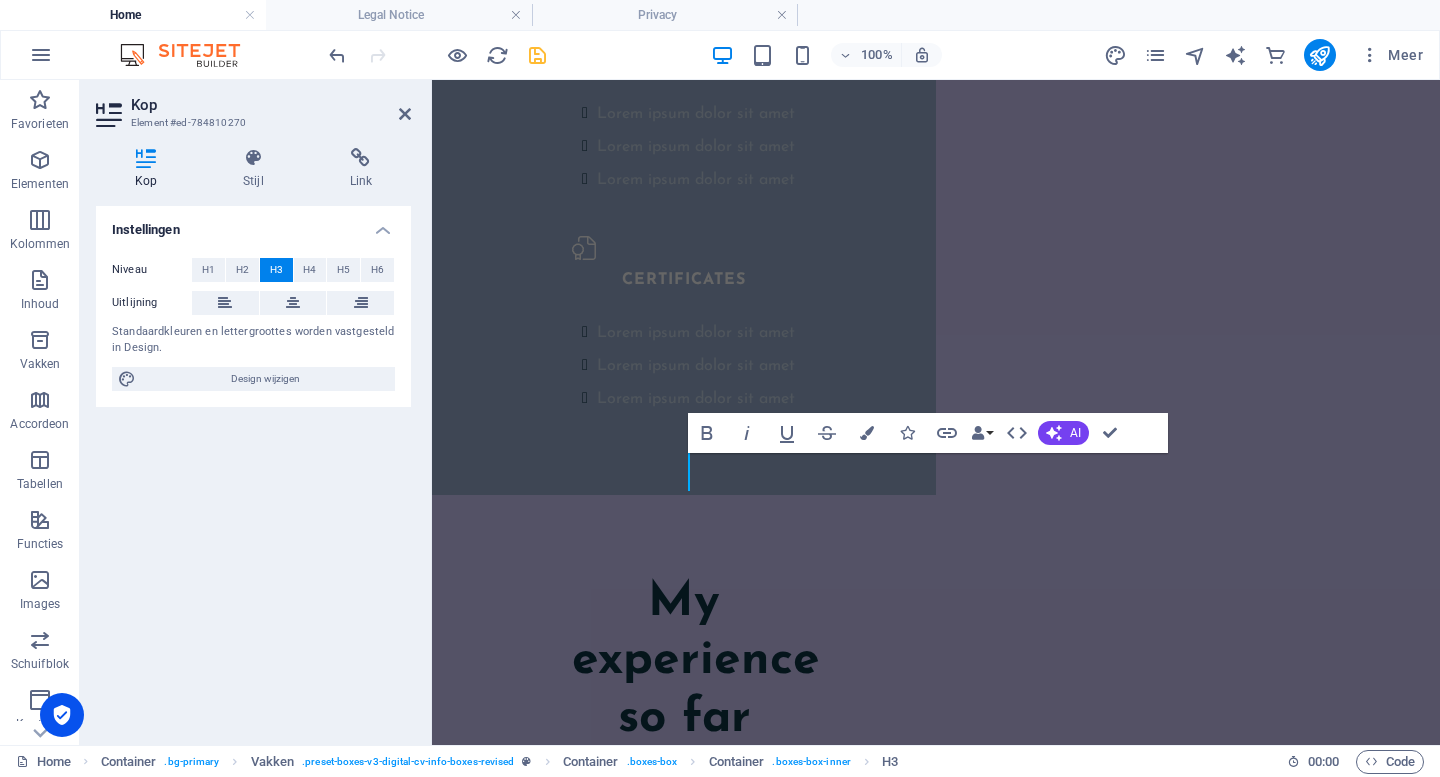 type 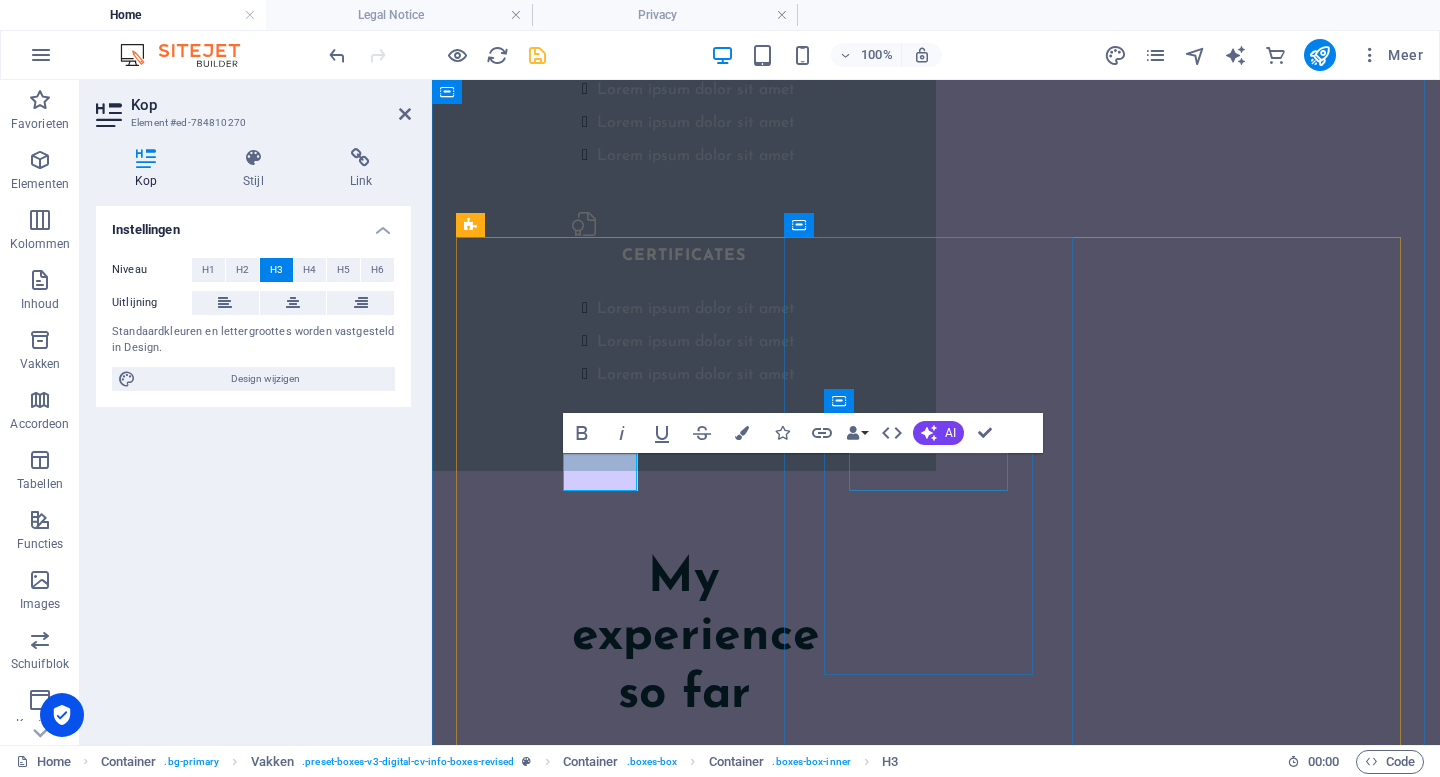 click on "Marketing" at bounding box center [602, 2356] 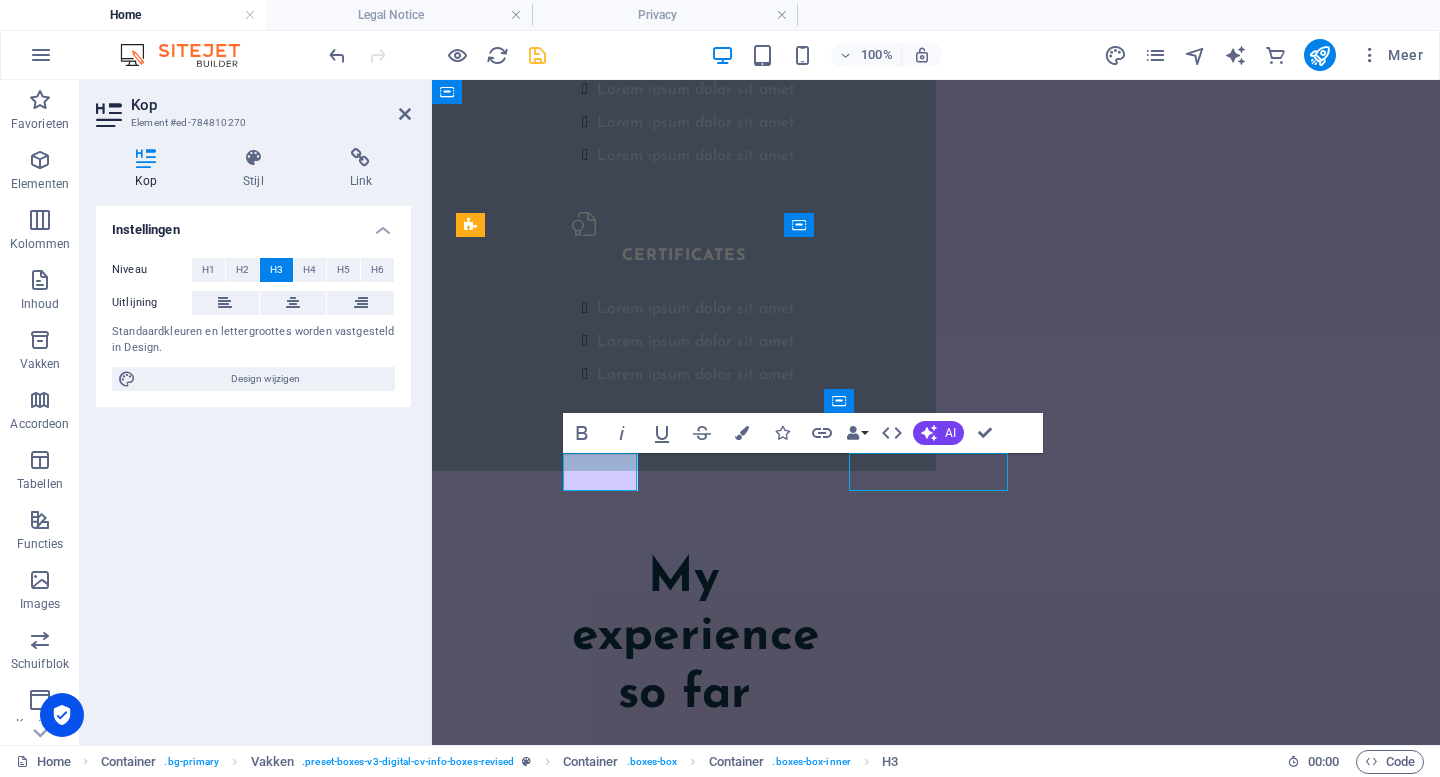 click on "Marketing" at bounding box center [602, 2356] 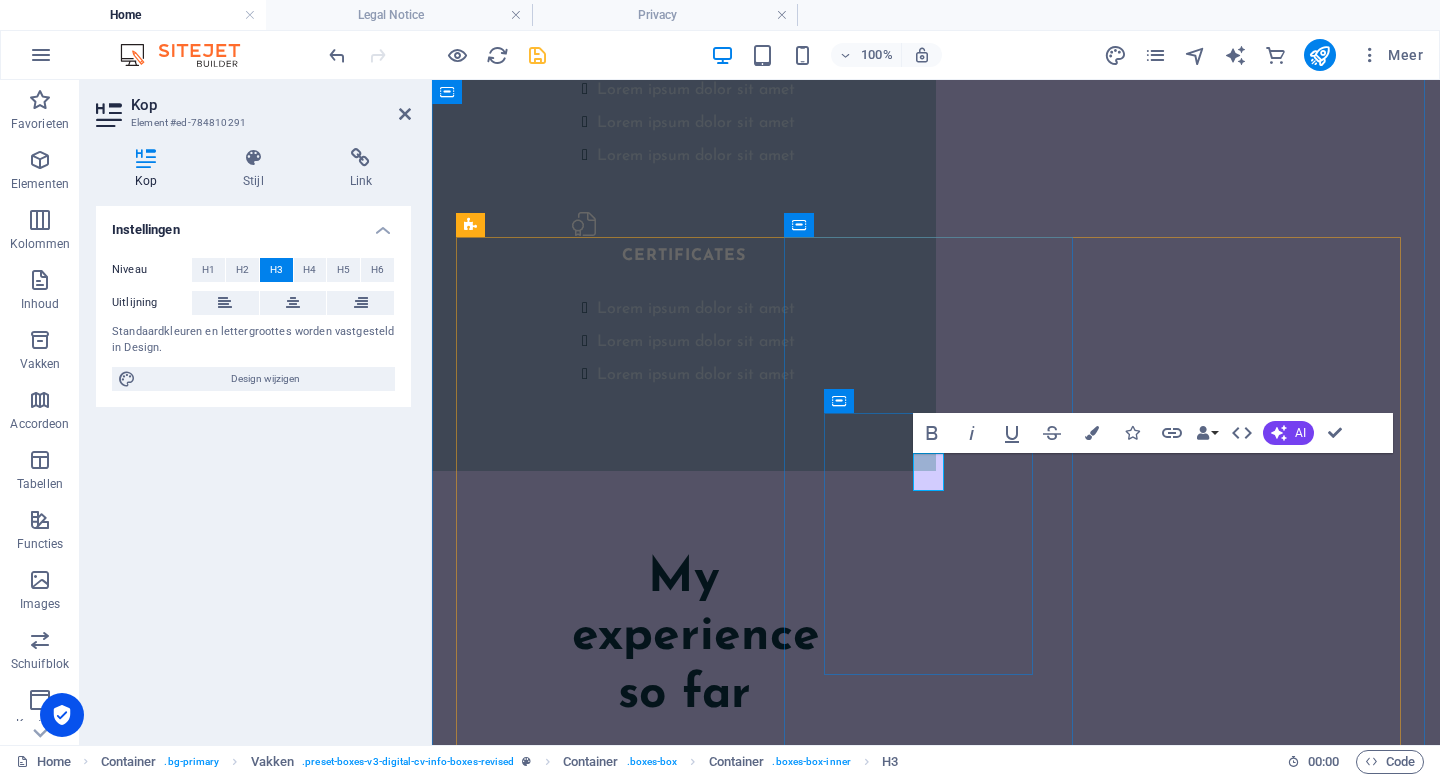 type 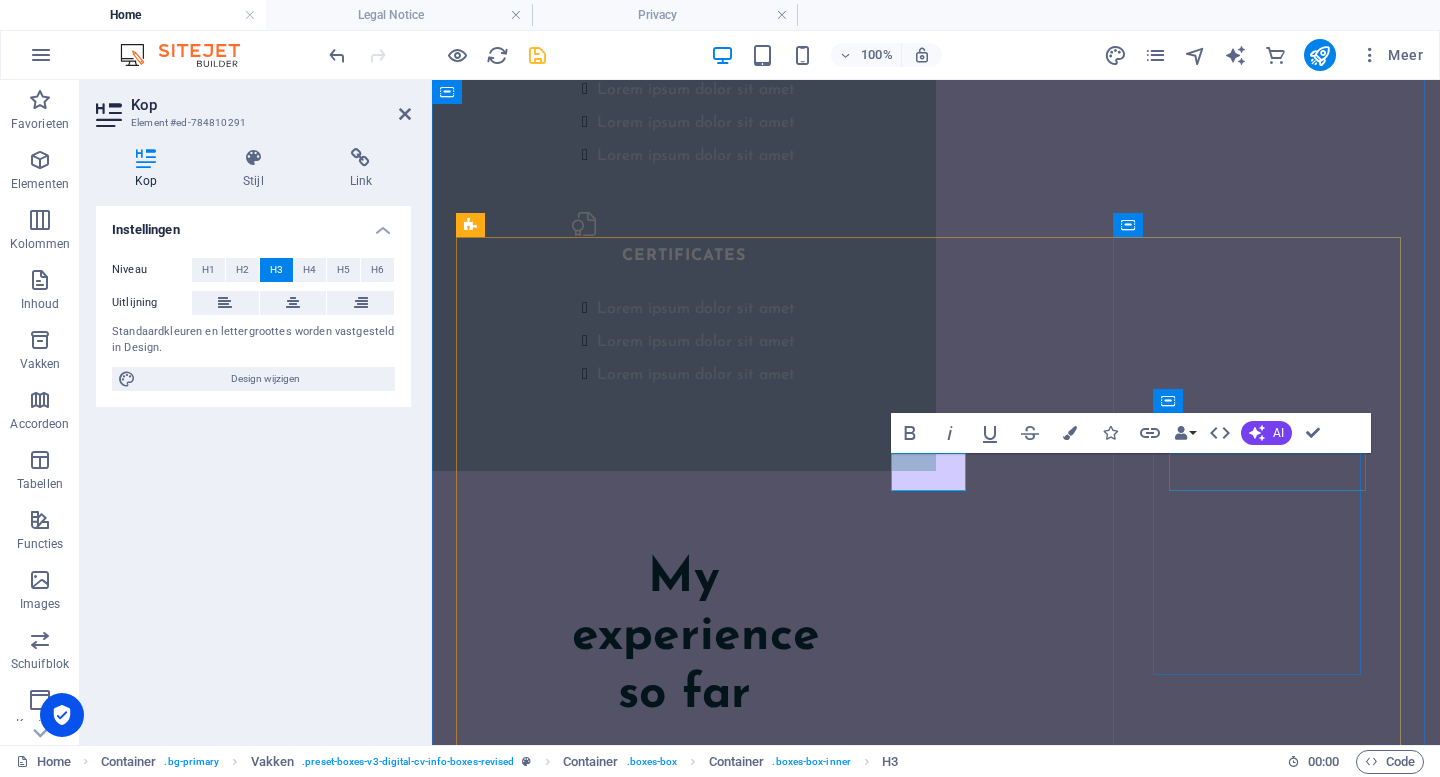 click on "Social Media" at bounding box center (602, 2905) 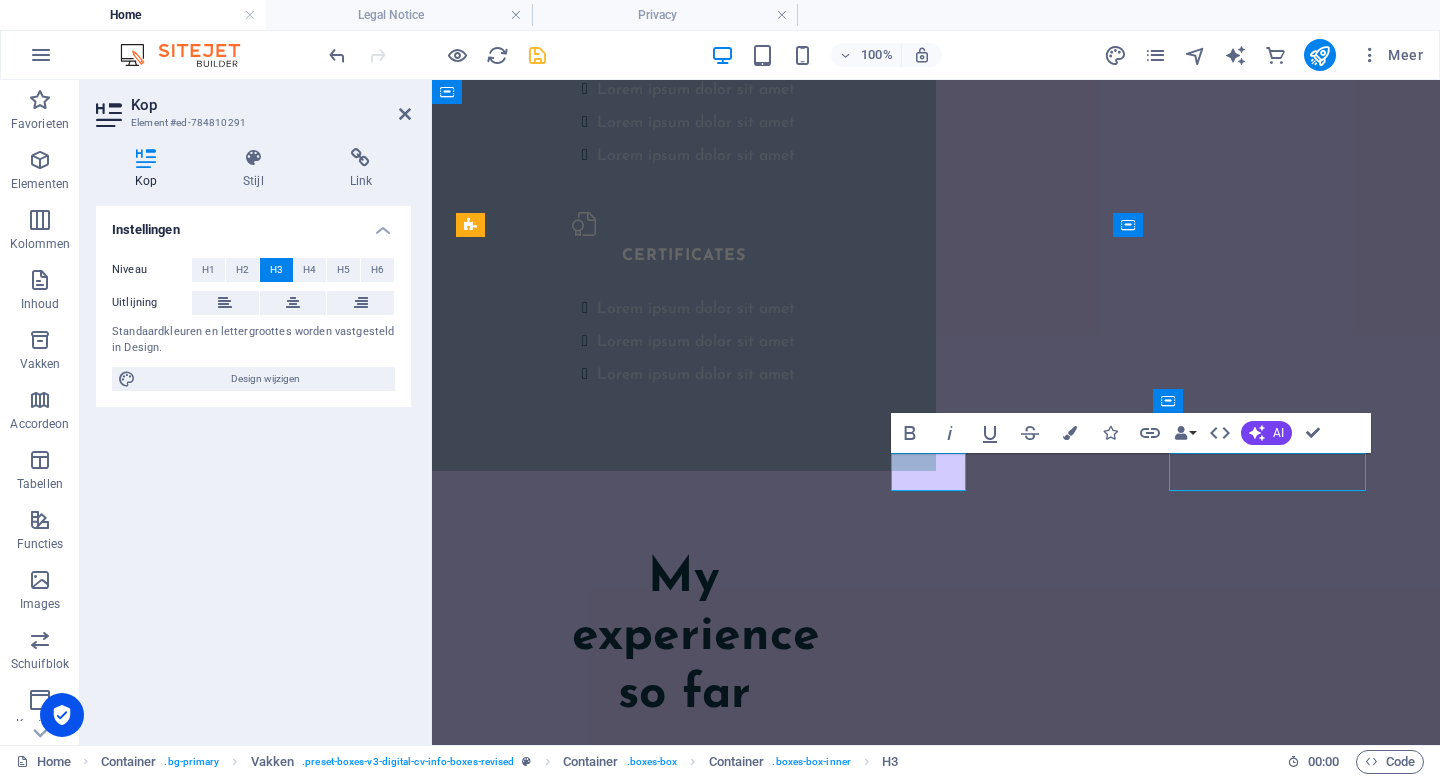 click on "Social Media" at bounding box center (602, 2905) 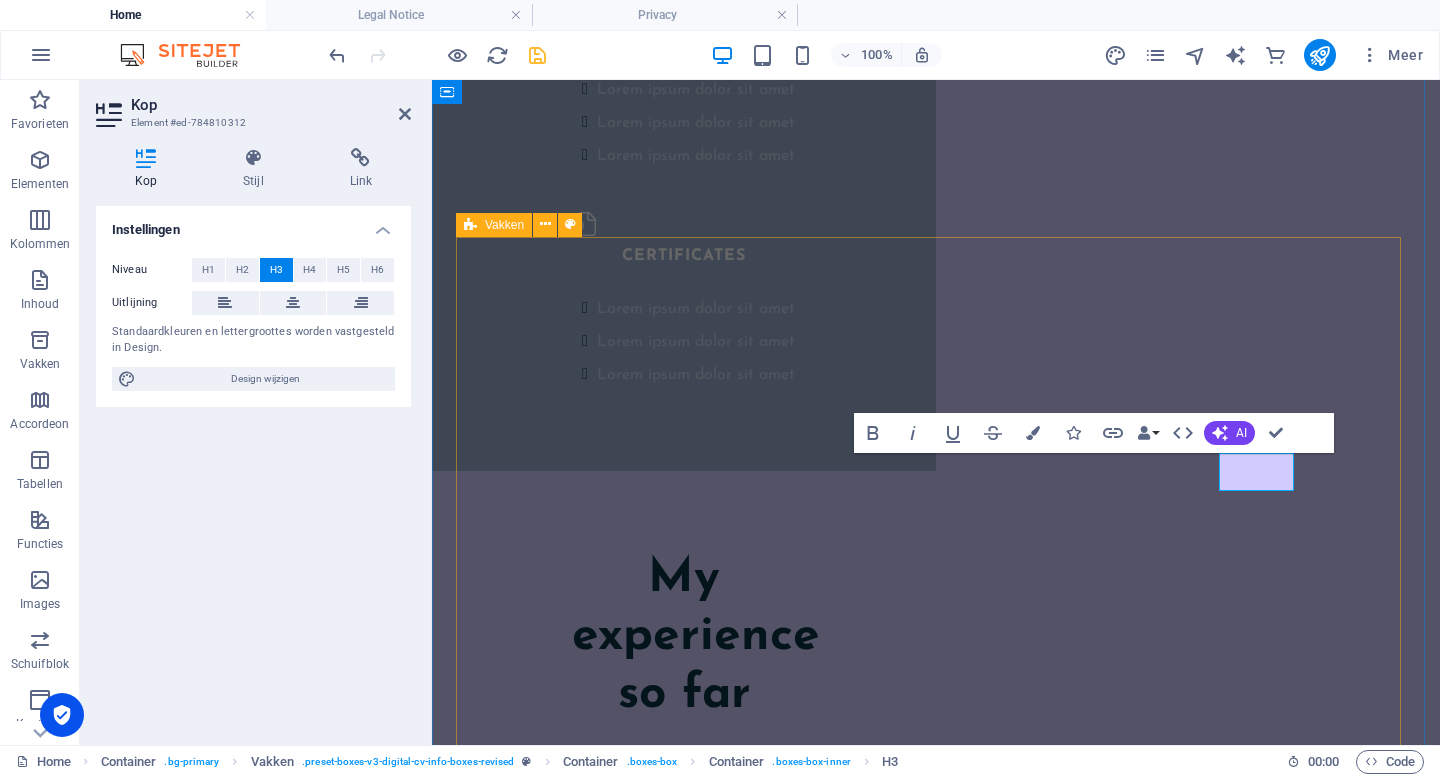 click on "tekst Lorem ipsum dolor sit amet, consectetur adipiscing elit, sed do eiusmod tempor incididunt ut labore et dolore magna aliqua. tekst Lorem ipsum dolor sit amet, consectetur adipiscing elit, sed do eiusmod tempor incididunt ut labore et dolore magna aliqua. tekst Lorem ipsum dolor sit amet, consectetur adipiscing elit, sed do eiusmod tempor incididunt ut labore et dolore magna aliqua." at bounding box center [936, 2375] 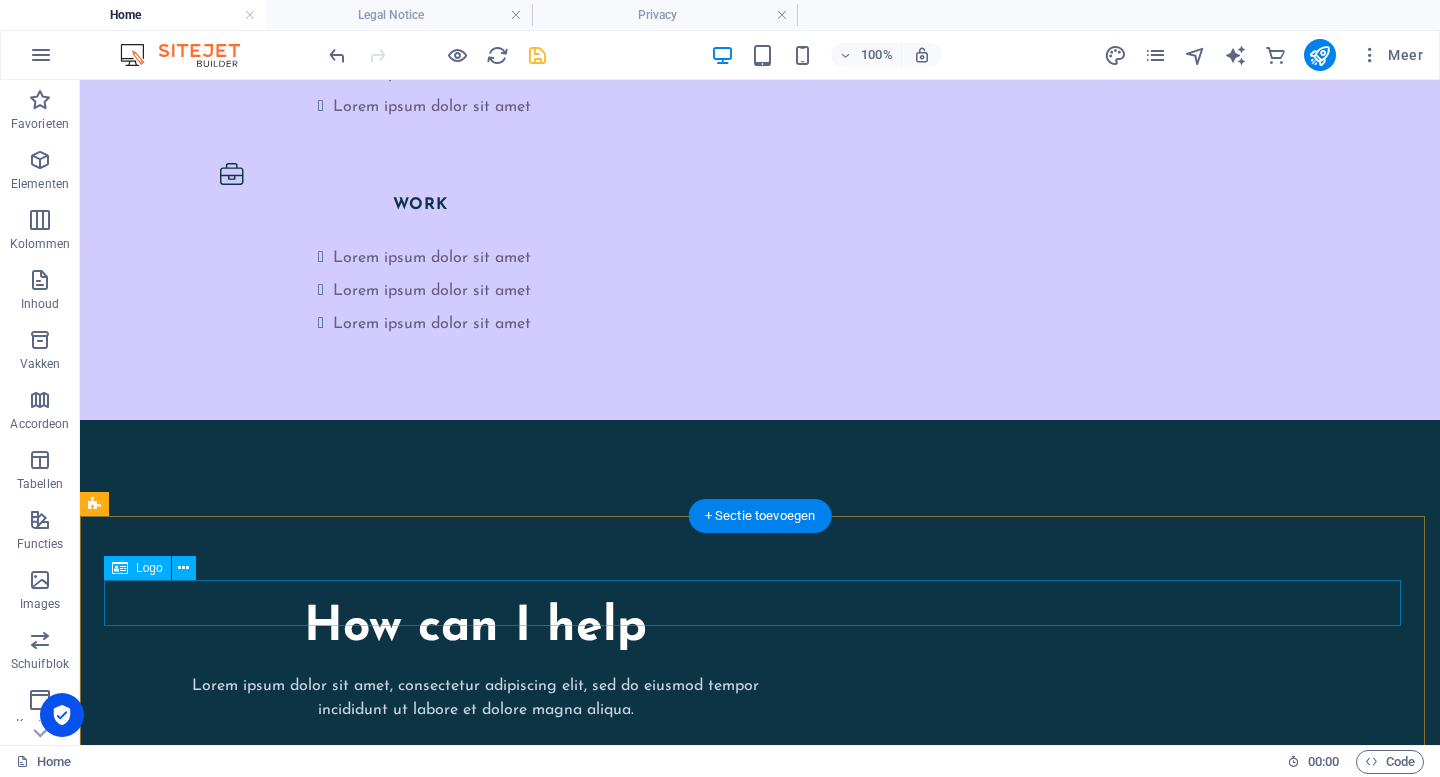 scroll, scrollTop: 3717, scrollLeft: 0, axis: vertical 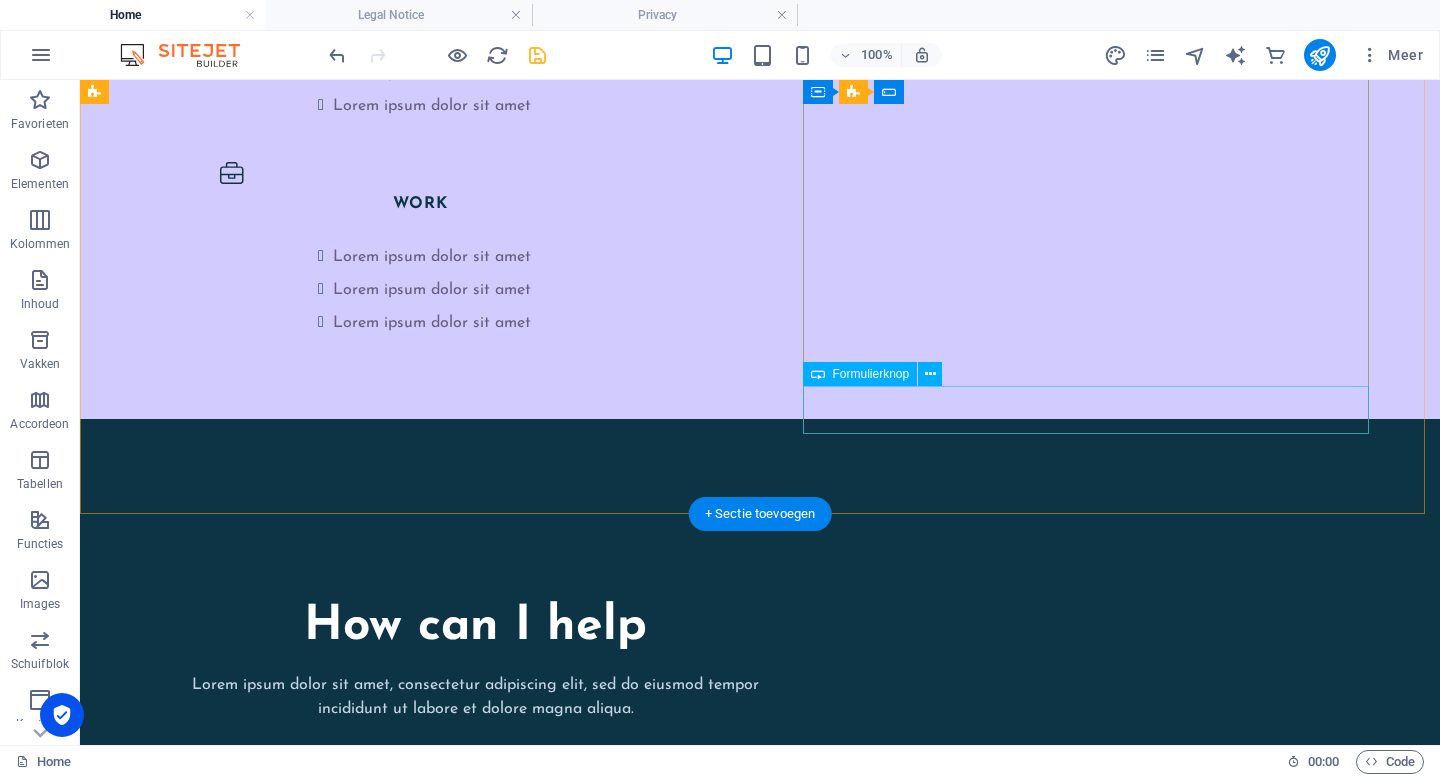 click on "Submit" at bounding box center [387, 3415] 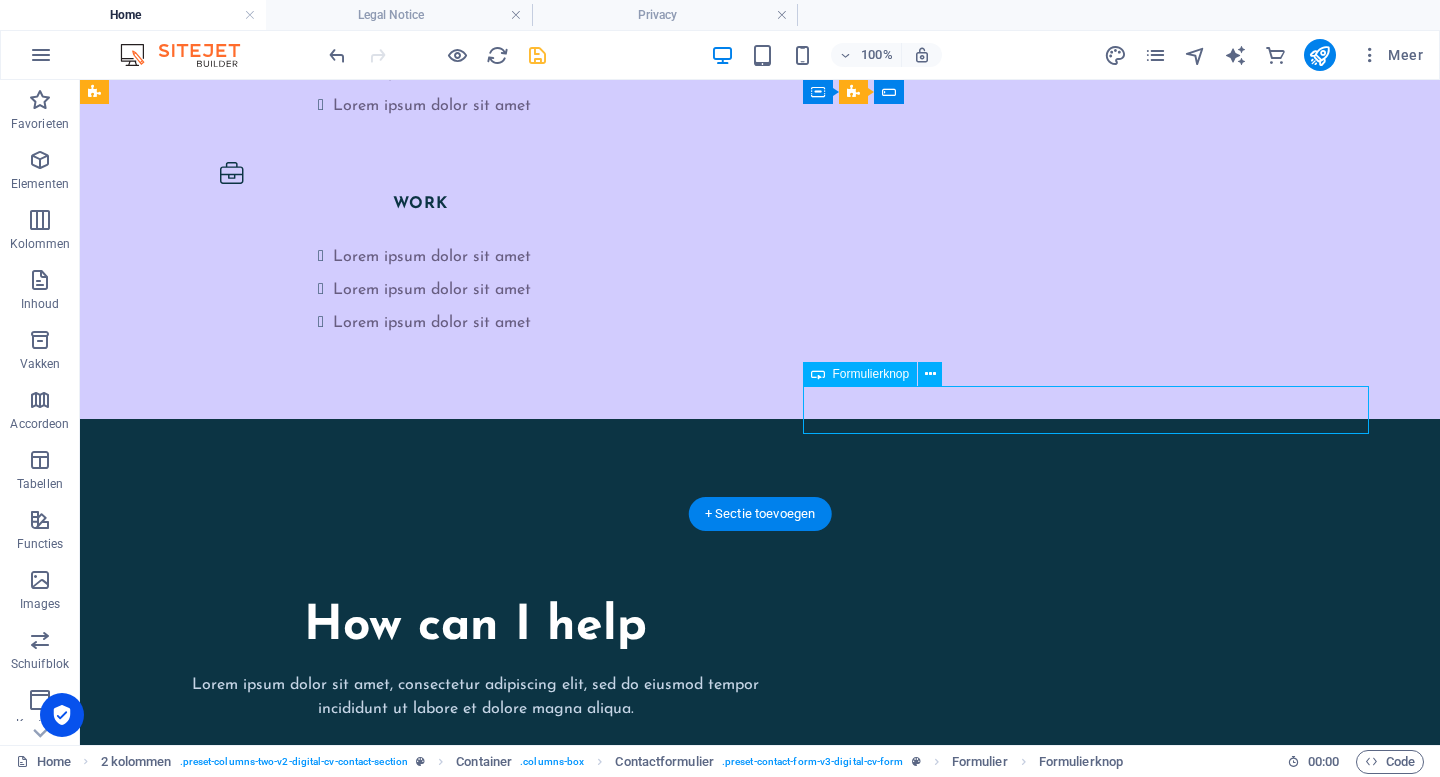 click on "Submit" at bounding box center [387, 3415] 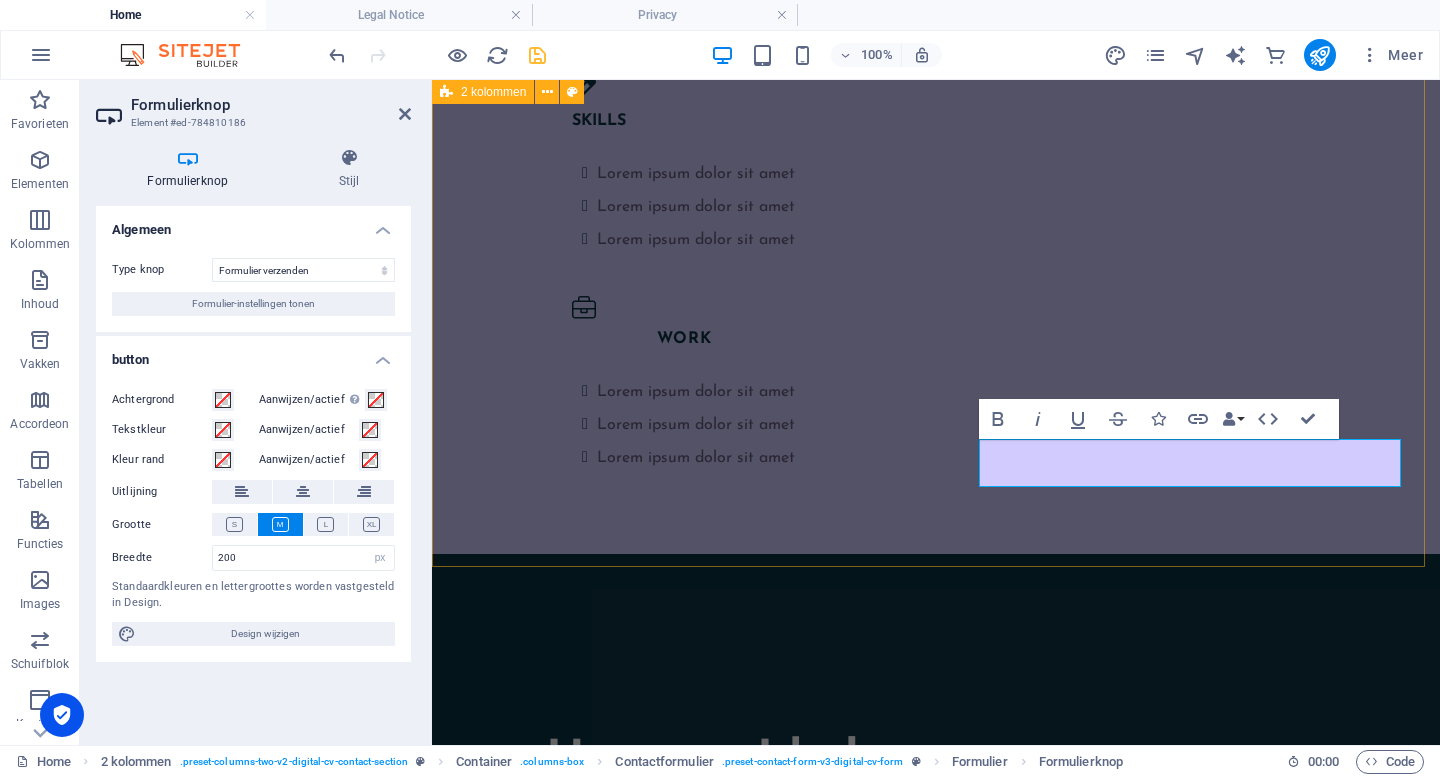 scroll, scrollTop: 4141, scrollLeft: 0, axis: vertical 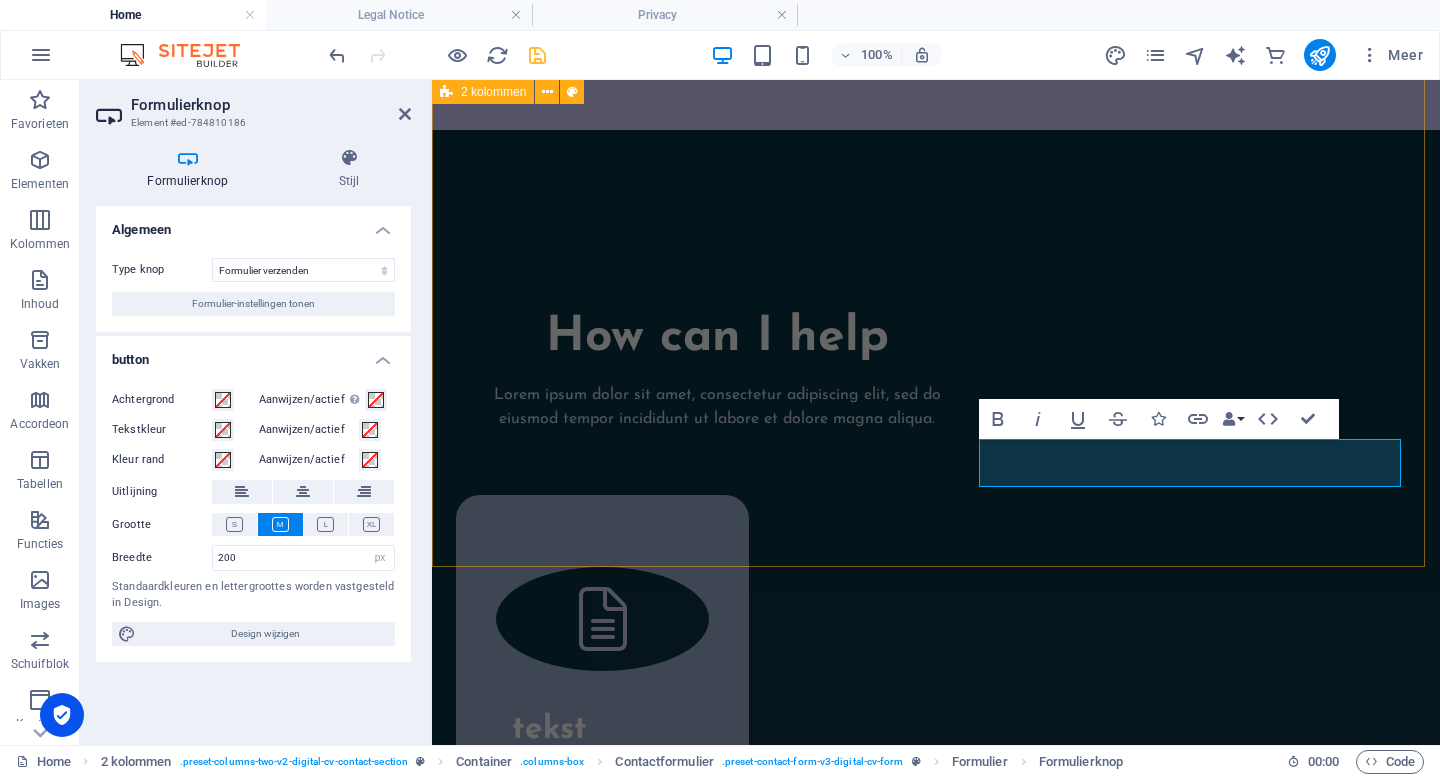 click on "Interested in working together with me?  Feel free to contact me! Lorem ipsum dolor sit amet, consectetur adipiscing elit, sed do eiusmod tempor incididunt ut labore et dolore magna aliqua.   I have read and understand the privacy policy. Unreadable? Regenerate Submit" at bounding box center (936, 2879) 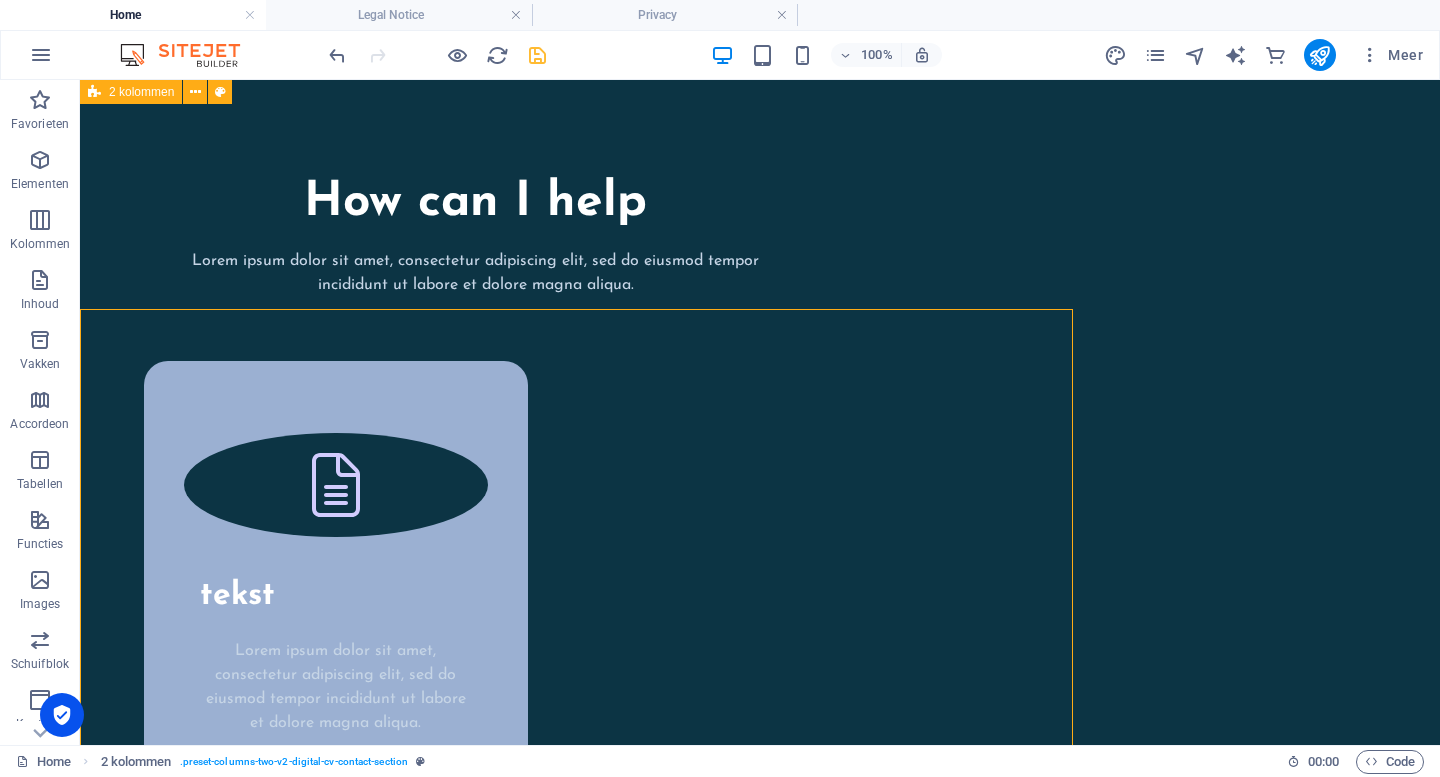 scroll, scrollTop: 3663, scrollLeft: 0, axis: vertical 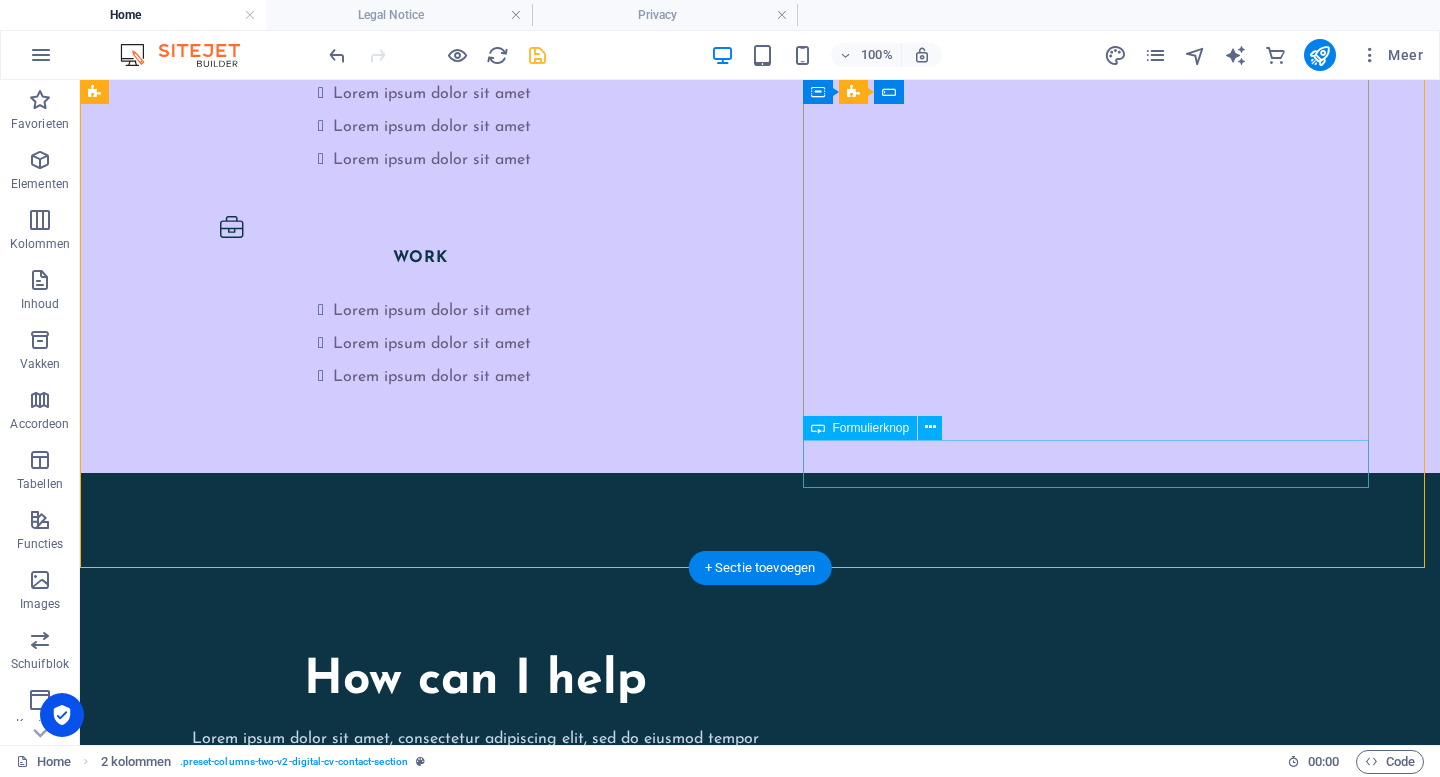 click on "Submit" at bounding box center [387, 3469] 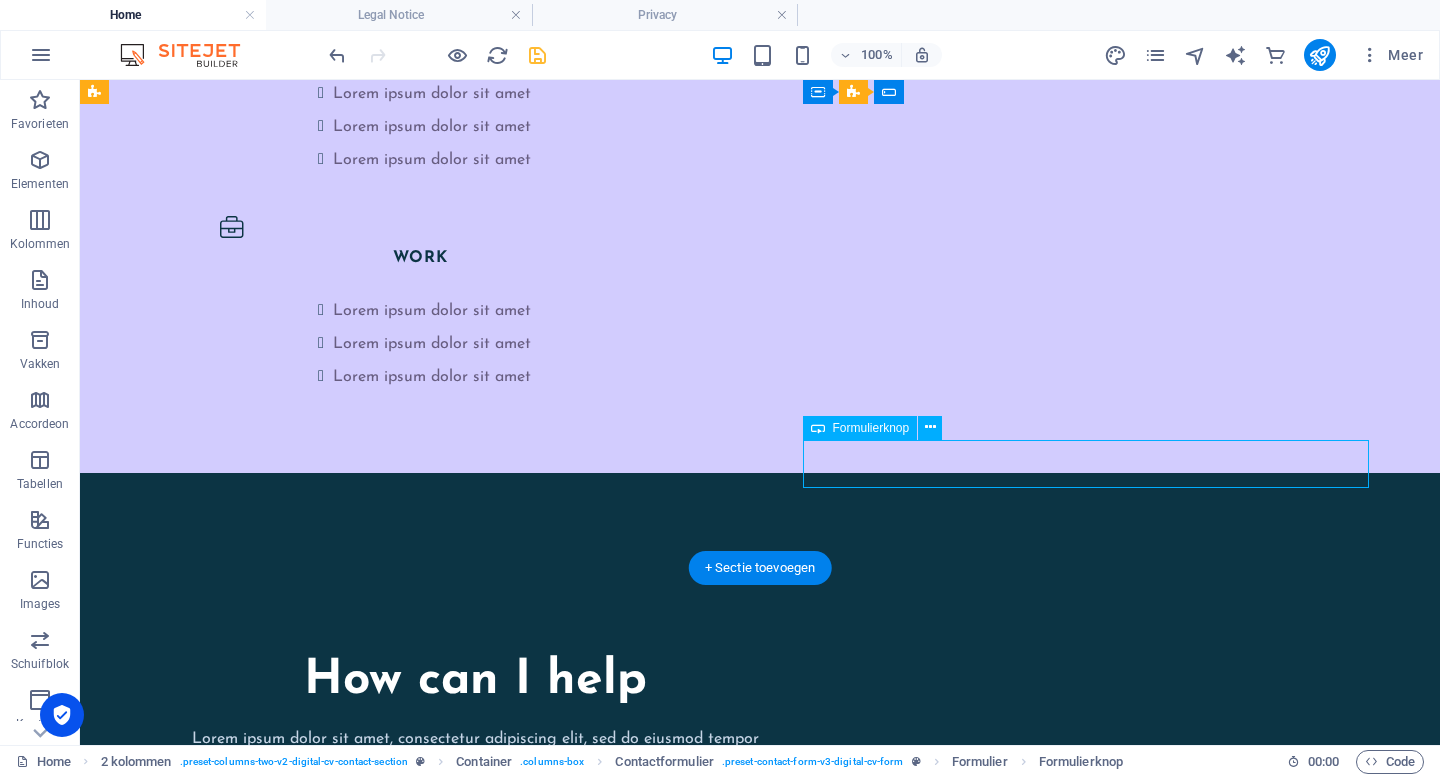 scroll, scrollTop: 3631, scrollLeft: 0, axis: vertical 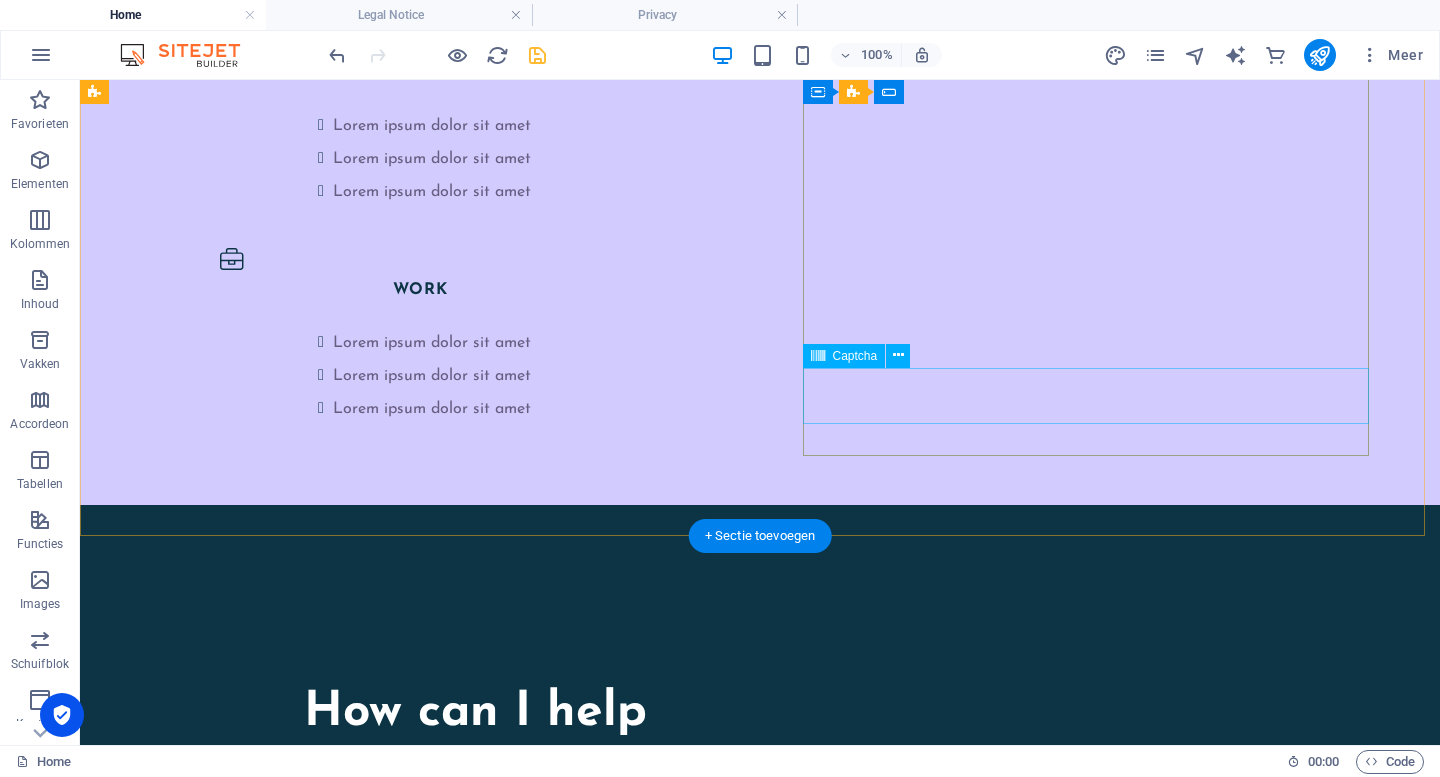 click on "Unreadable? Regenerate" at bounding box center [387, 3389] 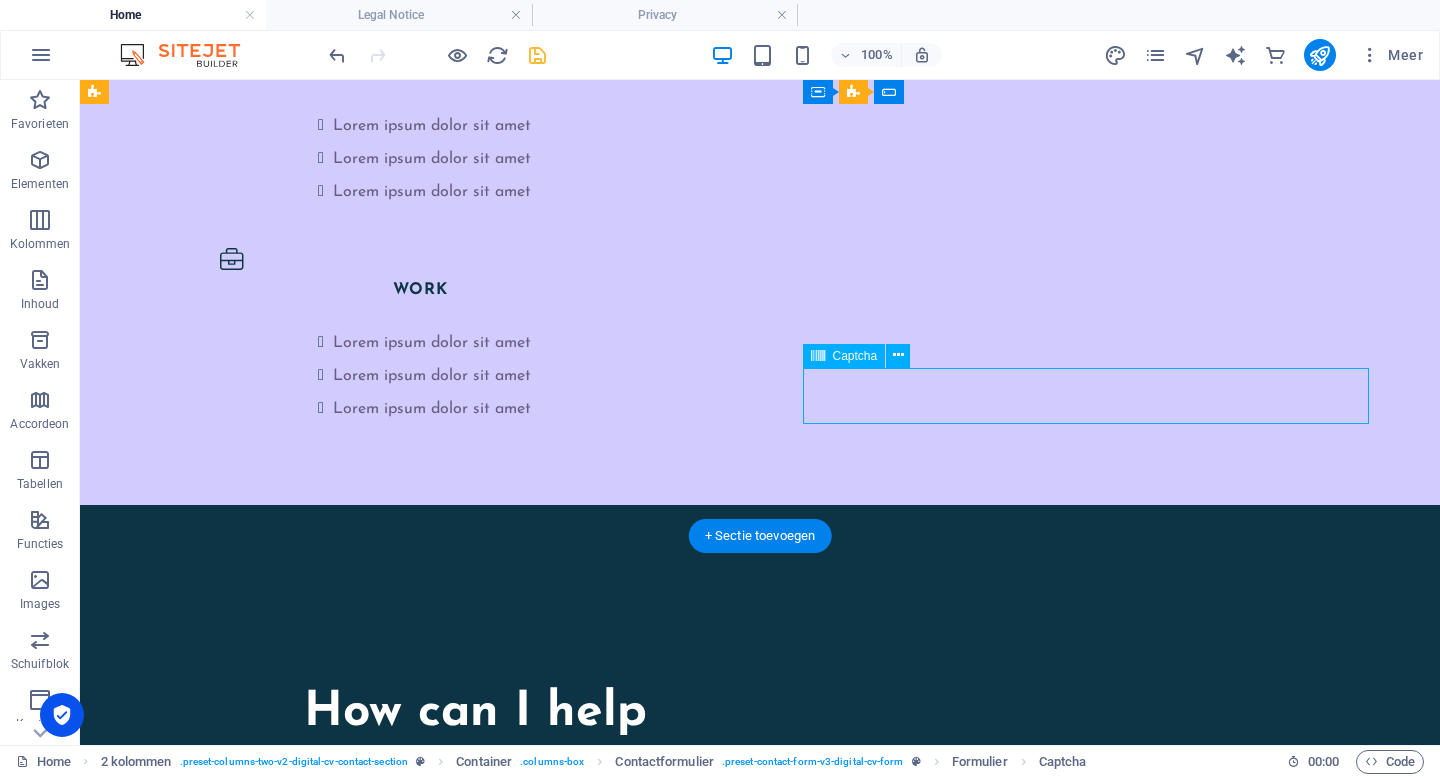 scroll, scrollTop: 3595, scrollLeft: 0, axis: vertical 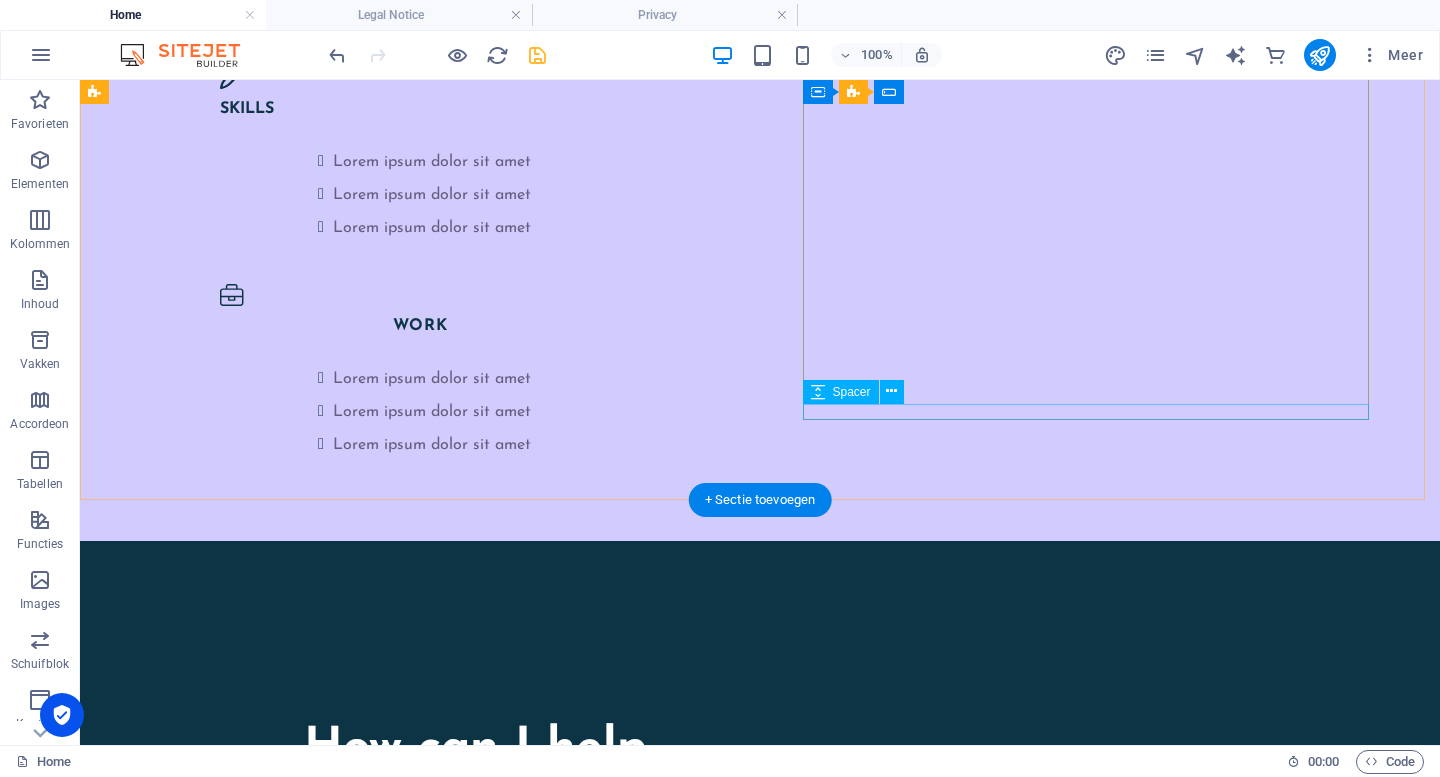 click at bounding box center (387, 3393) 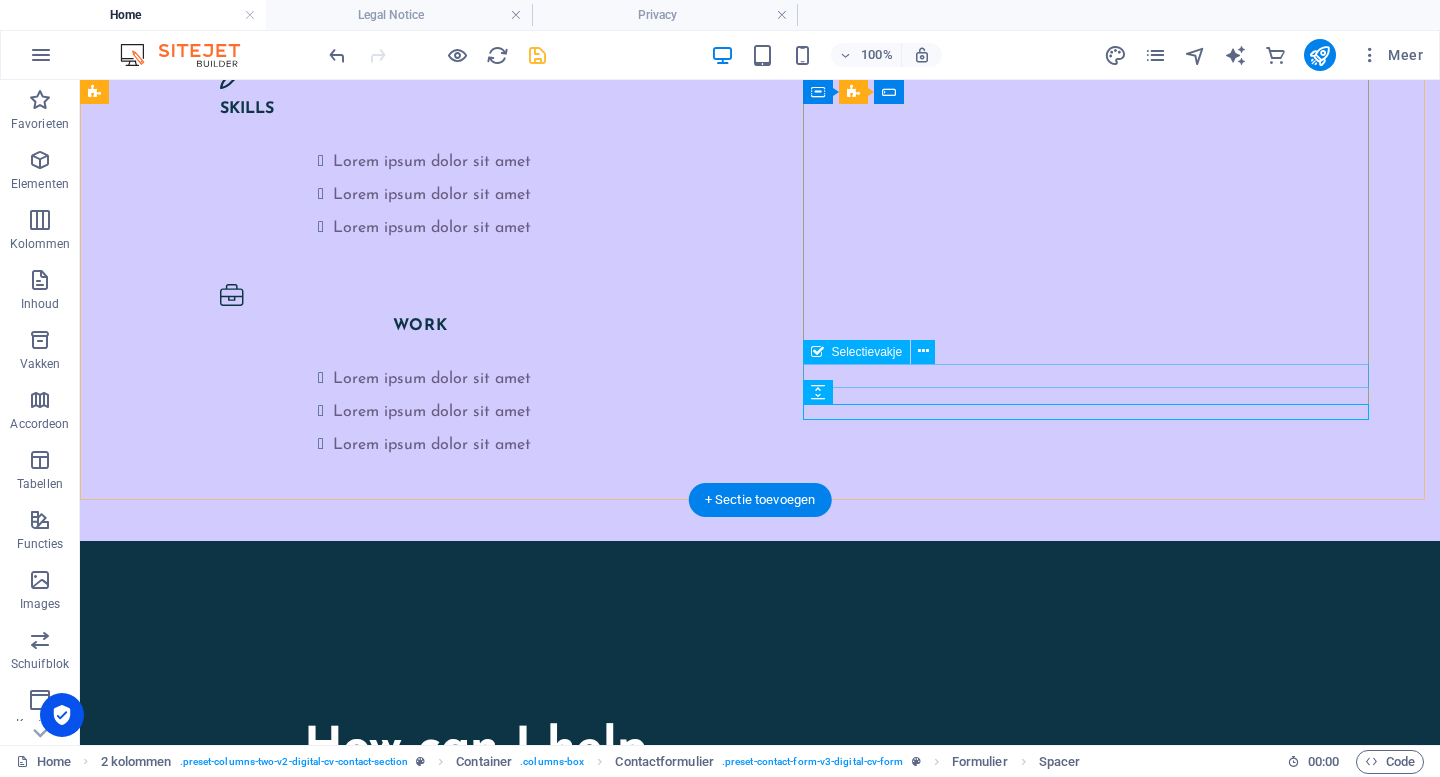 click on "I have read and understand the privacy policy." at bounding box center (387, 3357) 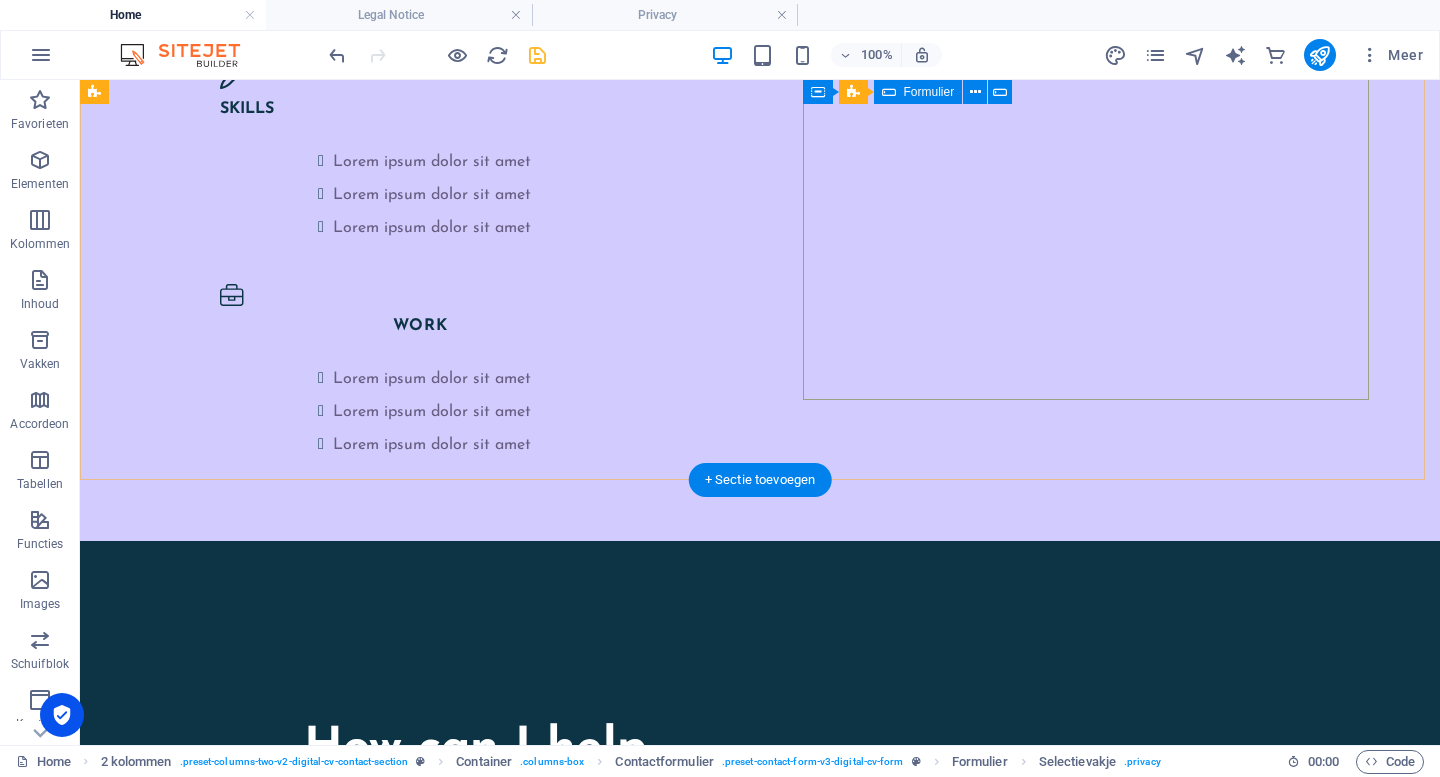 scroll, scrollTop: 3575, scrollLeft: 0, axis: vertical 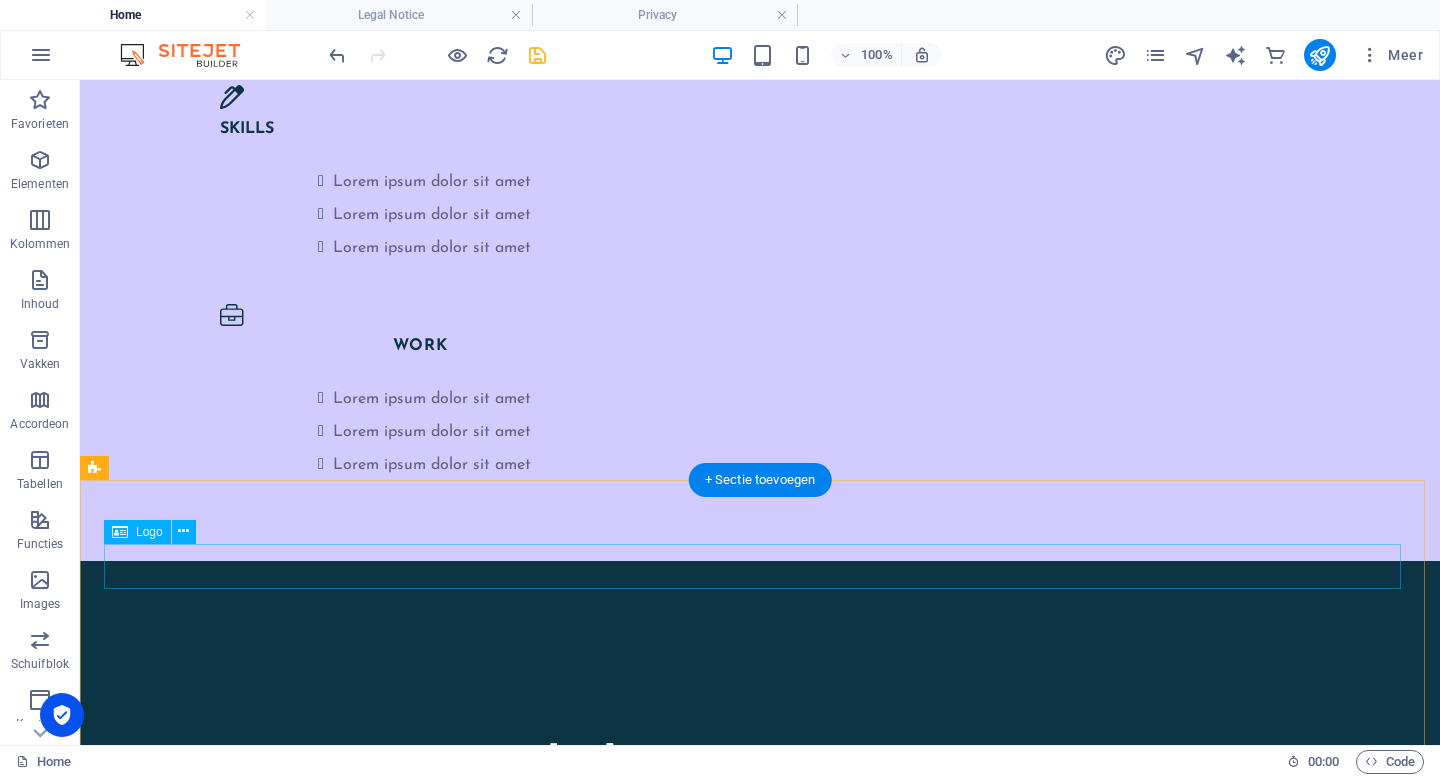 click at bounding box center (760, 3547) 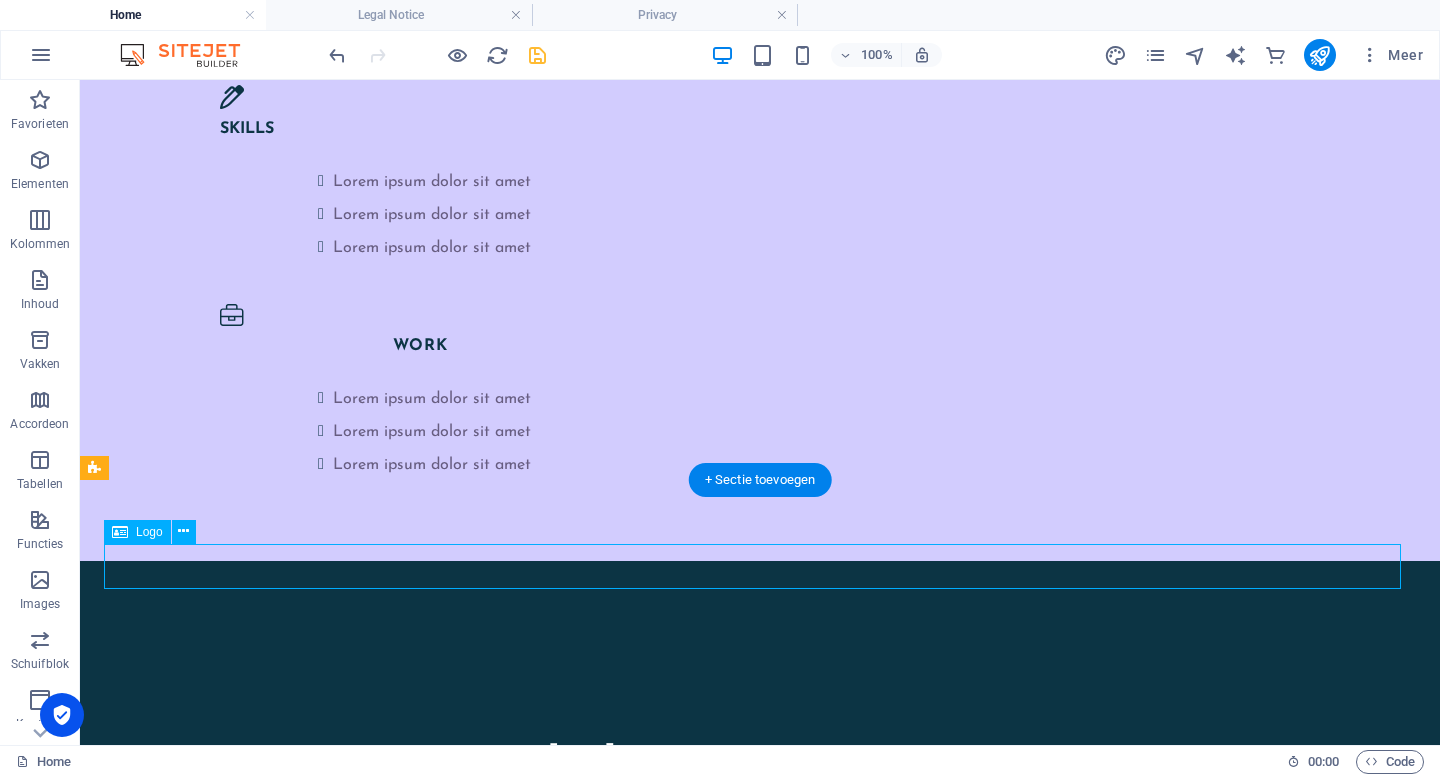 click at bounding box center (760, 3547) 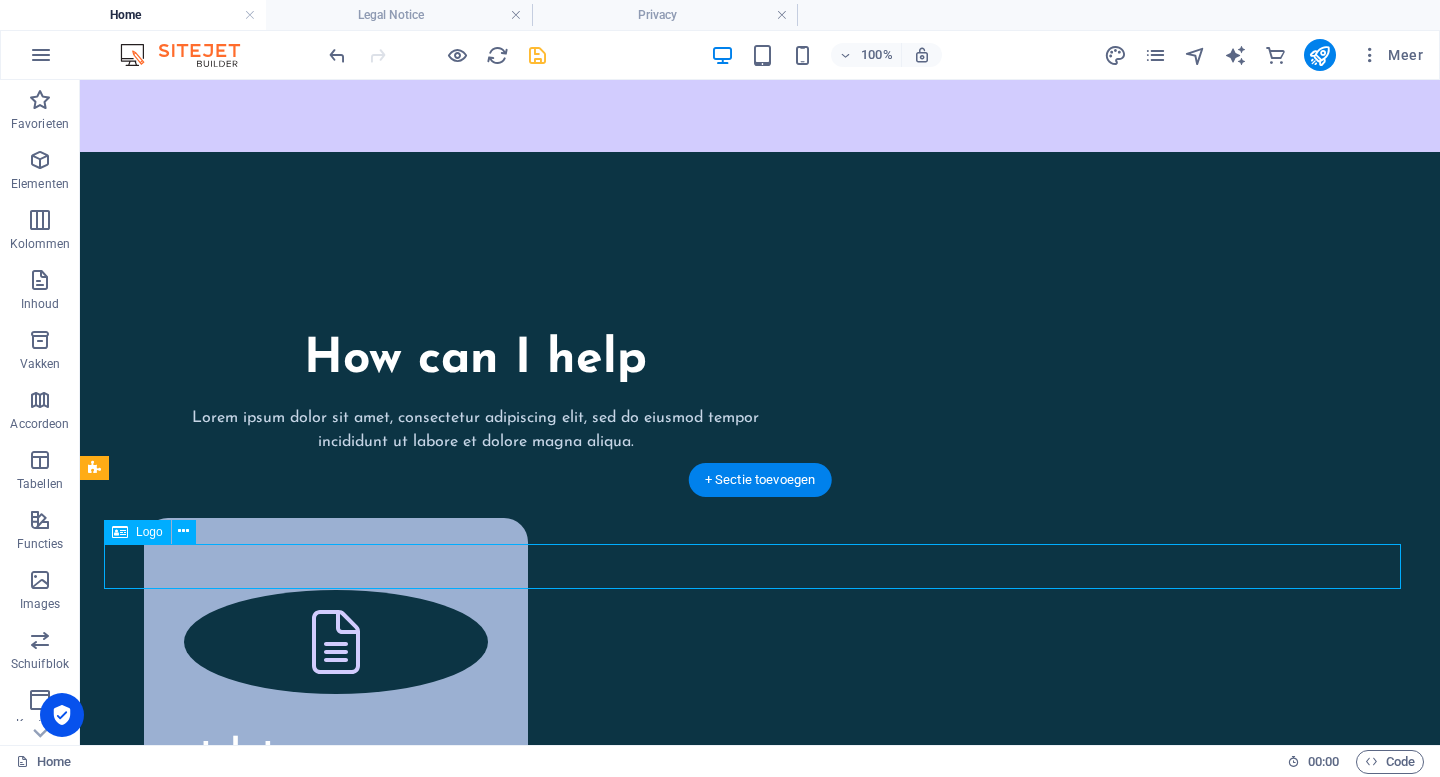 select on "px" 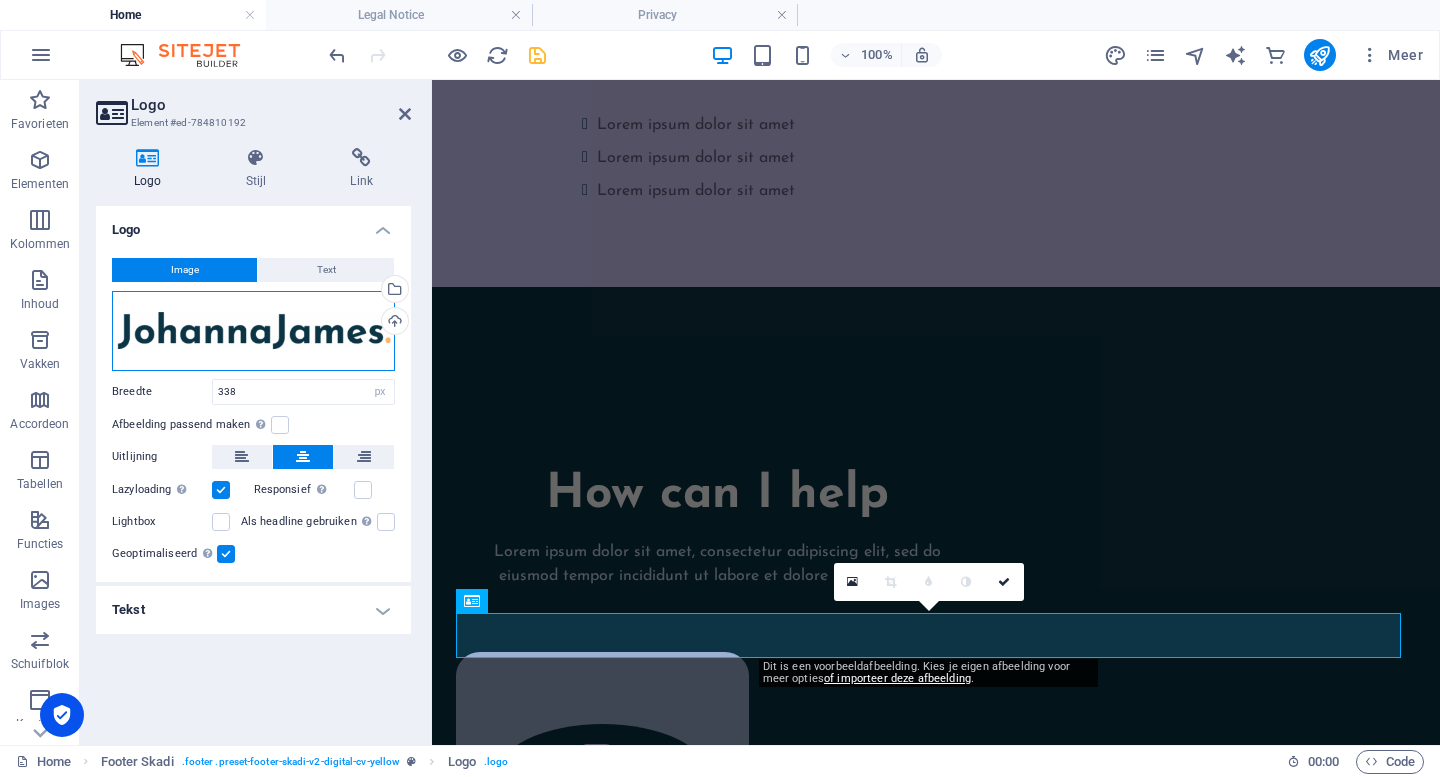 click on "Sleep bestanden hierheen, klik om bestanden te kiezen of  selecteer bestanden uit Bestanden of gebruik onze gratis stockfoto's en video's" at bounding box center (253, 331) 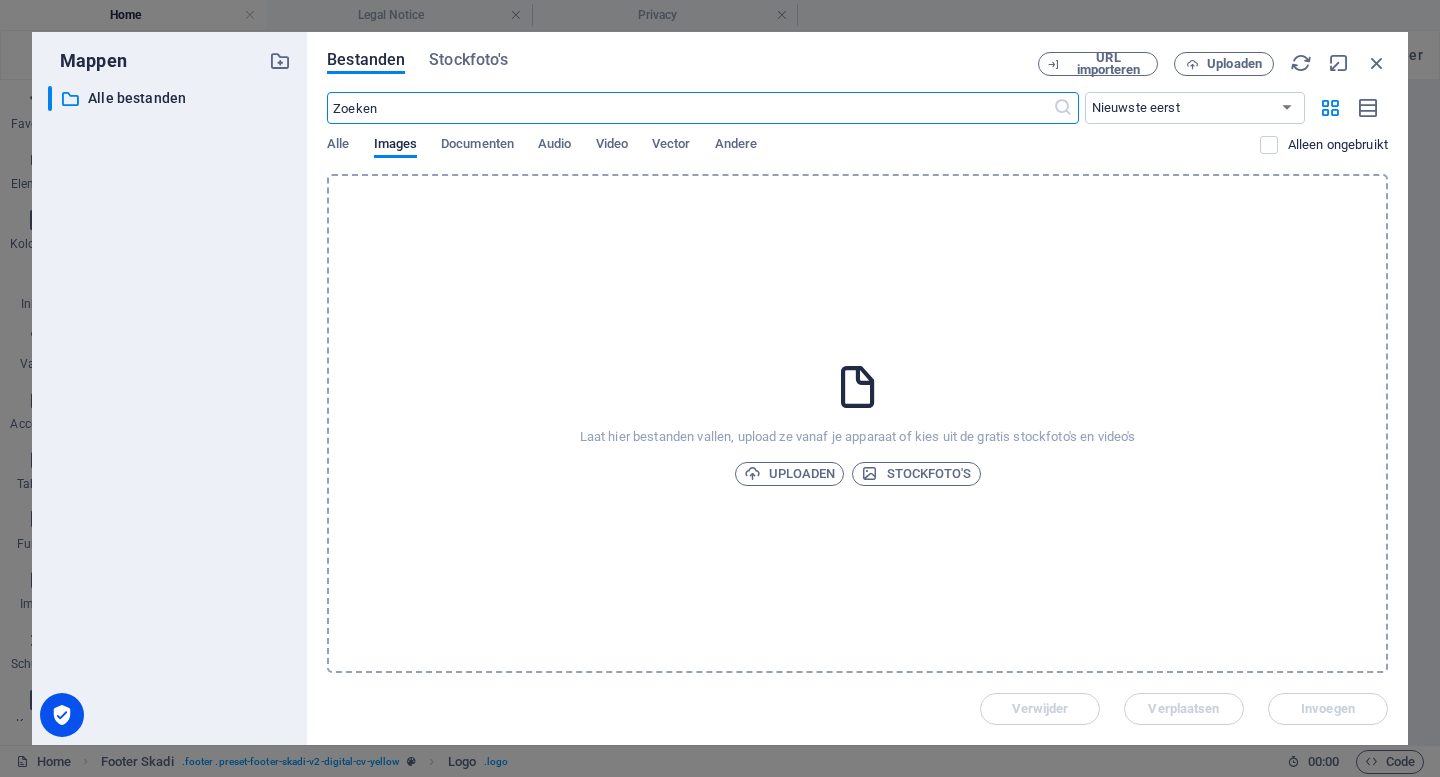 scroll, scrollTop: 3378, scrollLeft: 0, axis: vertical 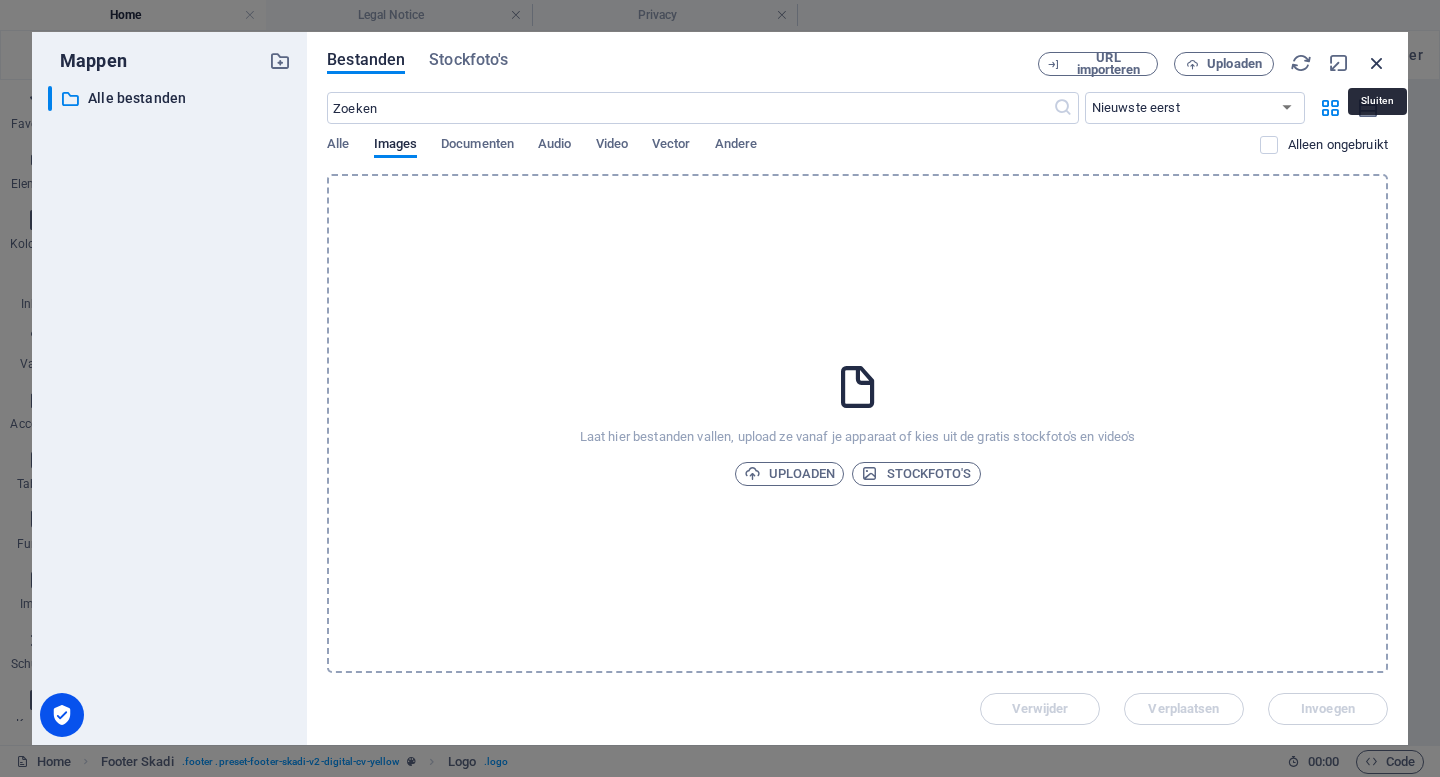 click at bounding box center (1377, 63) 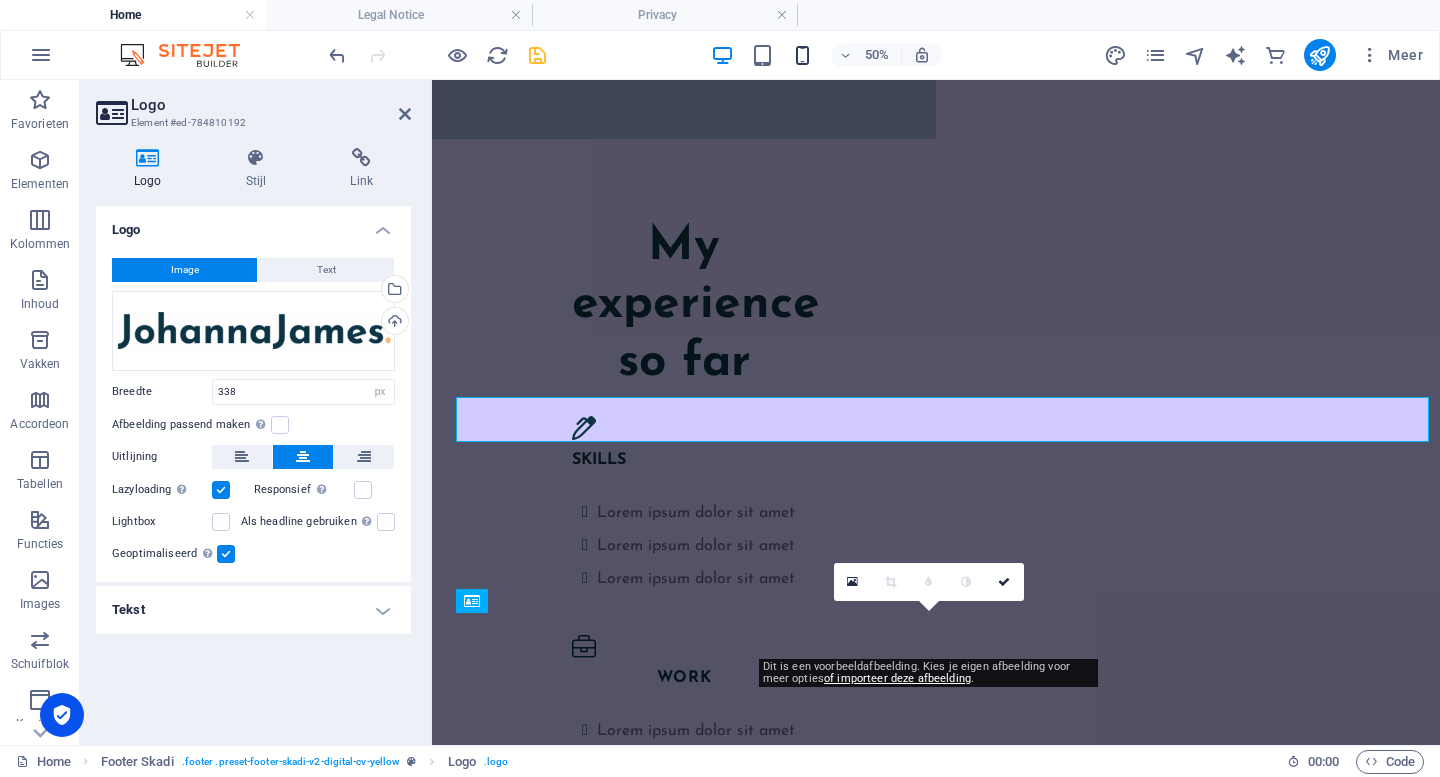 scroll, scrollTop: 3984, scrollLeft: 0, axis: vertical 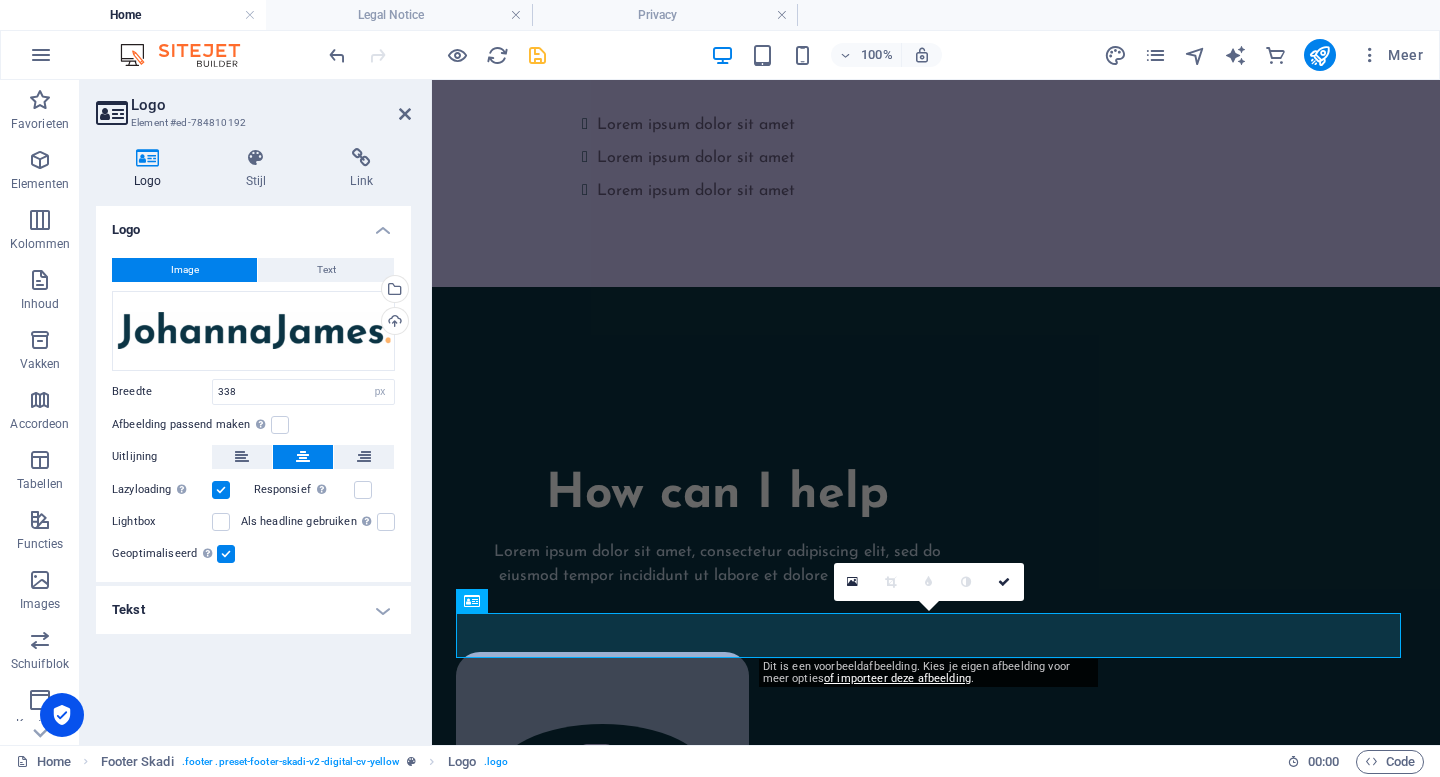 click on "Image Text Sleep bestanden hierheen, klik om bestanden te kiezen of  selecteer bestanden uit Bestanden of gebruik onze gratis stockfoto's en video's Selecteer bestanden uit Bestandsbeheer, stockfoto's, of upload een of meer bestanden Uploaden Breedte 338 Standaard auto px rem % em vh vw Afbeelding passend maken Afbeelding automatisch passen binnen een vaststaande breedte en hoogte Hoogte Standaard auto px Uitlijning Lazyloading Door afbeeldingen pas na de rest van de pagina te laden, voelt de pagina een stuk sneller. Responsief Retina-afbeeldingen en voor smartphones geoptimaliseerde formaten automatisch laden. Lightbox Als headline gebruiken De afbeelding wordt geplaatst in een header-tag van het niveau H1. Dit is handig om een alternatieve tekst het gewicht van een H1-koptekst te geven, bijv. voor het logo. Laat niet geselecteerd als je het niet zeker weet. Geoptimaliseerd Afbeeldingen worden gecomprimeerd om de pagina sneller te maken. Positie Richting Aangepast X-verschuiving 50 px rem % vh vw 50 px rem %" at bounding box center (253, 412) 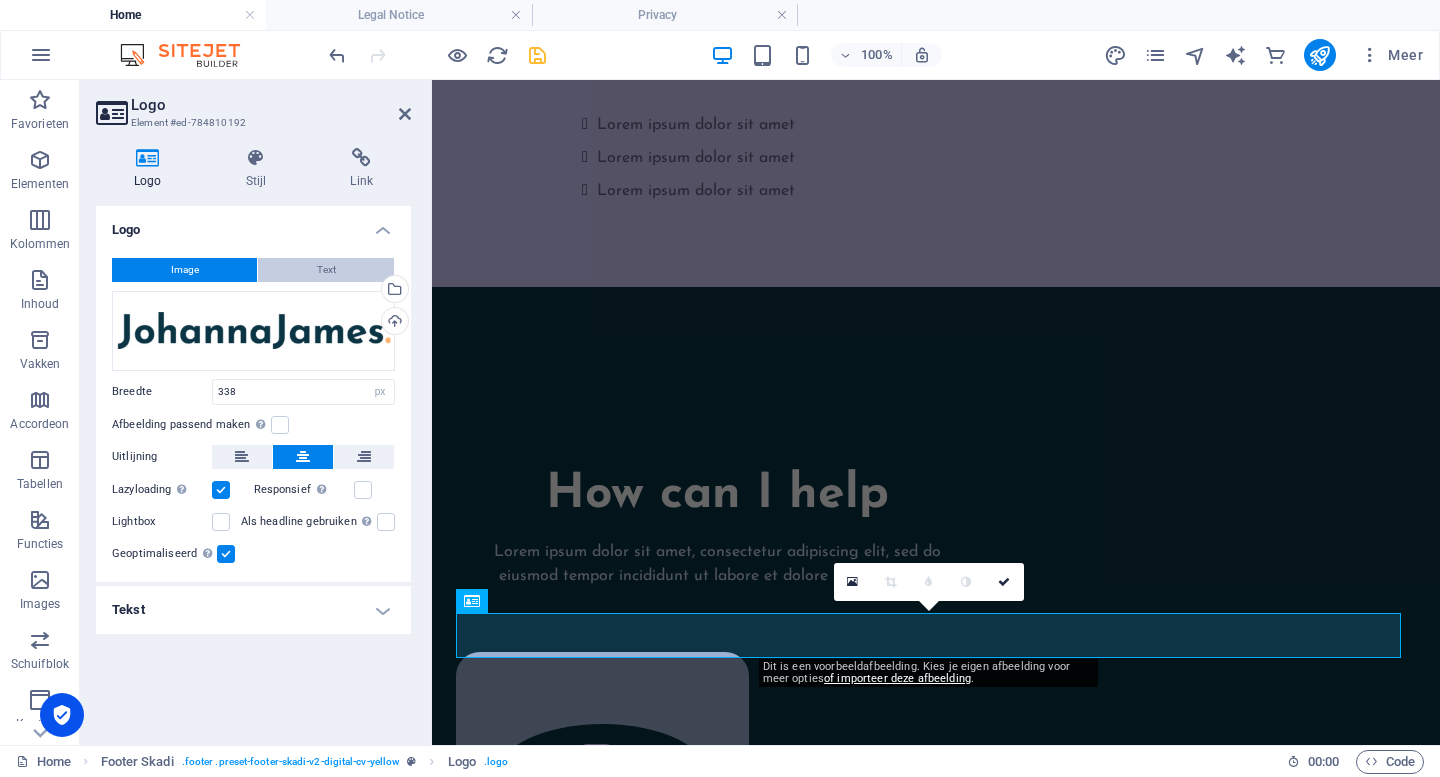 click on "Text" at bounding box center [326, 270] 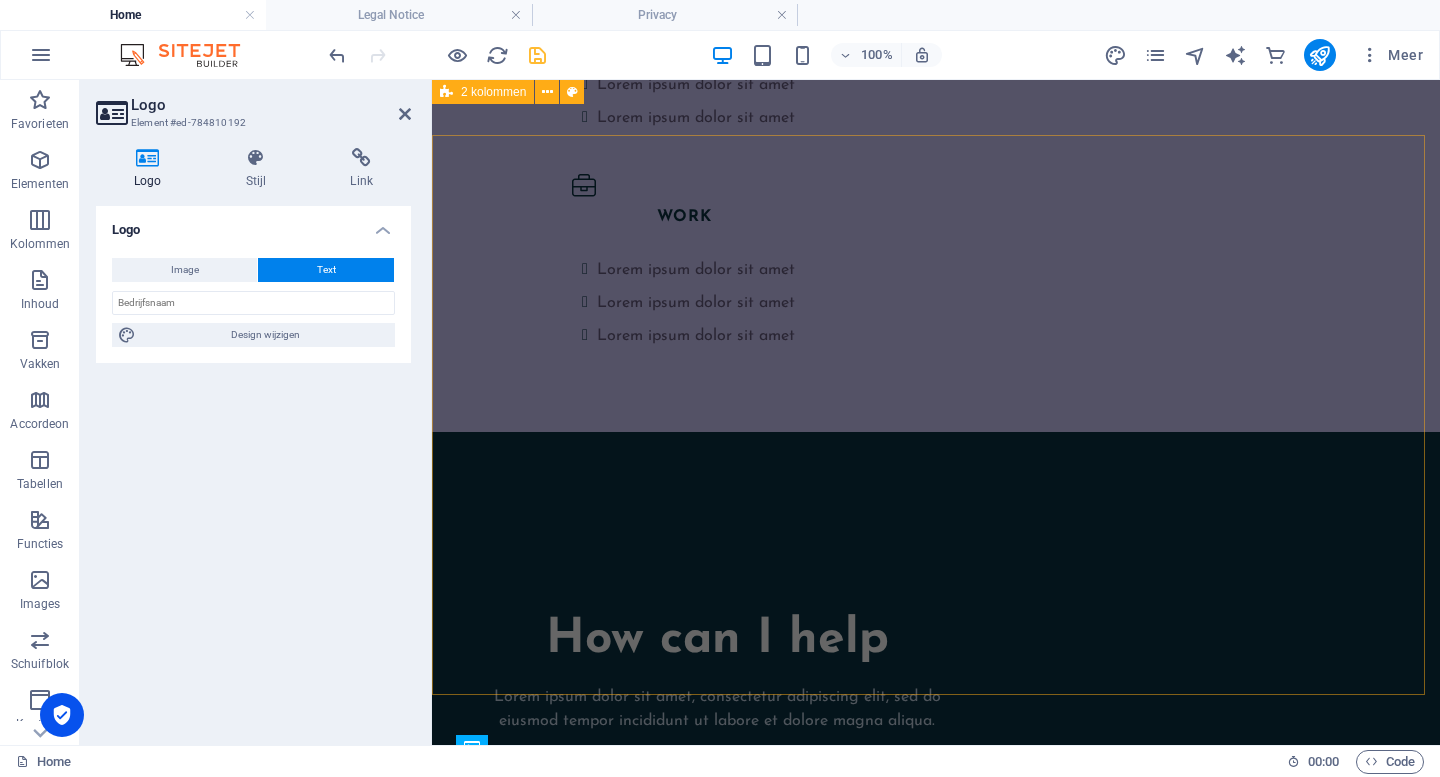 scroll, scrollTop: 3838, scrollLeft: 0, axis: vertical 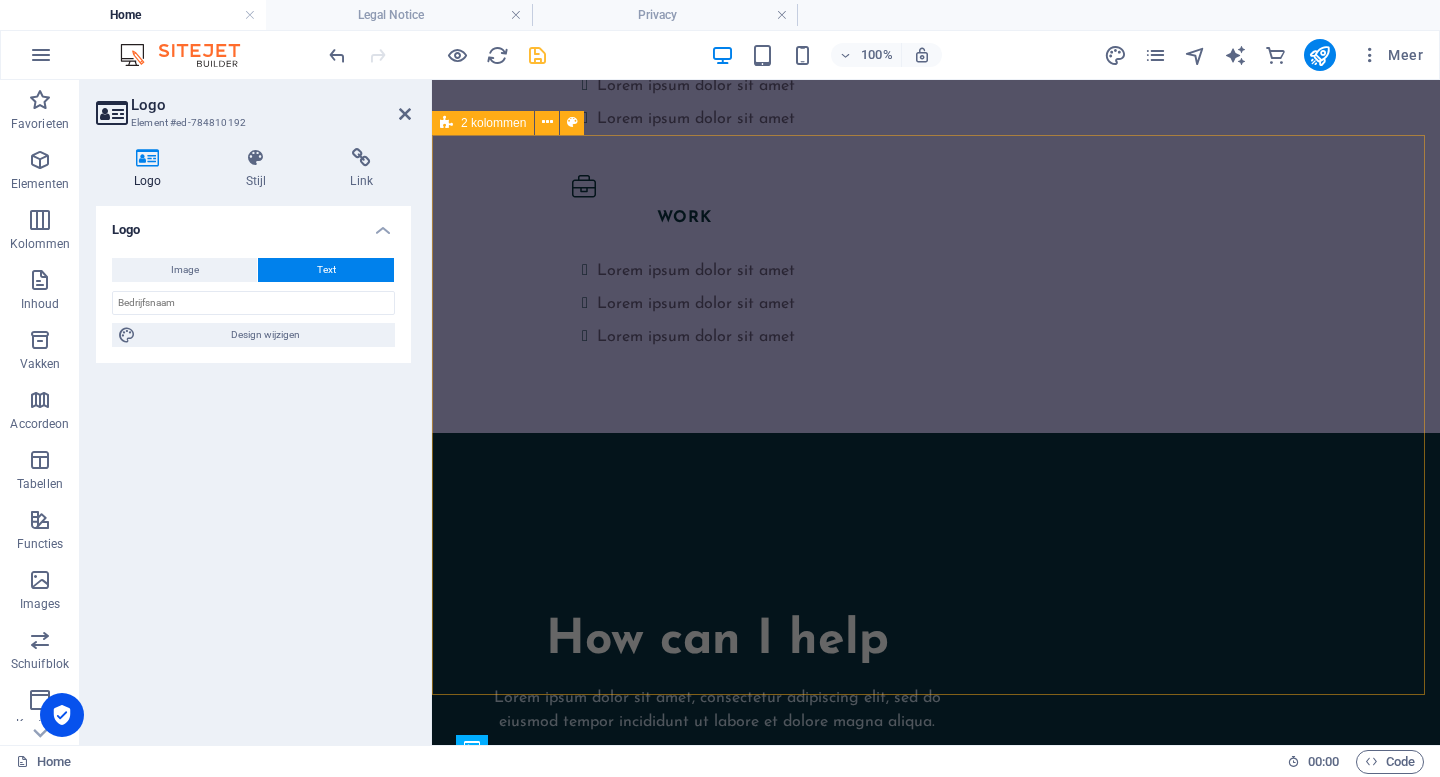 click on "Interested in working together with me?  Feel free to contact me! Lorem ipsum dolor sit amet, consectetur adipiscing elit, sed do eiusmod tempor incididunt ut labore et dolore magna aliqua." at bounding box center [936, 3082] 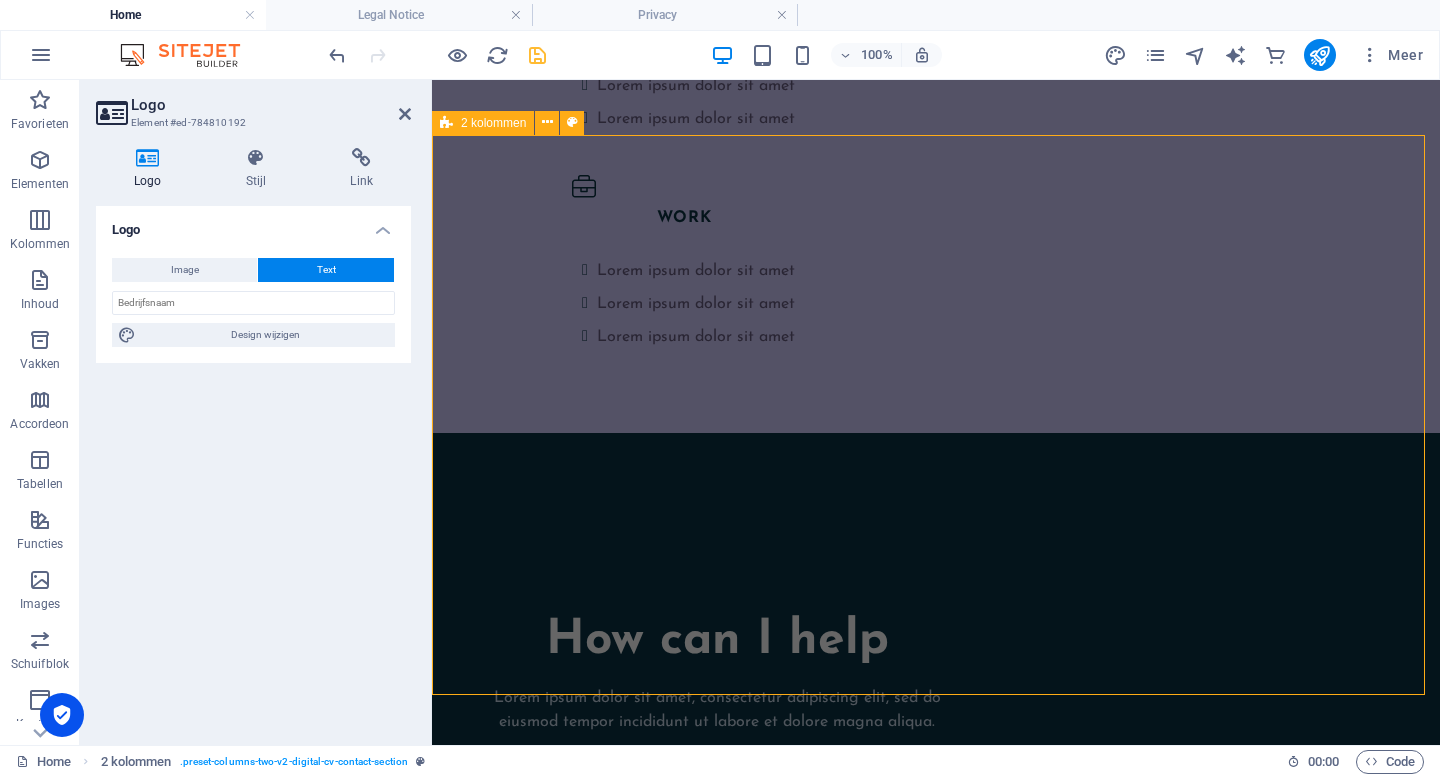 scroll, scrollTop: 3408, scrollLeft: 0, axis: vertical 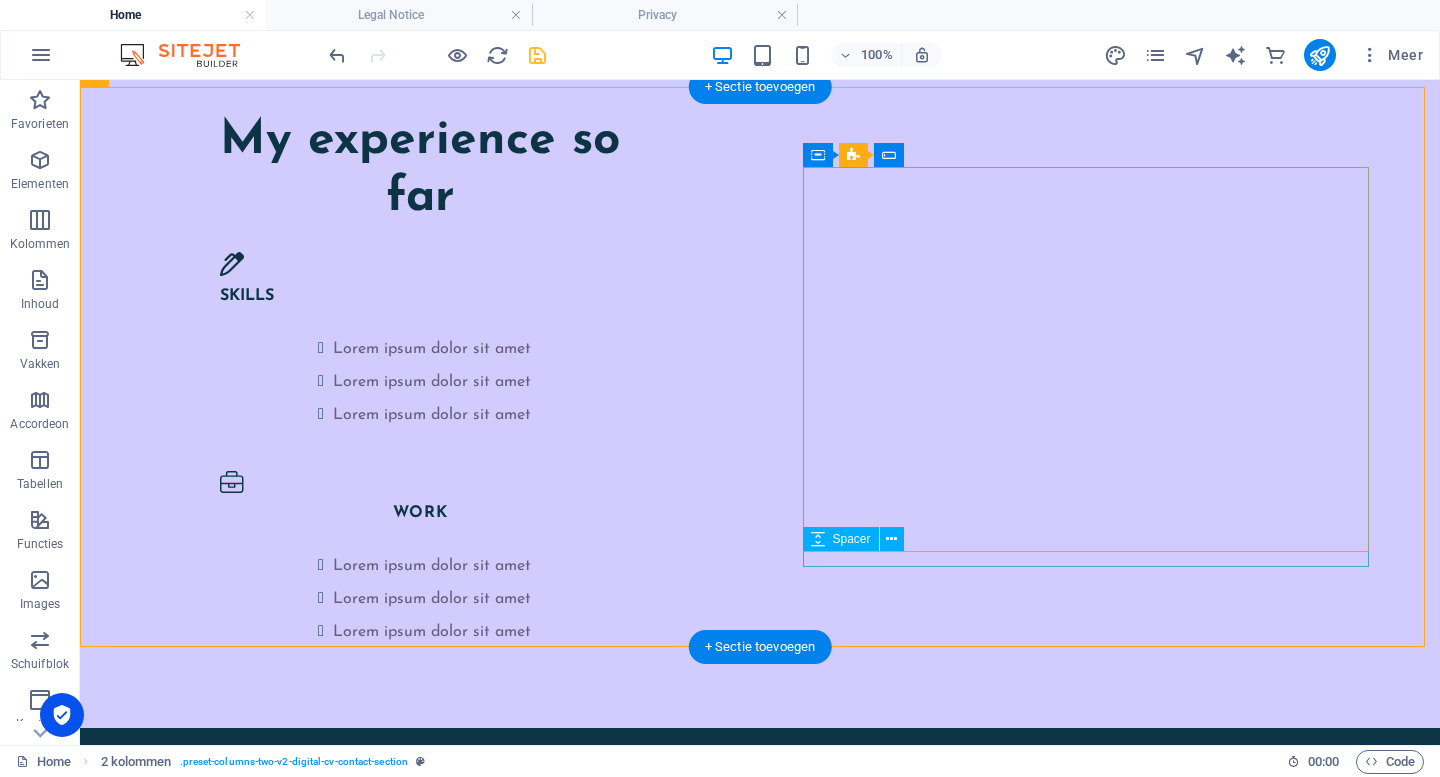 click at bounding box center [387, 3540] 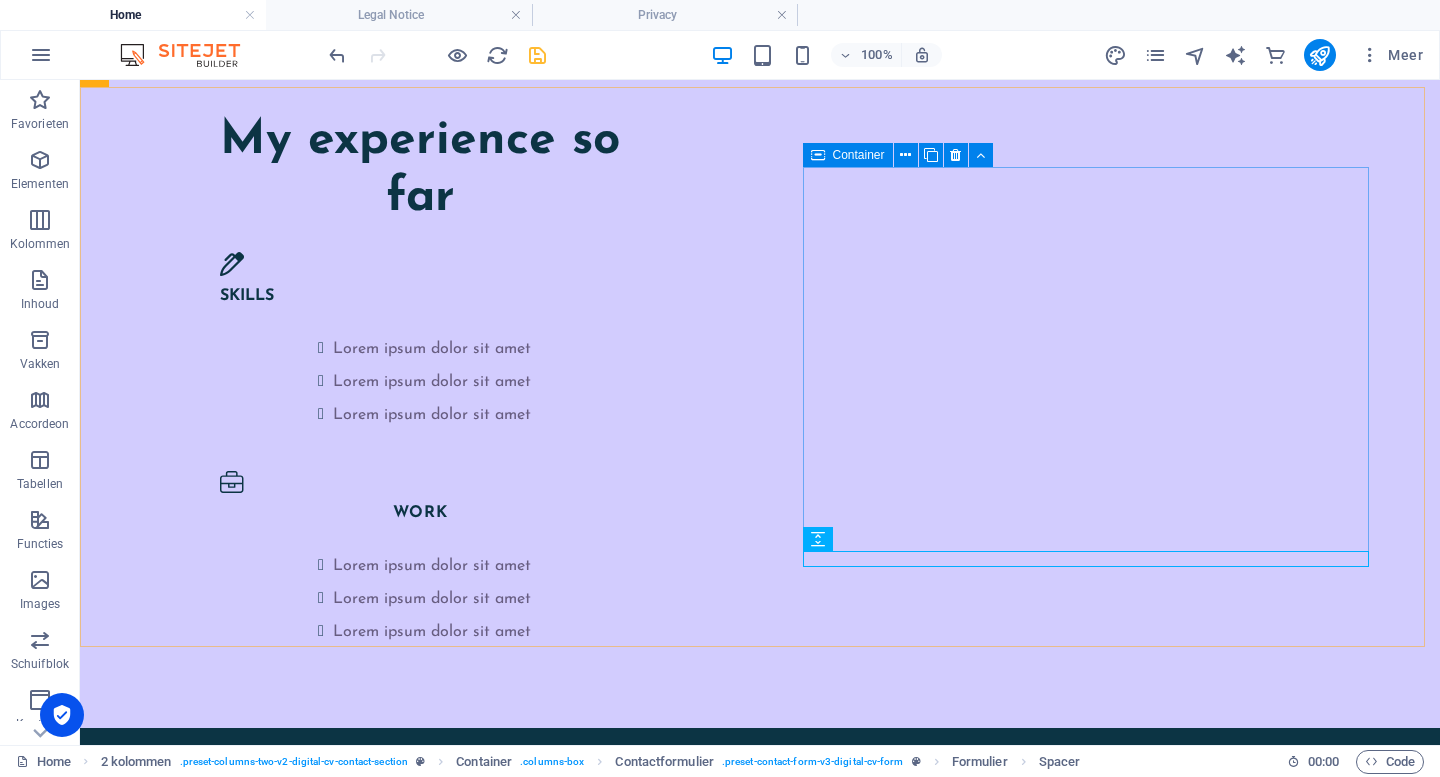 click at bounding box center [818, 155] 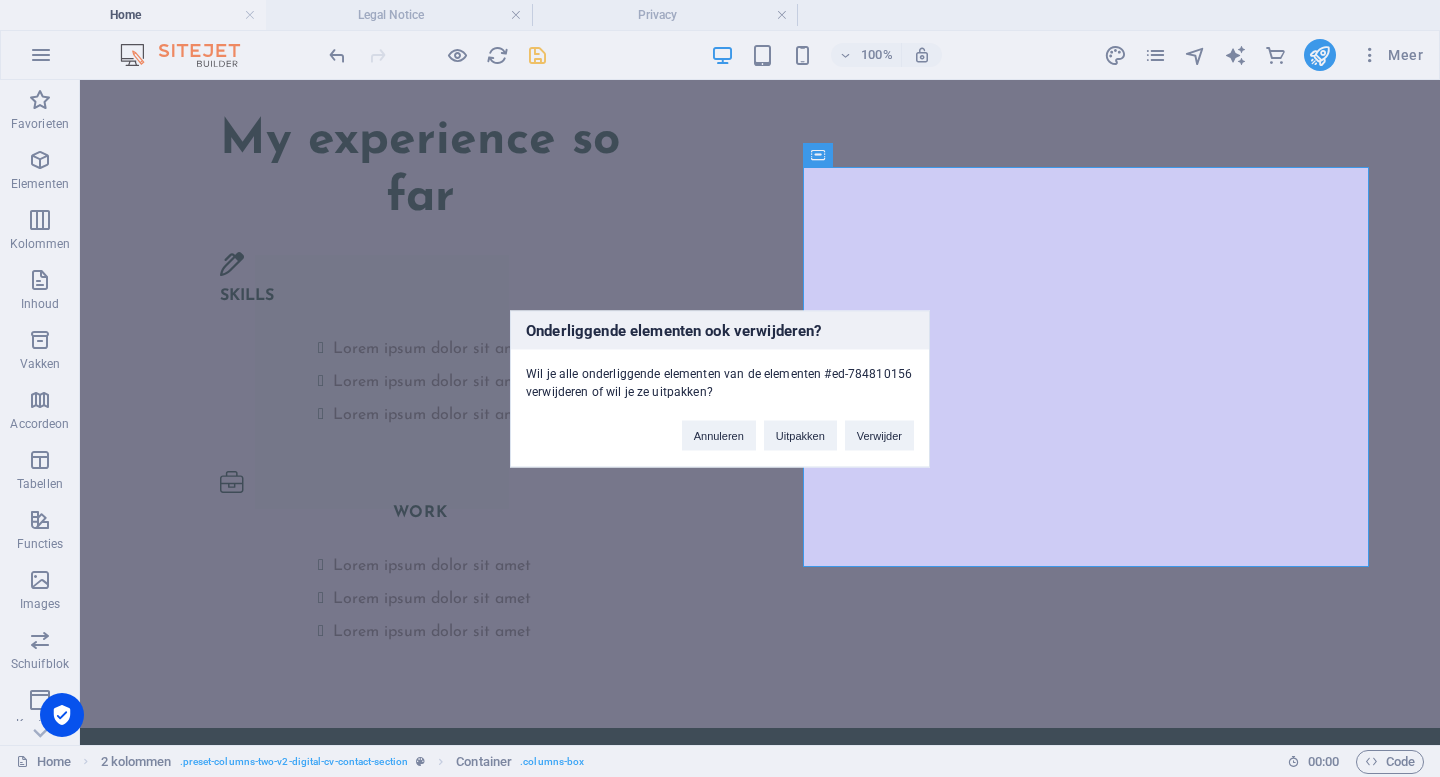 type 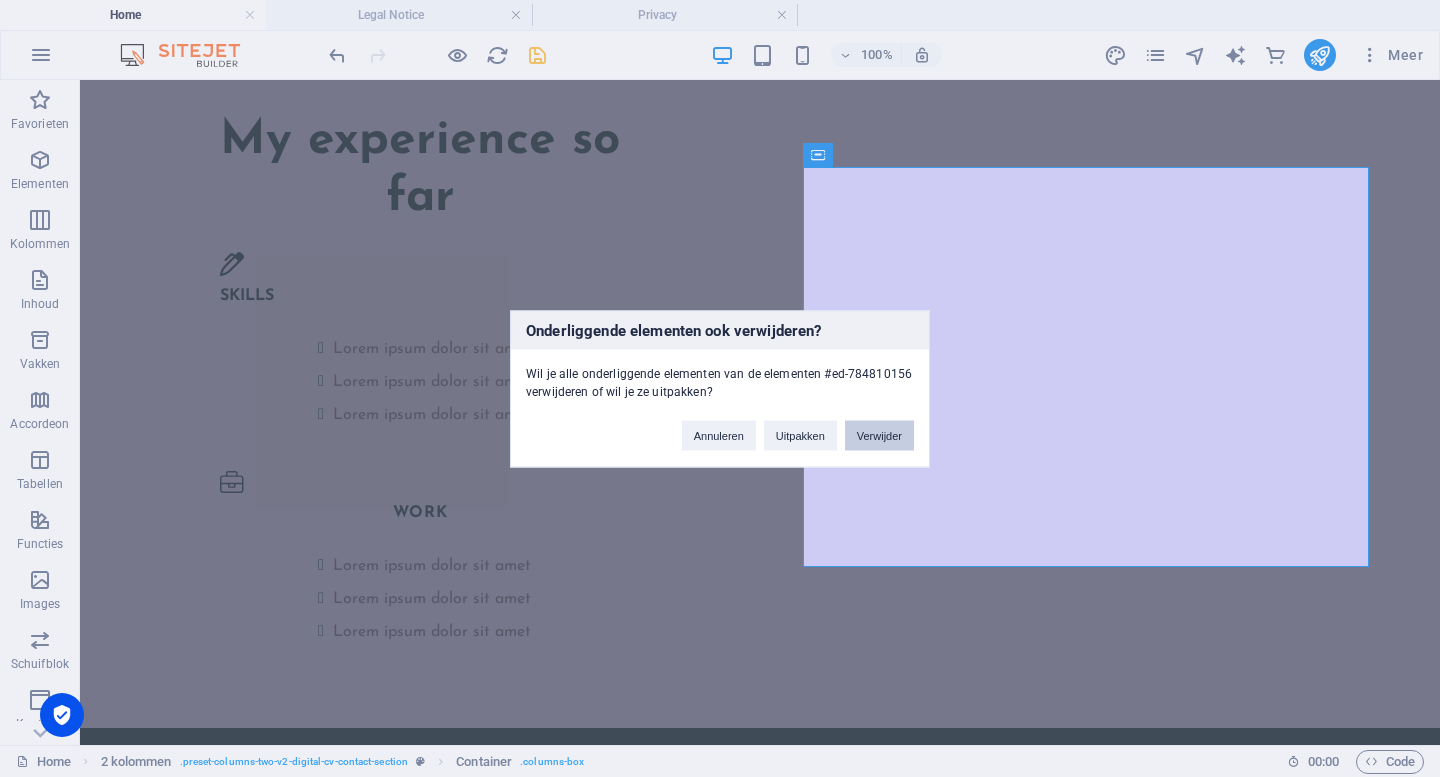 click on "Verwijder" at bounding box center (879, 435) 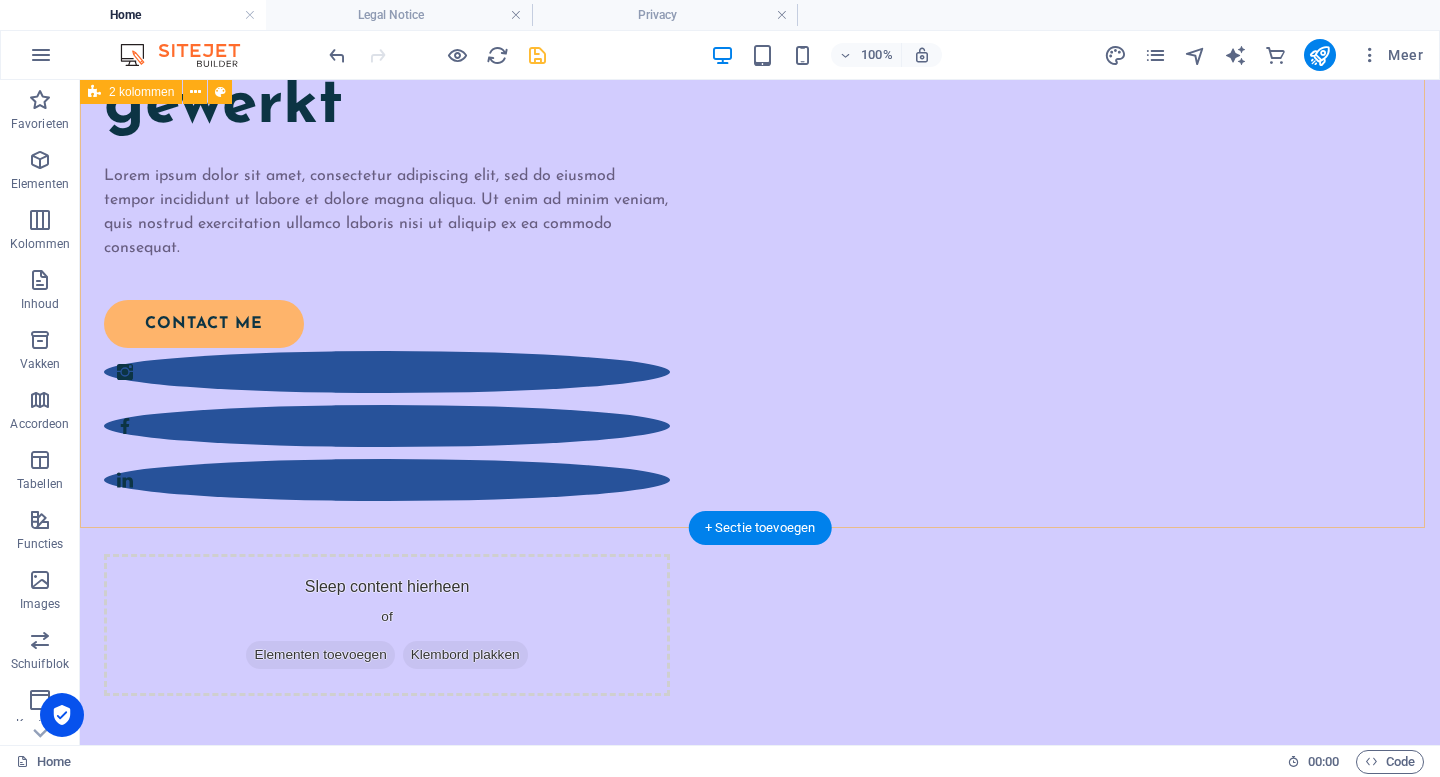 scroll, scrollTop: 0, scrollLeft: 0, axis: both 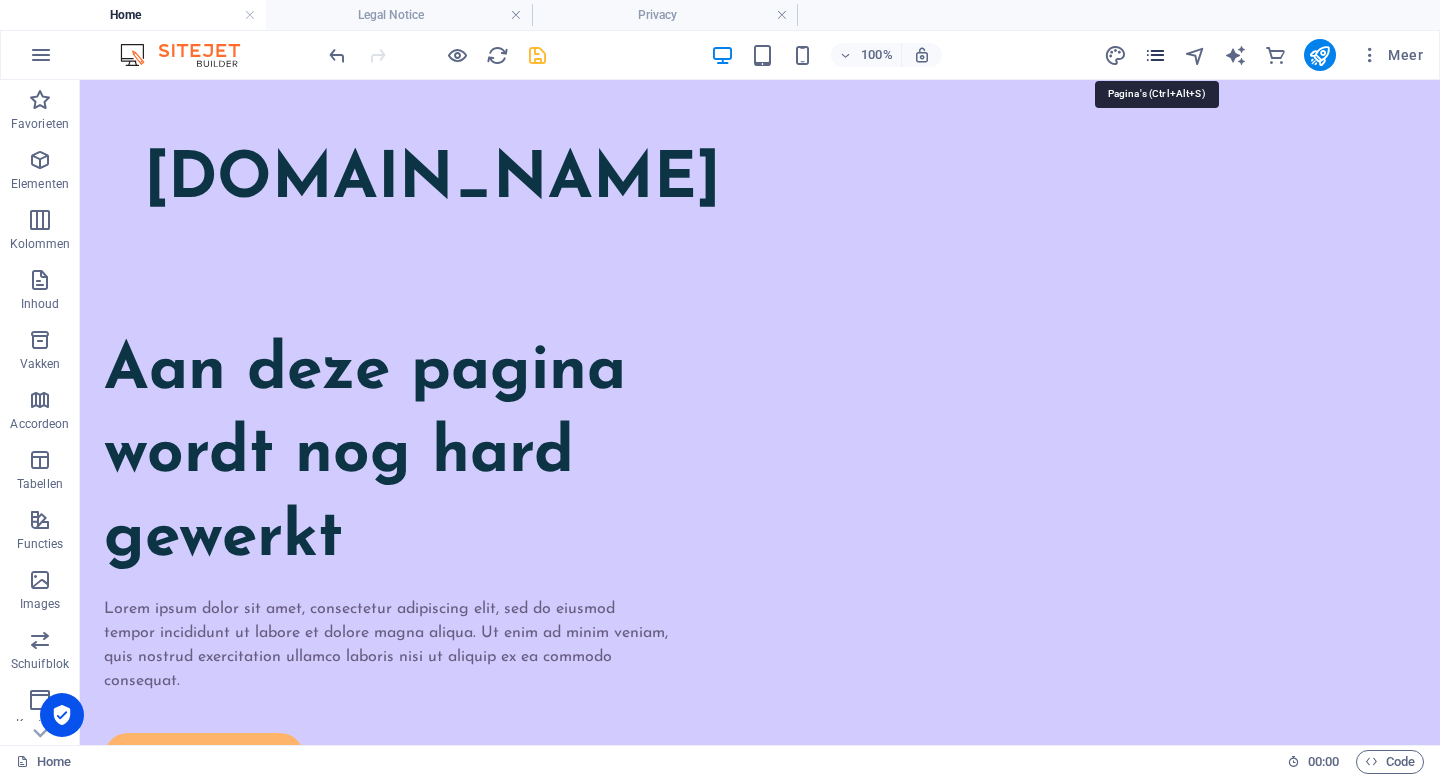 click at bounding box center [1155, 55] 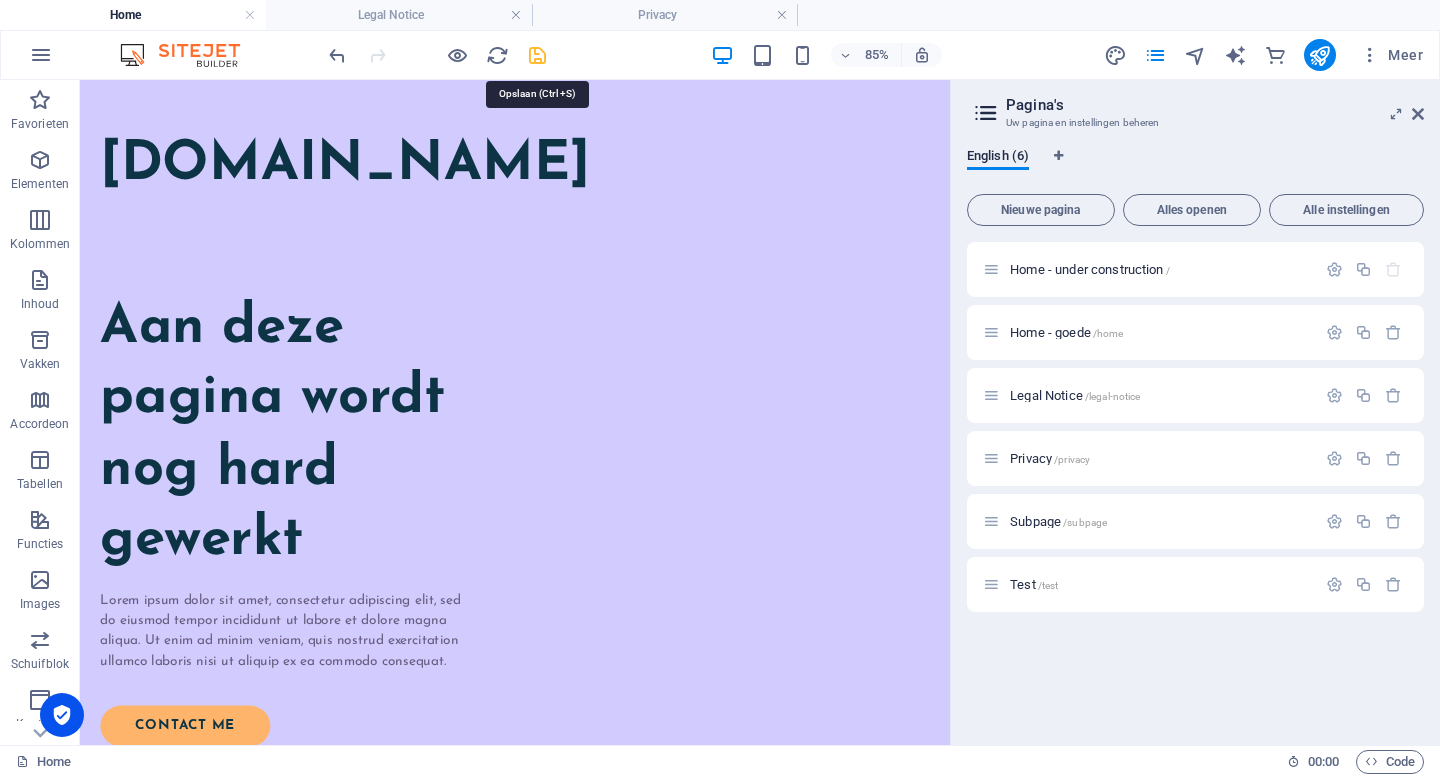 click at bounding box center [537, 55] 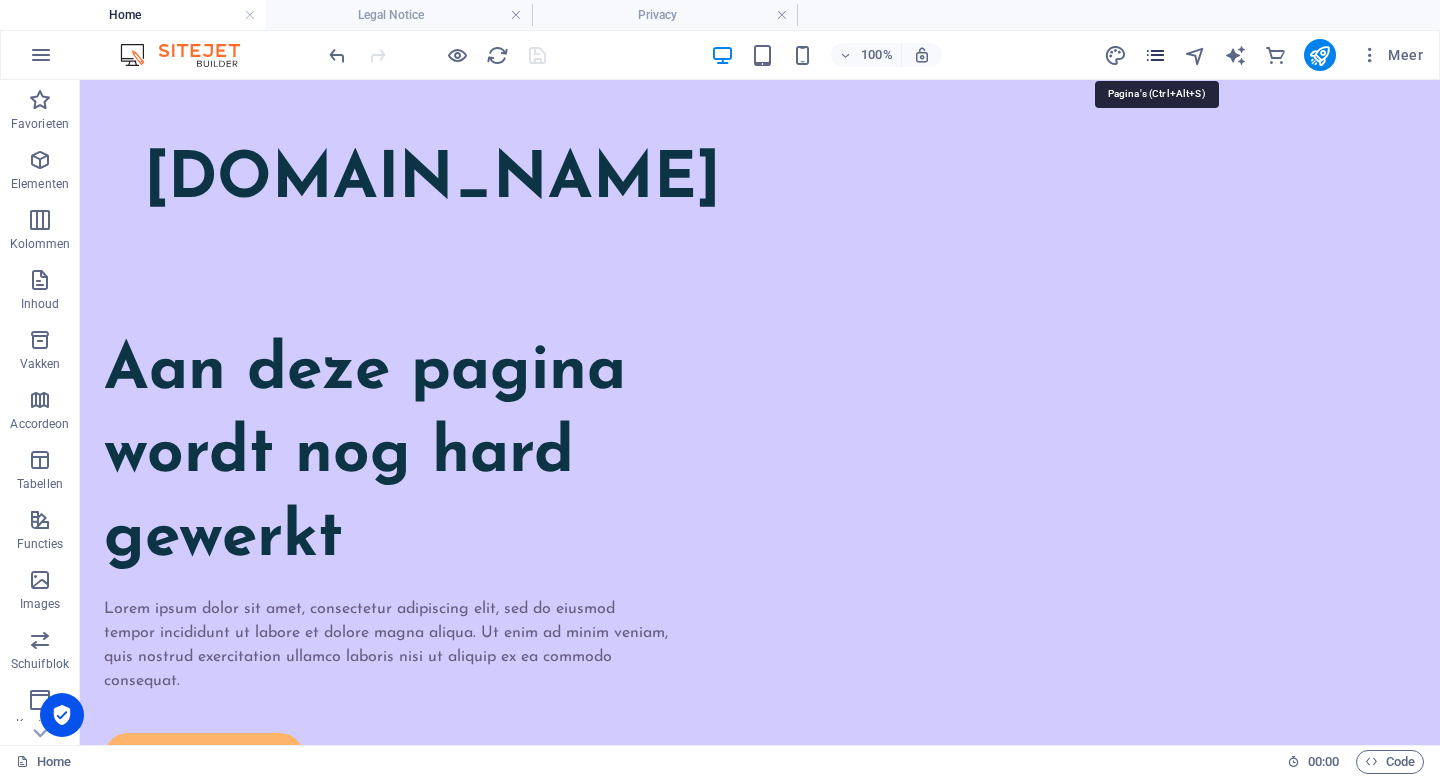 click at bounding box center (1155, 55) 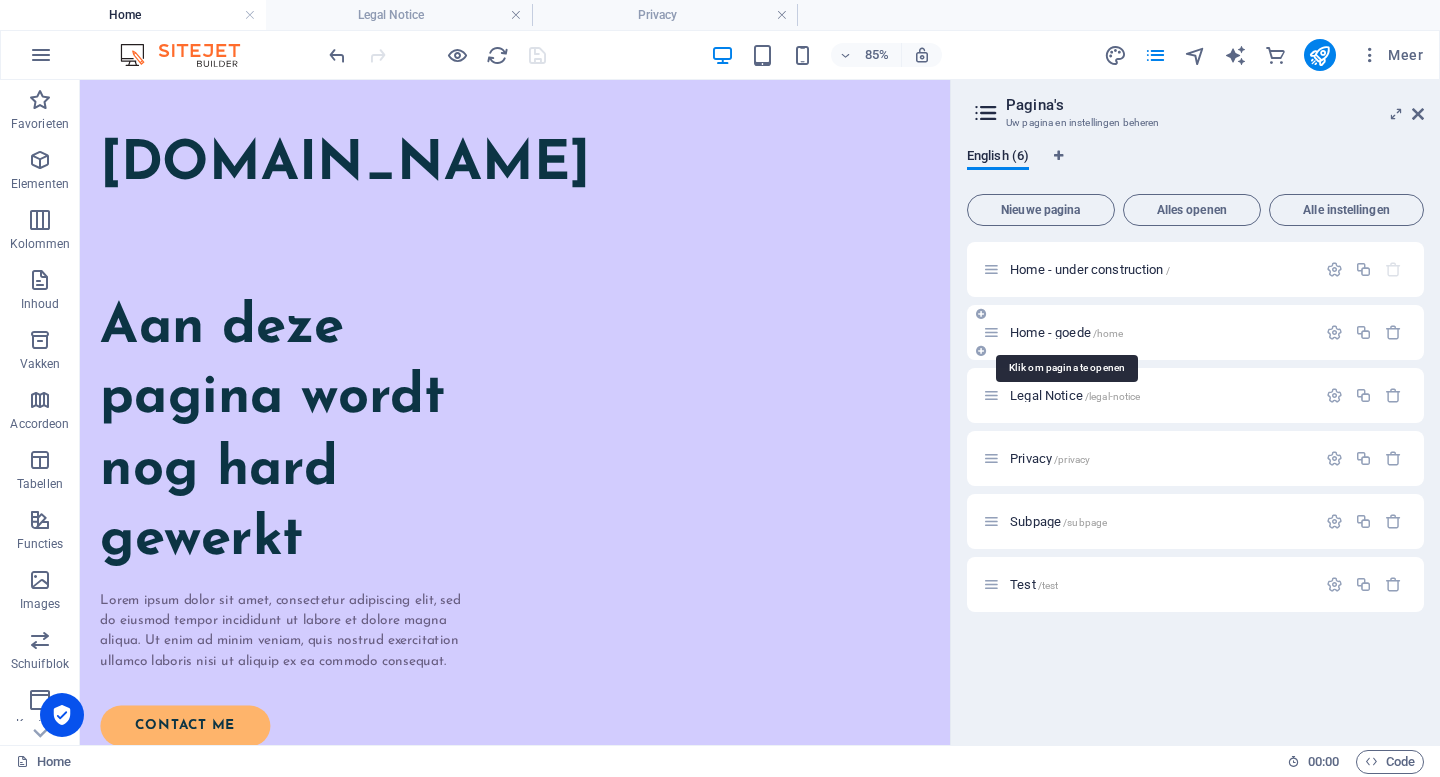 click on "Home - goede /home" at bounding box center [1066, 332] 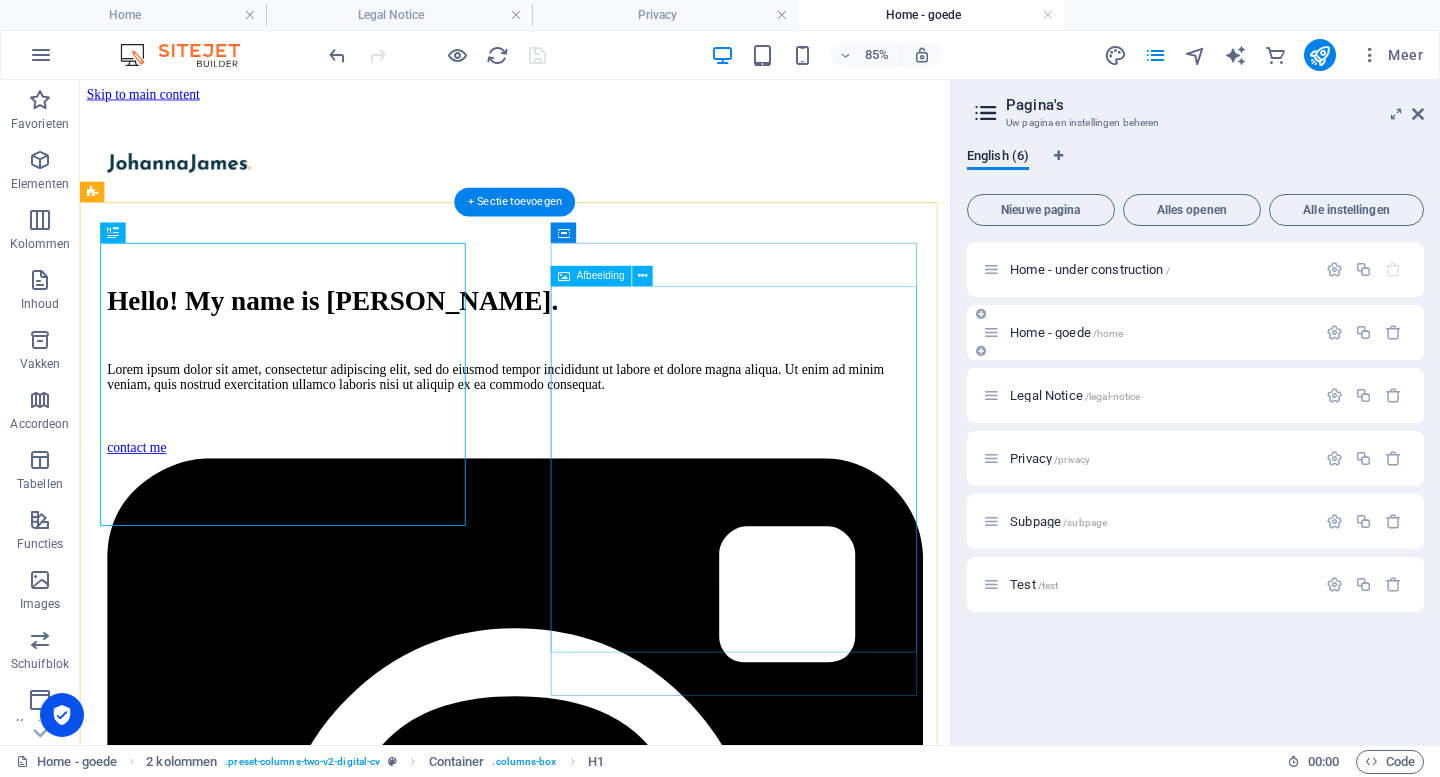 scroll, scrollTop: 0, scrollLeft: 0, axis: both 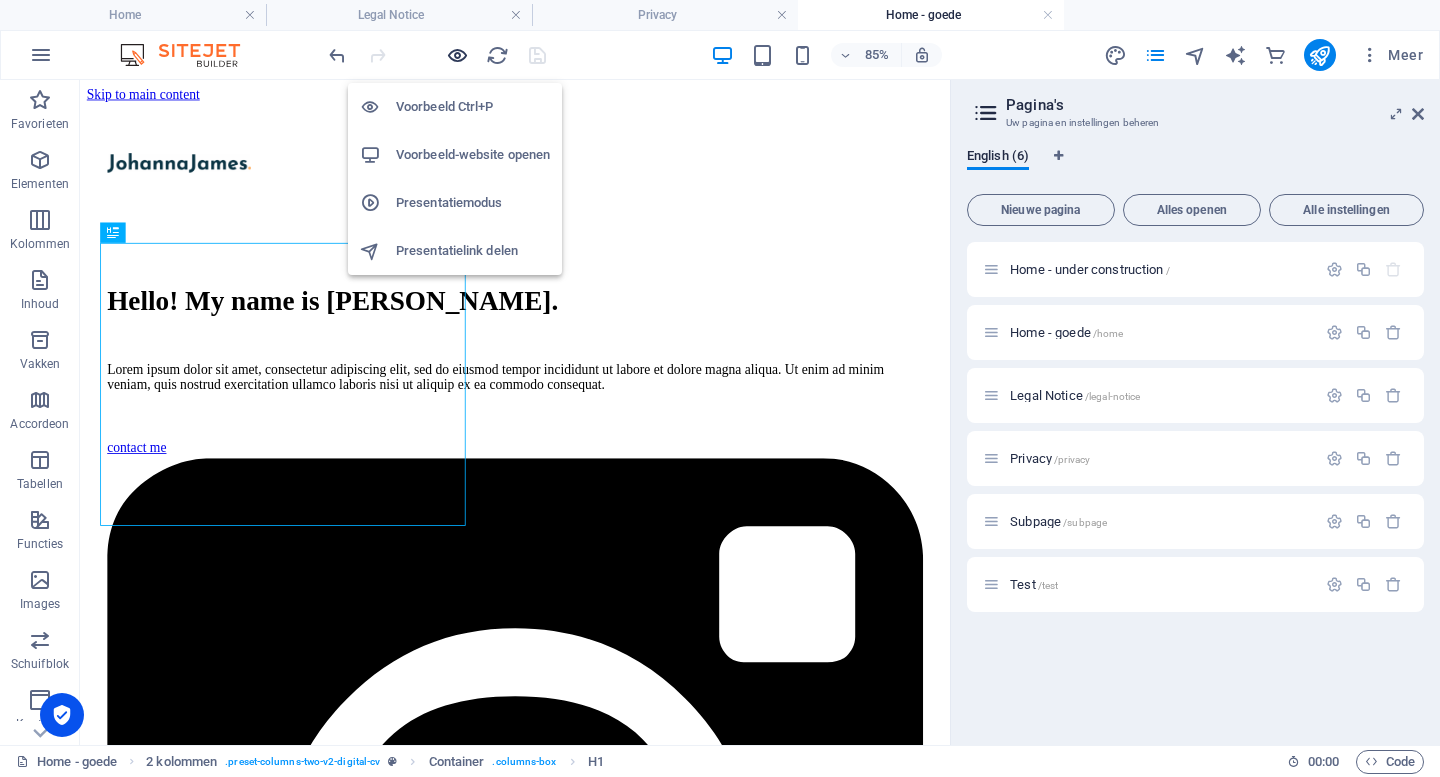 click at bounding box center [457, 55] 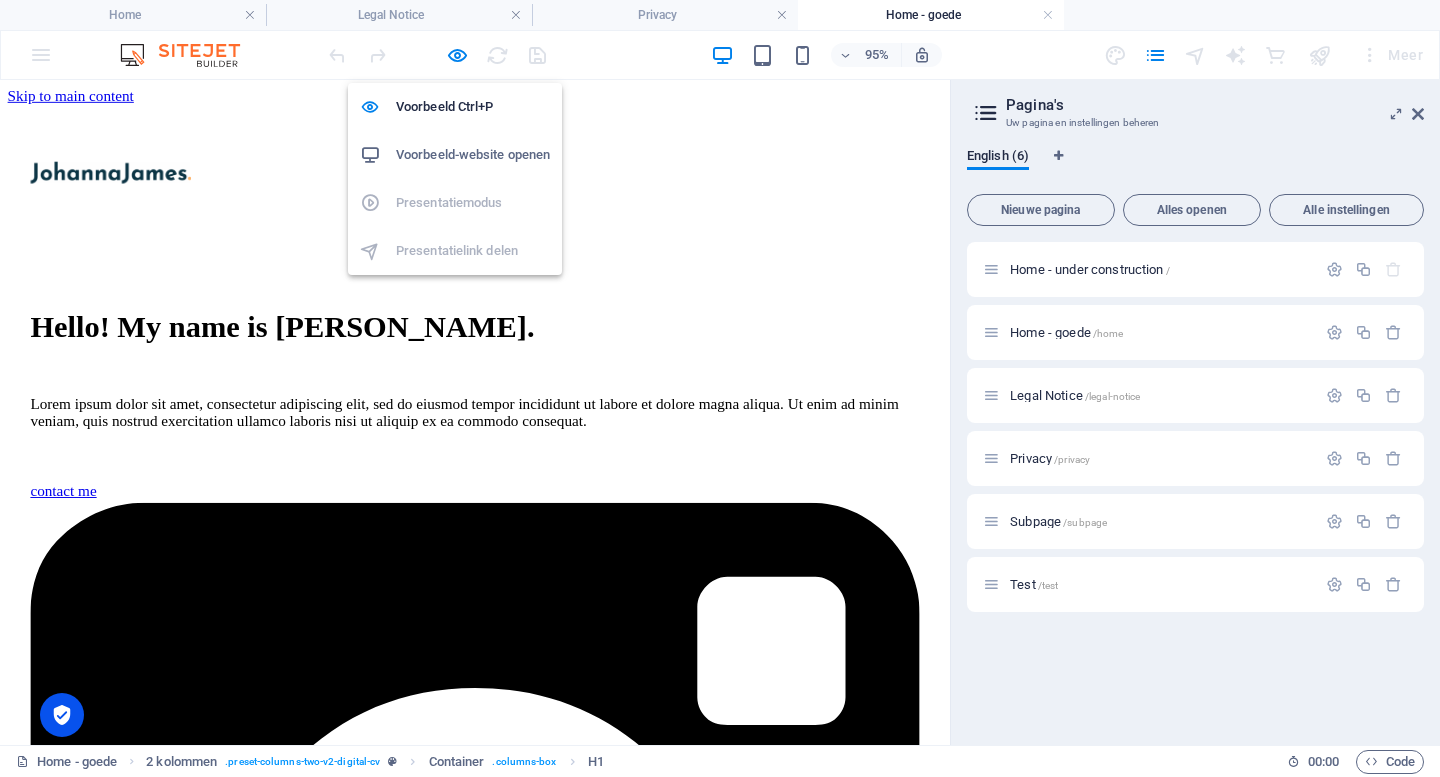 click on "Voorbeeld-website openen" at bounding box center [473, 155] 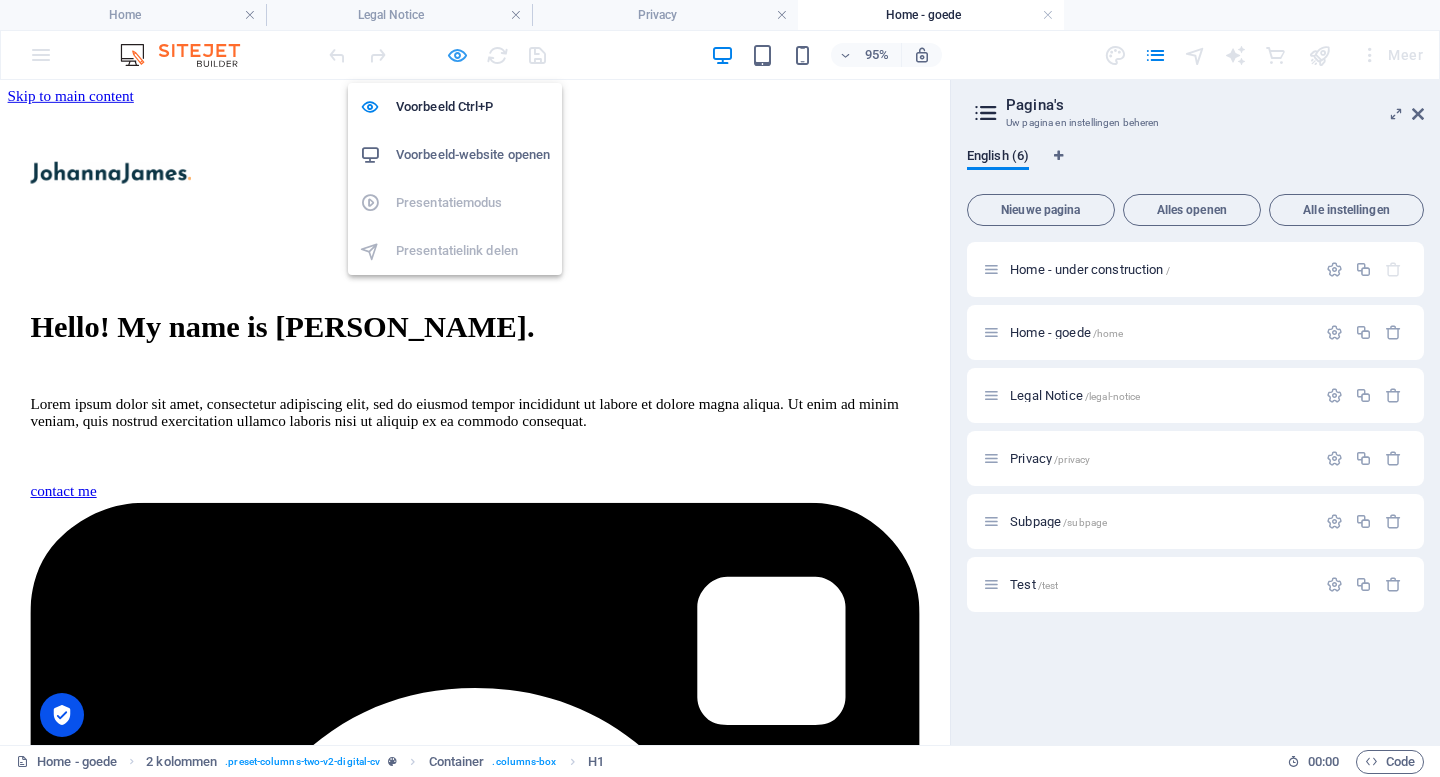 click at bounding box center [457, 55] 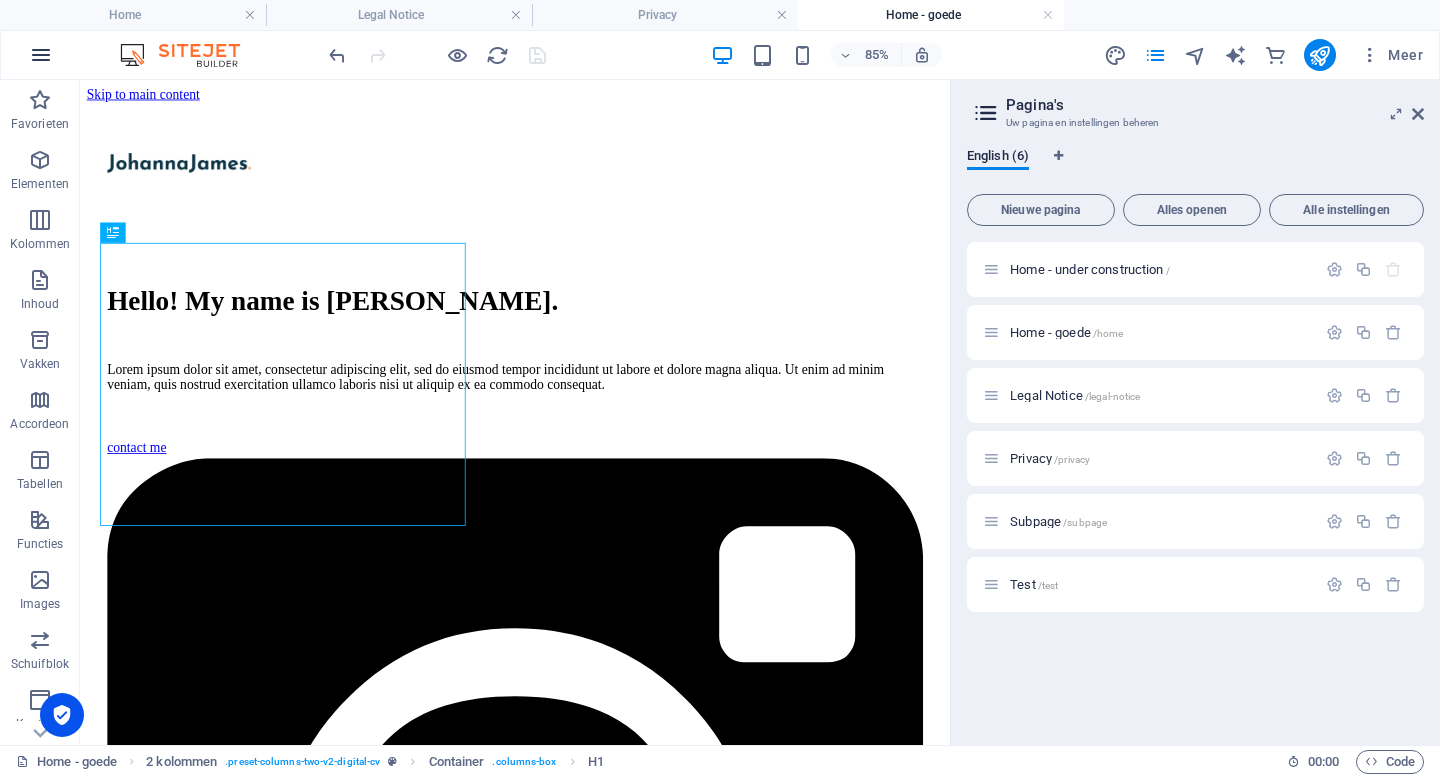 click at bounding box center (41, 55) 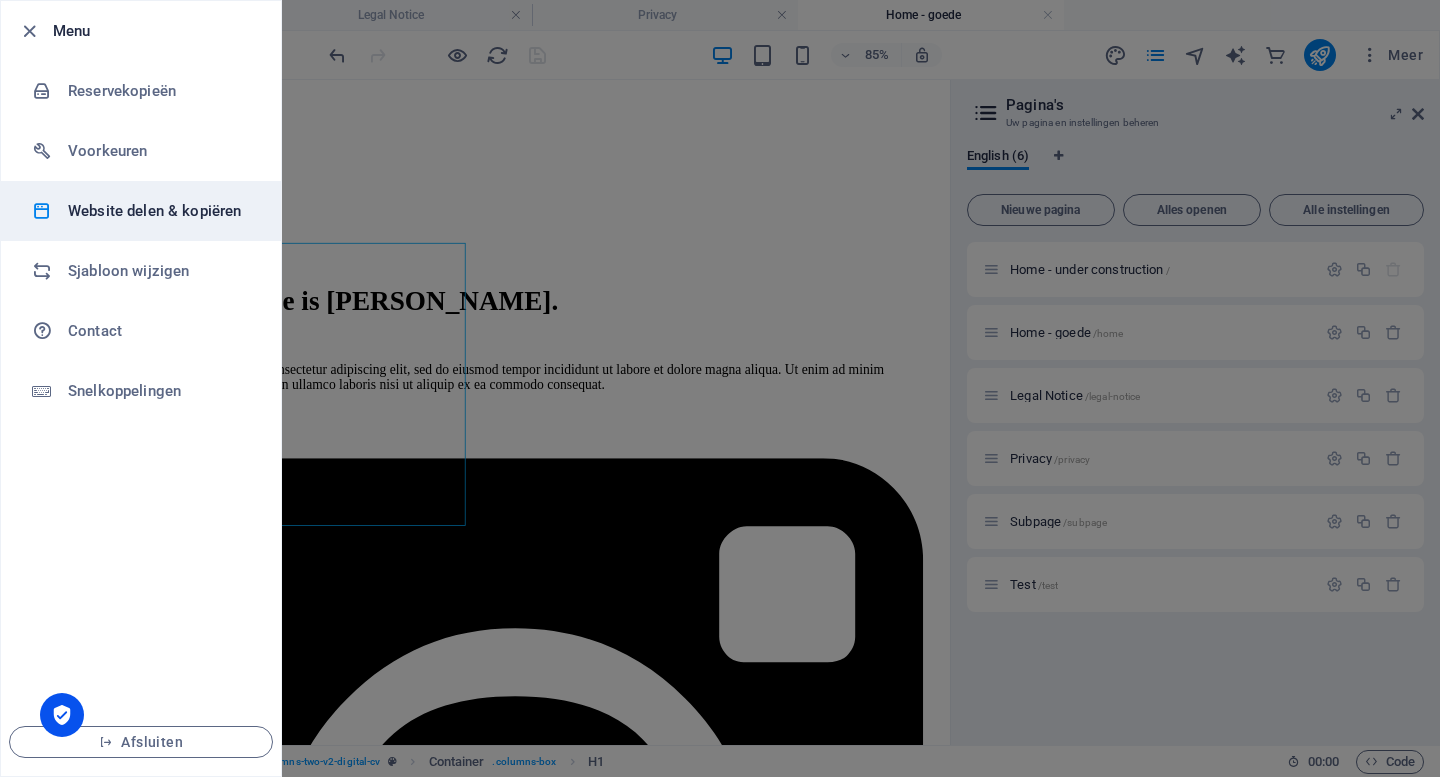 click on "Website delen & kopiëren" at bounding box center (160, 211) 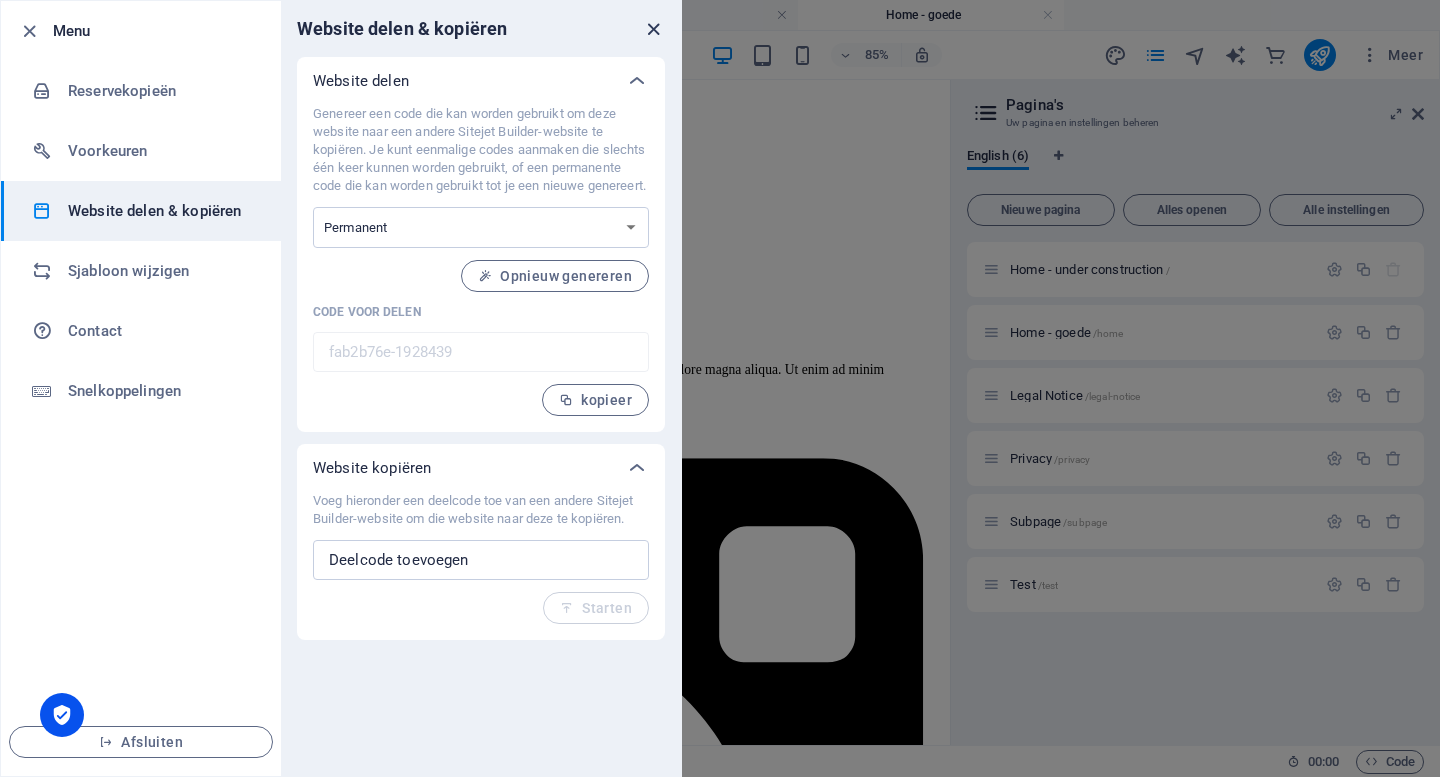 click at bounding box center (653, 29) 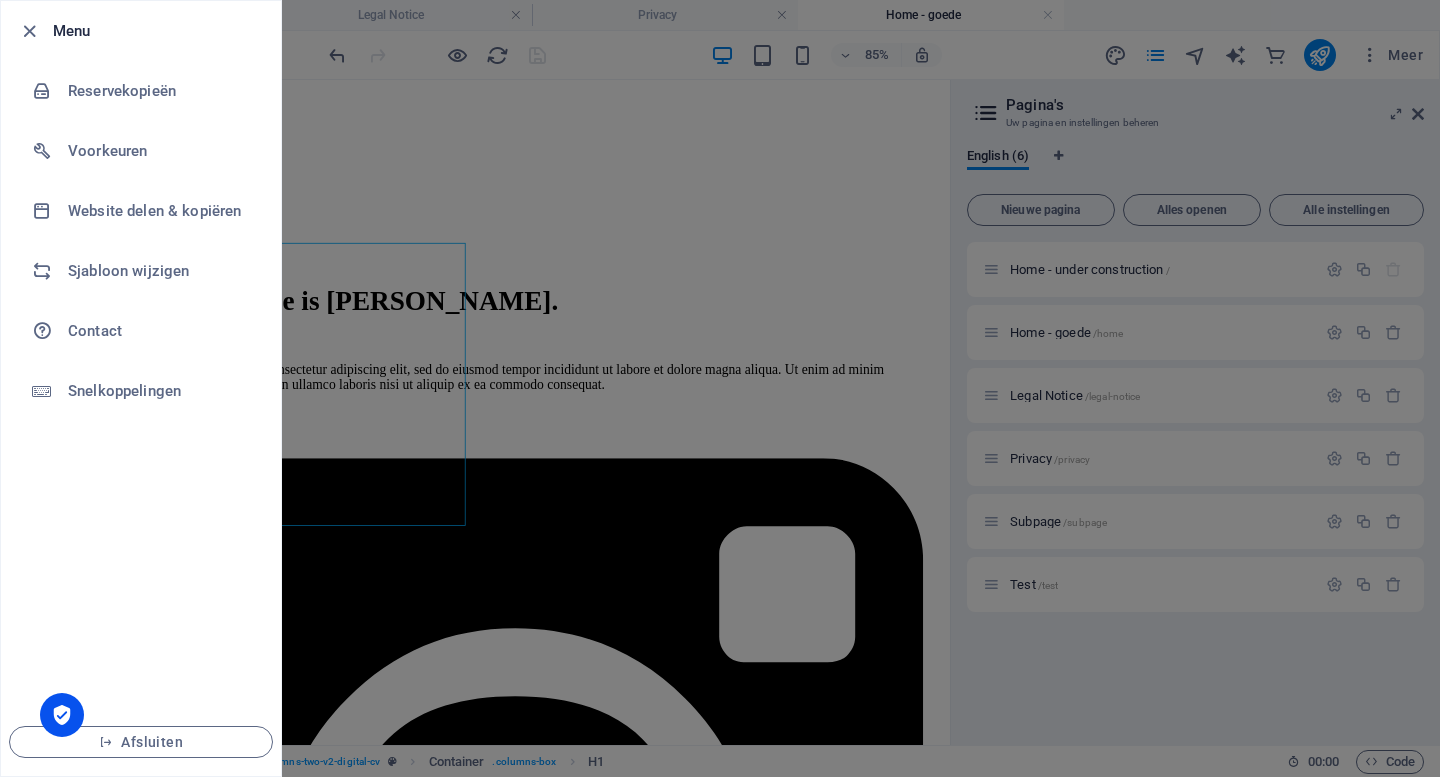 click at bounding box center (720, 388) 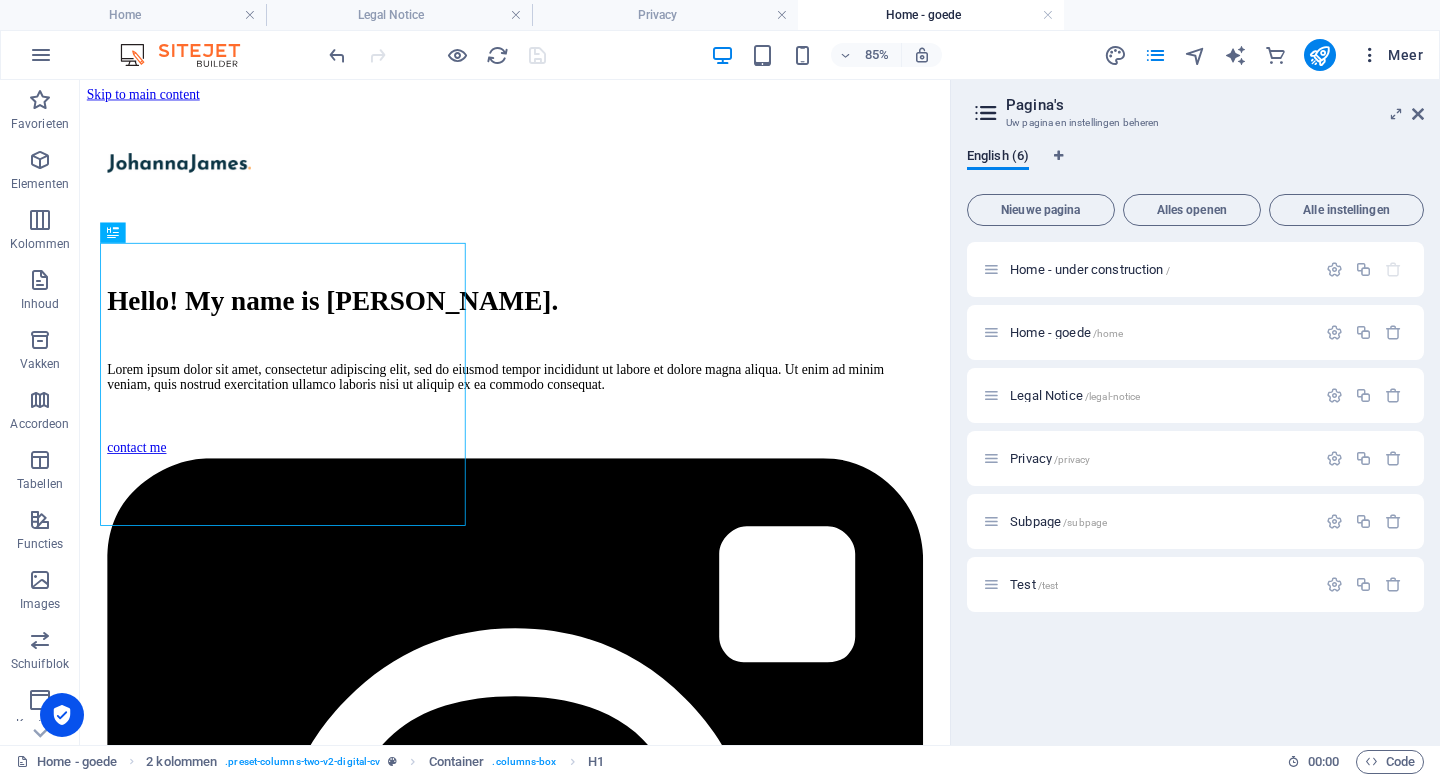 click at bounding box center [1370, 55] 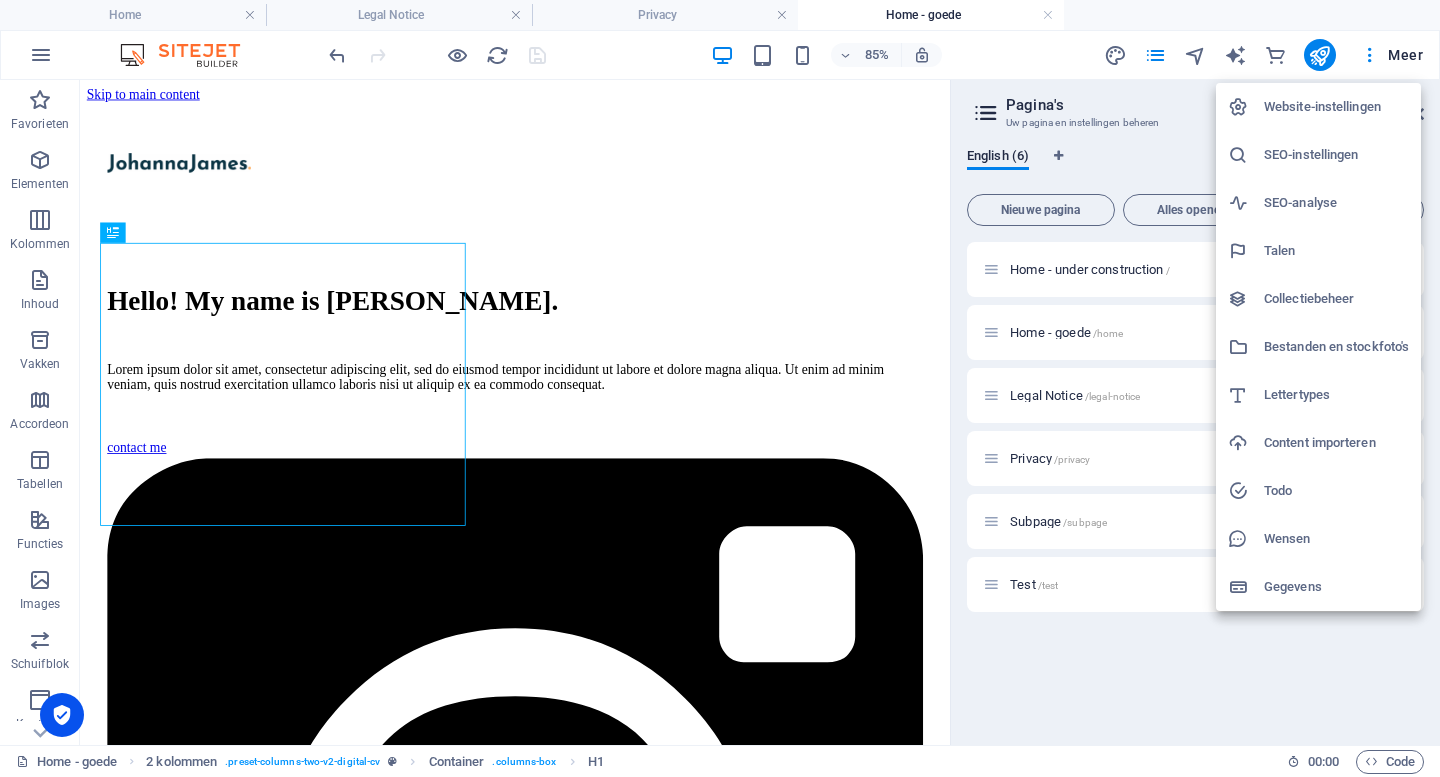 click at bounding box center (720, 388) 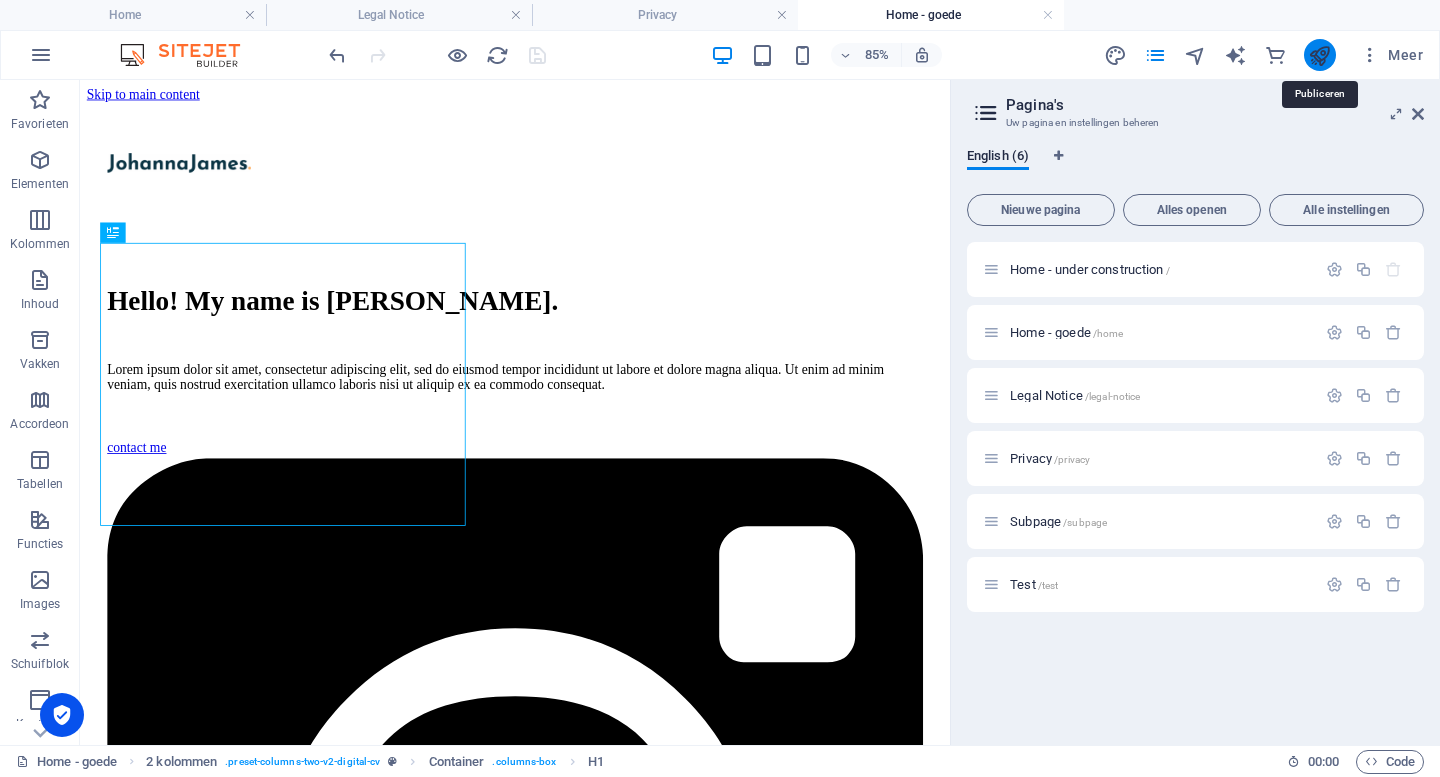 click at bounding box center [1319, 55] 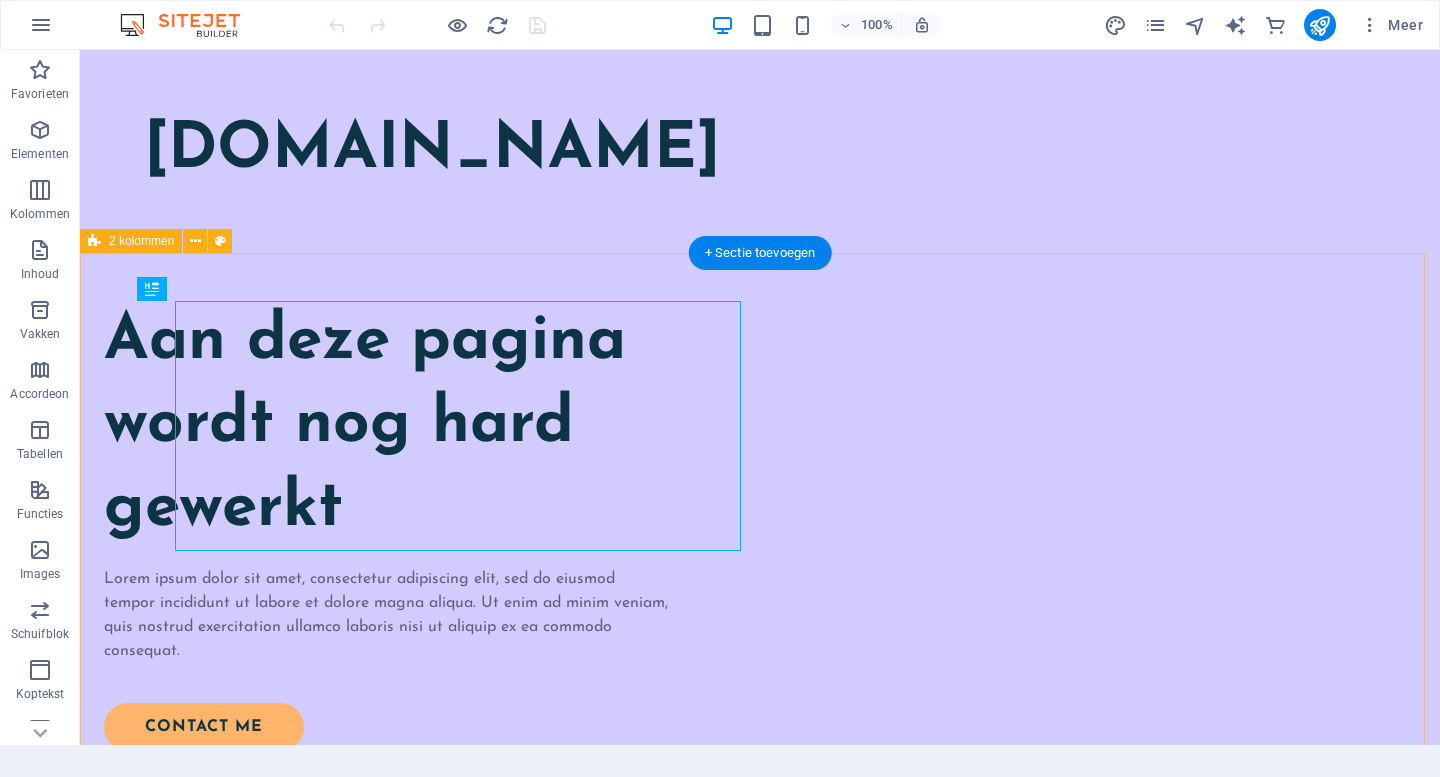 scroll, scrollTop: 0, scrollLeft: 0, axis: both 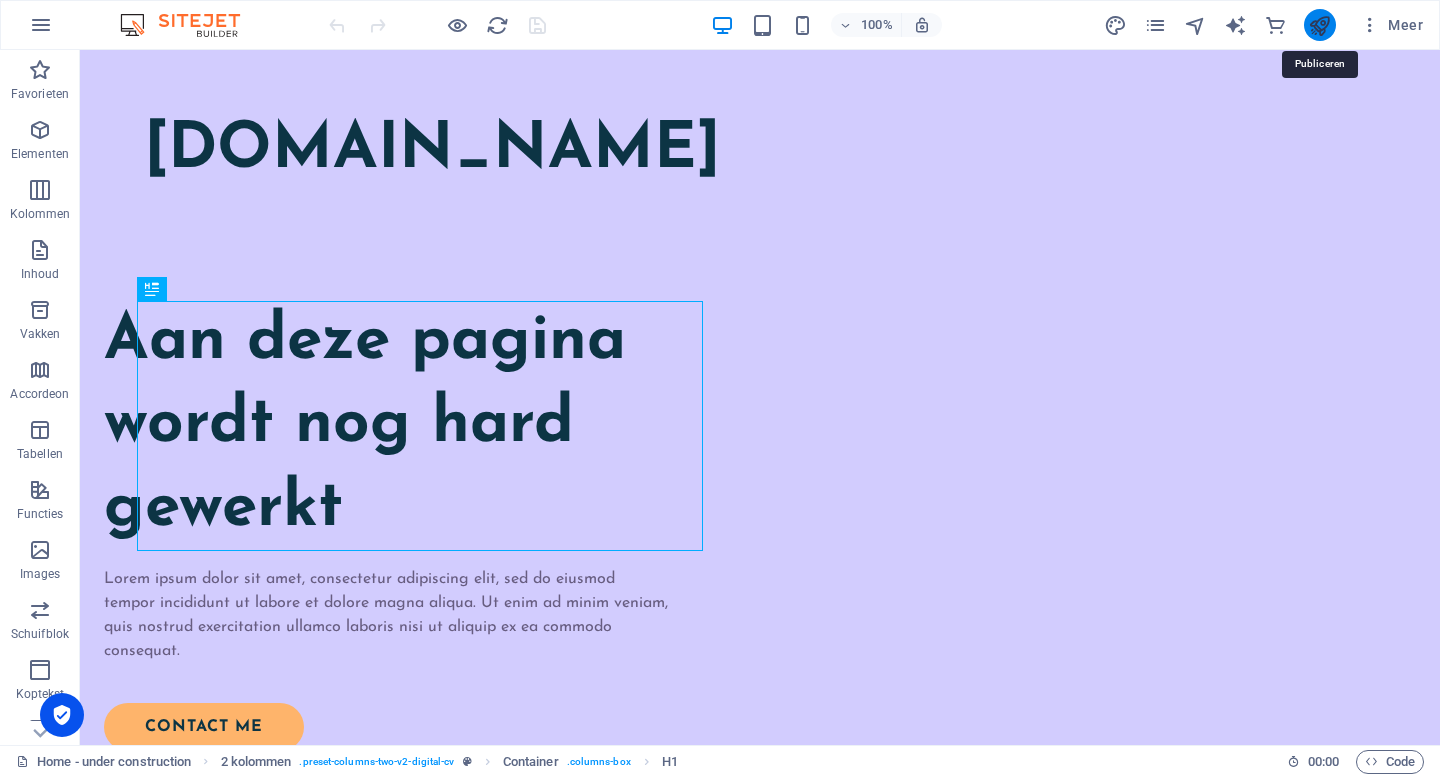 click at bounding box center (1319, 25) 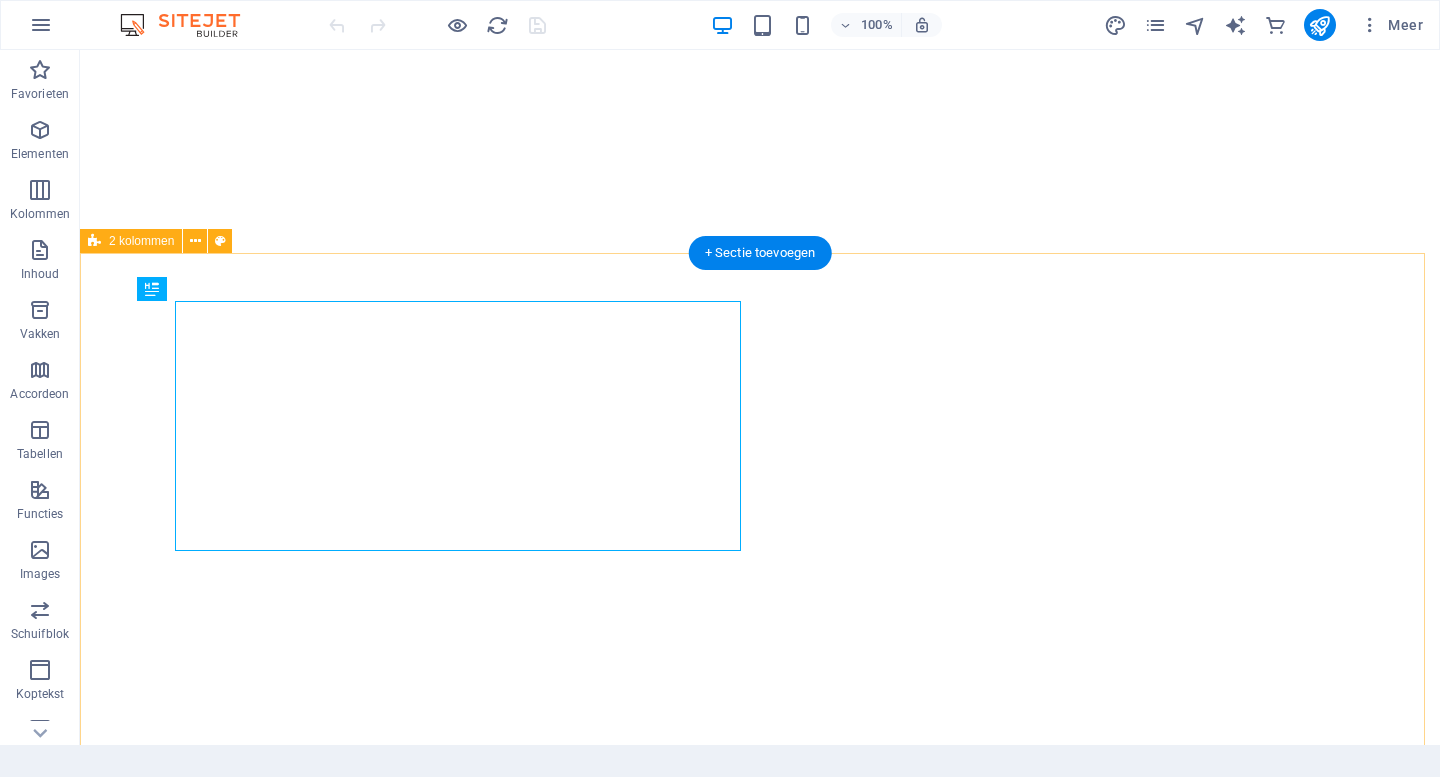scroll, scrollTop: 0, scrollLeft: 0, axis: both 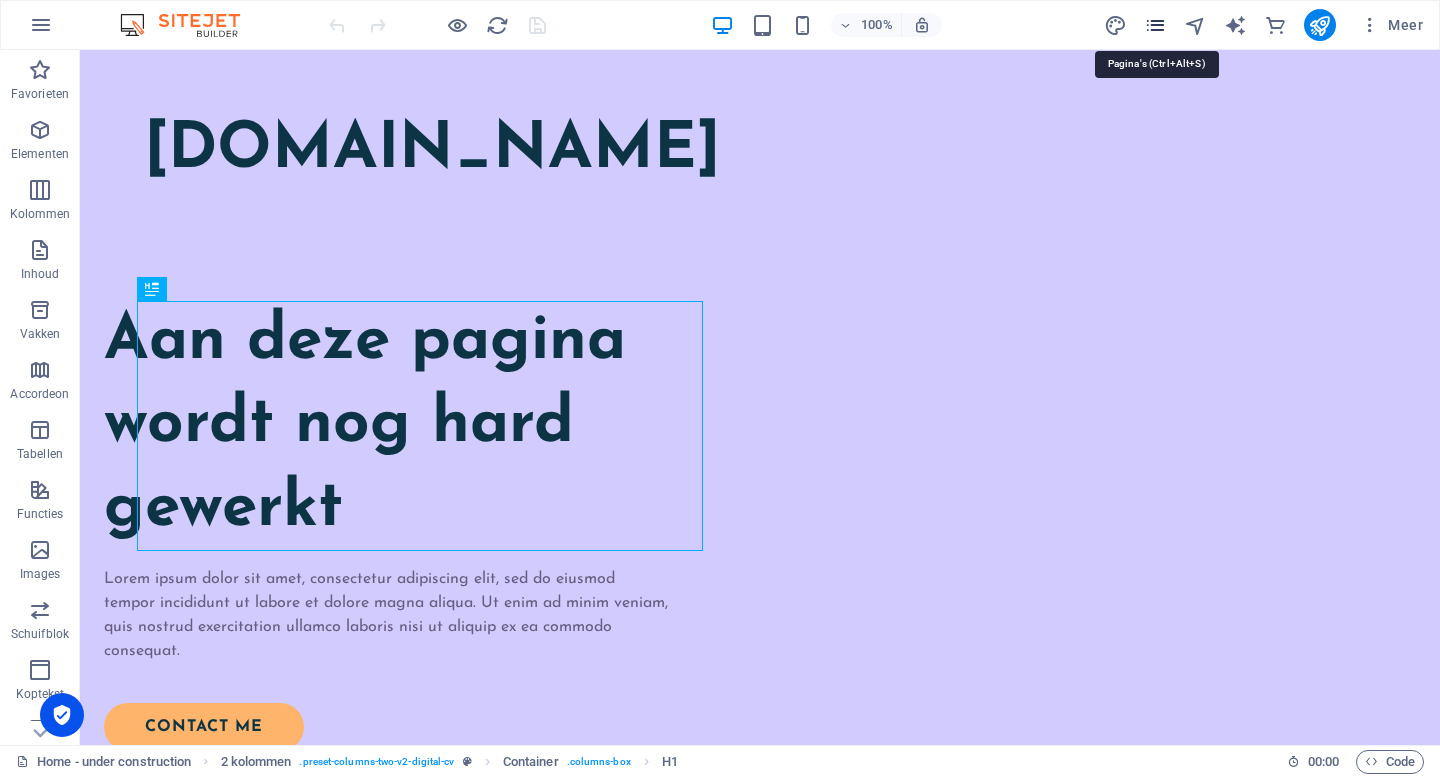 click at bounding box center (1155, 25) 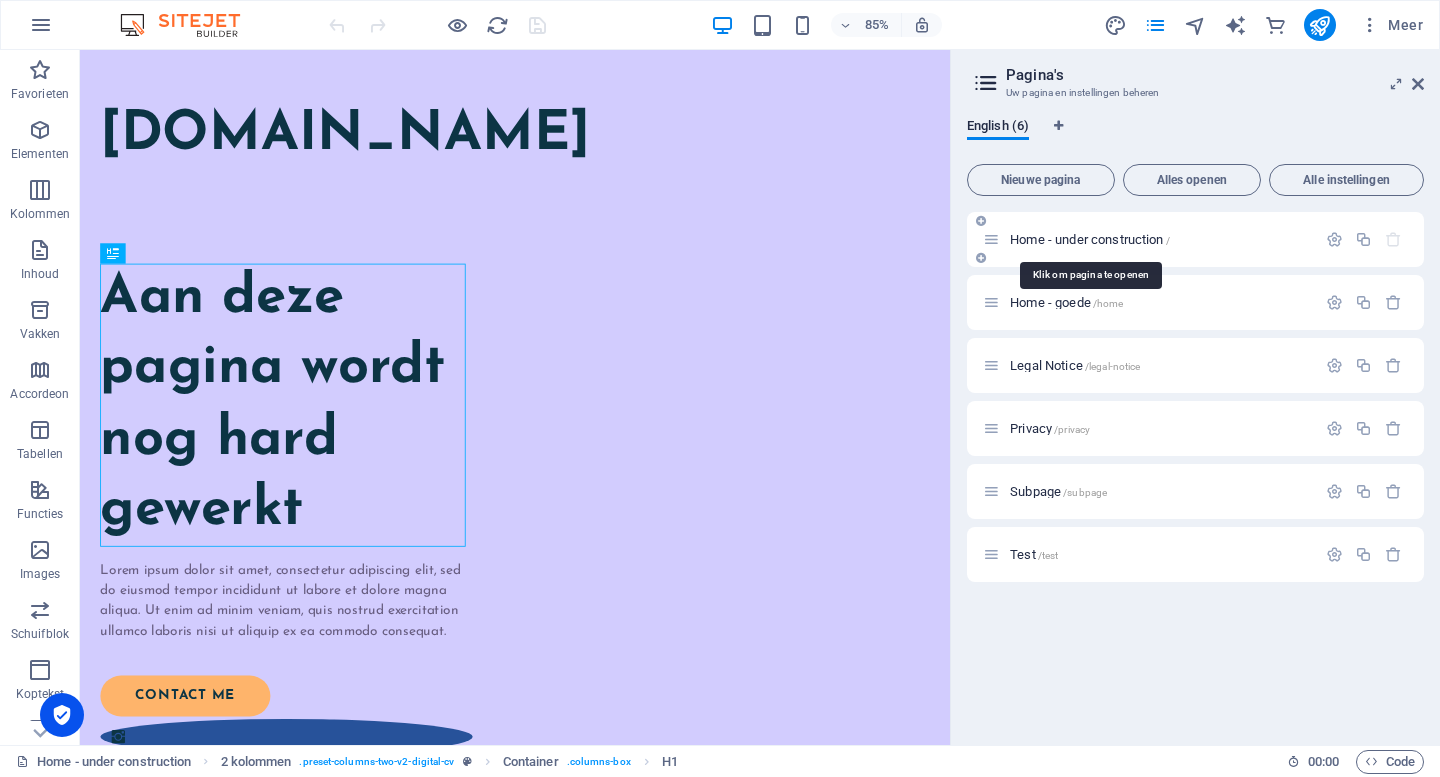 click on "Home - under construction /" at bounding box center (1090, 239) 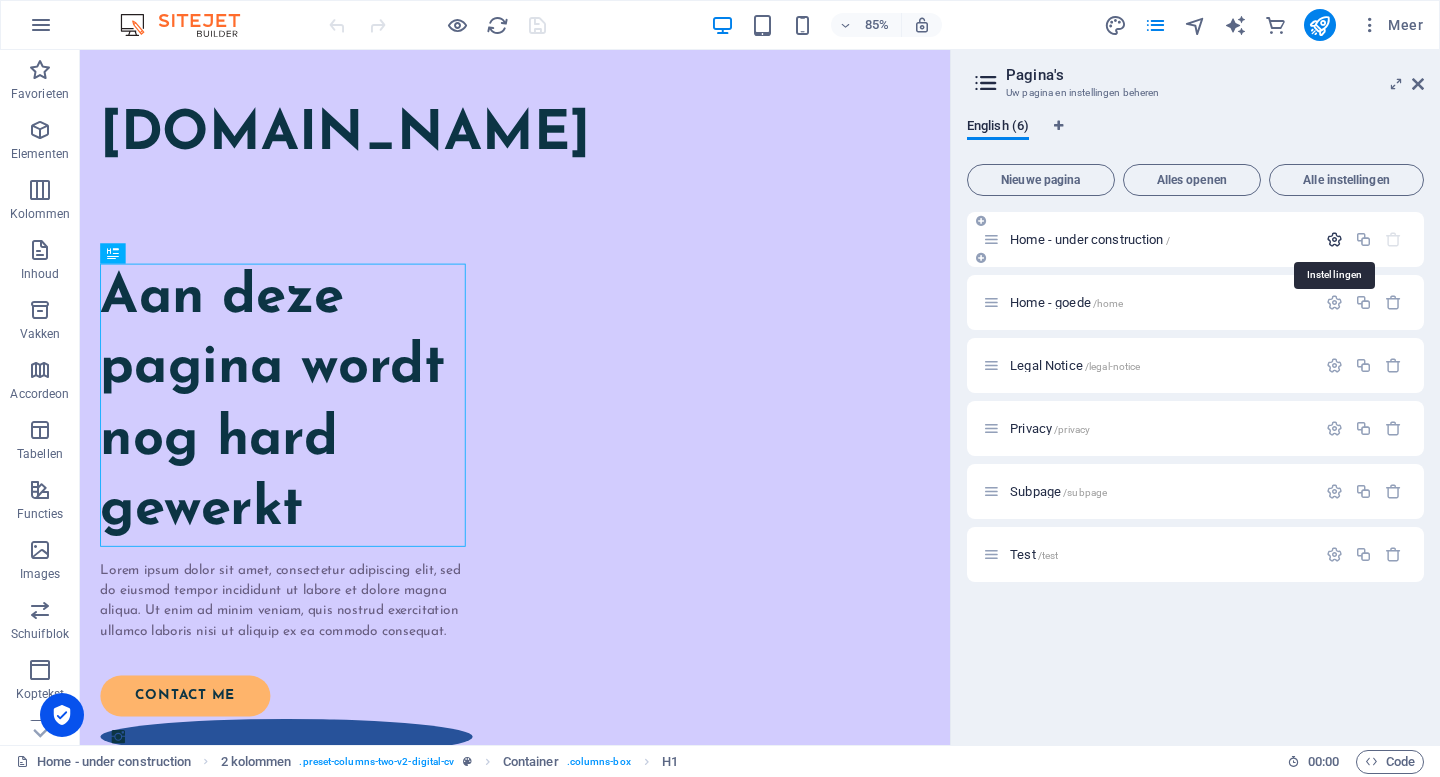 click at bounding box center [1334, 239] 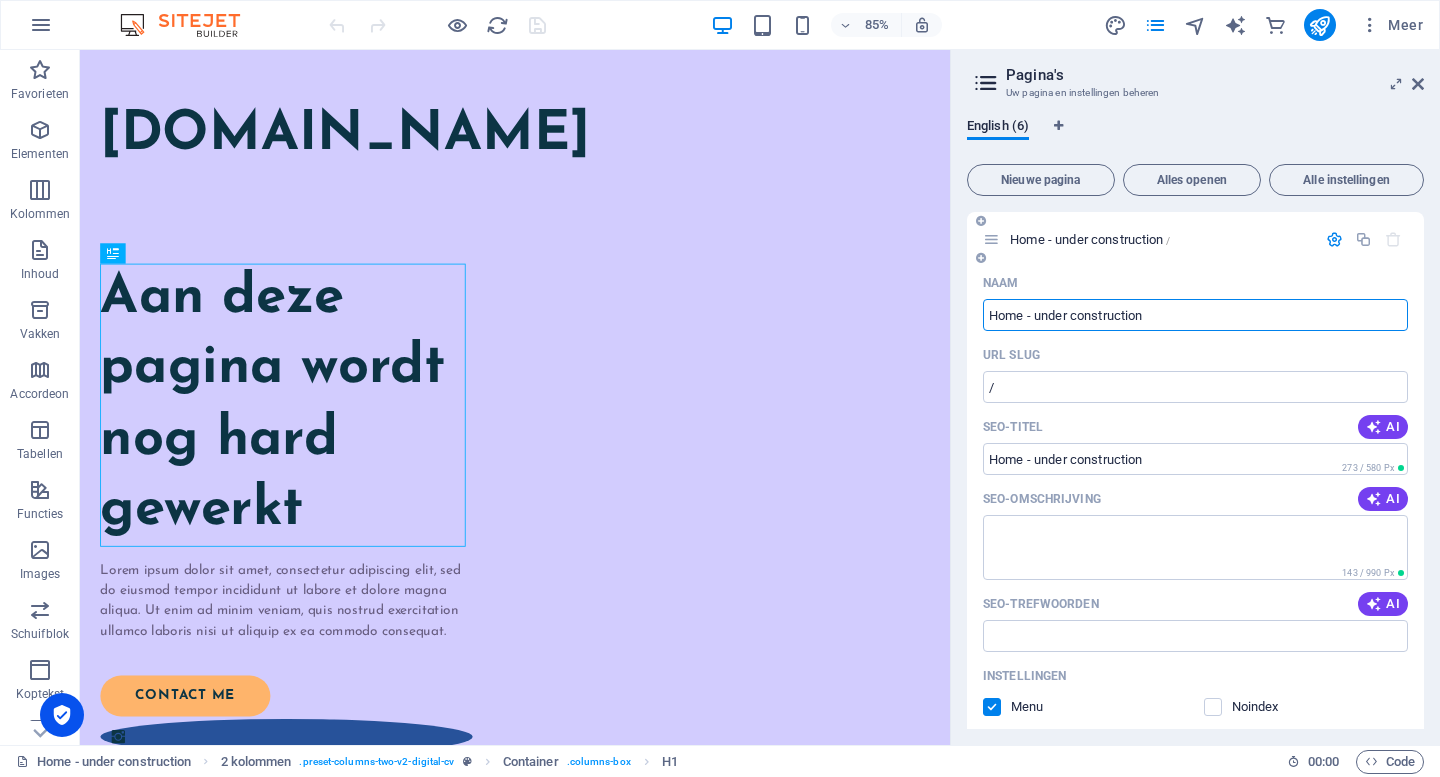 drag, startPoint x: 1164, startPoint y: 312, endPoint x: 1025, endPoint y: 299, distance: 139.60658 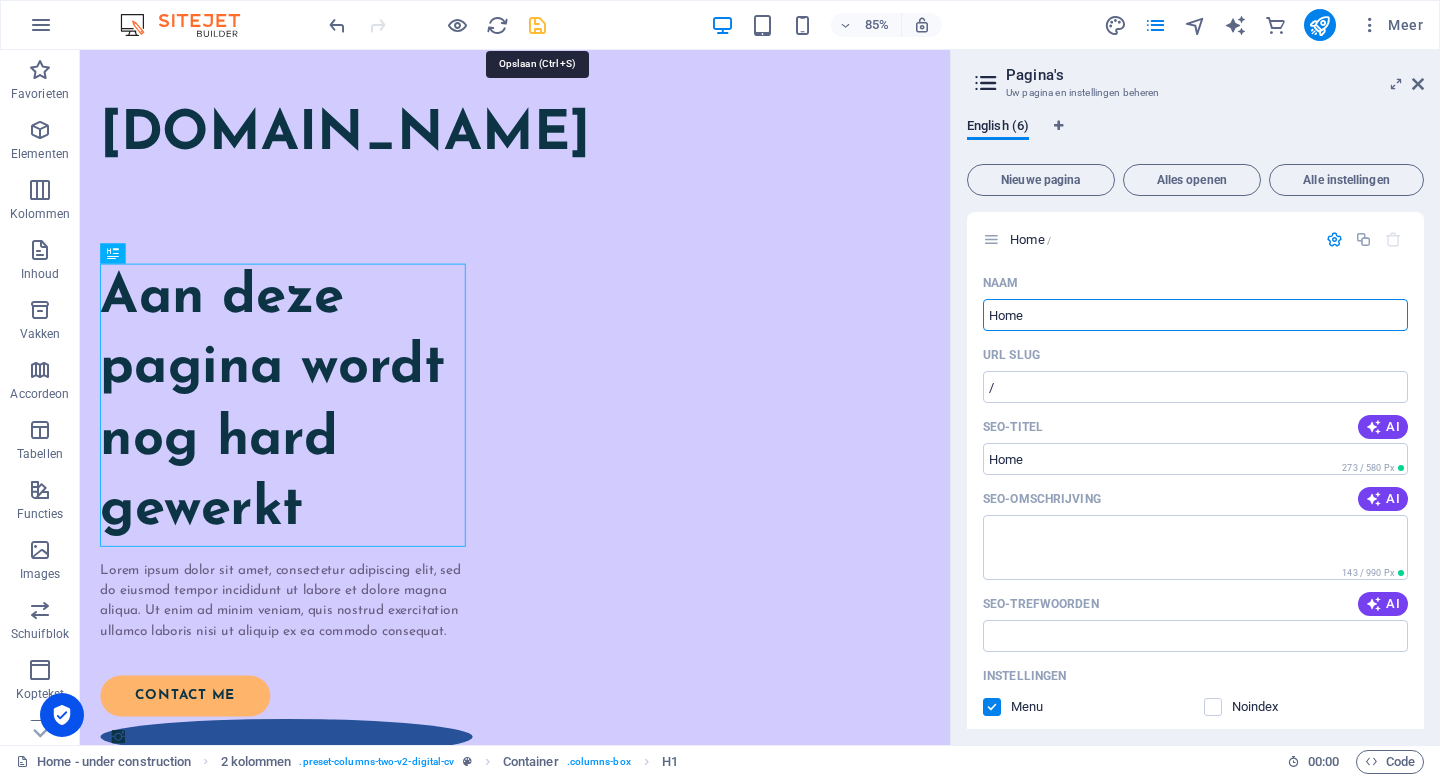 type on "Home" 